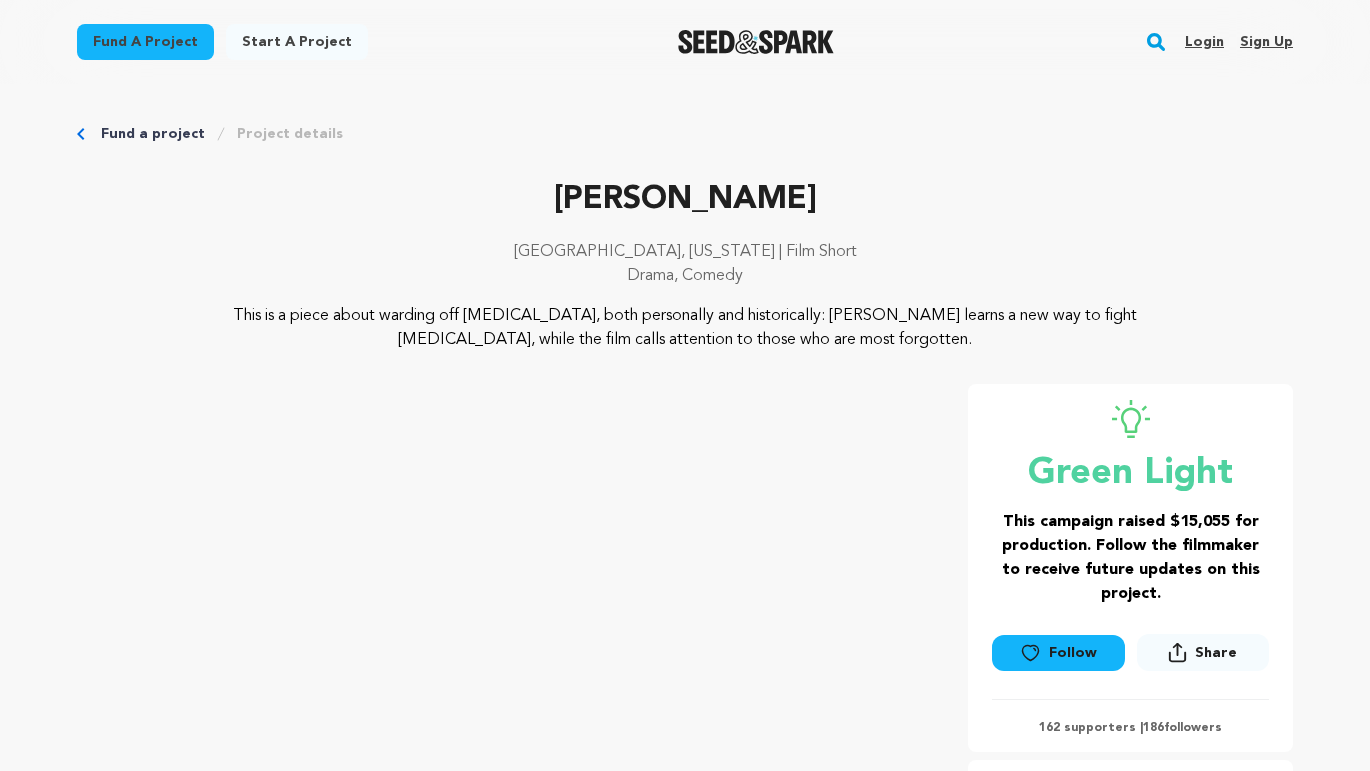 scroll, scrollTop: 0, scrollLeft: 0, axis: both 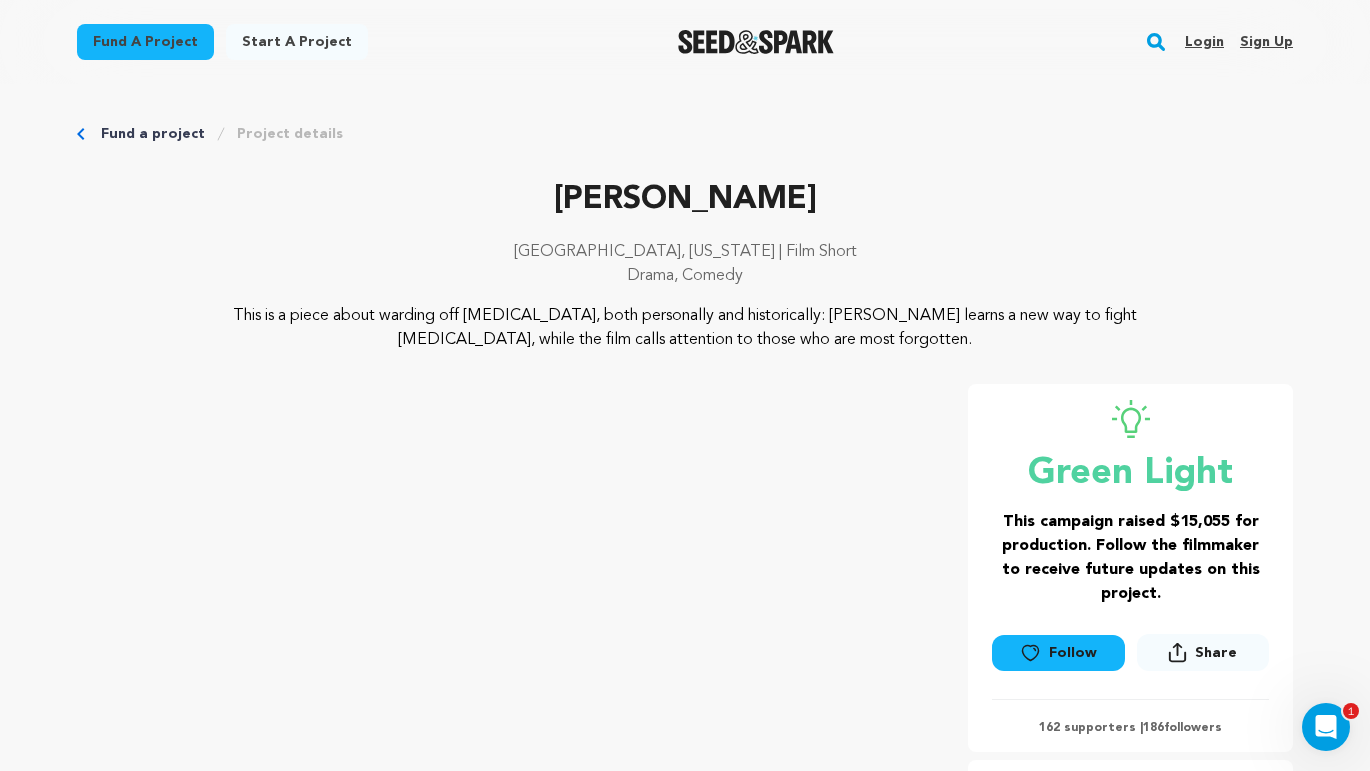 click on "Login" at bounding box center [1204, 42] 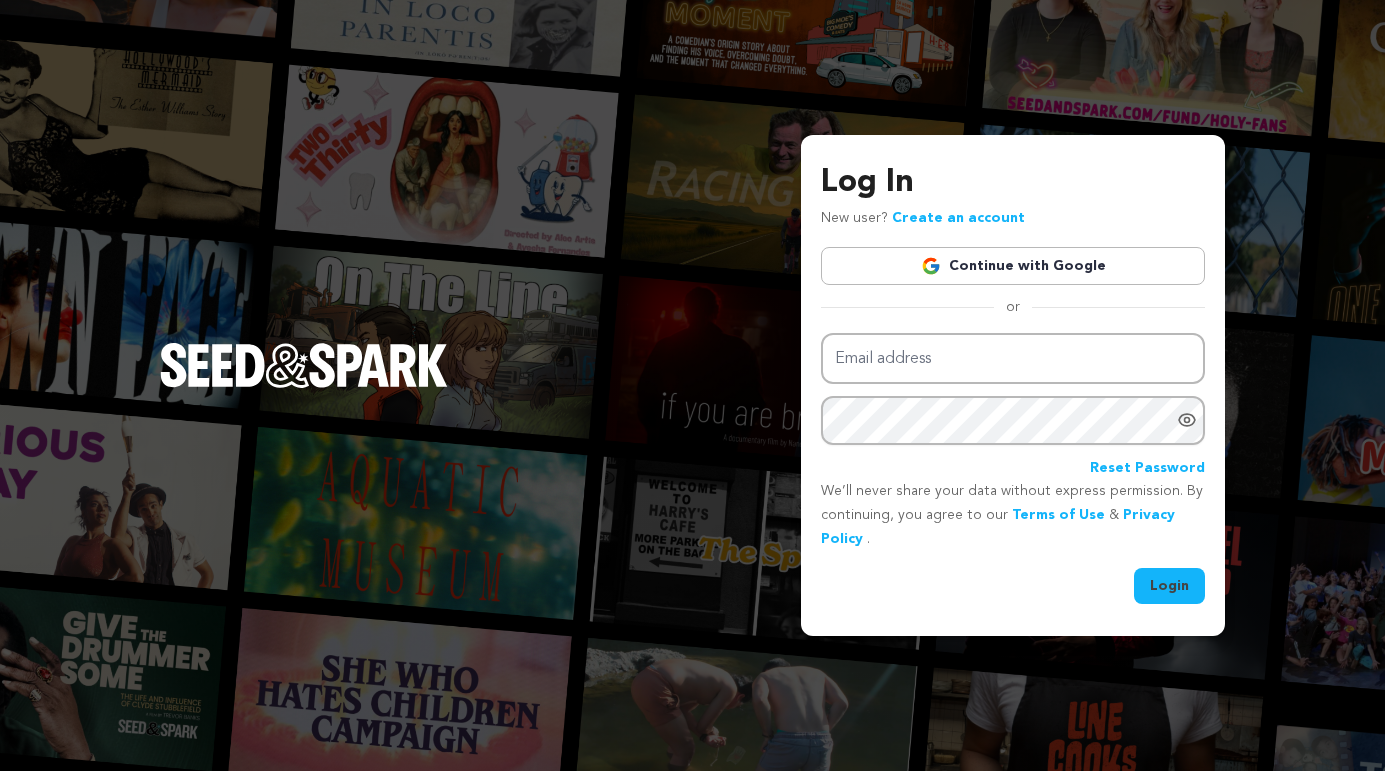 scroll, scrollTop: 0, scrollLeft: 0, axis: both 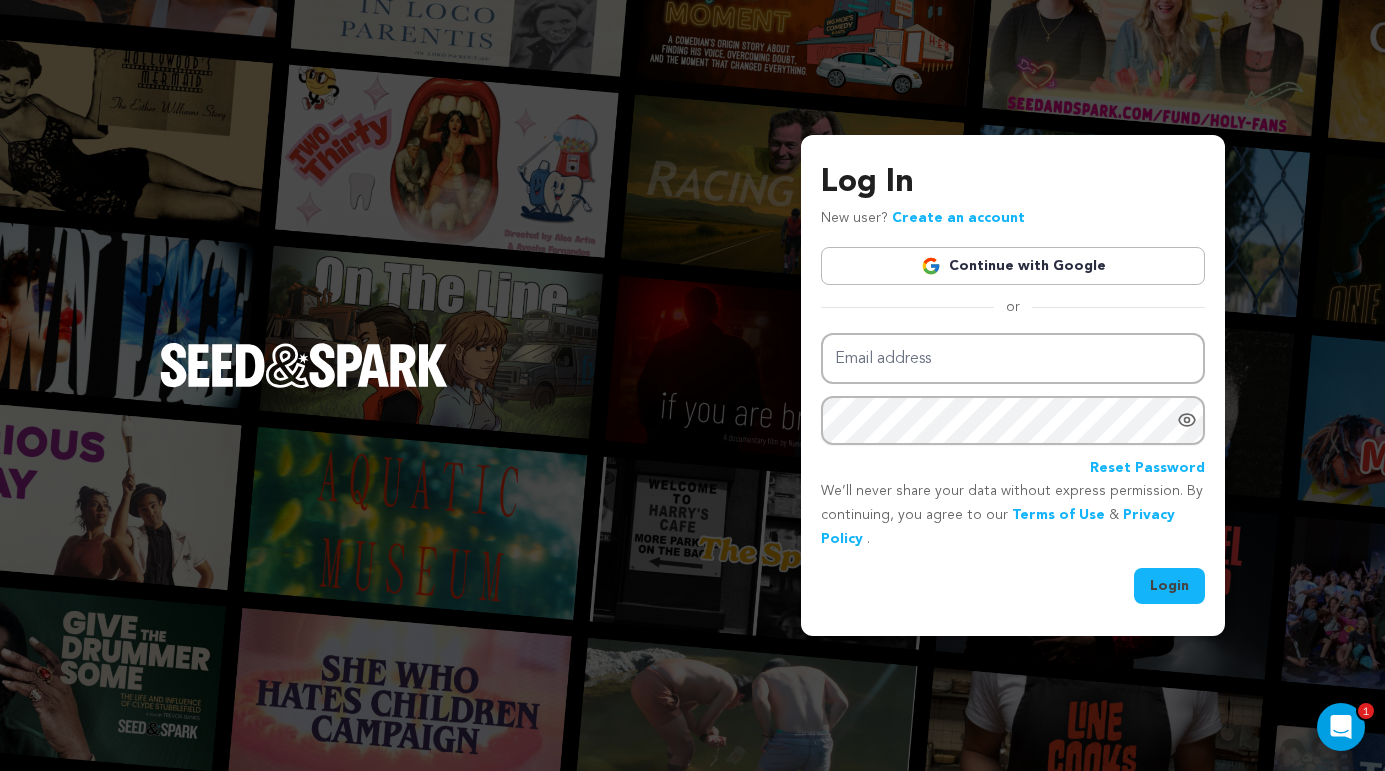 click on "Continue with Google" at bounding box center (1013, 266) 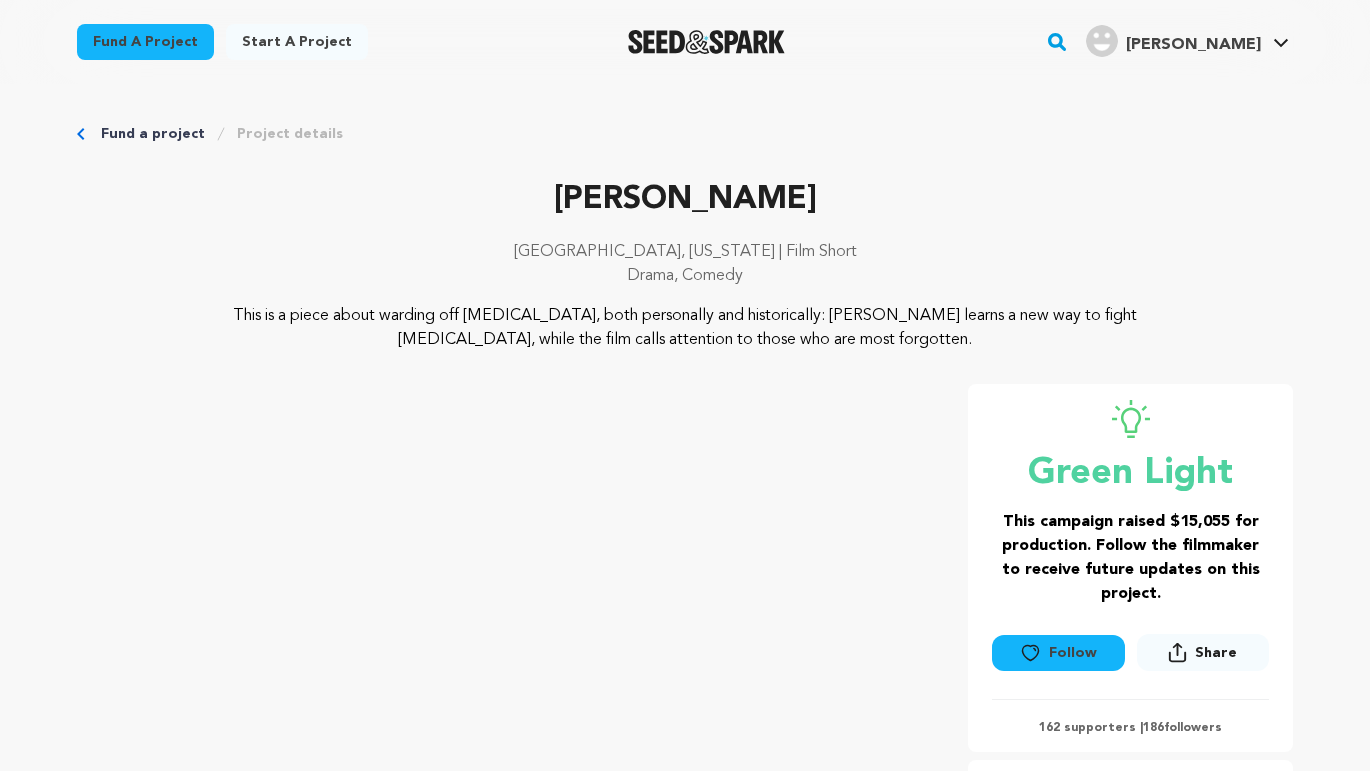 scroll, scrollTop: 0, scrollLeft: 0, axis: both 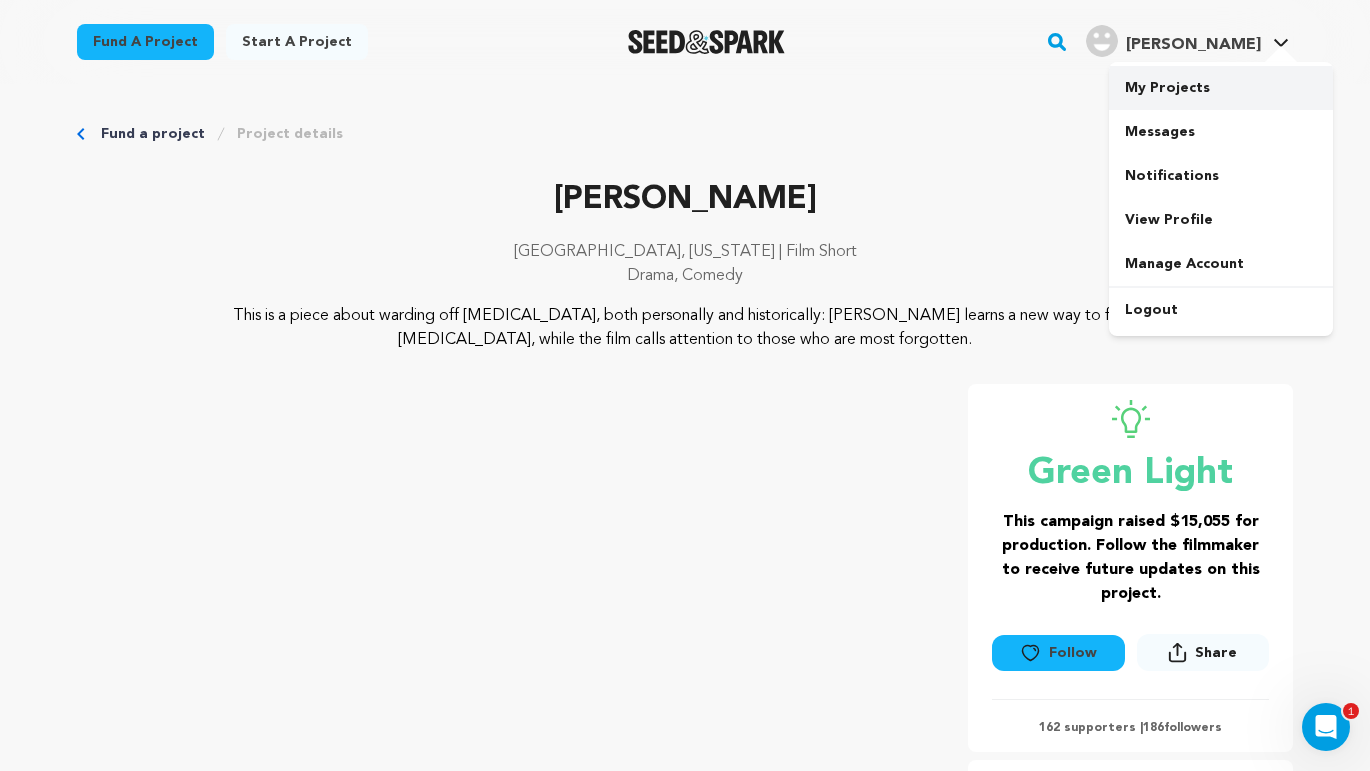click on "My Projects" at bounding box center [1221, 88] 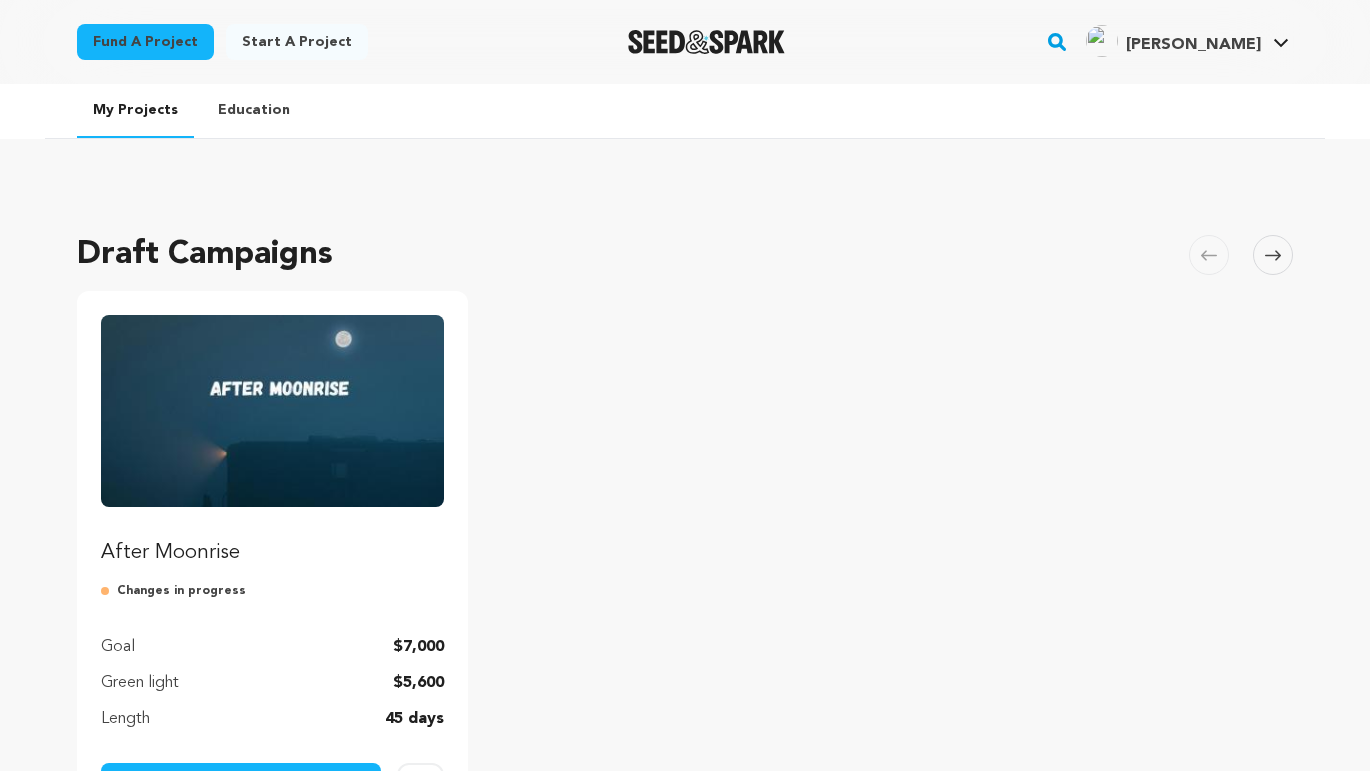 scroll, scrollTop: 0, scrollLeft: 0, axis: both 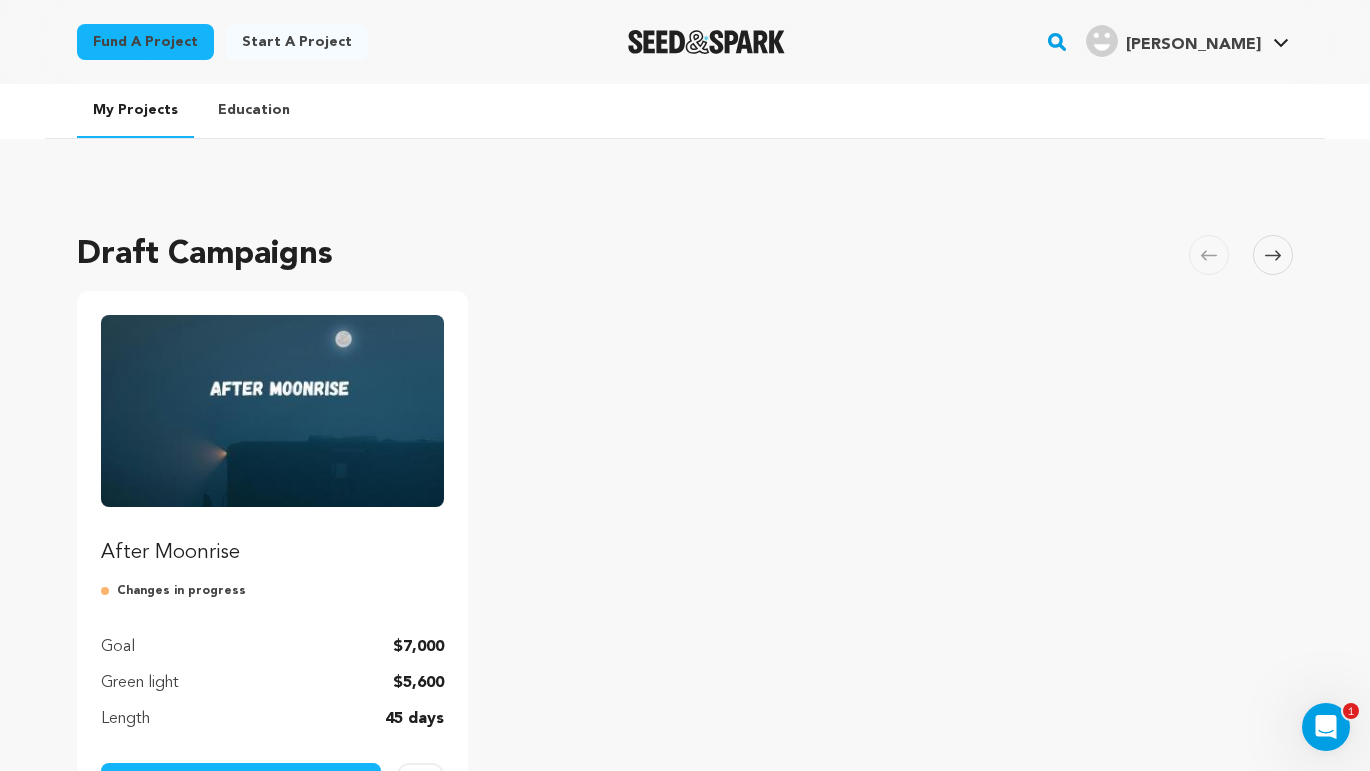 click on "After Moonrise" at bounding box center (272, 553) 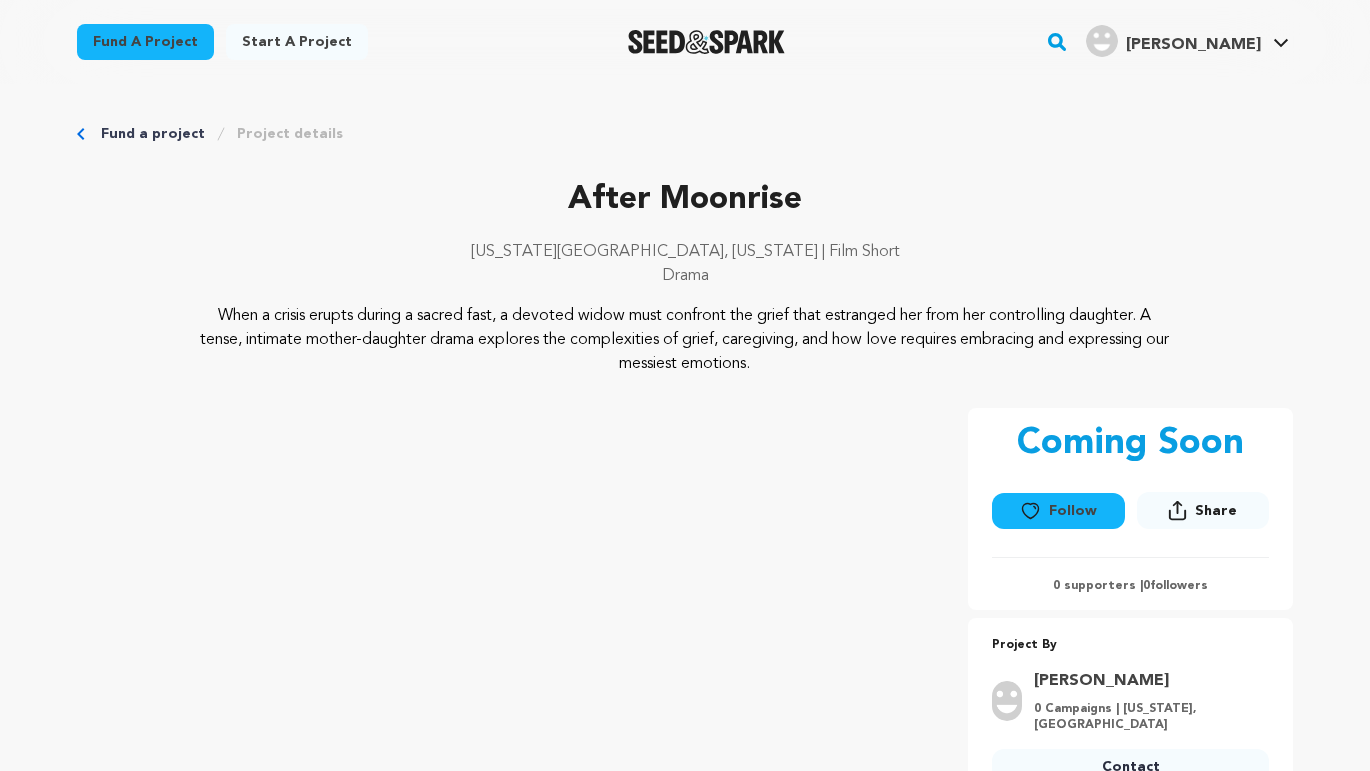 scroll, scrollTop: 0, scrollLeft: 0, axis: both 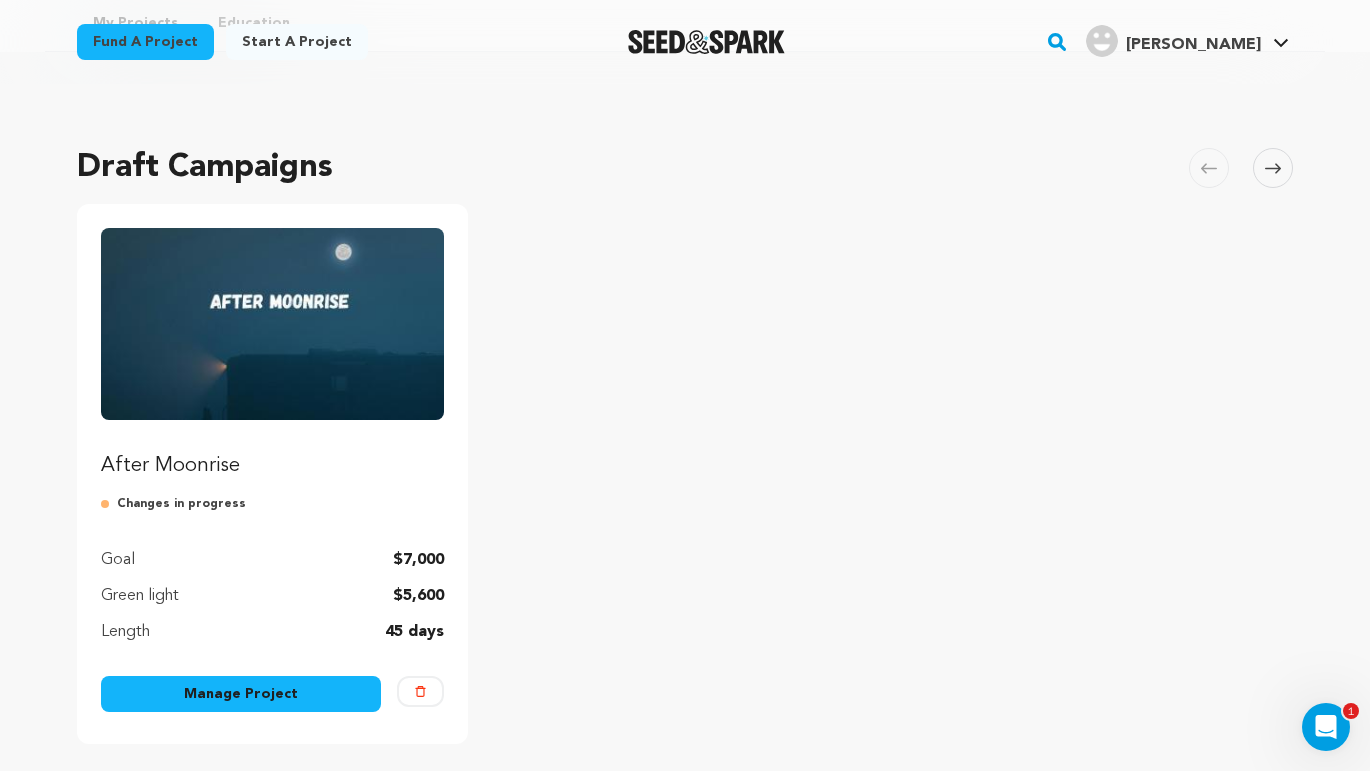 click on "Manage Project" at bounding box center [241, 694] 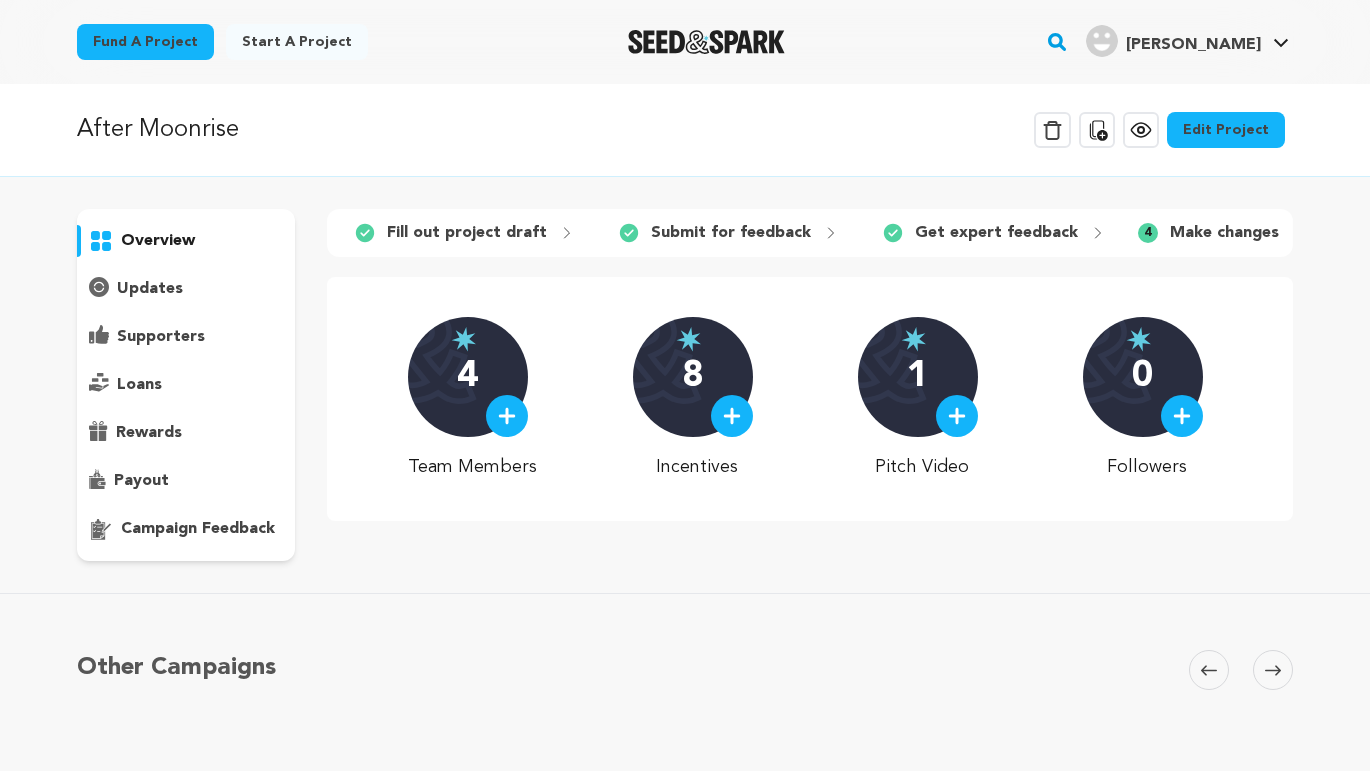 scroll, scrollTop: 0, scrollLeft: 0, axis: both 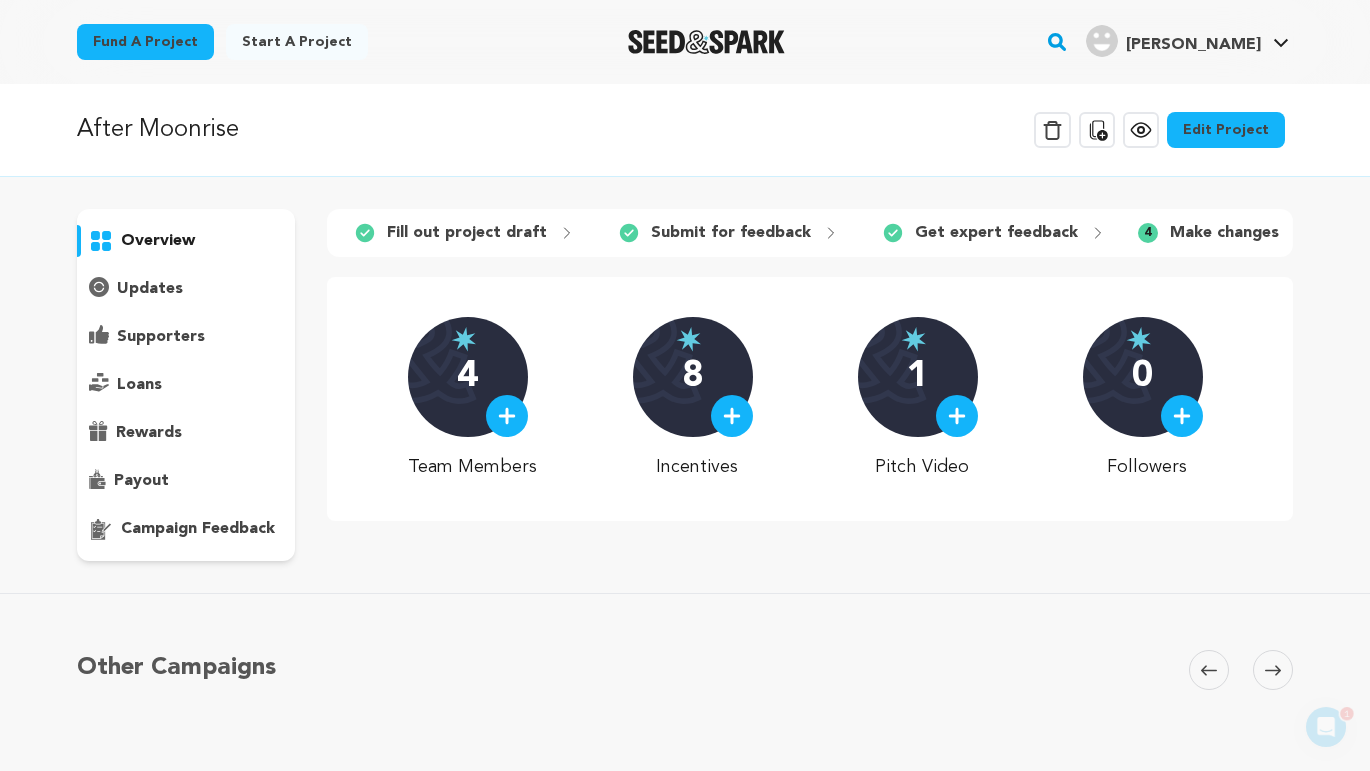 click on "Edit Project" at bounding box center (1226, 130) 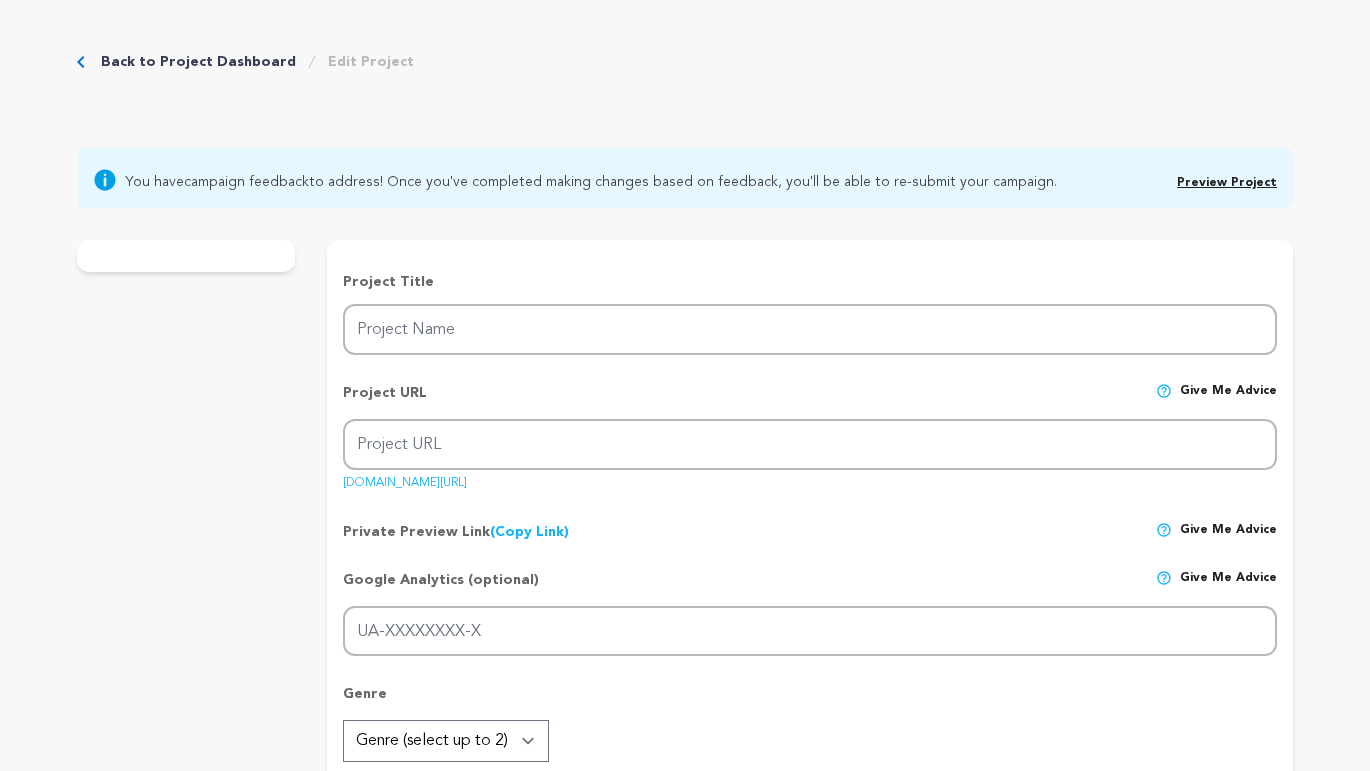 scroll, scrollTop: 0, scrollLeft: 0, axis: both 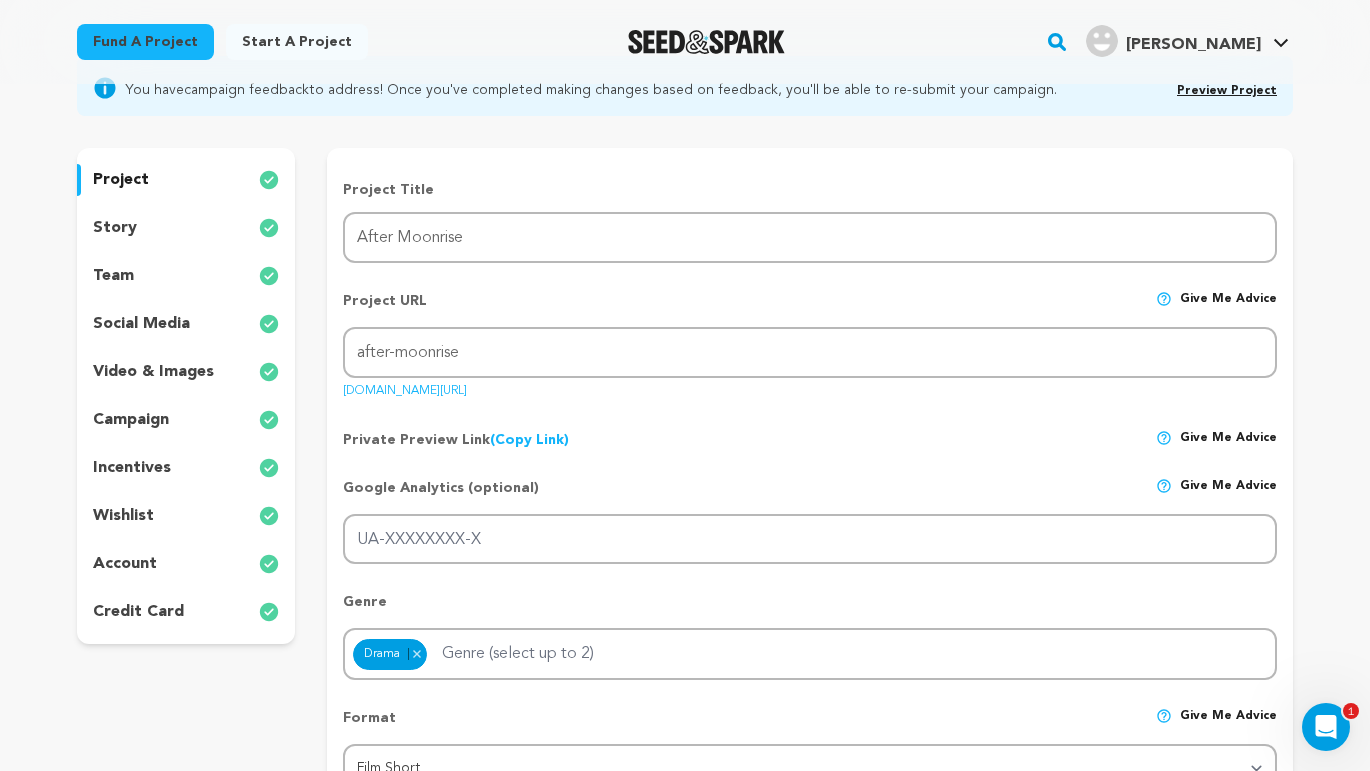 click on "social media" at bounding box center (141, 324) 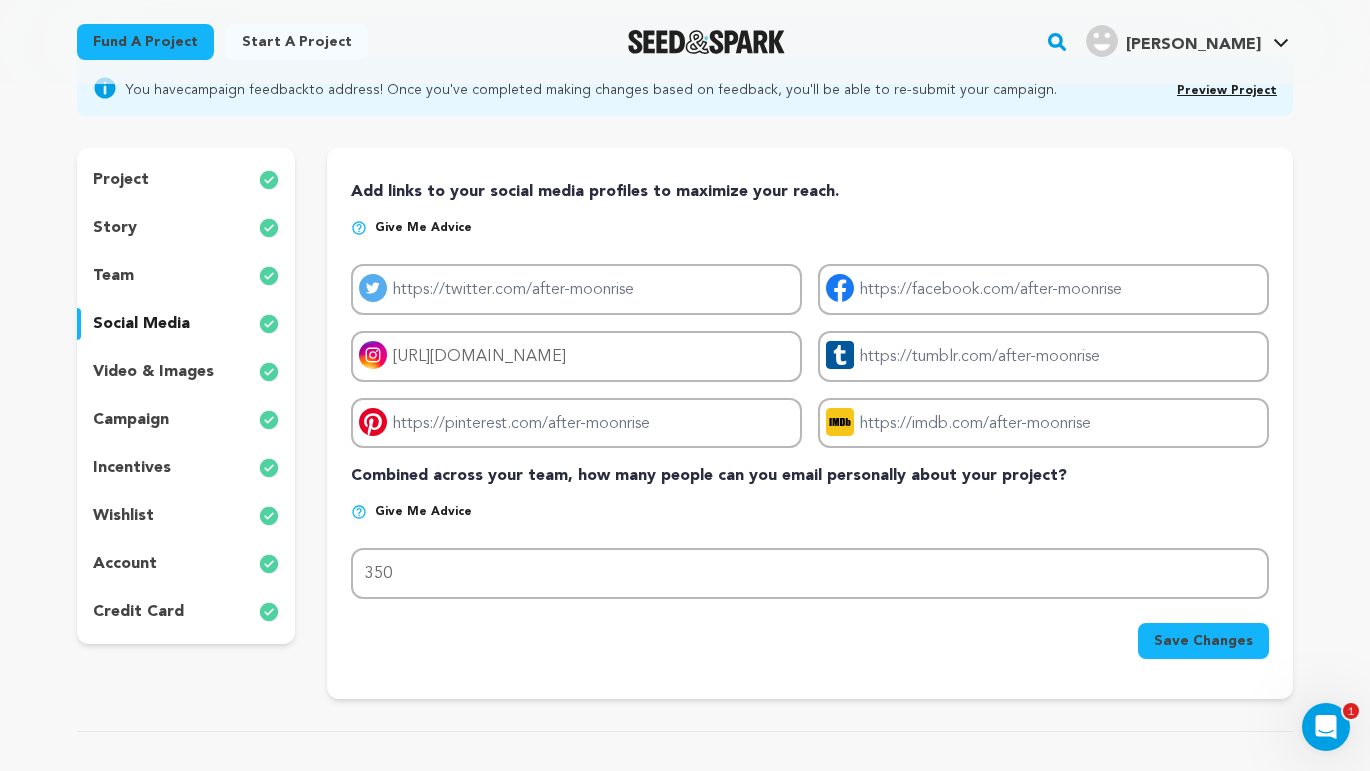 click on "video & images" at bounding box center (153, 372) 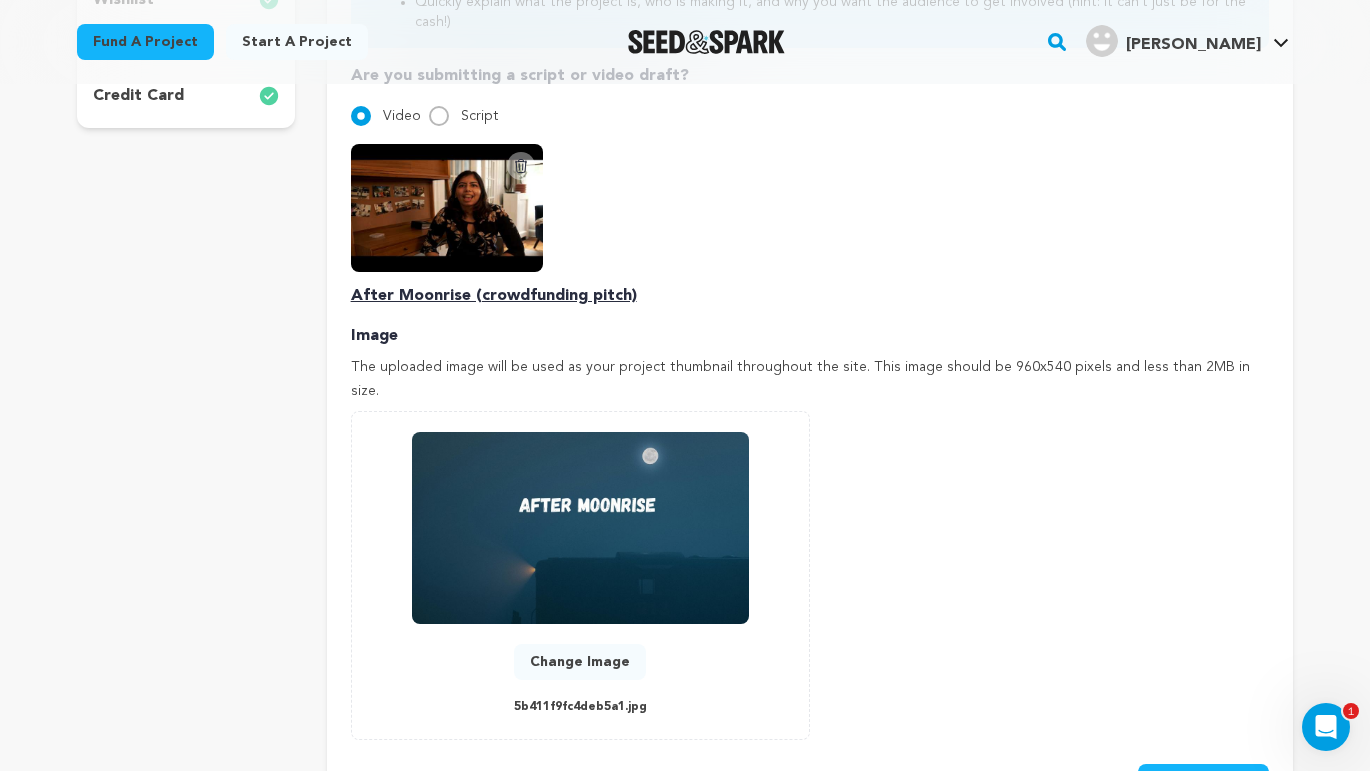 scroll, scrollTop: 342, scrollLeft: 0, axis: vertical 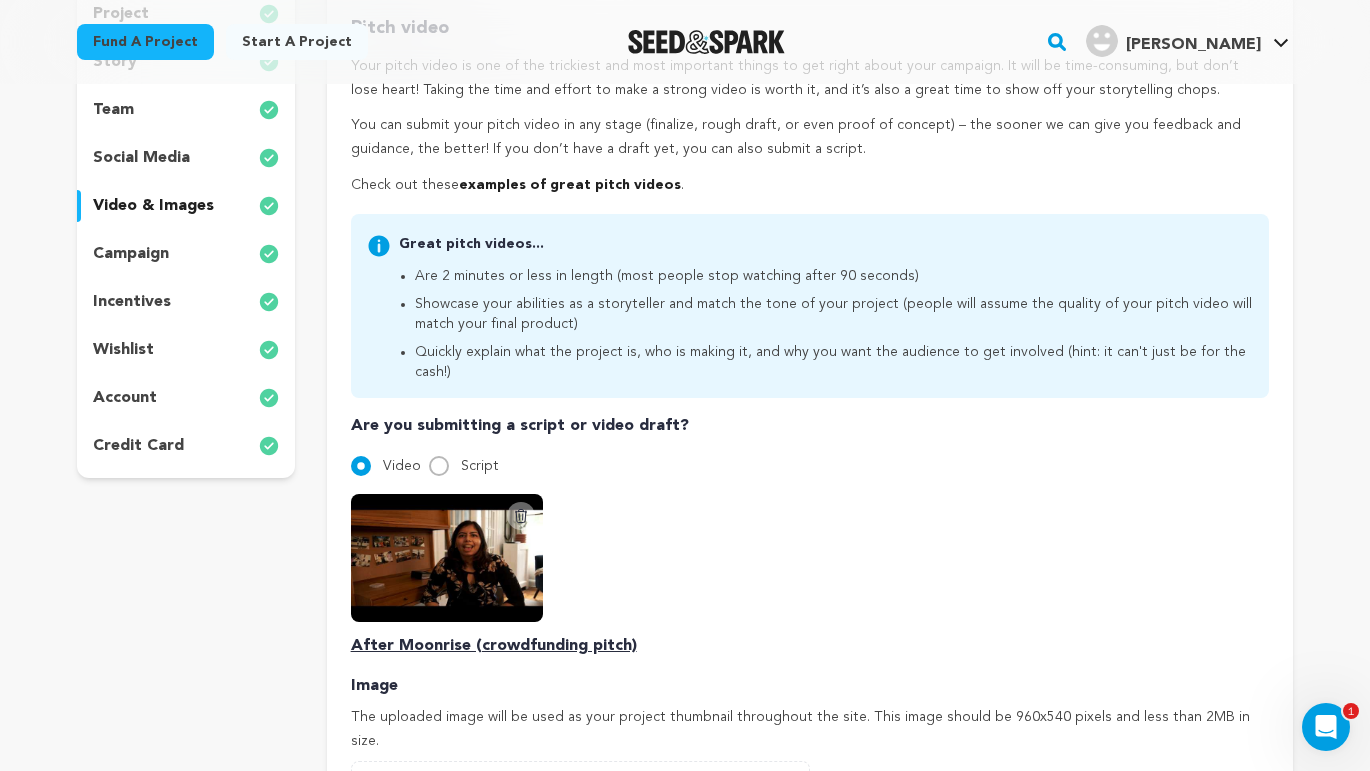 click 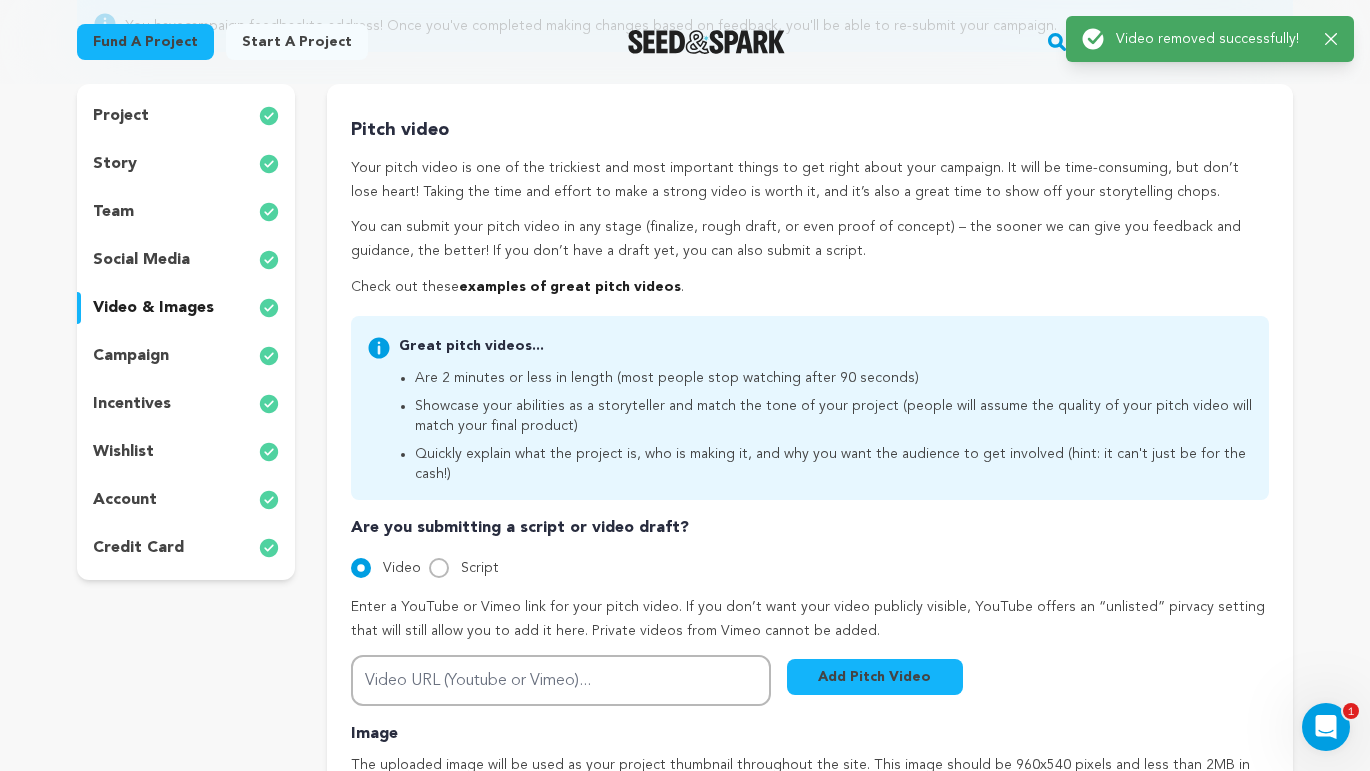 click on "Pitch video
Your pitch video is one of the trickiest and most important things to get right about your campaign. It will
be time-consuming, but don’t lose heart! Taking the time and effort to make a strong video is worth it, and
it’s also a great time to show off your storytelling chops.
You can submit your pitch video in any stage (finalize, rough draft, or even proof of concept) – the sooner
we can give you feedback and guidance, the better! If you don’t have a draft yet, you can also submit a
script.
Check out these
examples of great pitch videos
.
Great pitch videos..." at bounding box center (810, 657) 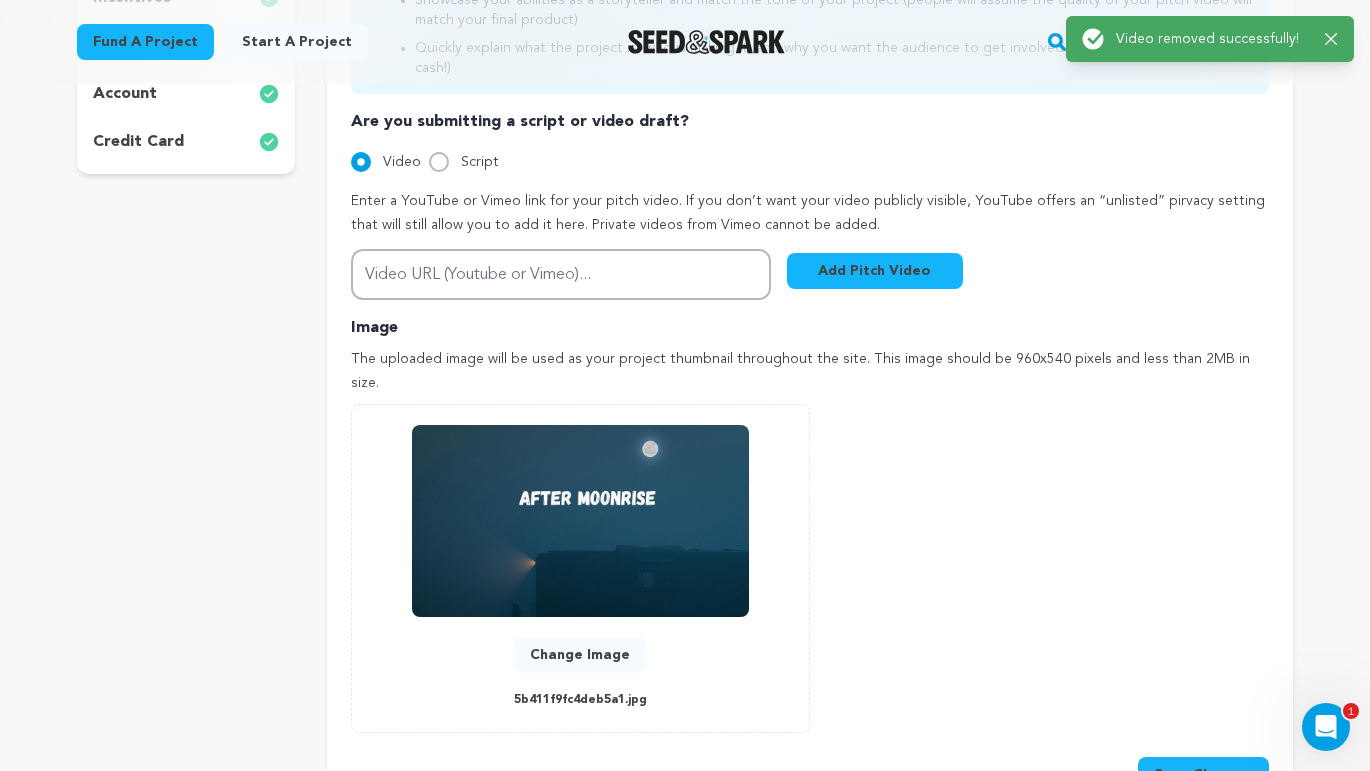 scroll, scrollTop: 656, scrollLeft: 0, axis: vertical 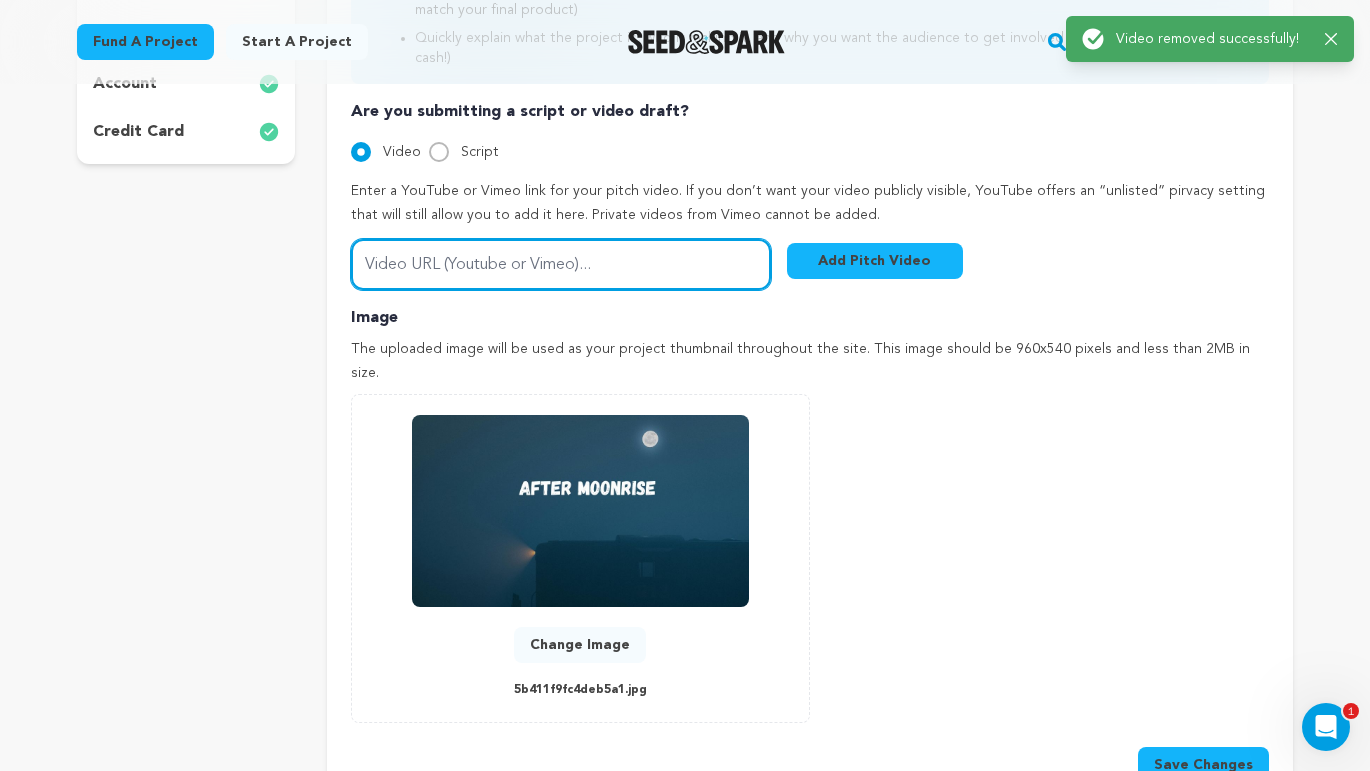 click on "Video URL (Youtube or Vimeo)..." at bounding box center [561, 264] 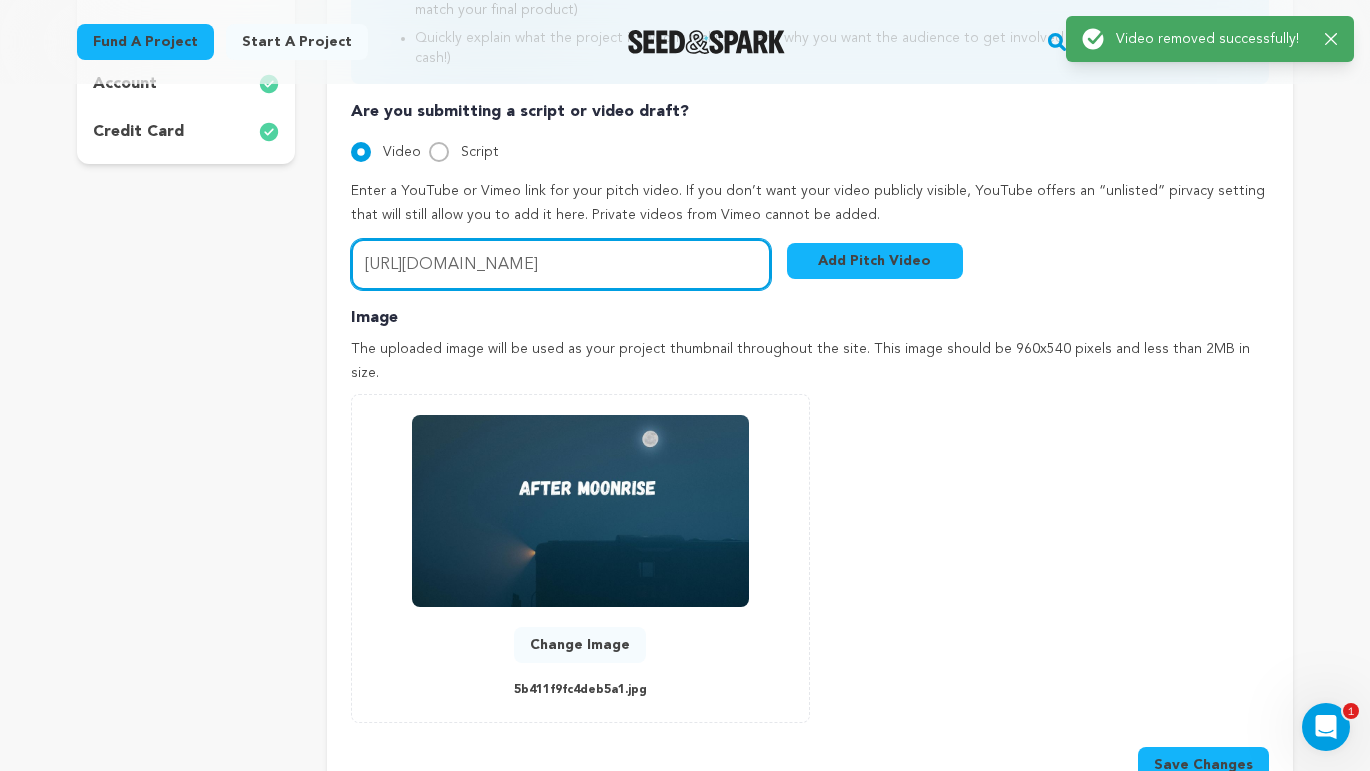 type on "https://youtu.be/iyfzR-fsXOM" 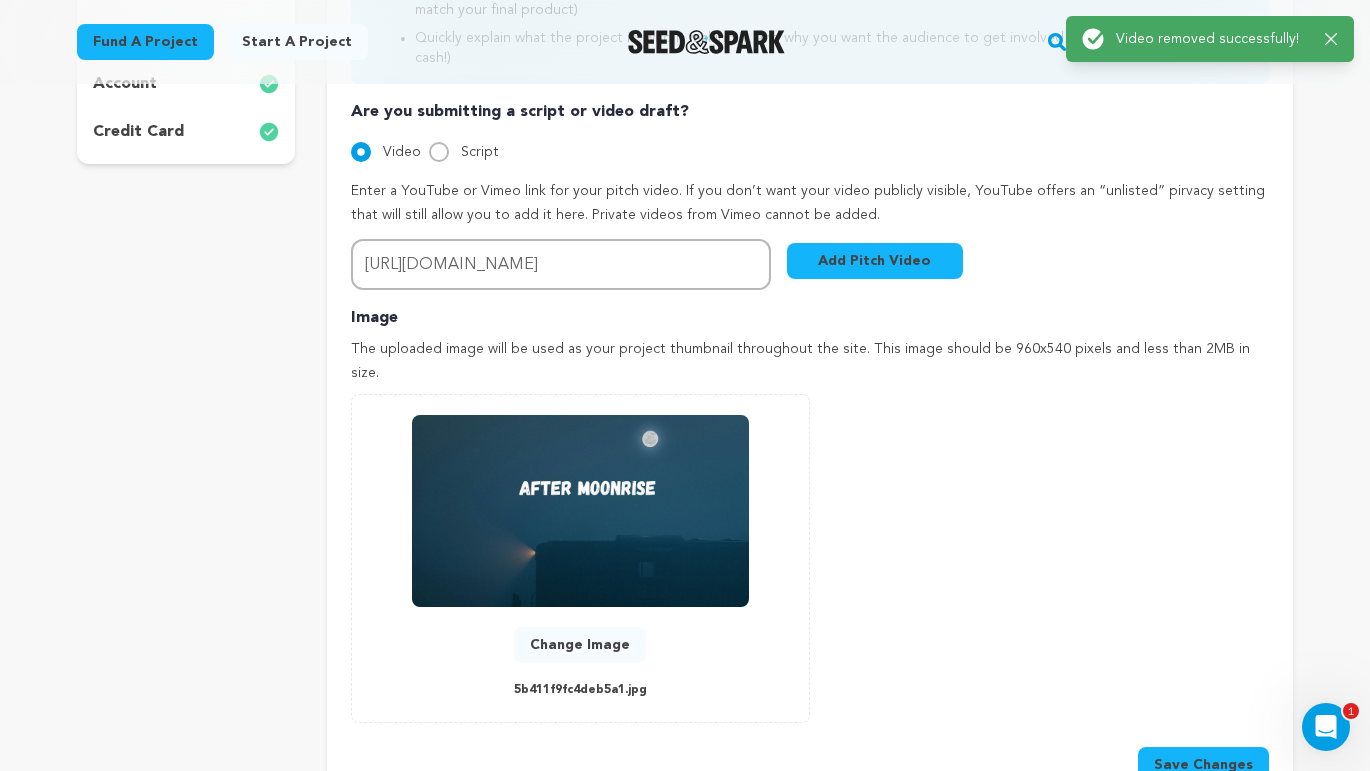 click on "Add Pitch Video" at bounding box center (875, 261) 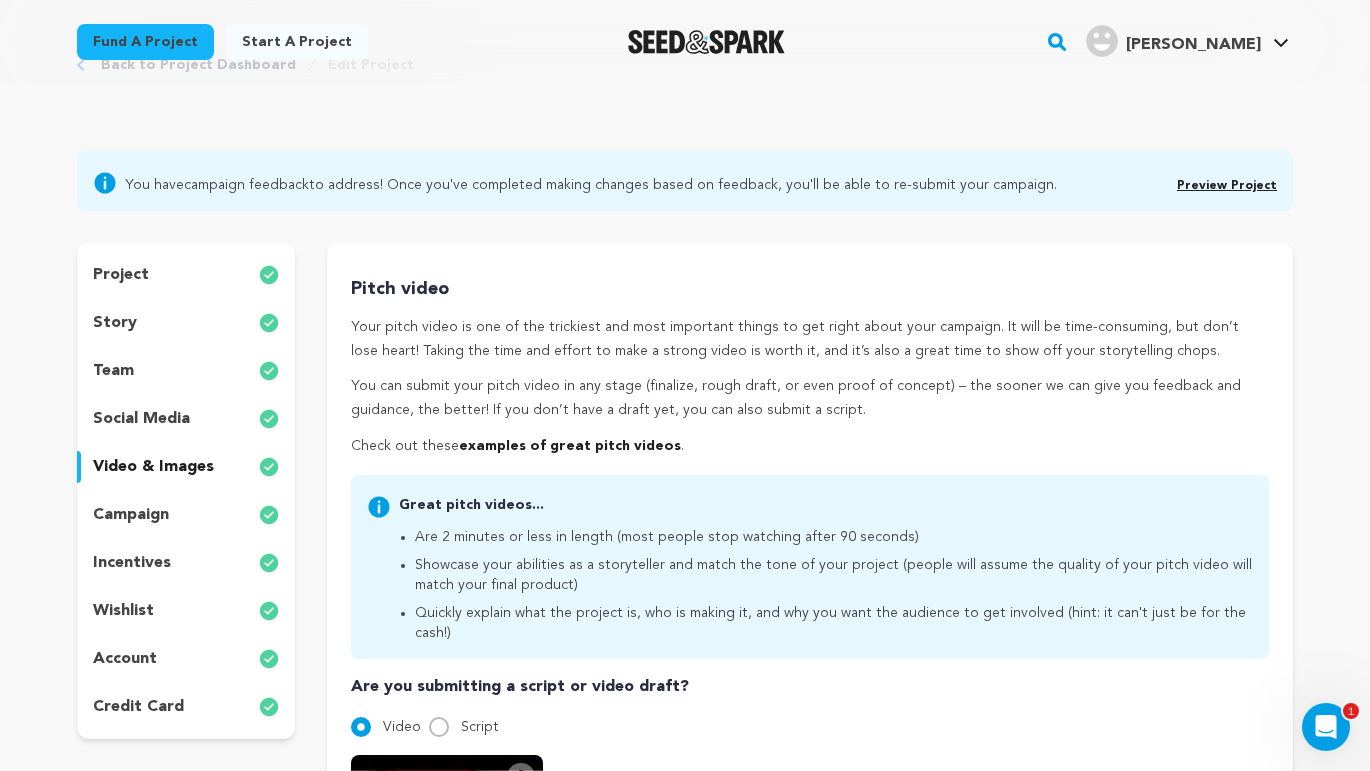 scroll, scrollTop: 77, scrollLeft: 0, axis: vertical 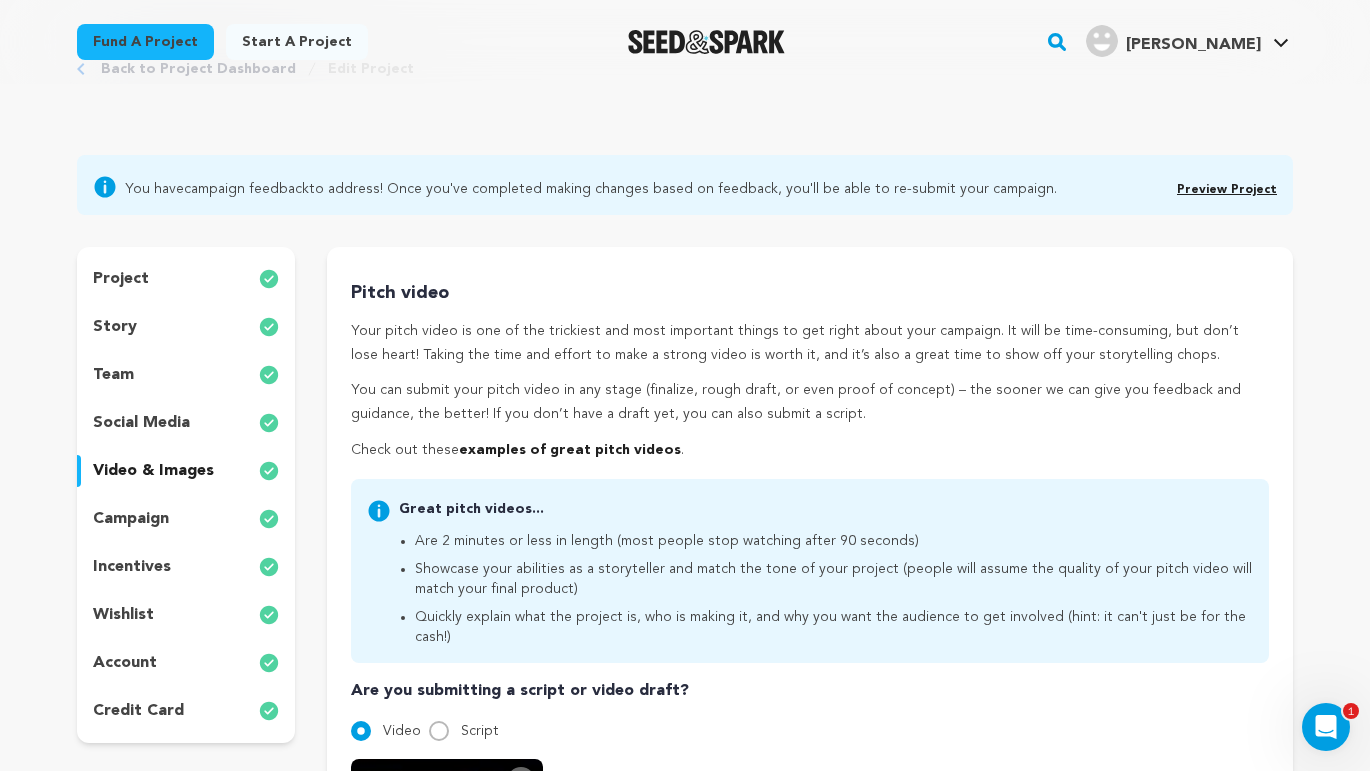 click on "story" at bounding box center [186, 327] 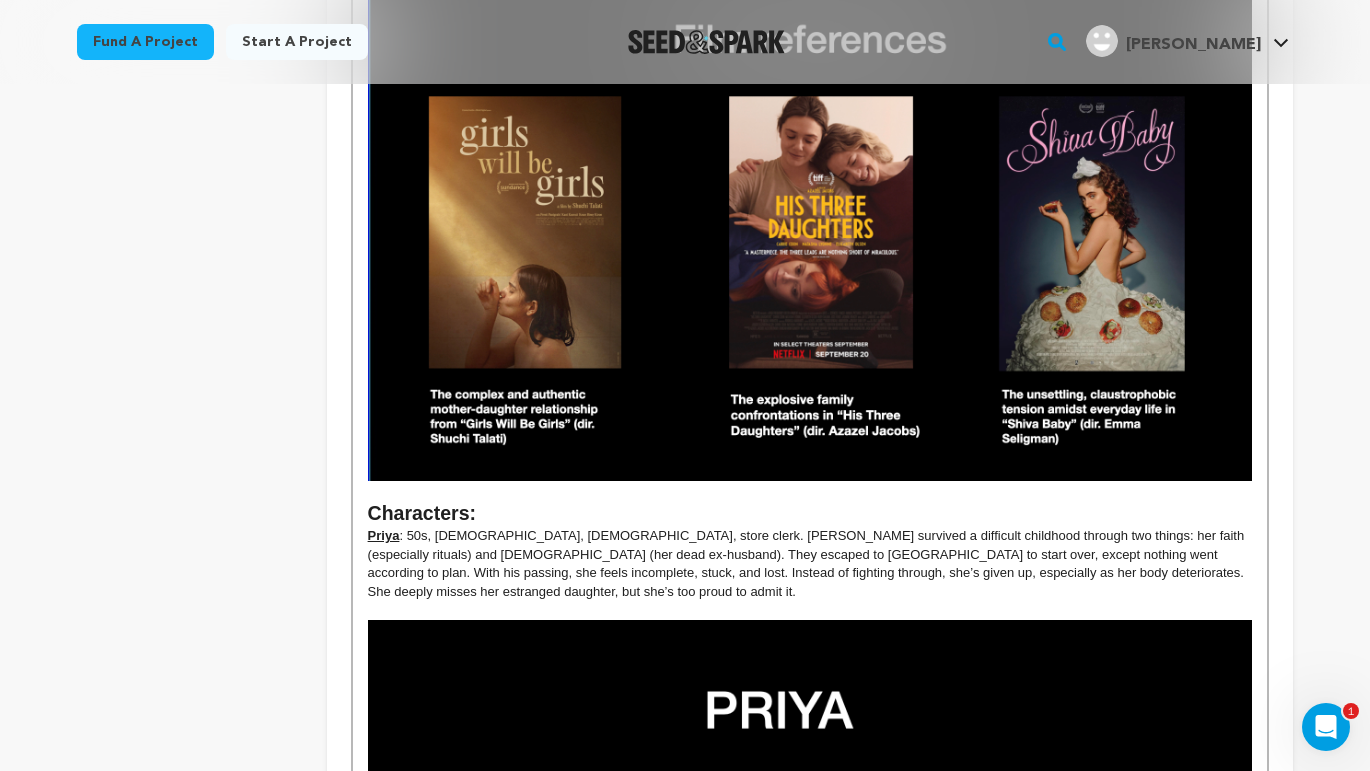 scroll, scrollTop: 1457, scrollLeft: 0, axis: vertical 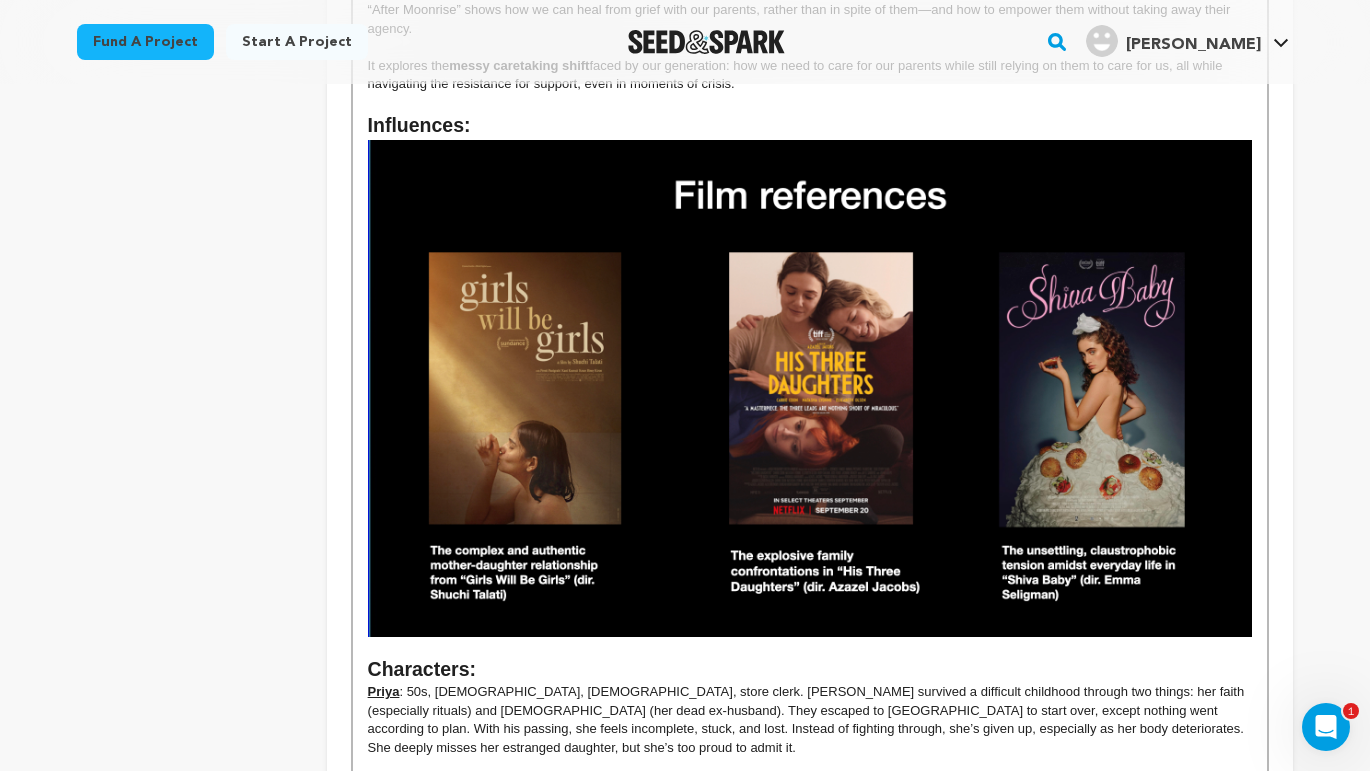 click at bounding box center (810, 388) 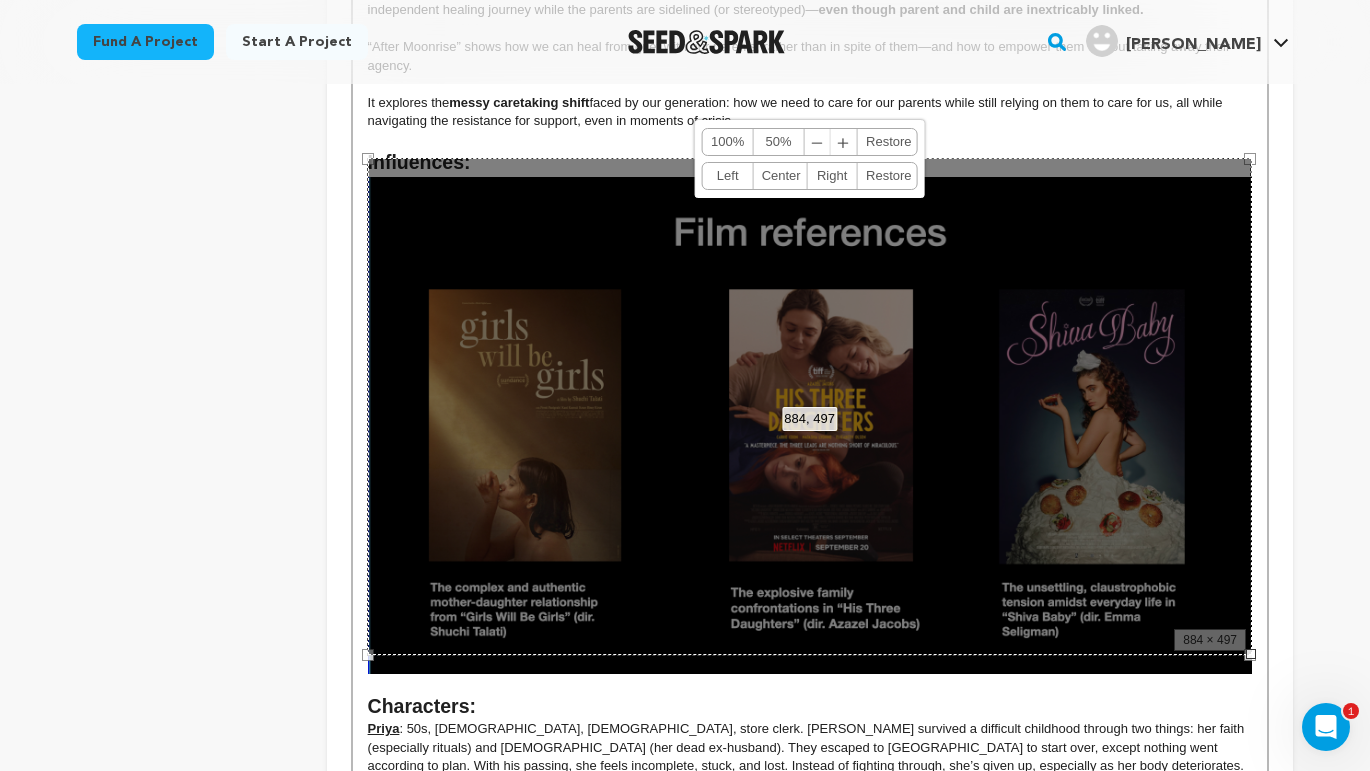 scroll, scrollTop: 843, scrollLeft: 0, axis: vertical 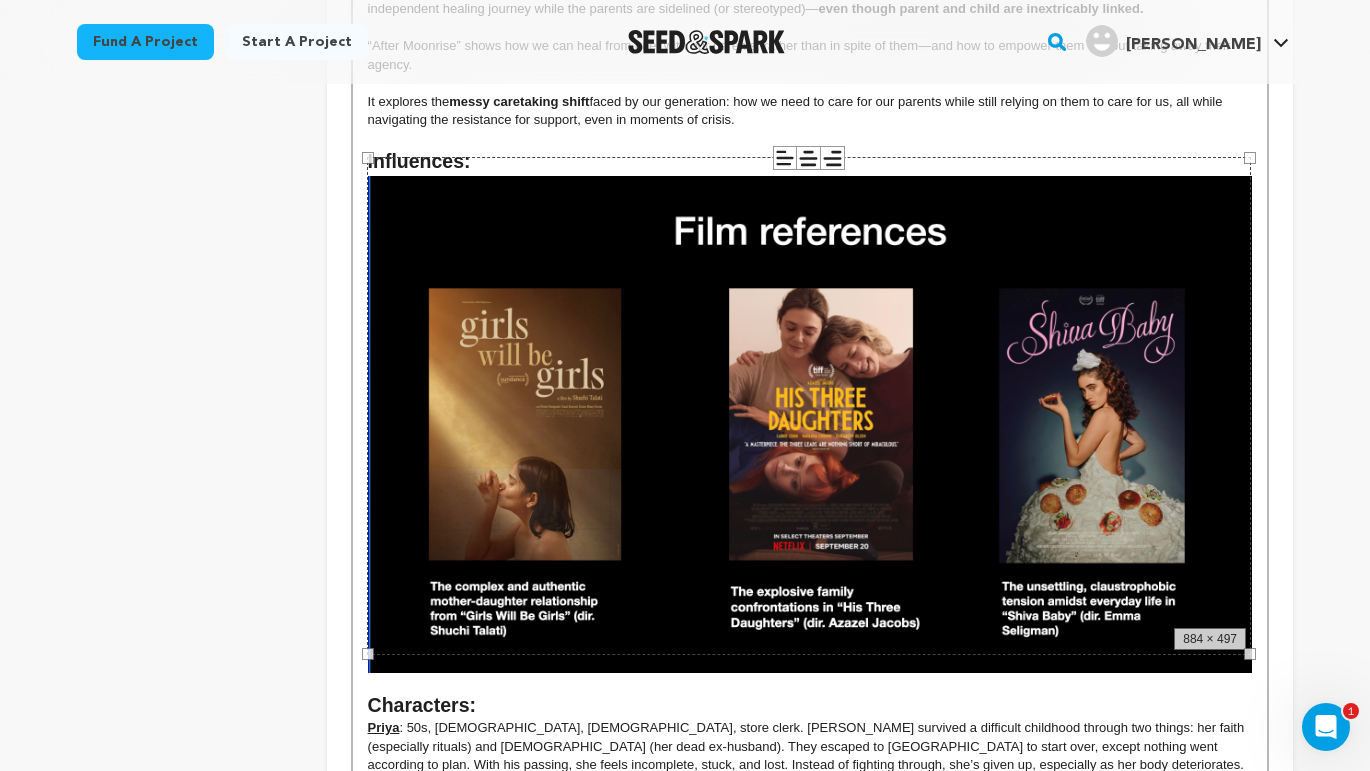 click on "Characters:" at bounding box center (422, 705) 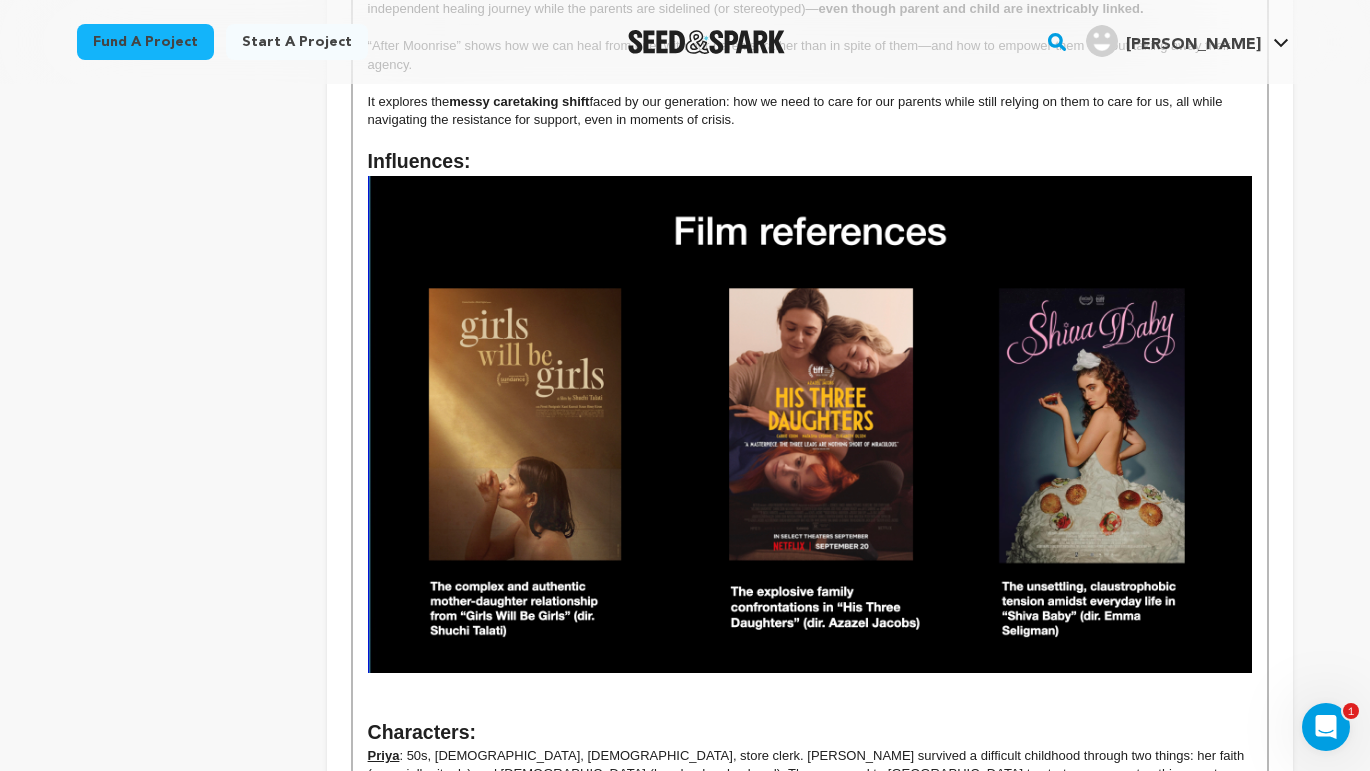 type 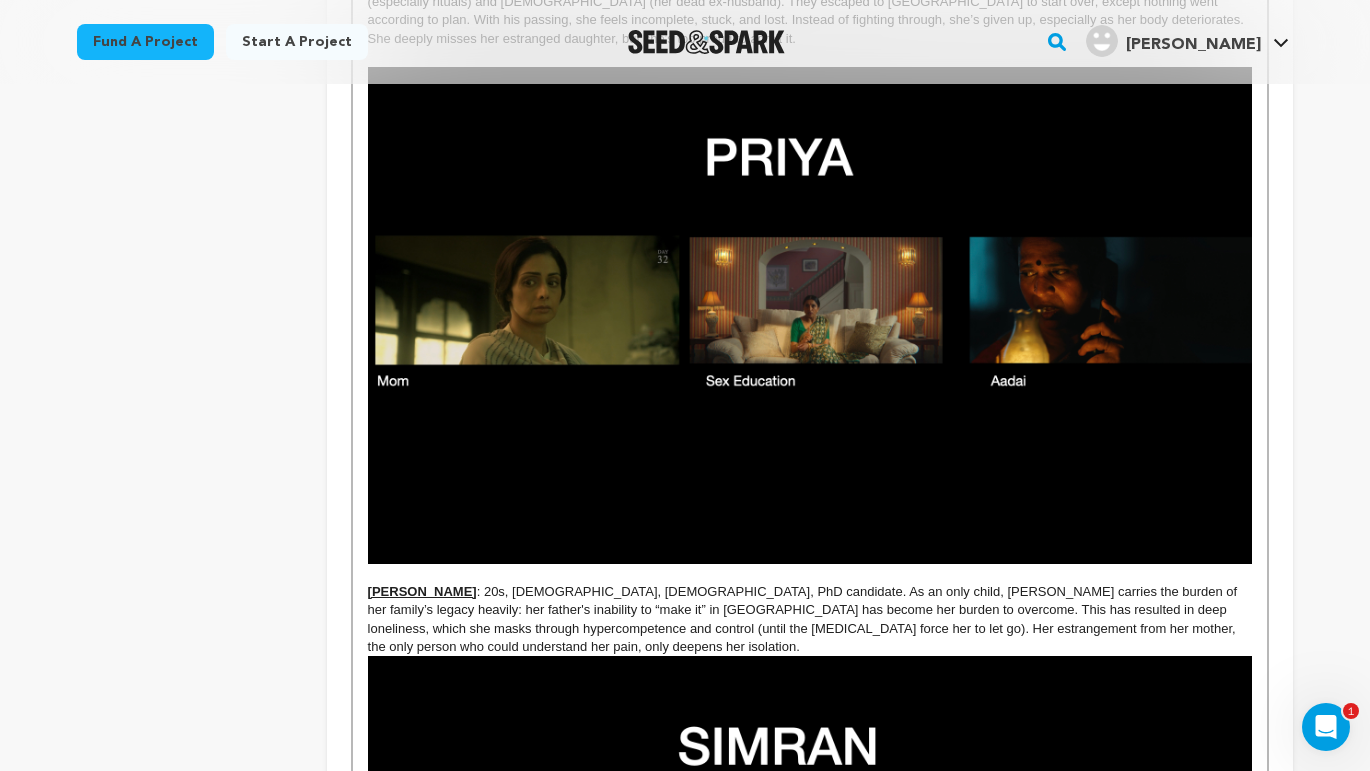 scroll, scrollTop: 1661, scrollLeft: 0, axis: vertical 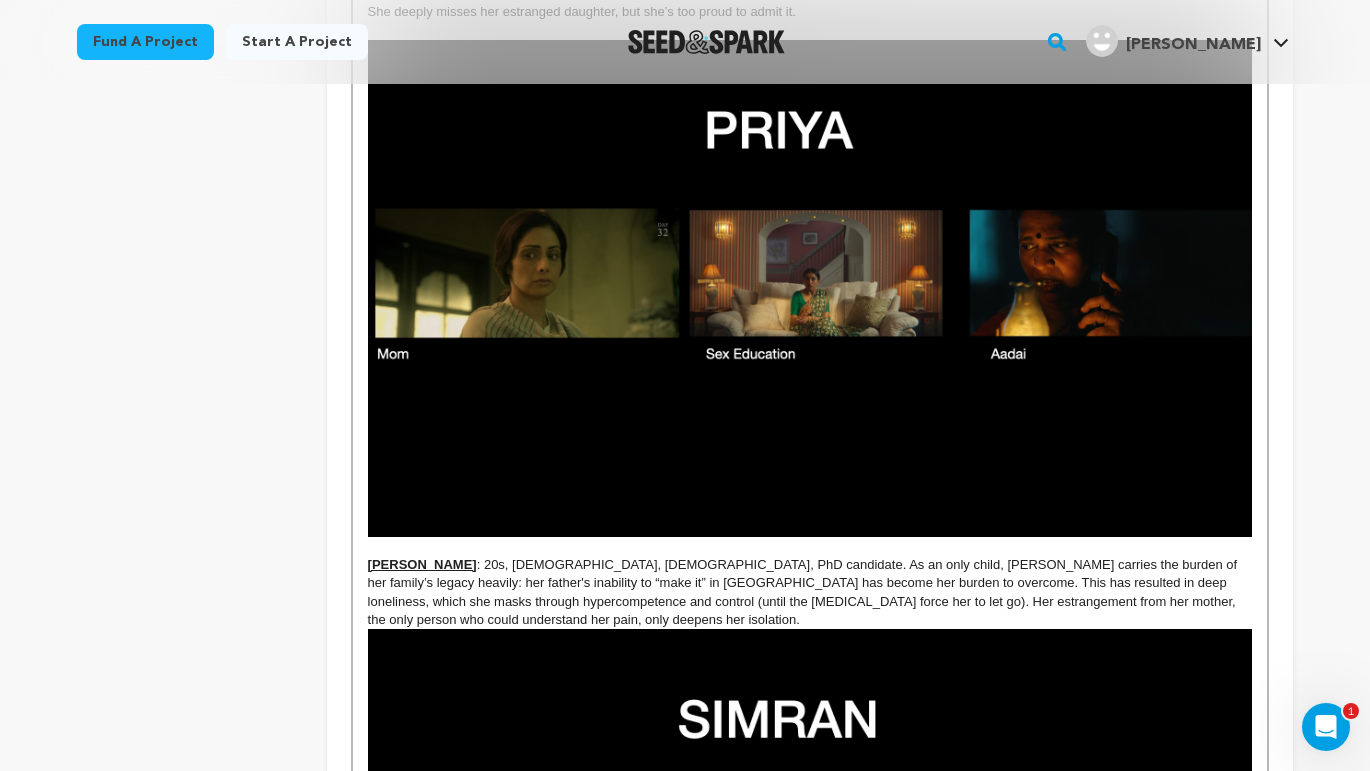 click at bounding box center [810, 546] 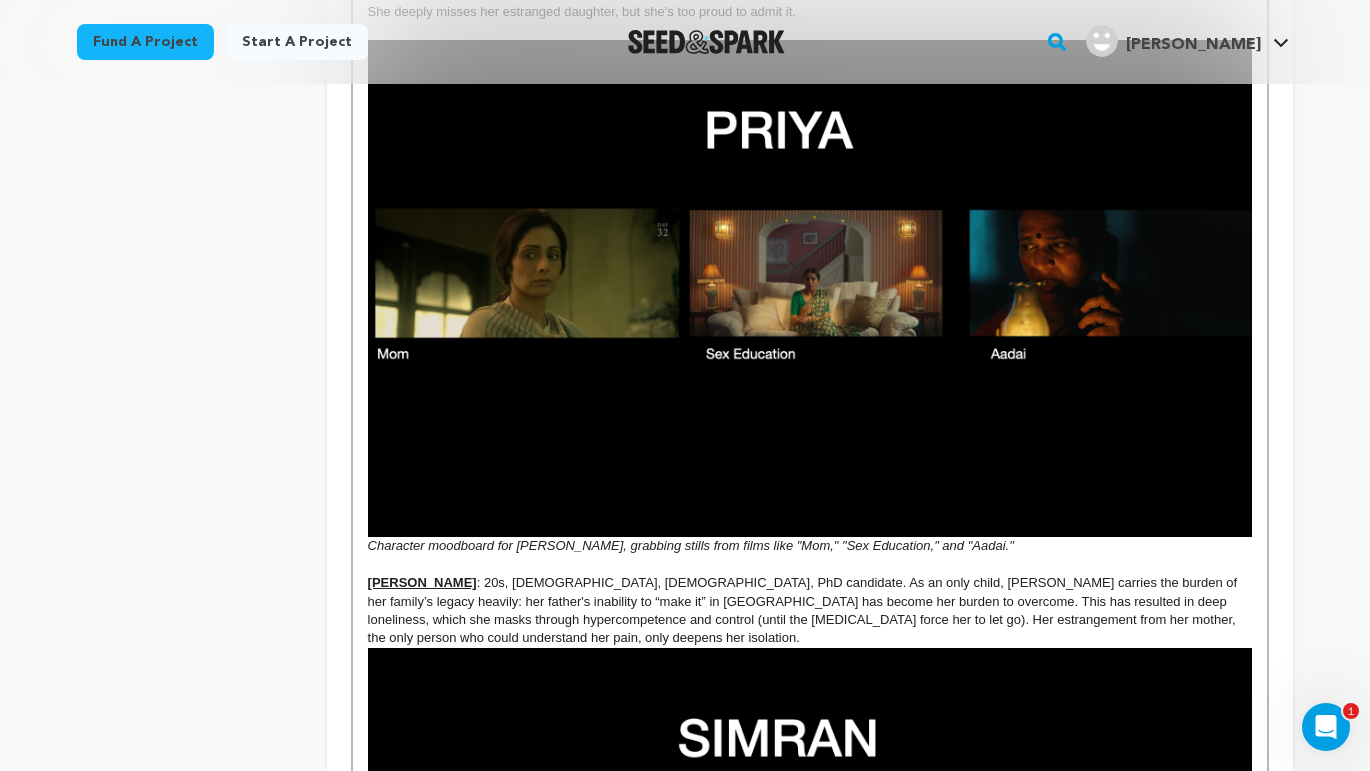 click on "Character moodboard for [PERSON_NAME], grabbing stills from films like "Mom," "Sex Education," and "Aadai."" at bounding box center (691, 545) 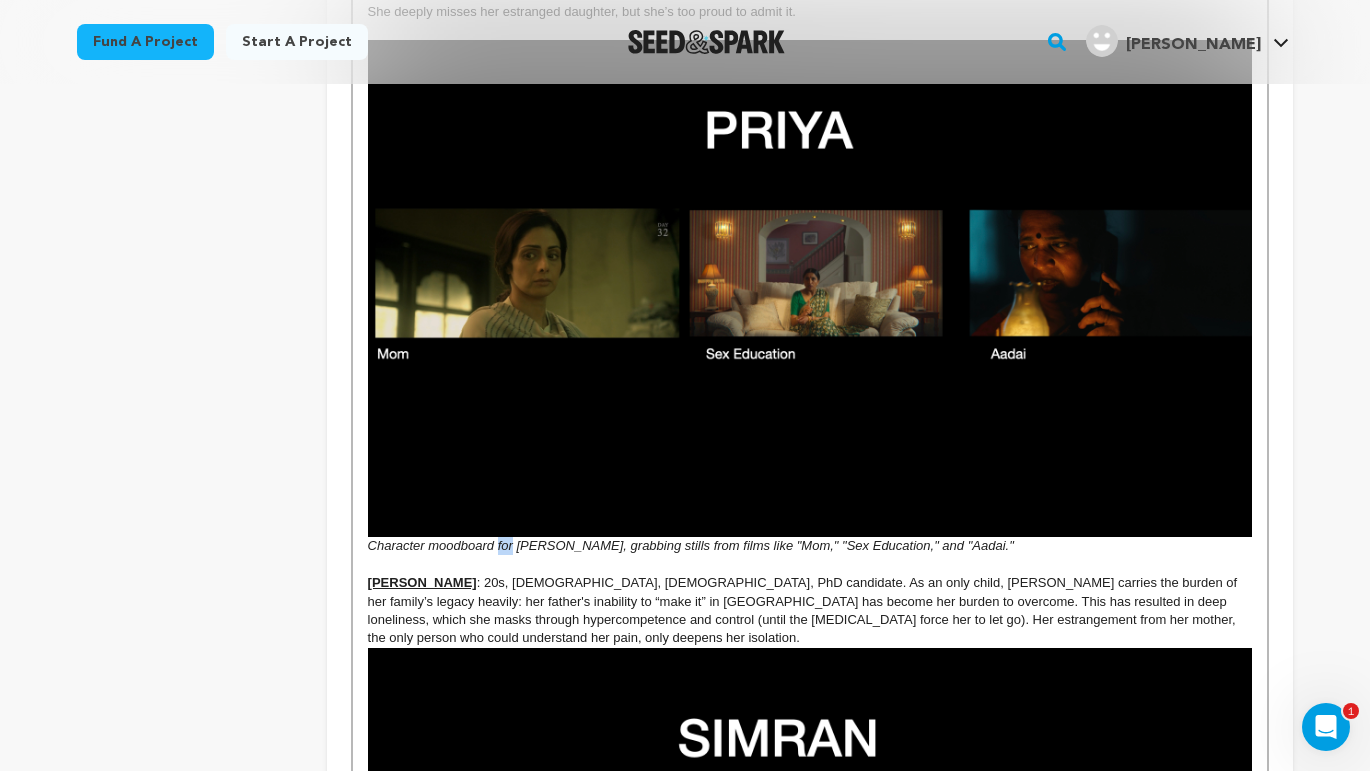 click on "Character moodboard for [PERSON_NAME], grabbing stills from films like "Mom," "Sex Education," and "Aadai."" at bounding box center [691, 545] 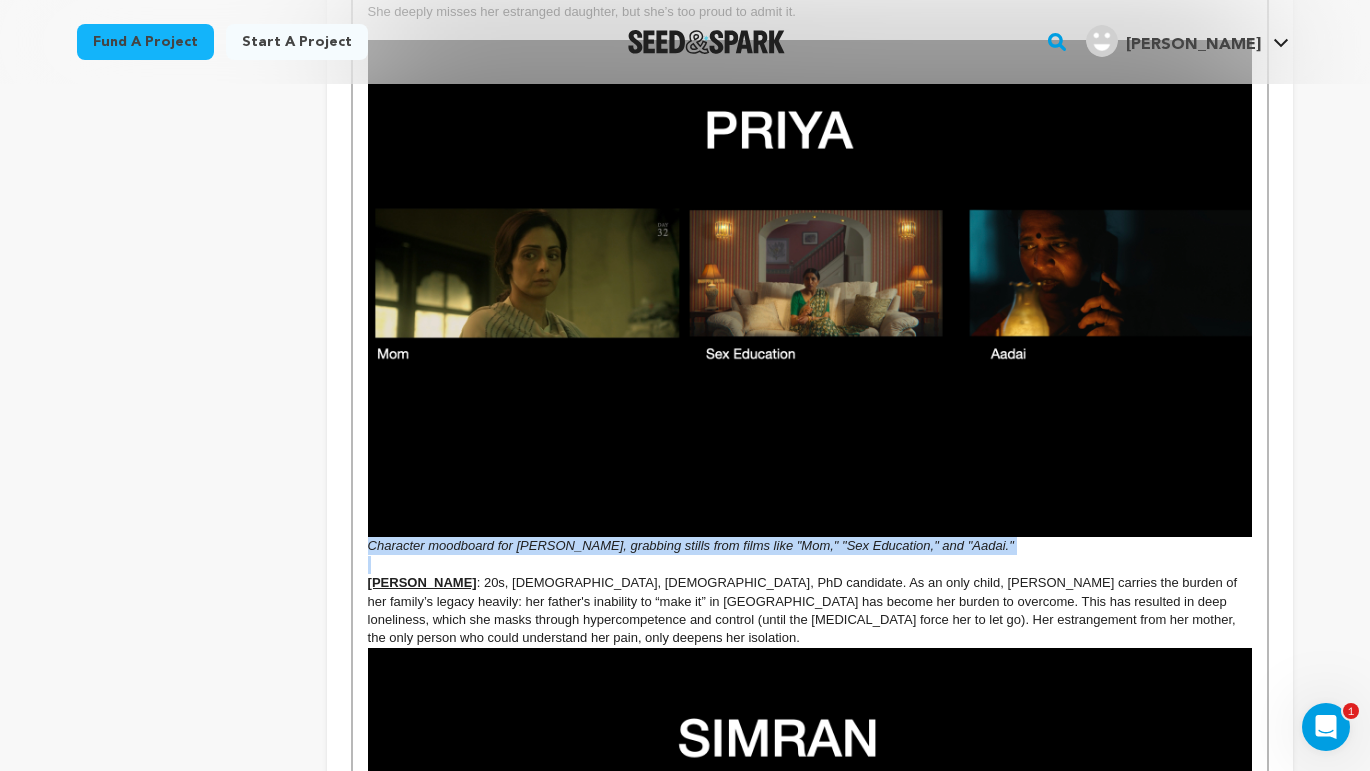 click on "Character moodboard for [PERSON_NAME], grabbing stills from films like "Mom," "Sex Education," and "Aadai."" at bounding box center [691, 545] 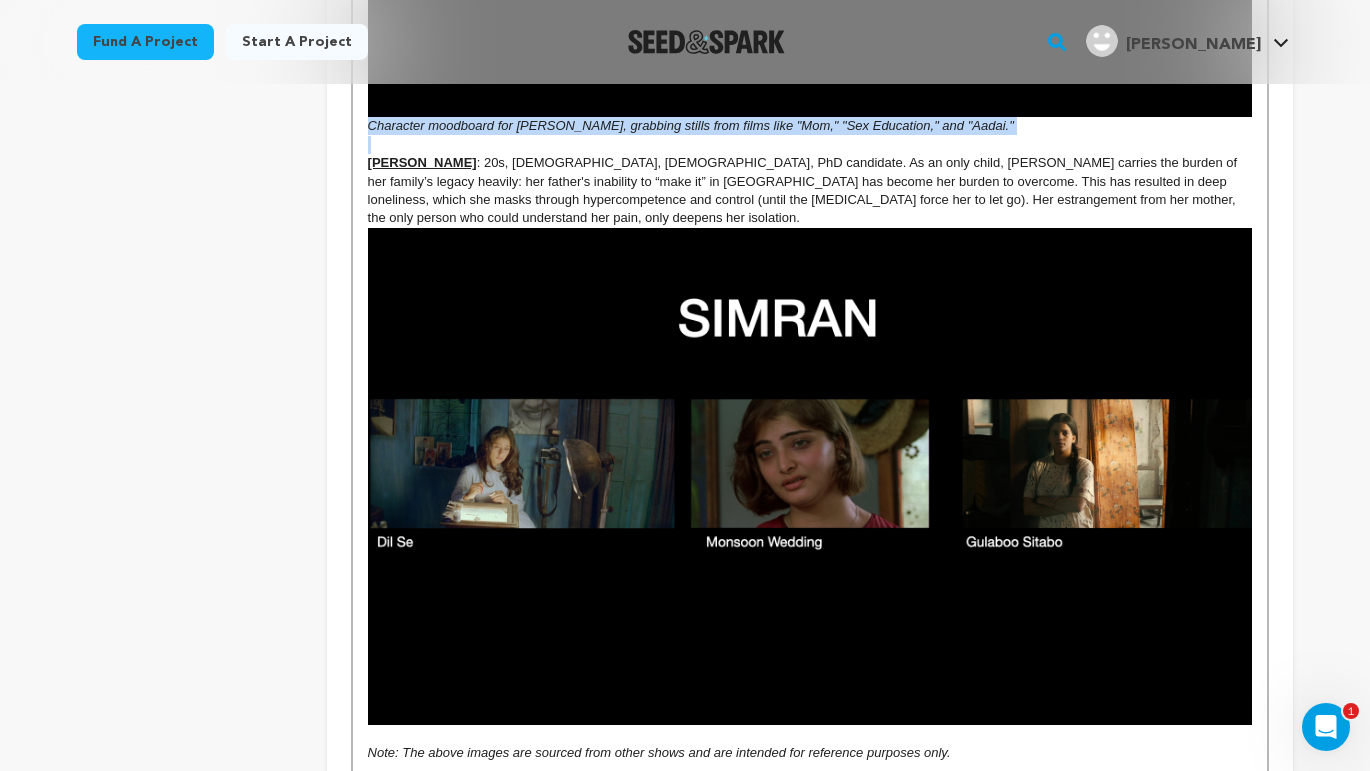 scroll, scrollTop: 2183, scrollLeft: 0, axis: vertical 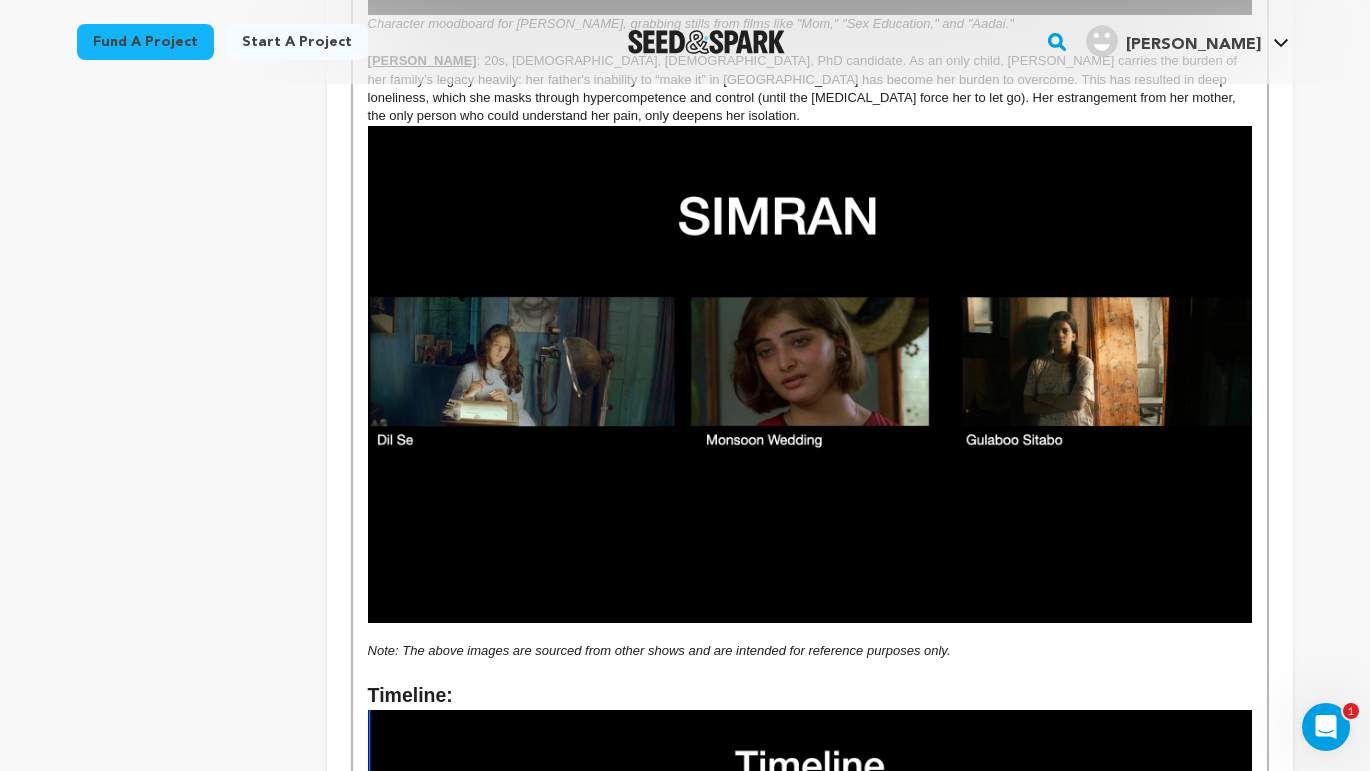 click on "Note: The above images are sourced from other shows and are intended for reference purposes only." at bounding box center [659, 650] 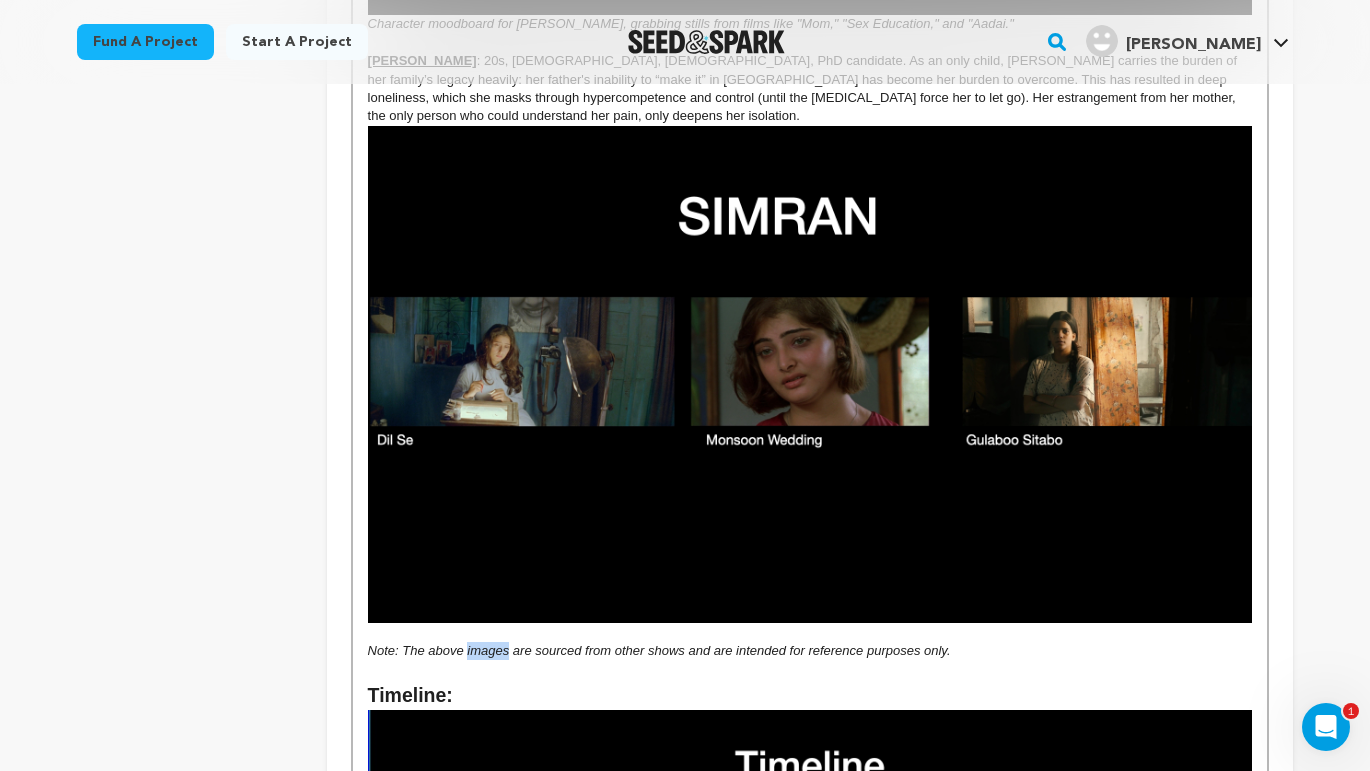 click on "Note: The above images are sourced from other shows and are intended for reference purposes only." at bounding box center [659, 650] 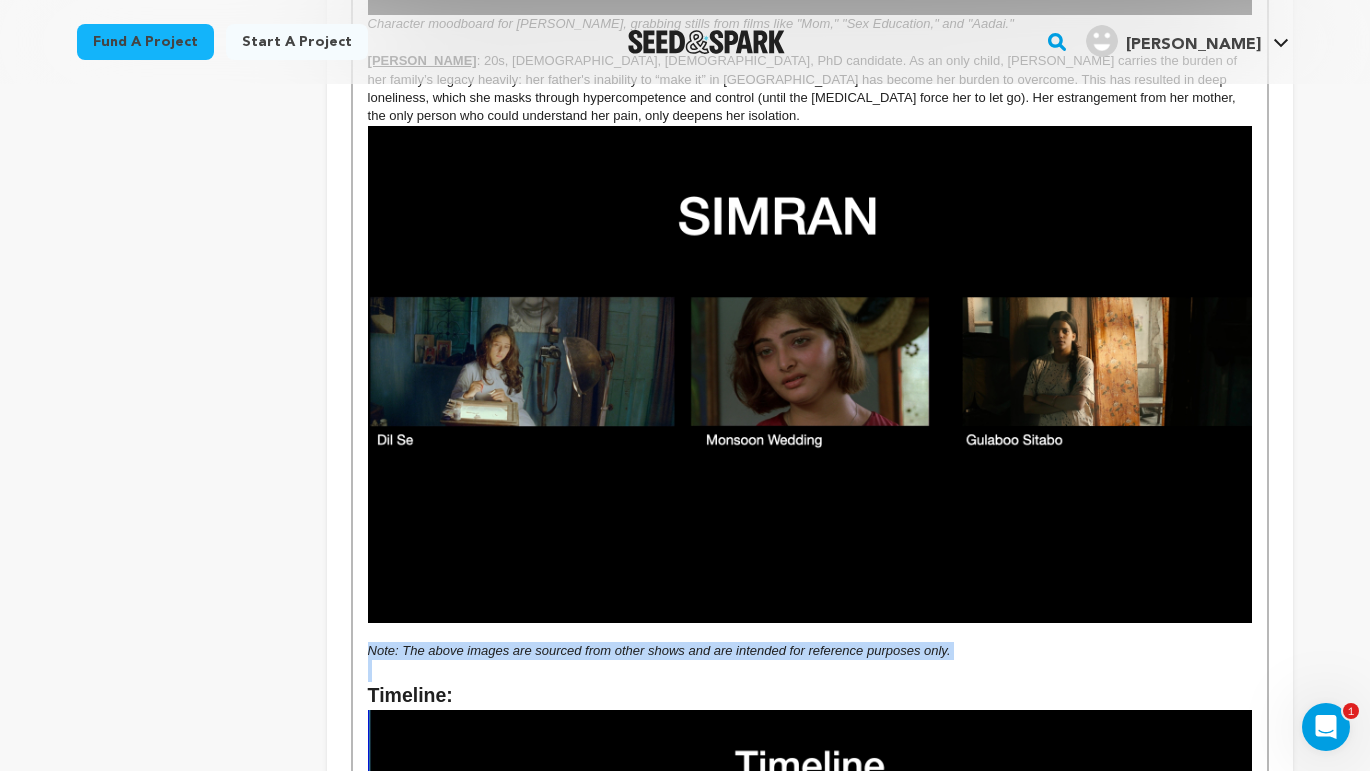 click on "Note: The above images are sourced from other shows and are intended for reference purposes only." at bounding box center [659, 650] 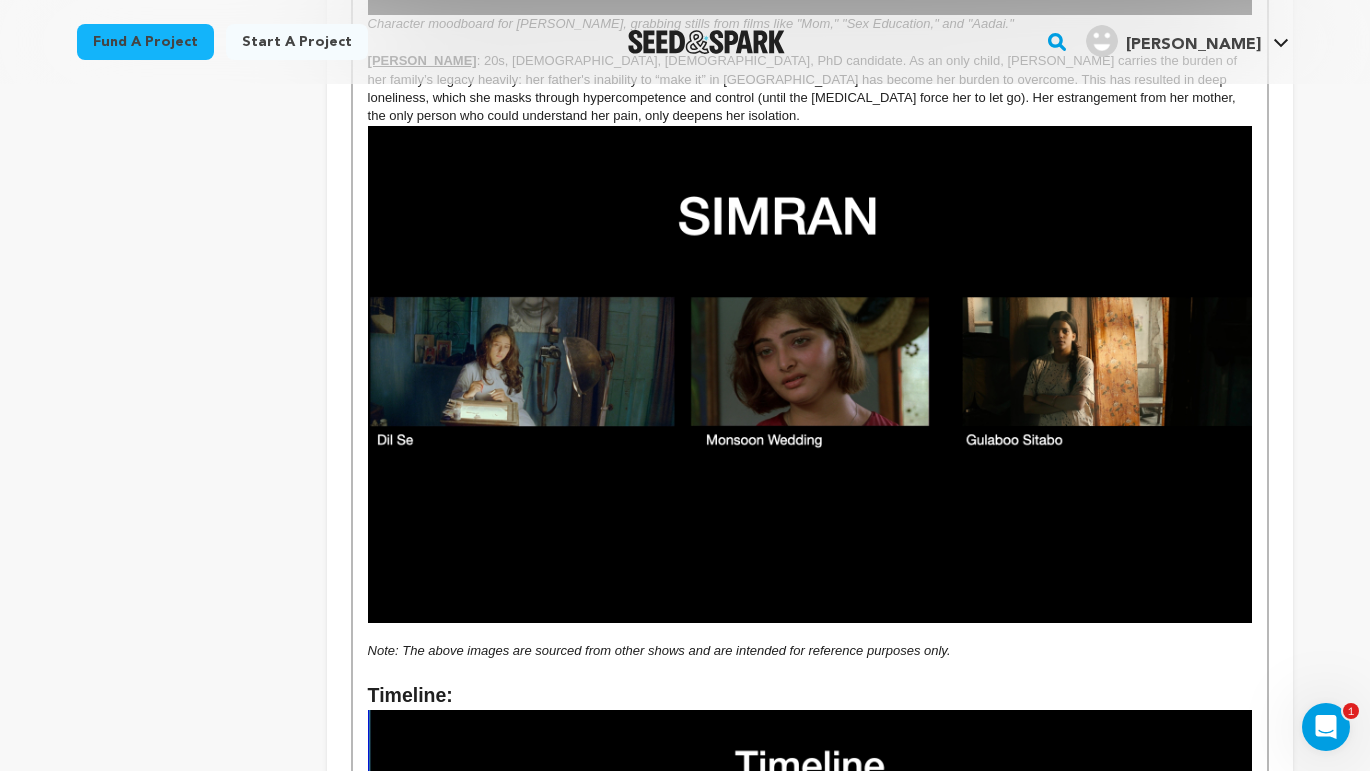 scroll, scrollTop: 0, scrollLeft: 0, axis: both 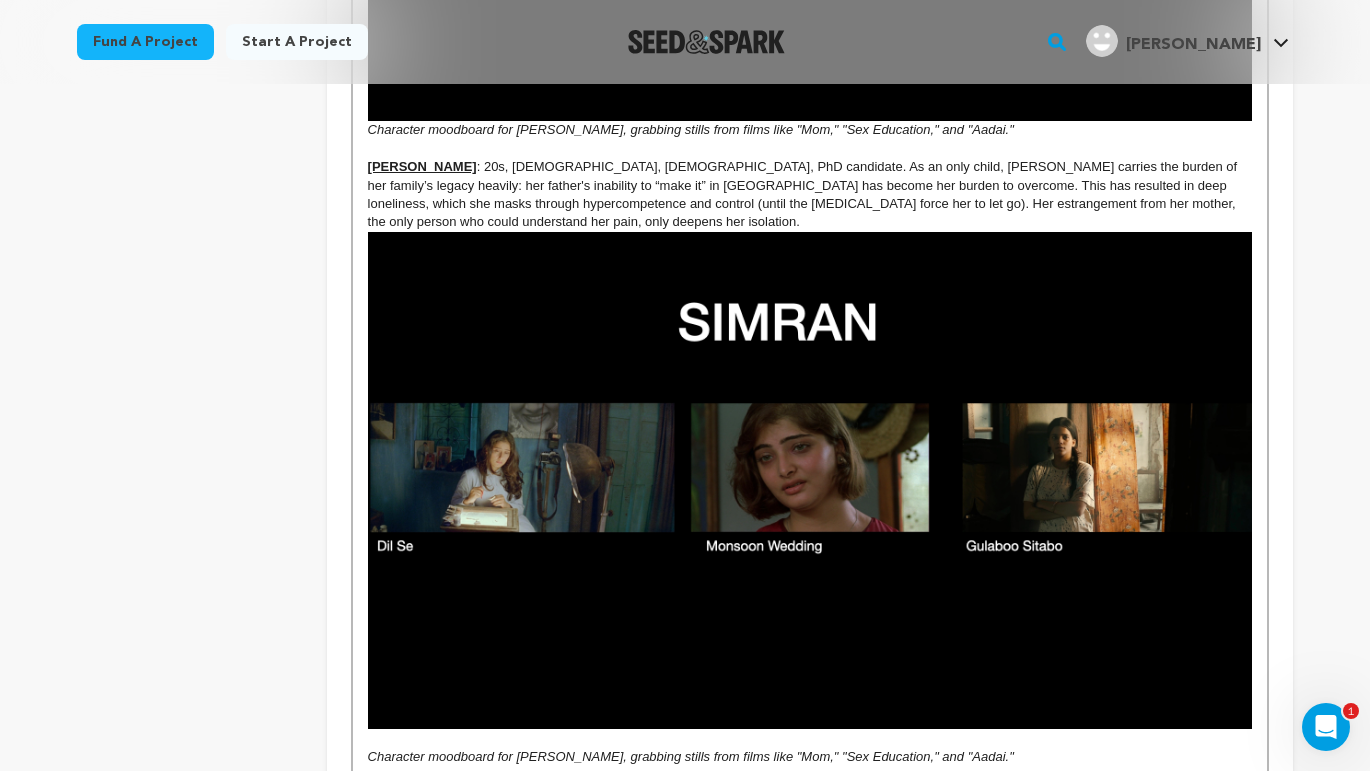 click on "Character moodboard for [PERSON_NAME], grabbing stills from films like "Mom," "Sex Education," and "Aadai."" at bounding box center (691, 756) 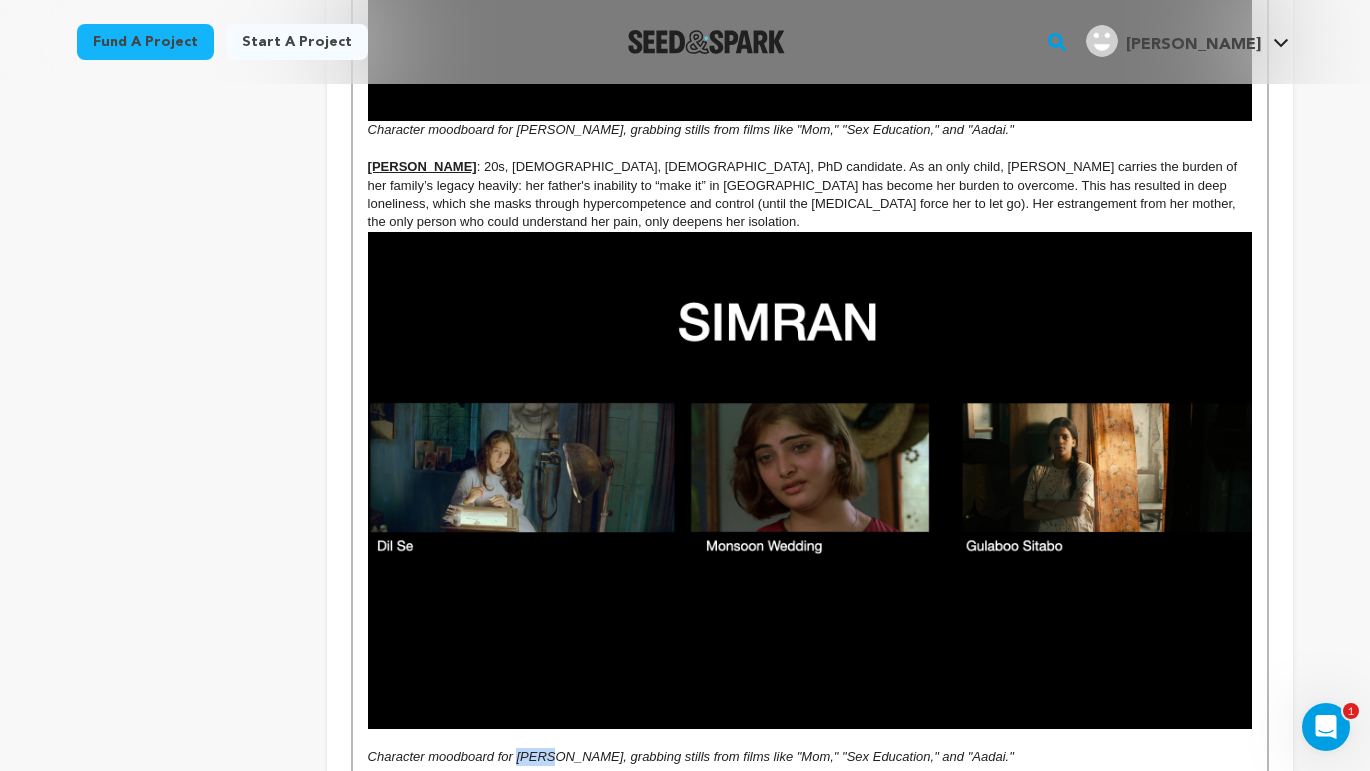 click on "Character moodboard for [PERSON_NAME], grabbing stills from films like "Mom," "Sex Education," and "Aadai."" at bounding box center (691, 756) 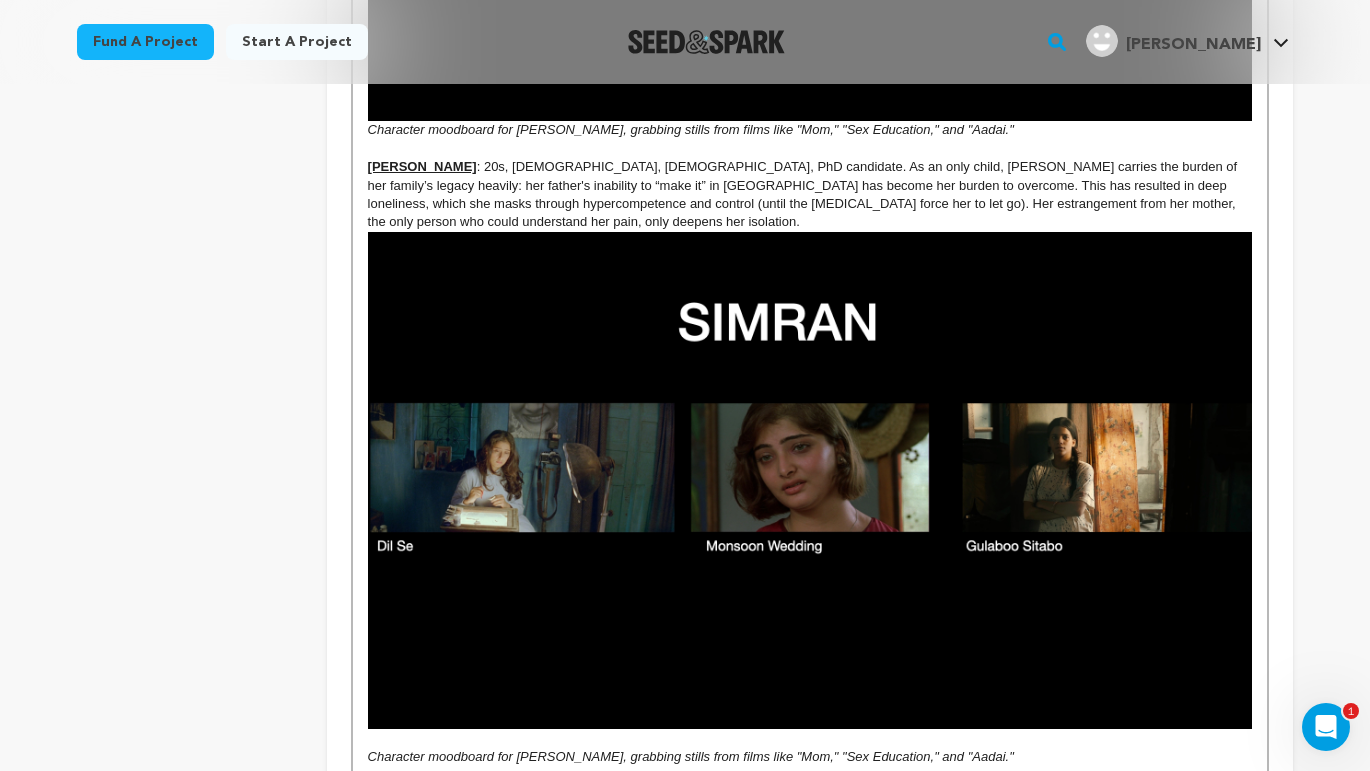 click on "Character moodboard for Simran, grabbing stills from films like "Mom," "Sex Education," and "Aadai."" at bounding box center [691, 756] 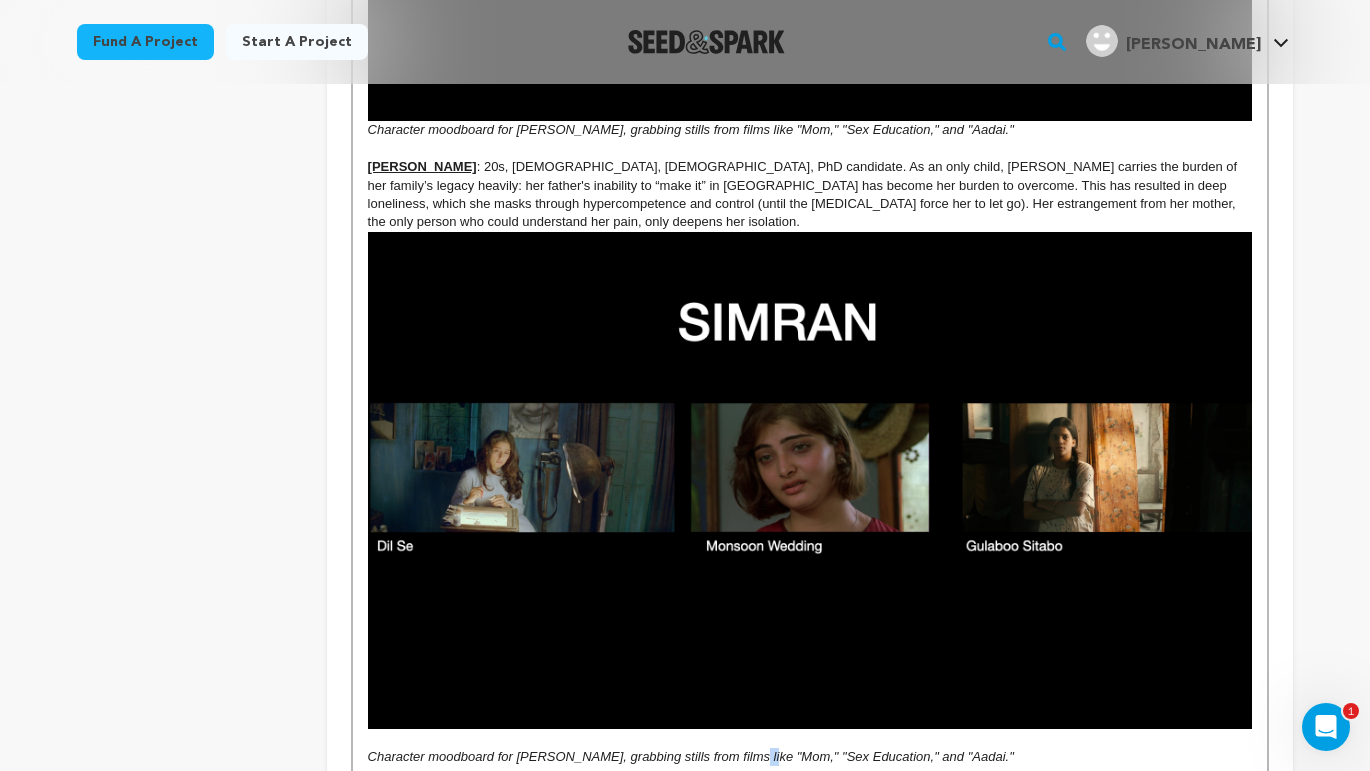 click on "Character moodboard for Simran, grabbing stills from films like "Mom," "Sex Education," and "Aadai."" at bounding box center [691, 756] 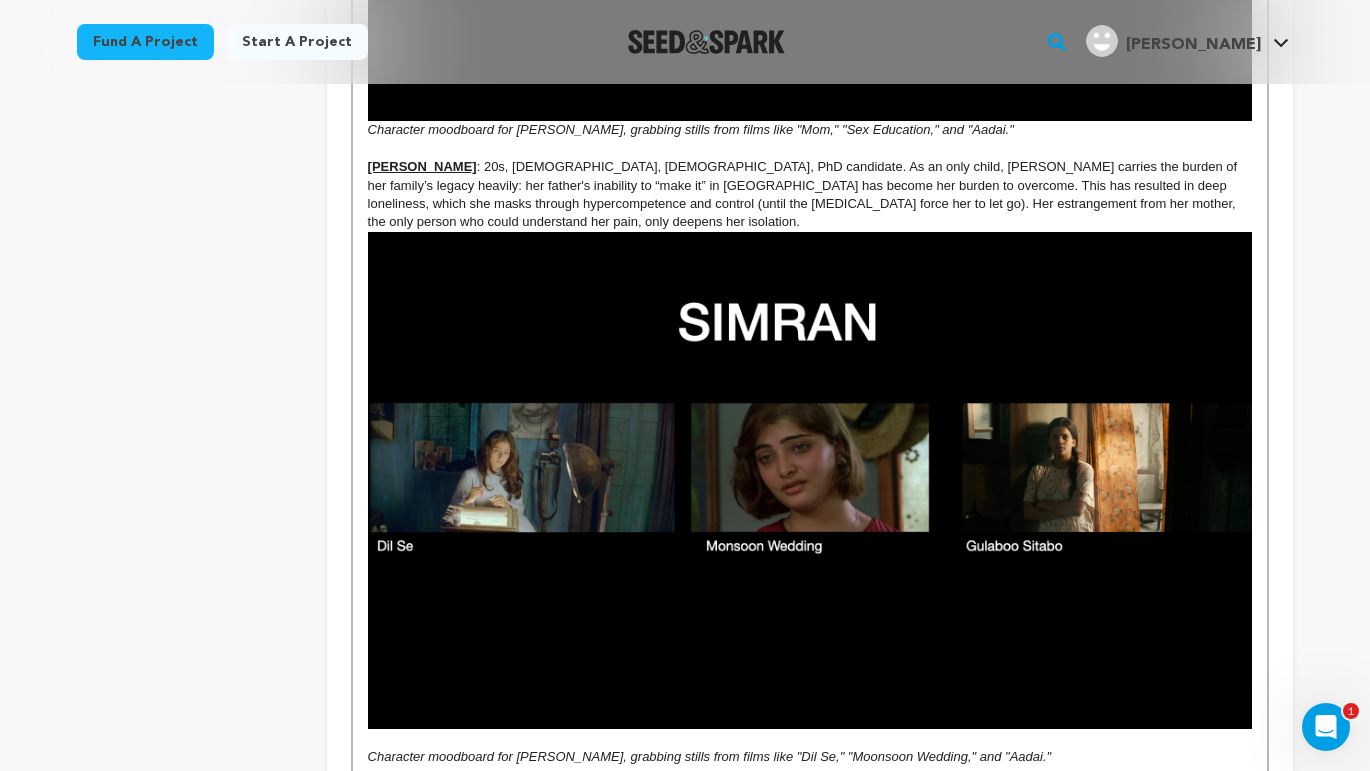click on "Character moodboard for Simran, grabbing stills from films like "Dil Se," "Moonsoon Wedding," and "Aadai."" at bounding box center (810, 757) 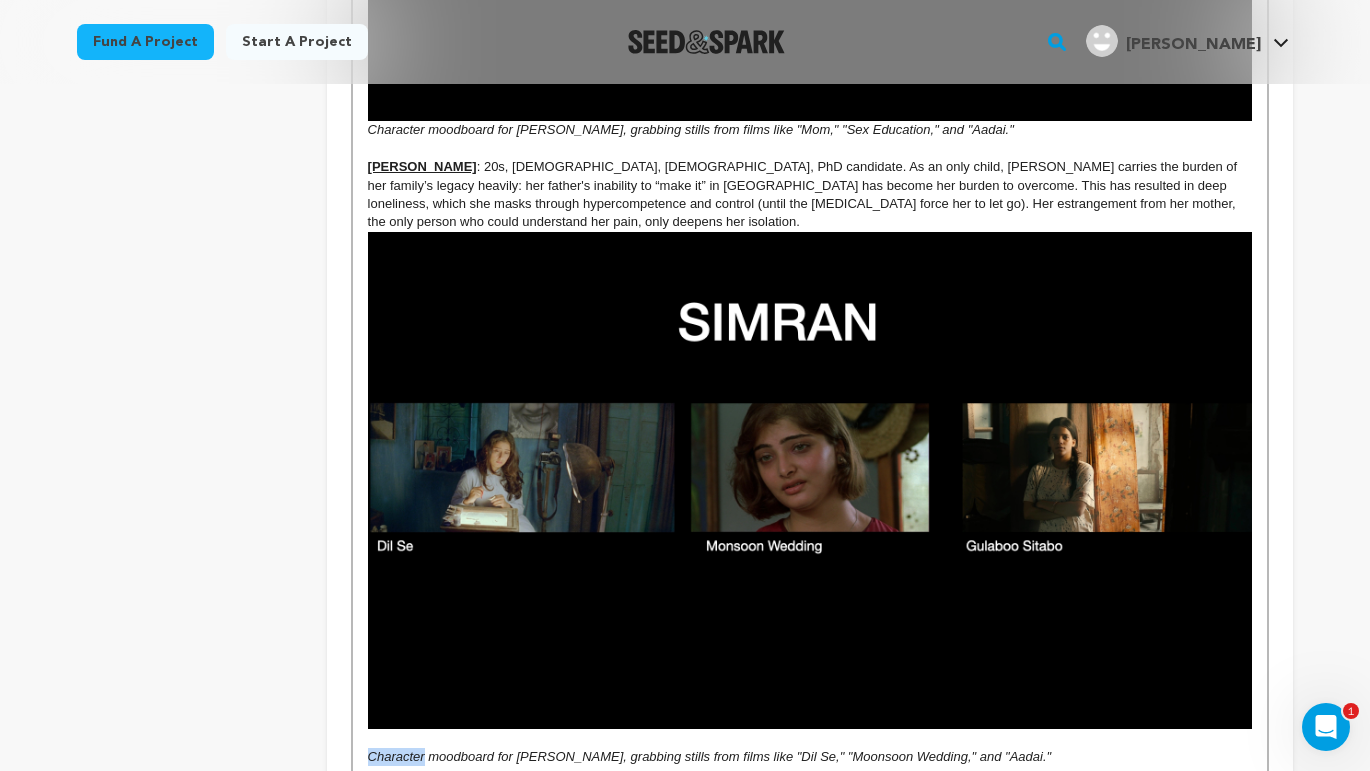 click on "Character moodboard for Simran, grabbing stills from films like "Dil Se," "Moonsoon Wedding," and "Aadai."" at bounding box center (810, 757) 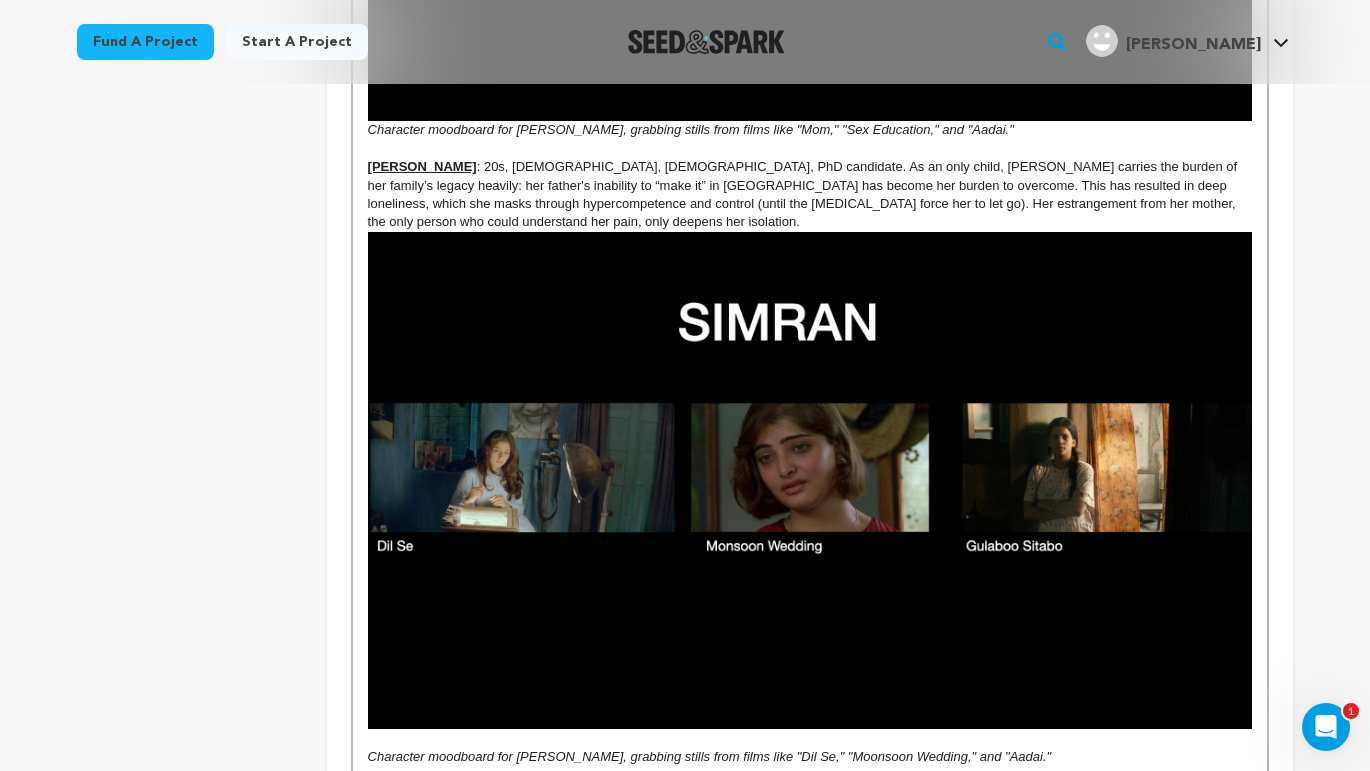 click on "Character moodboard for Simran, grabbing stills from films like "Dil Se," "Moonsoon Wedding," and "Aadai."" at bounding box center (710, 756) 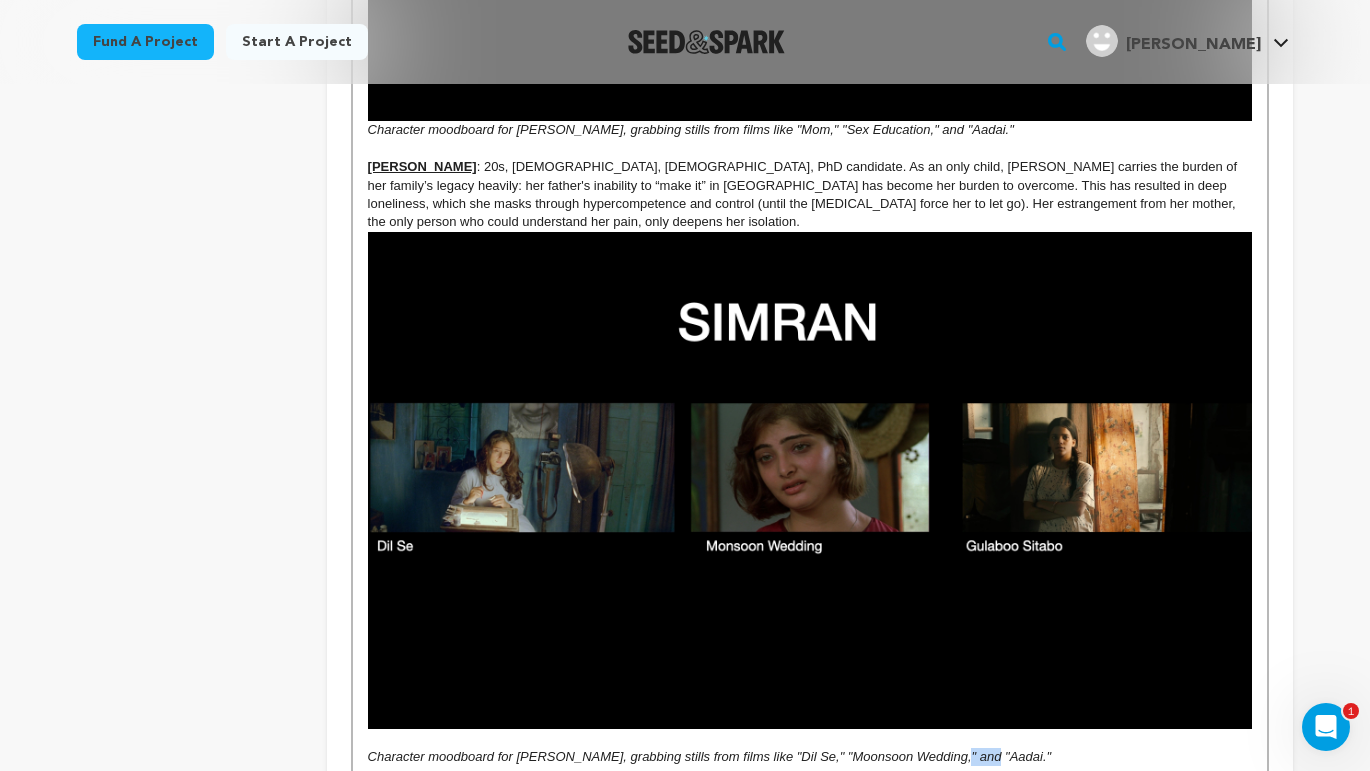 click on "Character moodboard for Simran, grabbing stills from films like "Dil Se," "Moonsoon Wedding," and "Aadai."" at bounding box center (710, 756) 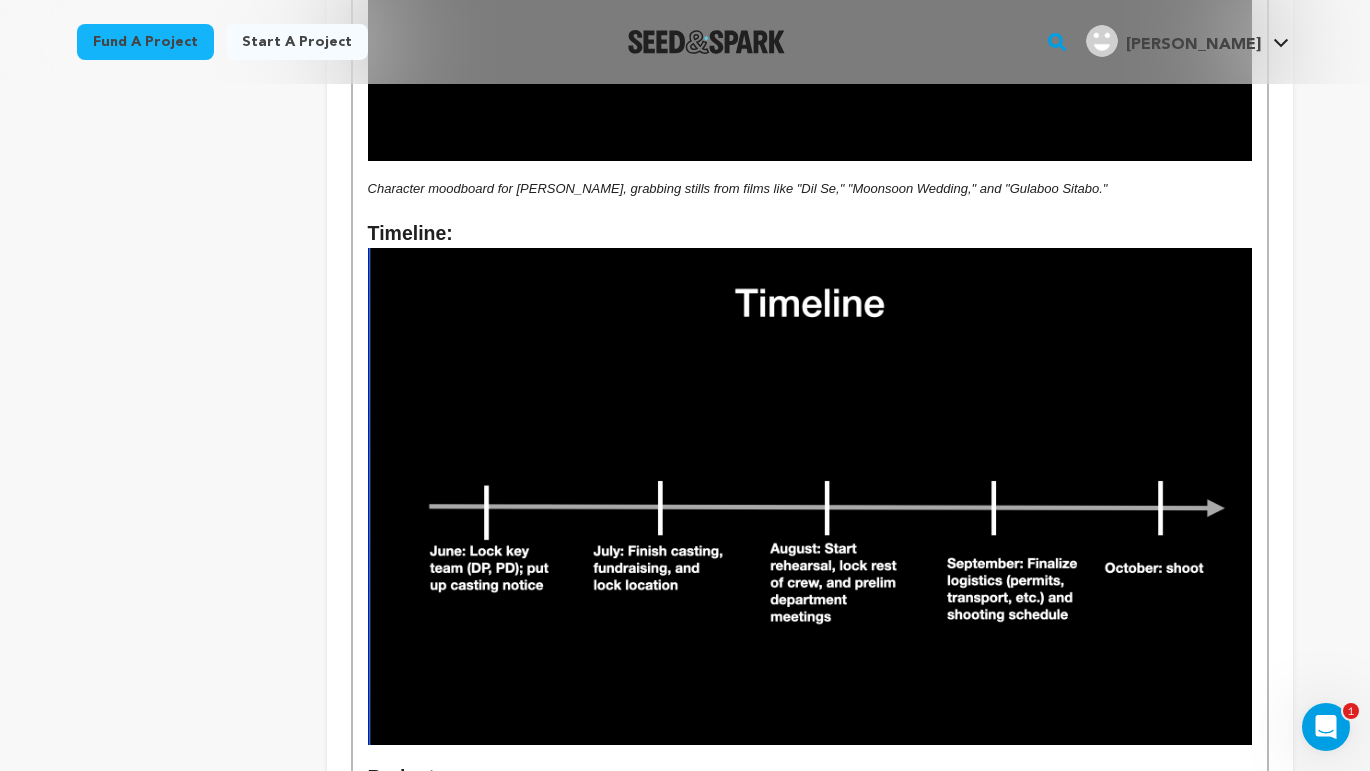 scroll, scrollTop: 2631, scrollLeft: 0, axis: vertical 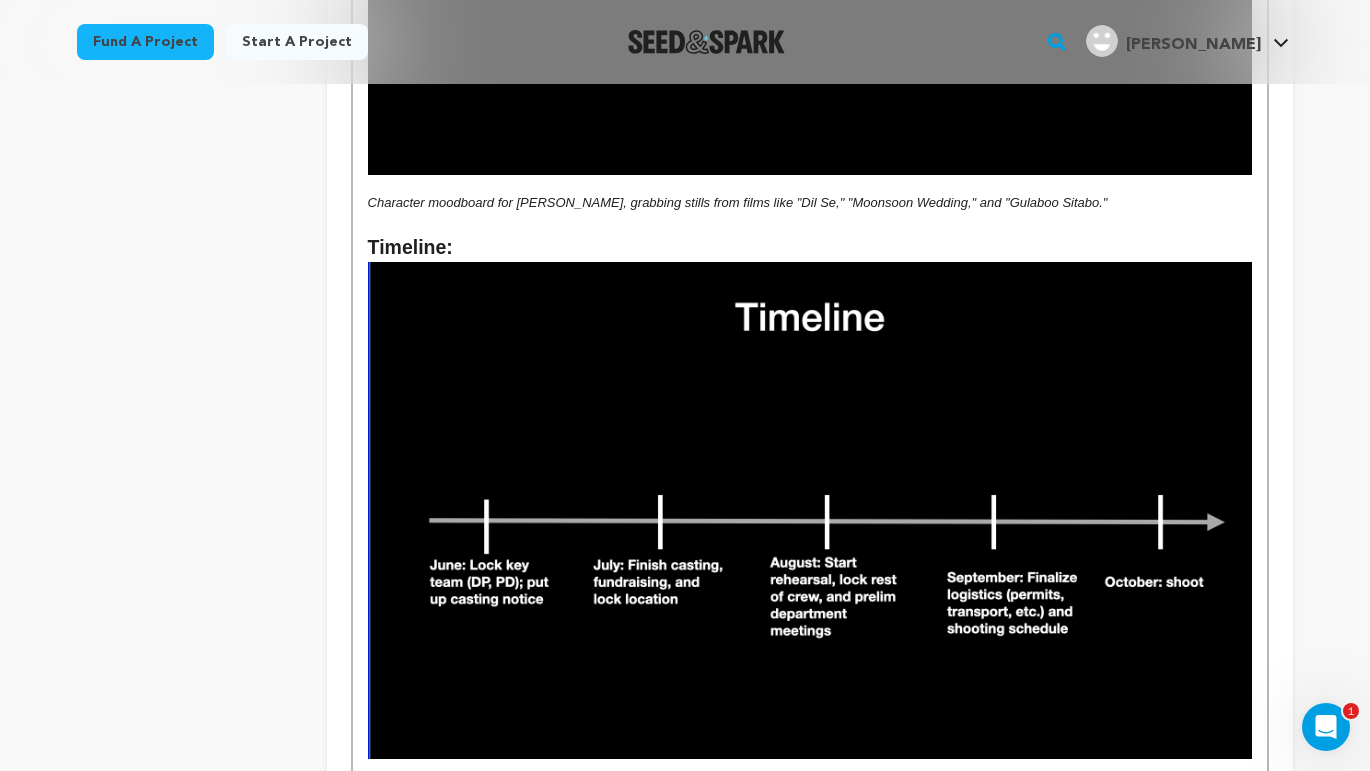 click at bounding box center [810, 510] 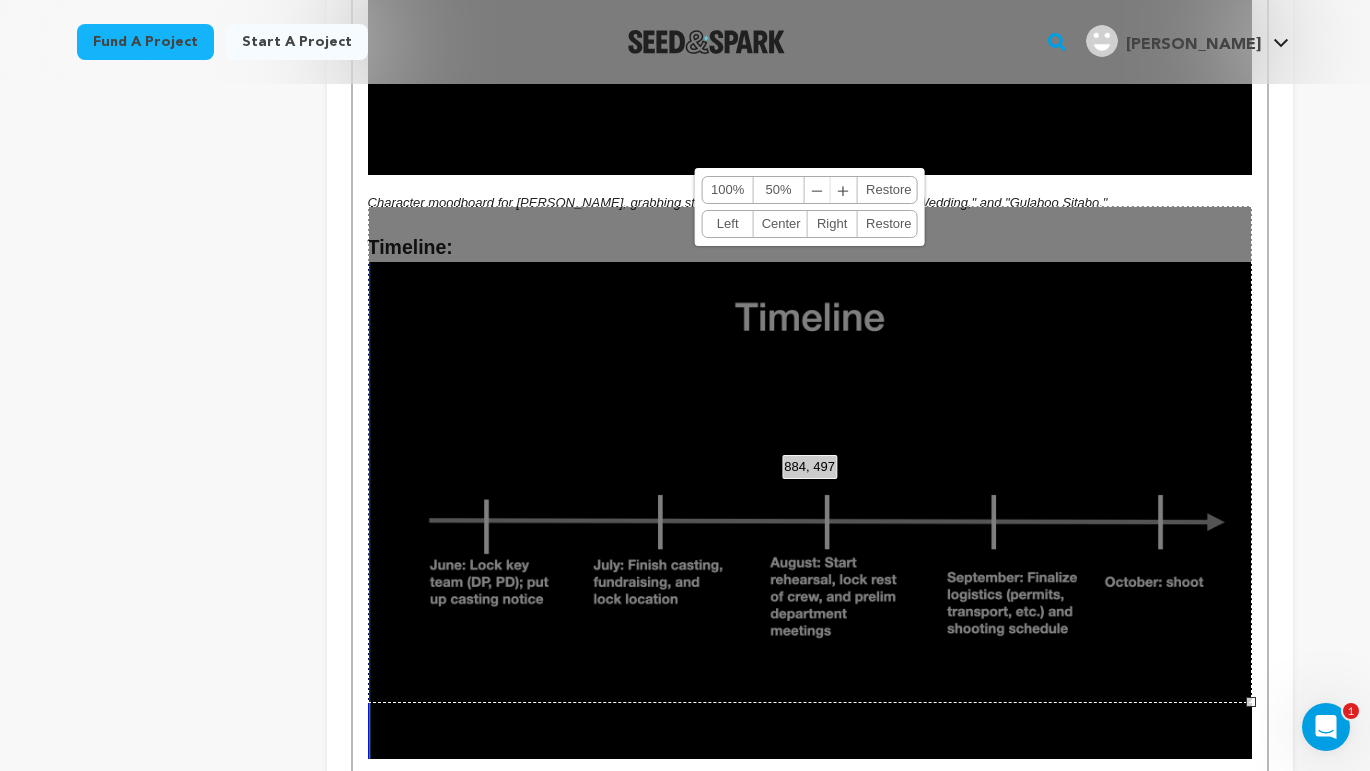 click on "884, 497
100%
50%
﹣
﹢
Restore
Left
Center
Right
Restore" at bounding box center [810, 454] 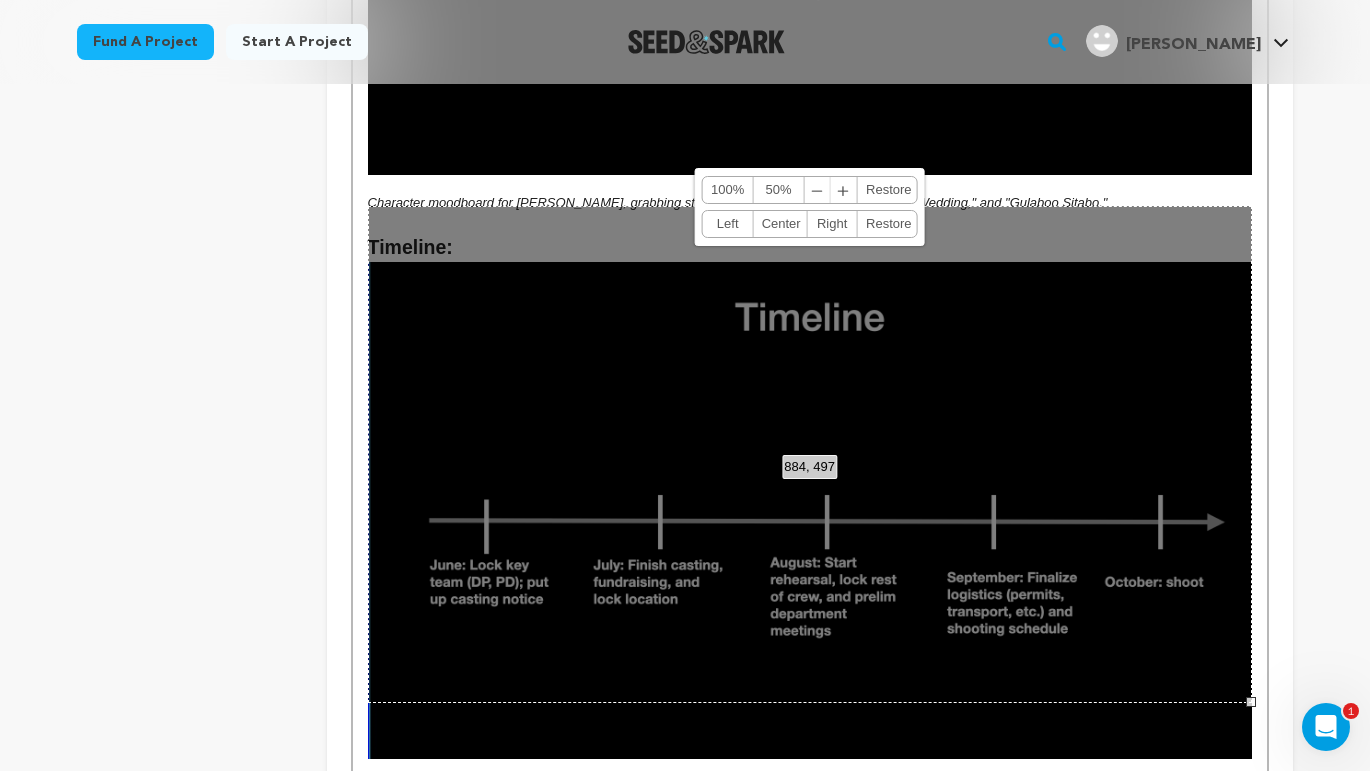 click on "Timeline:" at bounding box center [810, 248] 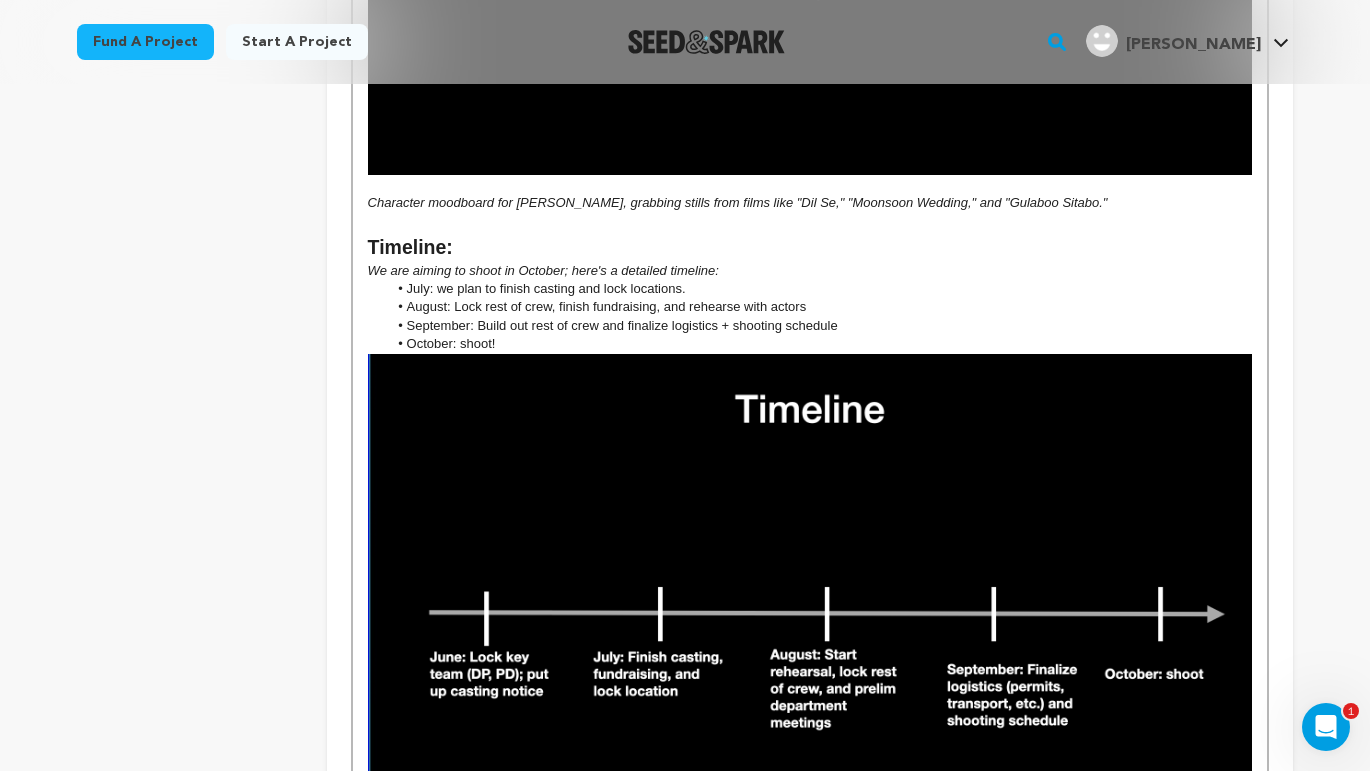 click at bounding box center (810, 602) 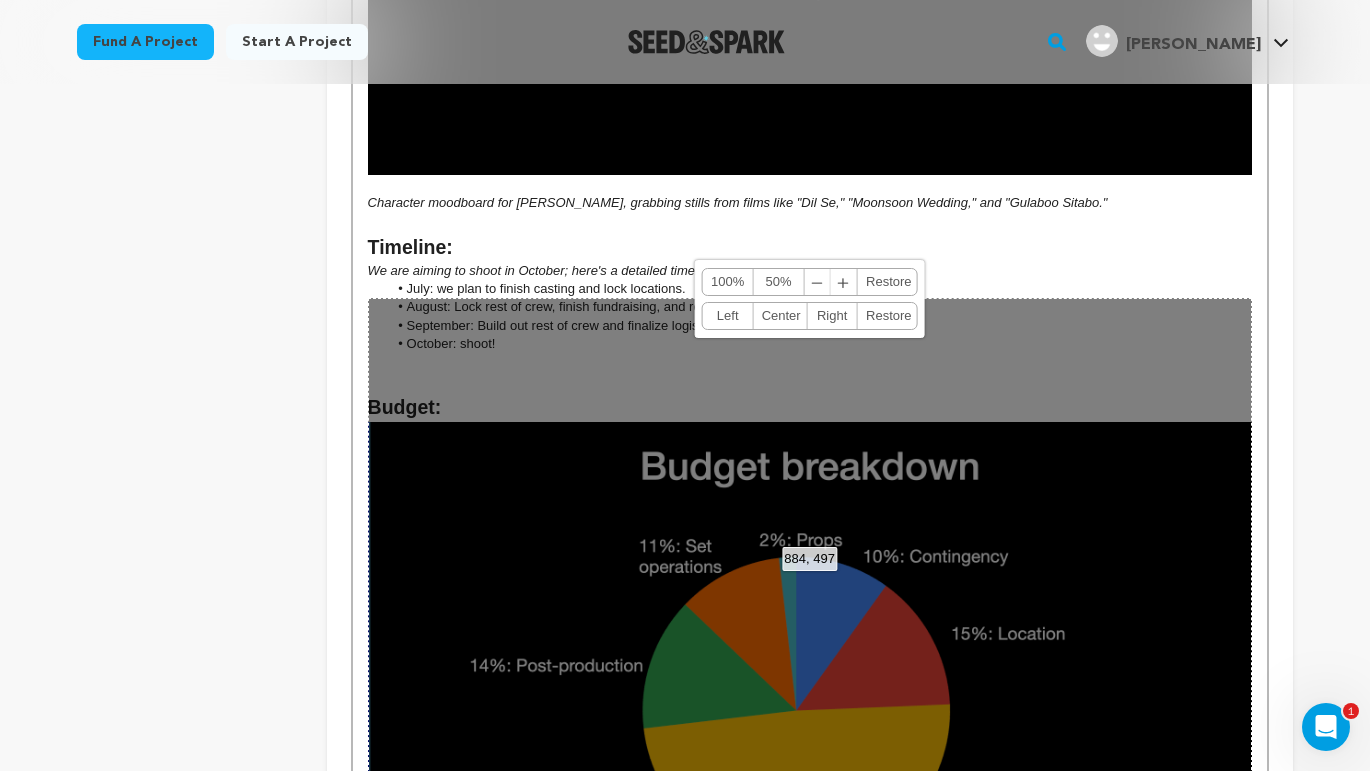 click on "September: Build out rest of crew and finalize logistics + shooting schedule" at bounding box center (819, 326) 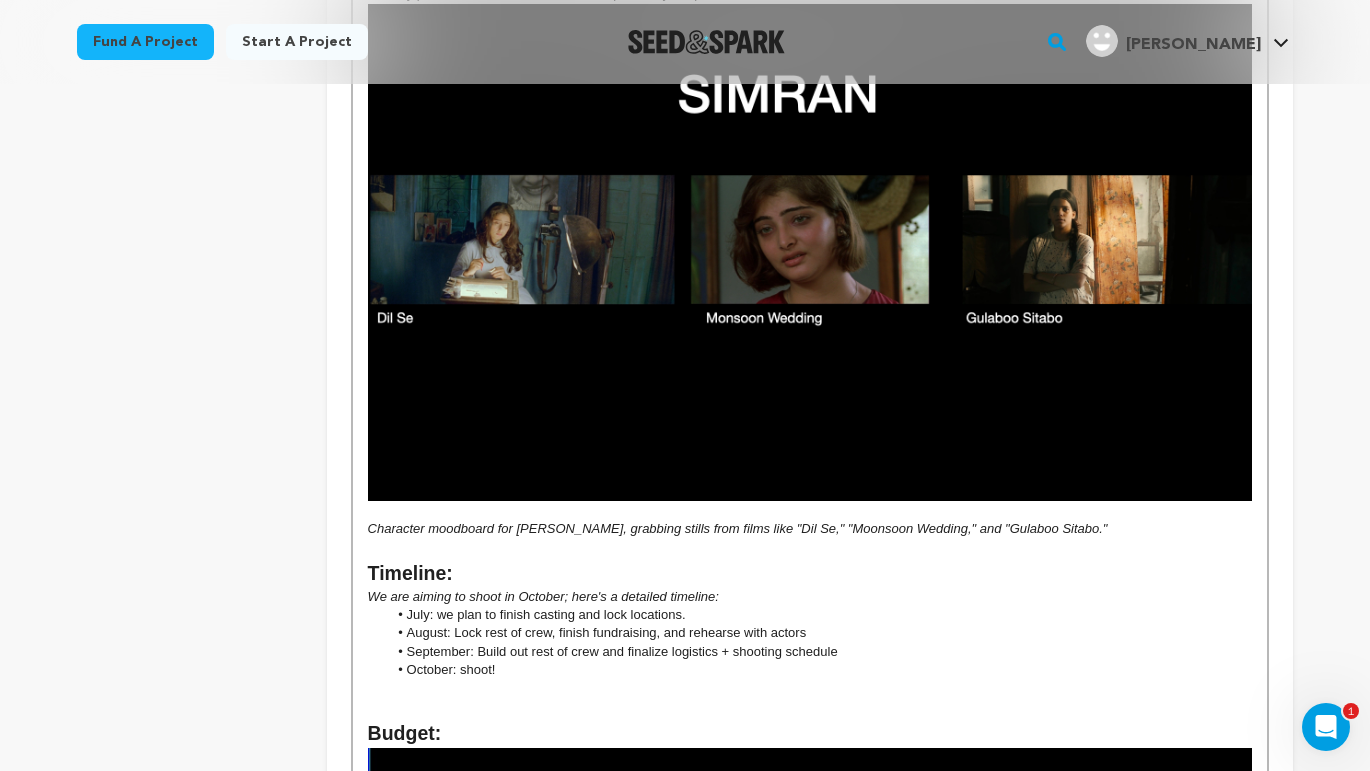 scroll, scrollTop: 2304, scrollLeft: 0, axis: vertical 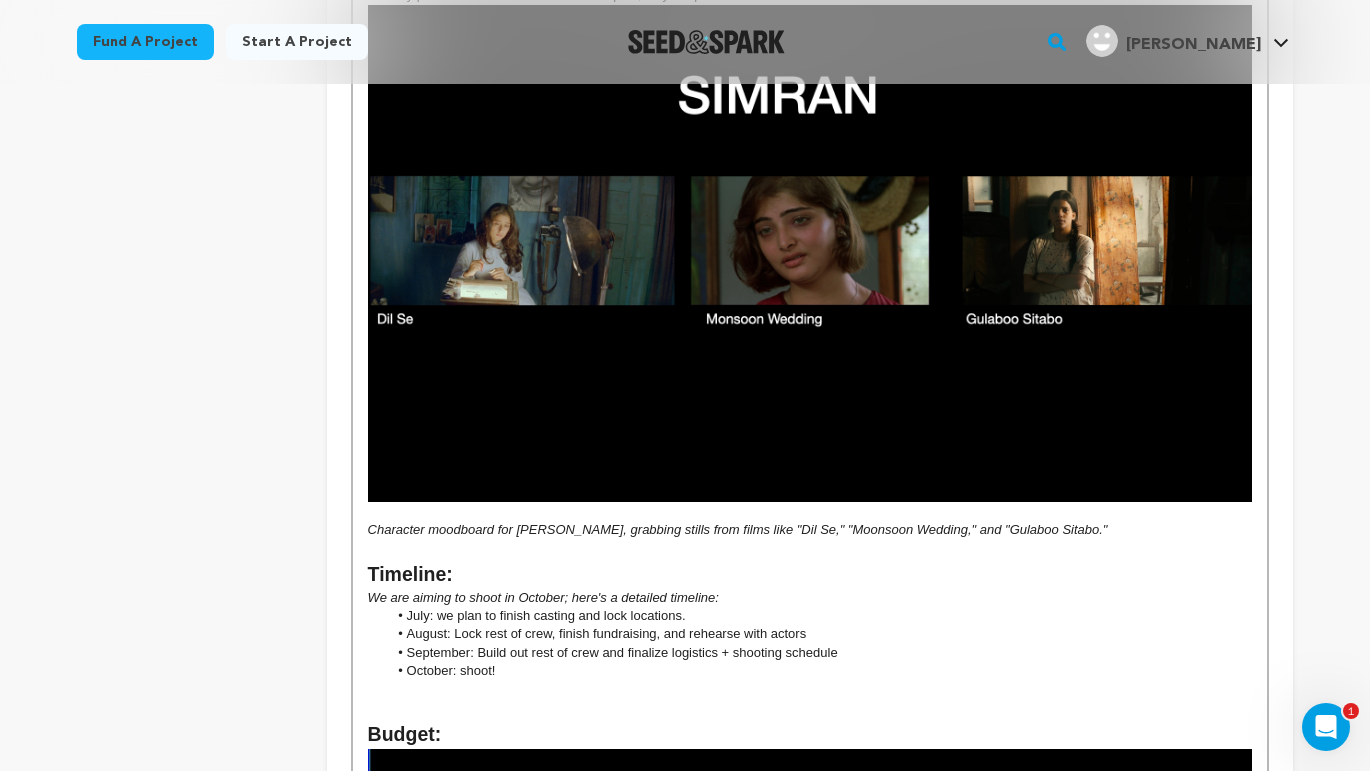click on "We are aiming to shoot in October; here's a detailed timeline:" at bounding box center (543, 597) 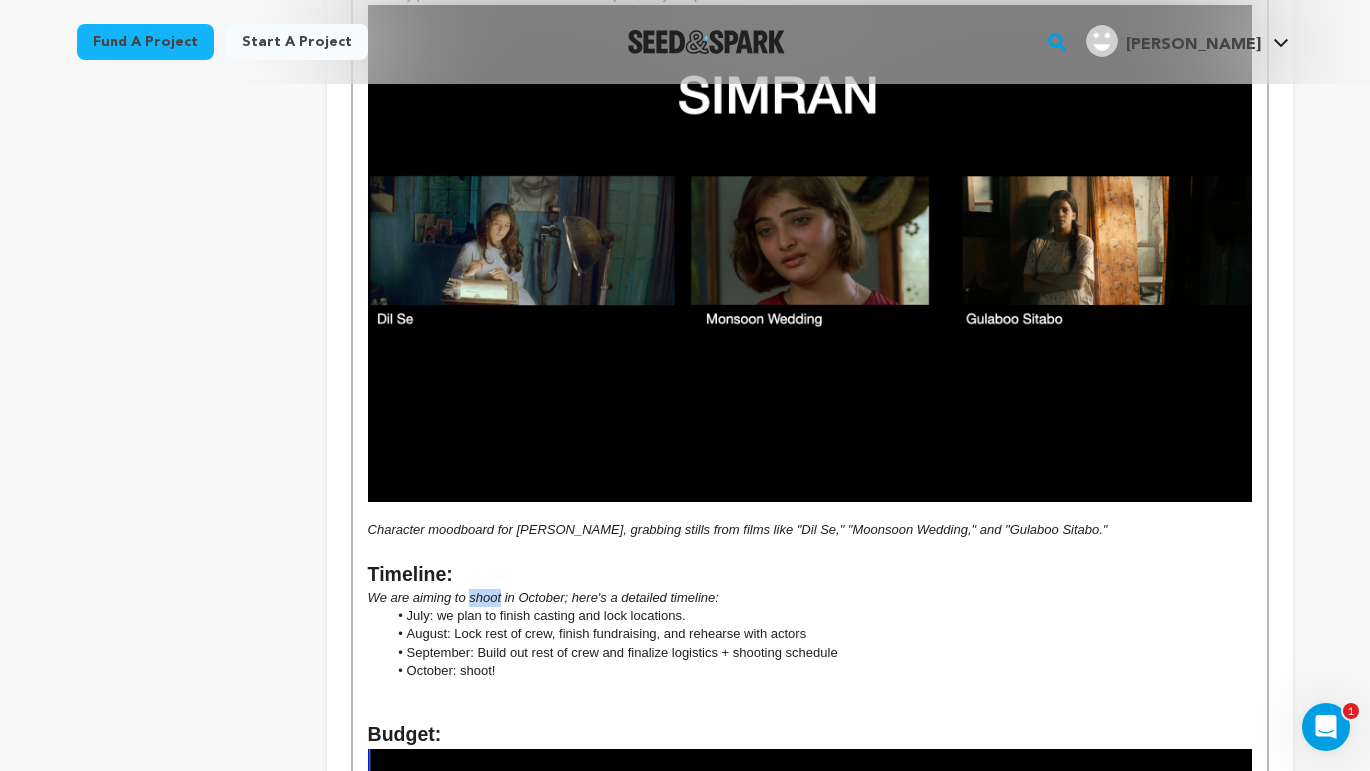 click on "We are aiming to shoot in October; here's a detailed timeline:" at bounding box center (543, 597) 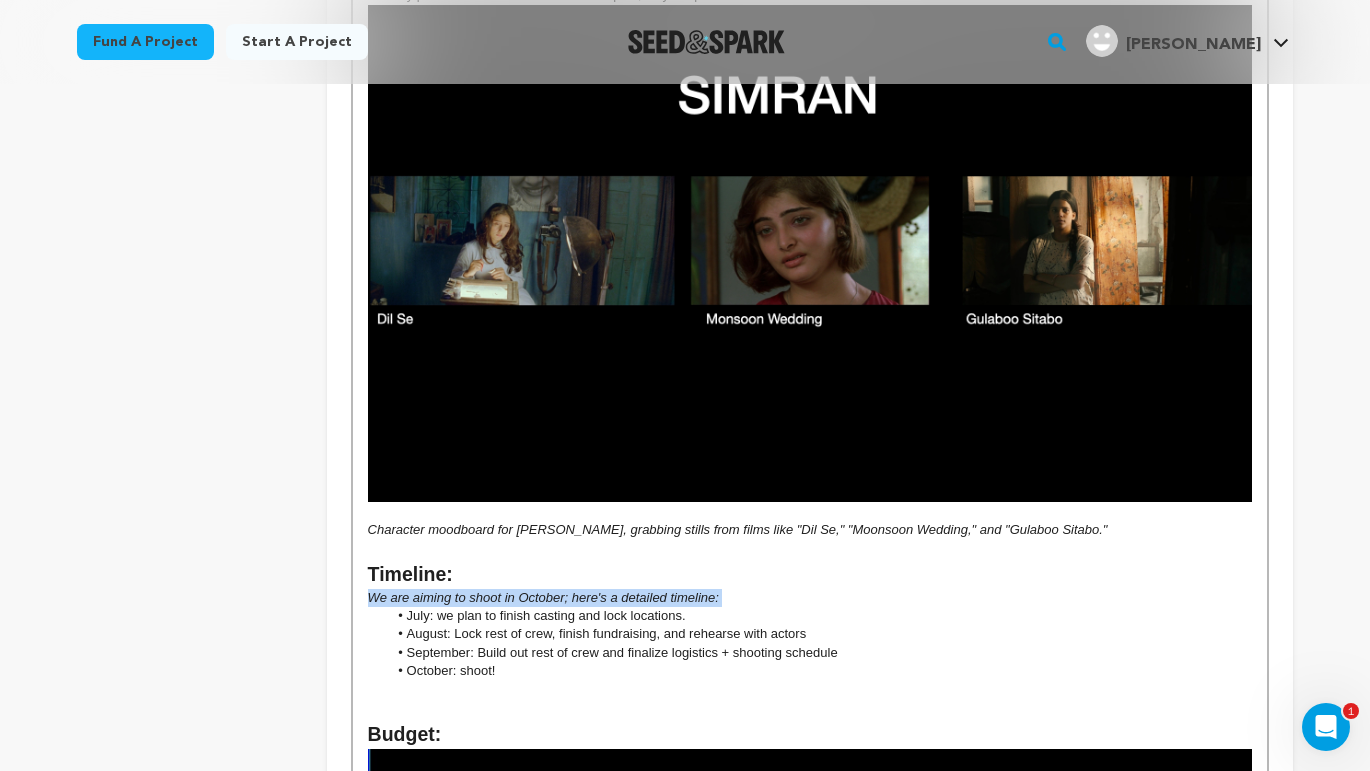 click on "We are aiming to shoot in October; here's a detailed timeline:" at bounding box center [543, 597] 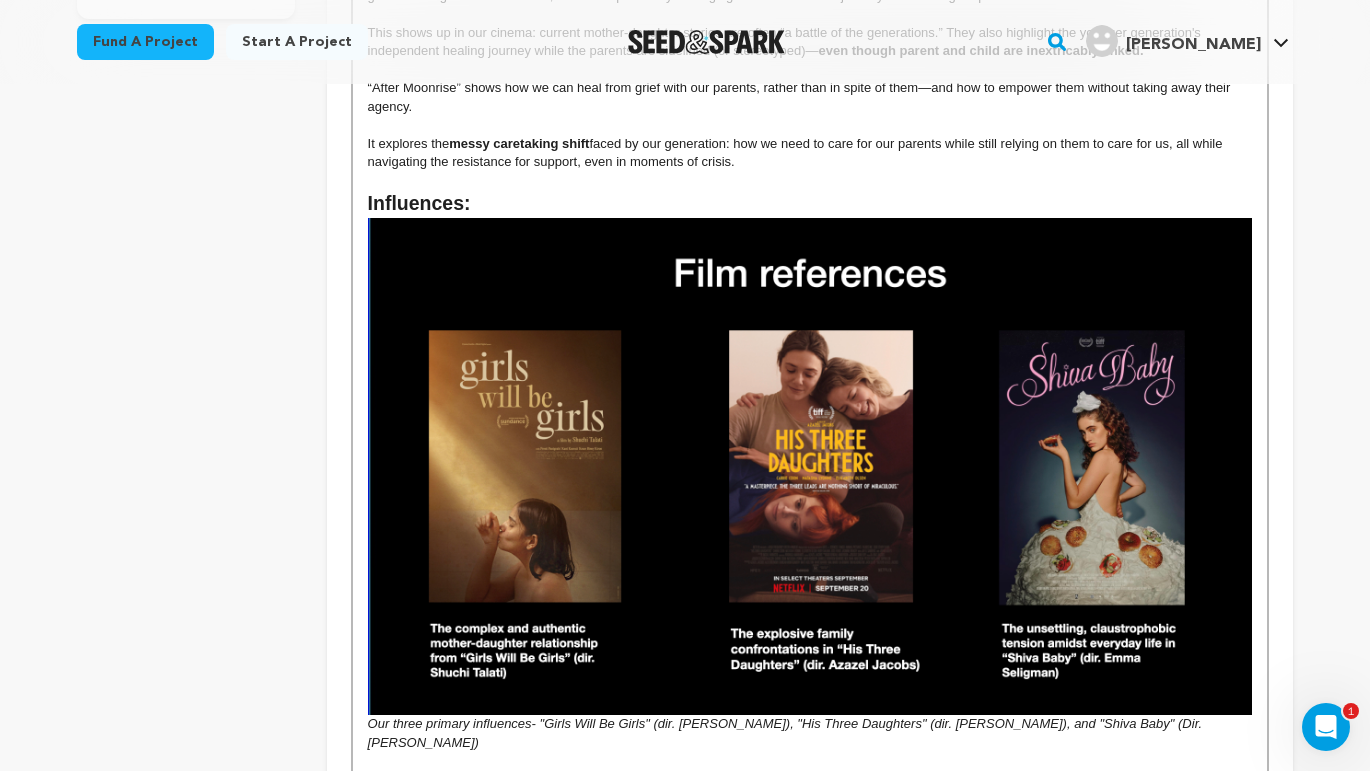 scroll, scrollTop: 0, scrollLeft: 0, axis: both 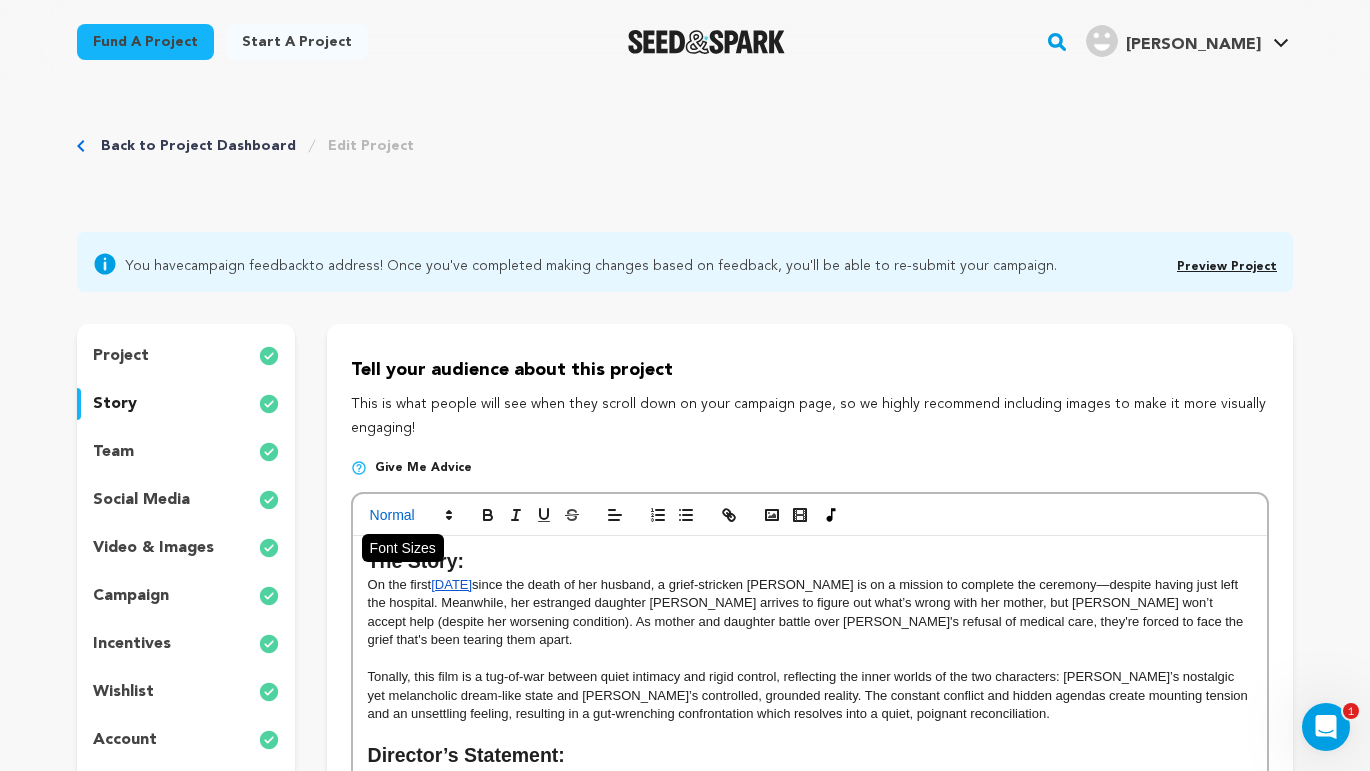 click at bounding box center [410, 515] 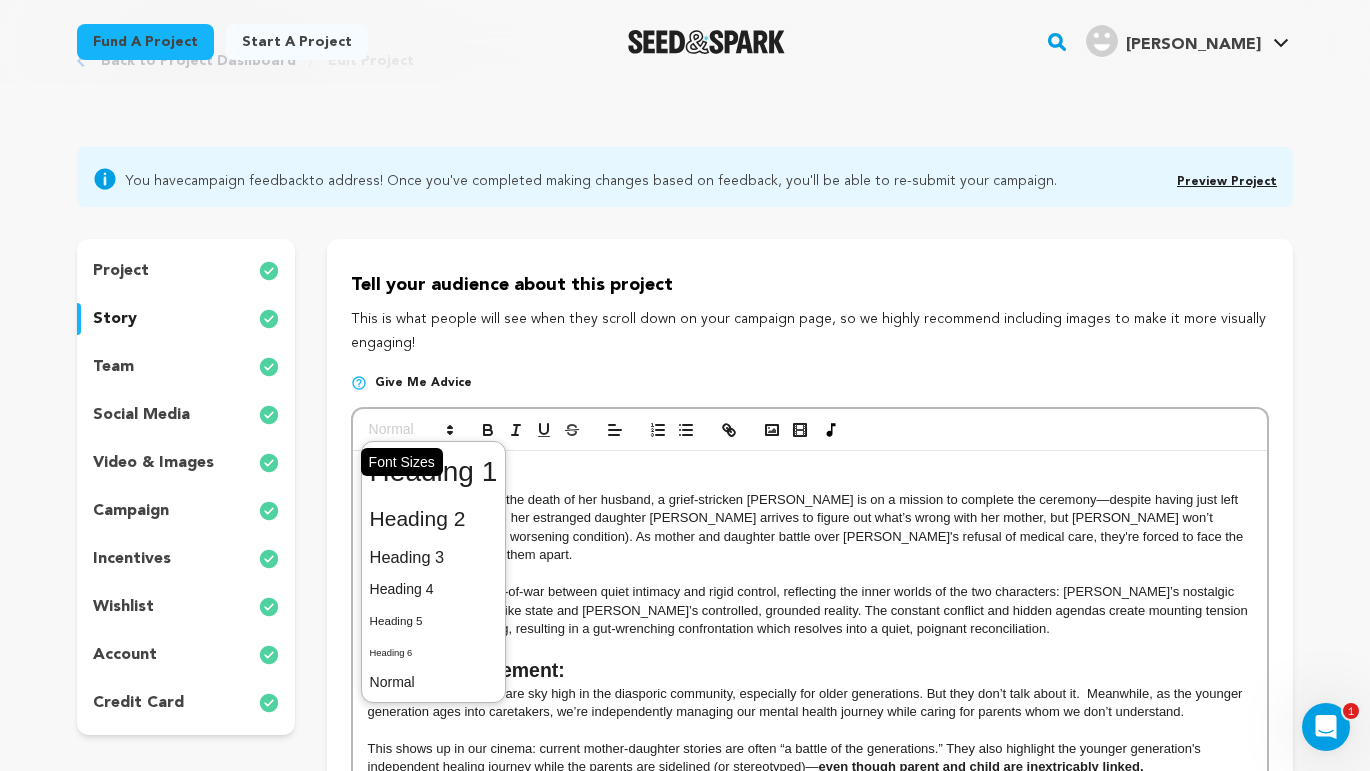 scroll, scrollTop: 105, scrollLeft: 0, axis: vertical 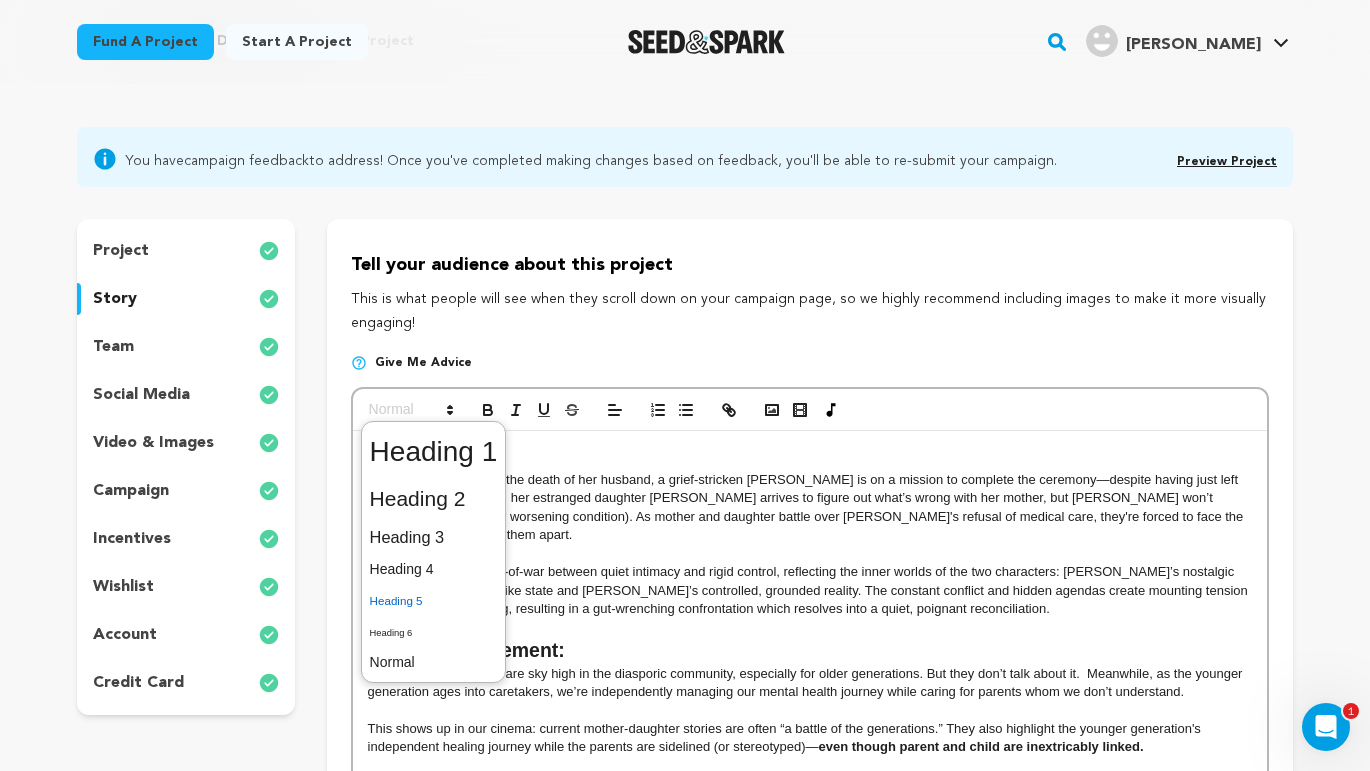 click at bounding box center (434, 600) 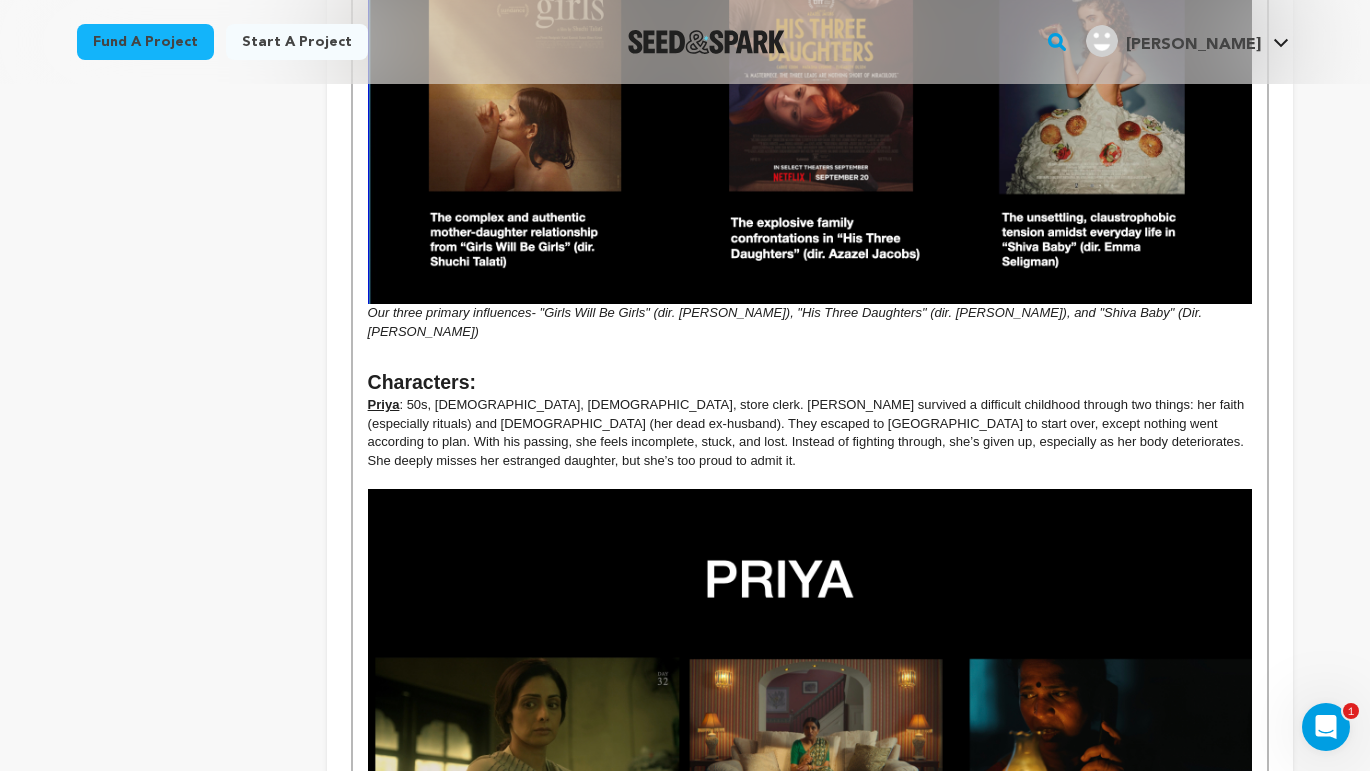 scroll, scrollTop: 0, scrollLeft: 0, axis: both 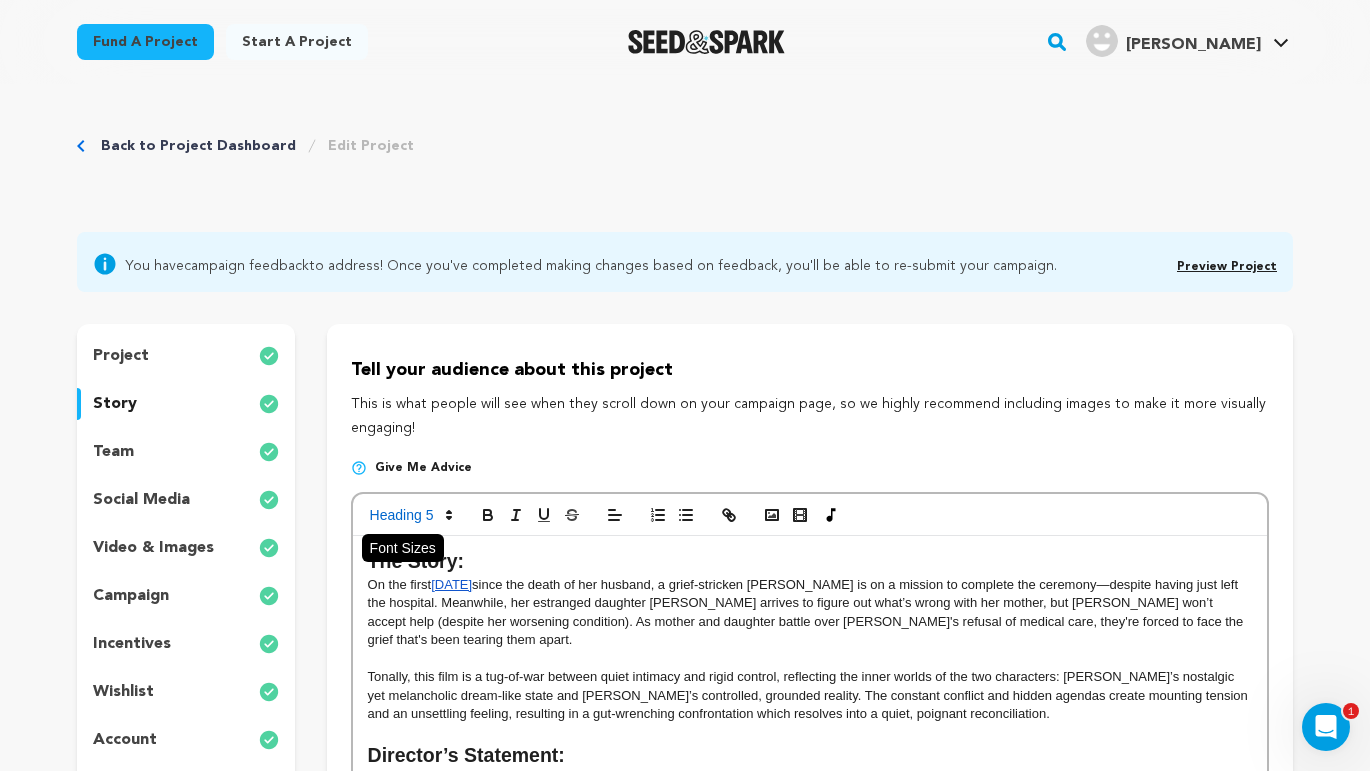 click at bounding box center [410, 515] 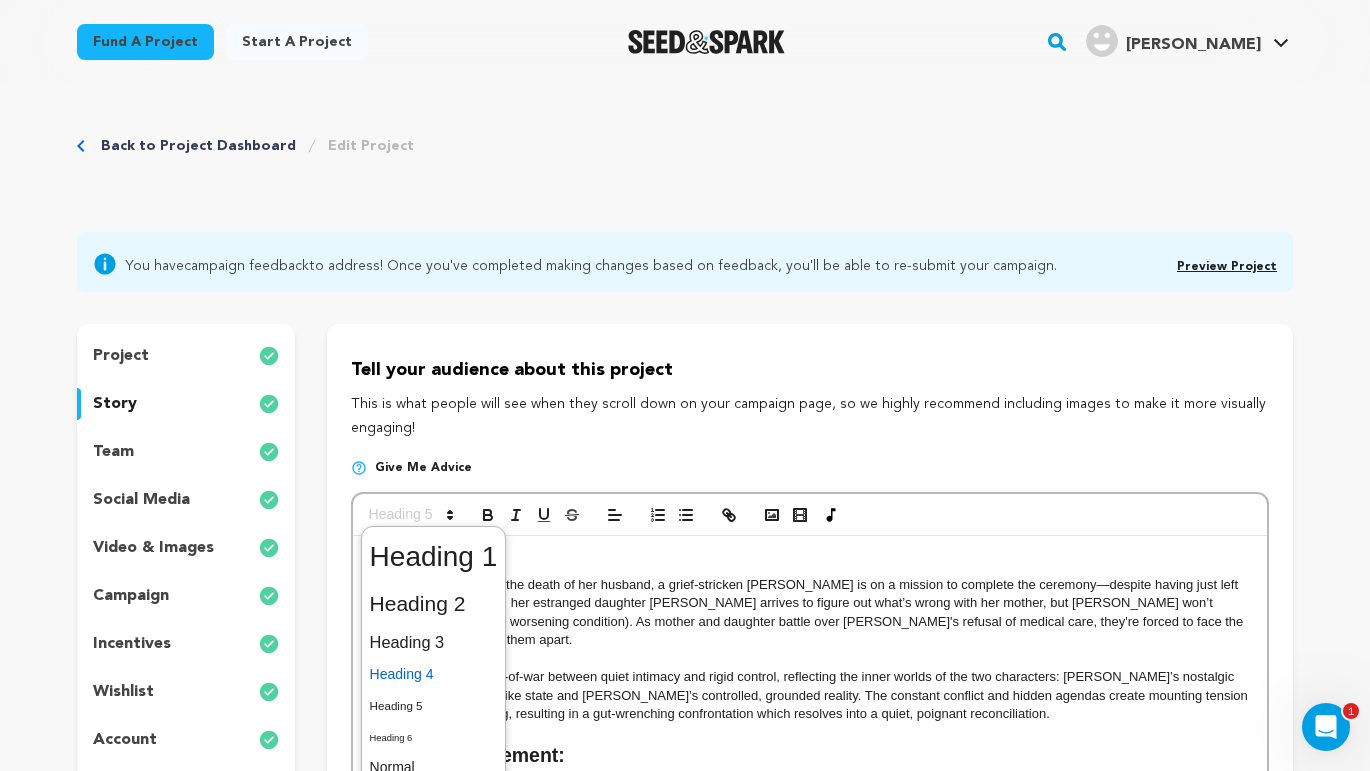click at bounding box center (434, 674) 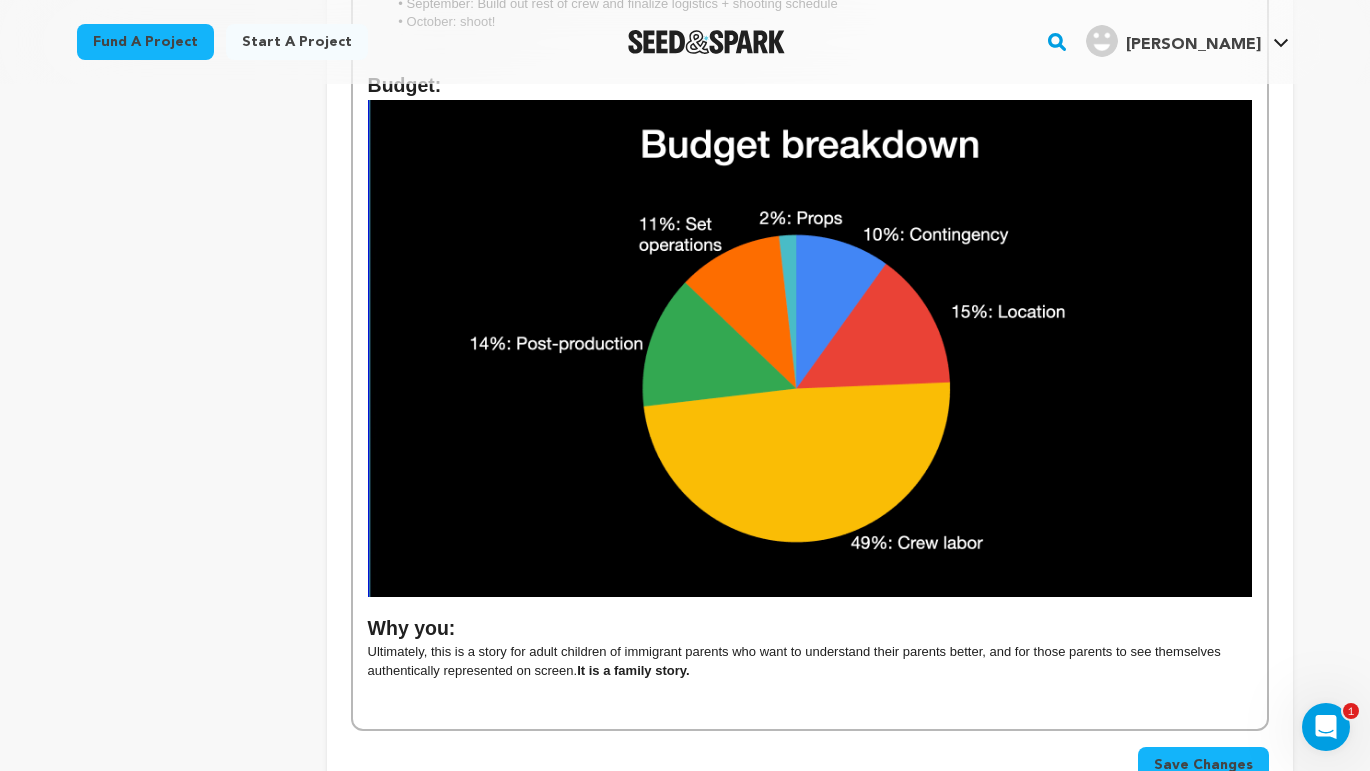scroll, scrollTop: 2563, scrollLeft: 0, axis: vertical 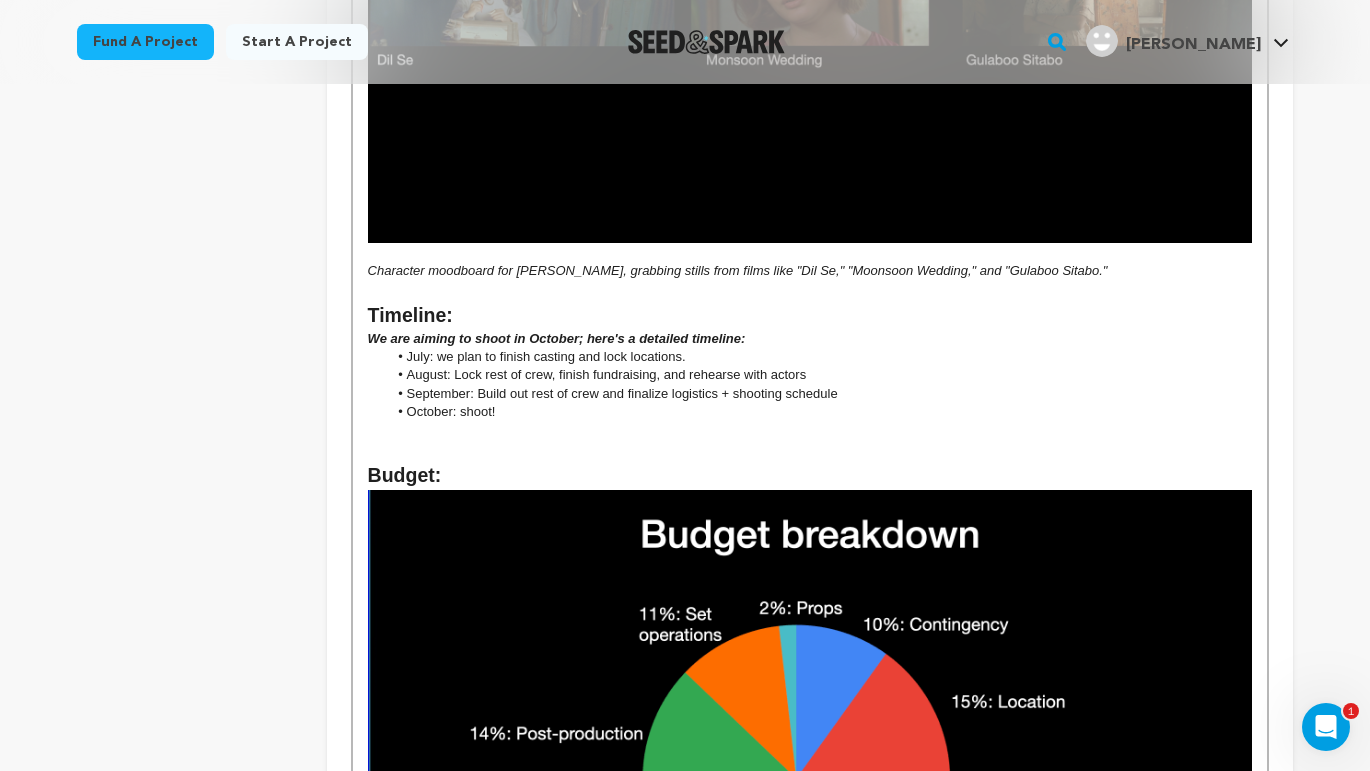 click on "October: shoot!" at bounding box center [819, 412] 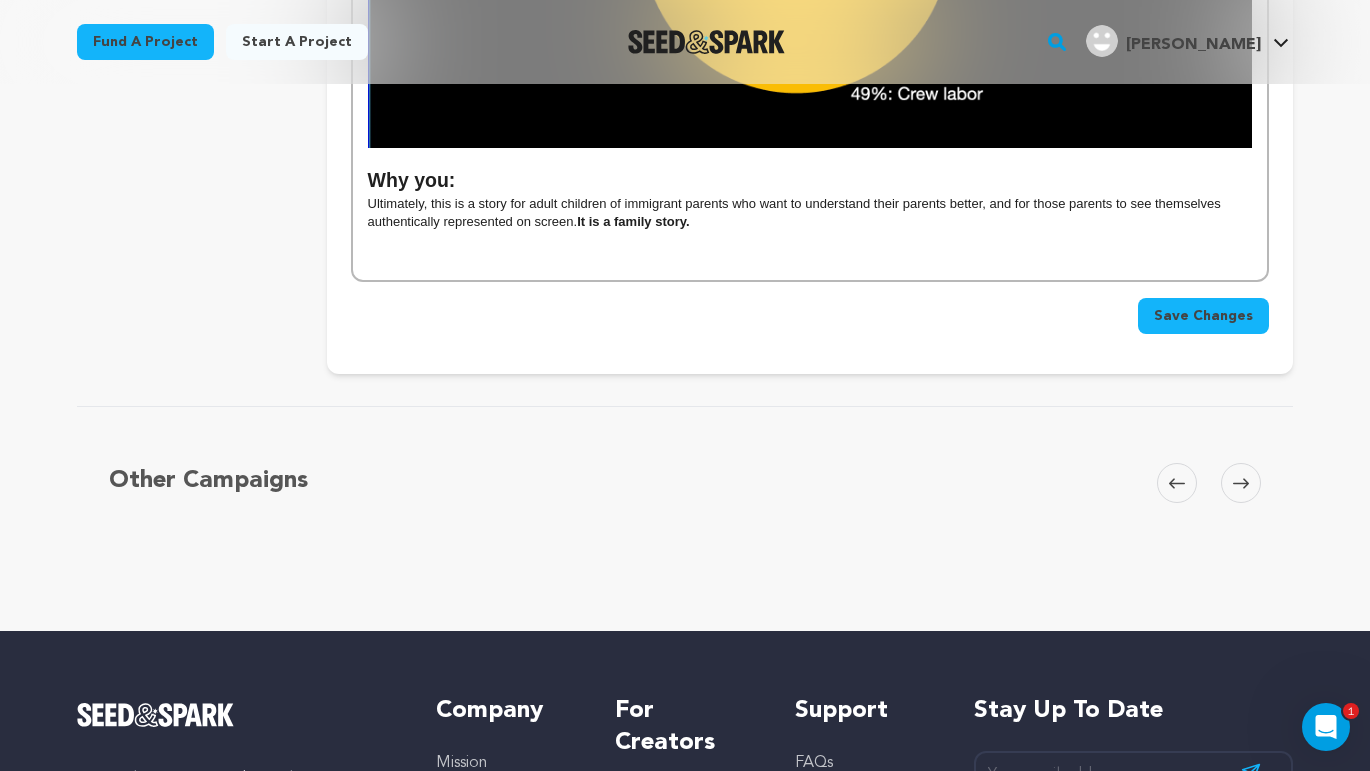 scroll, scrollTop: 3068, scrollLeft: 0, axis: vertical 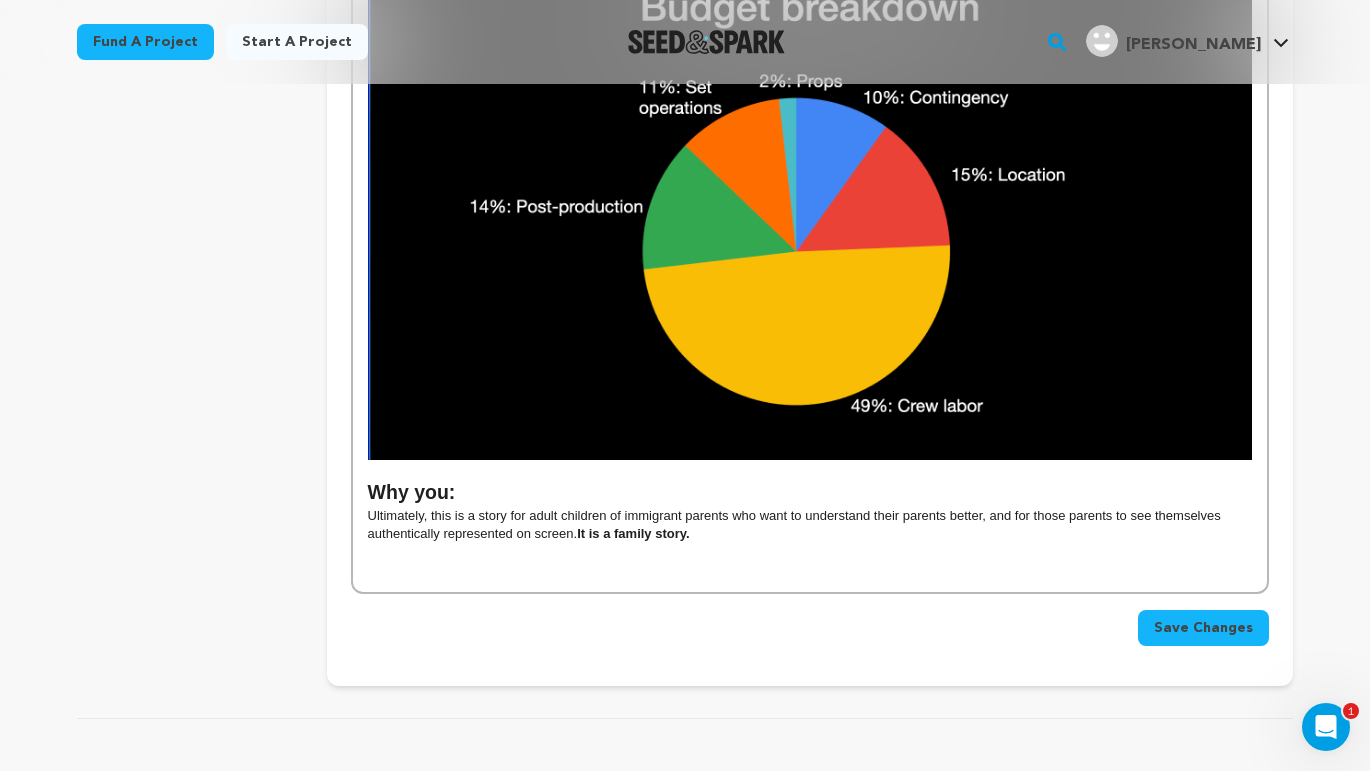 click at bounding box center (810, 469) 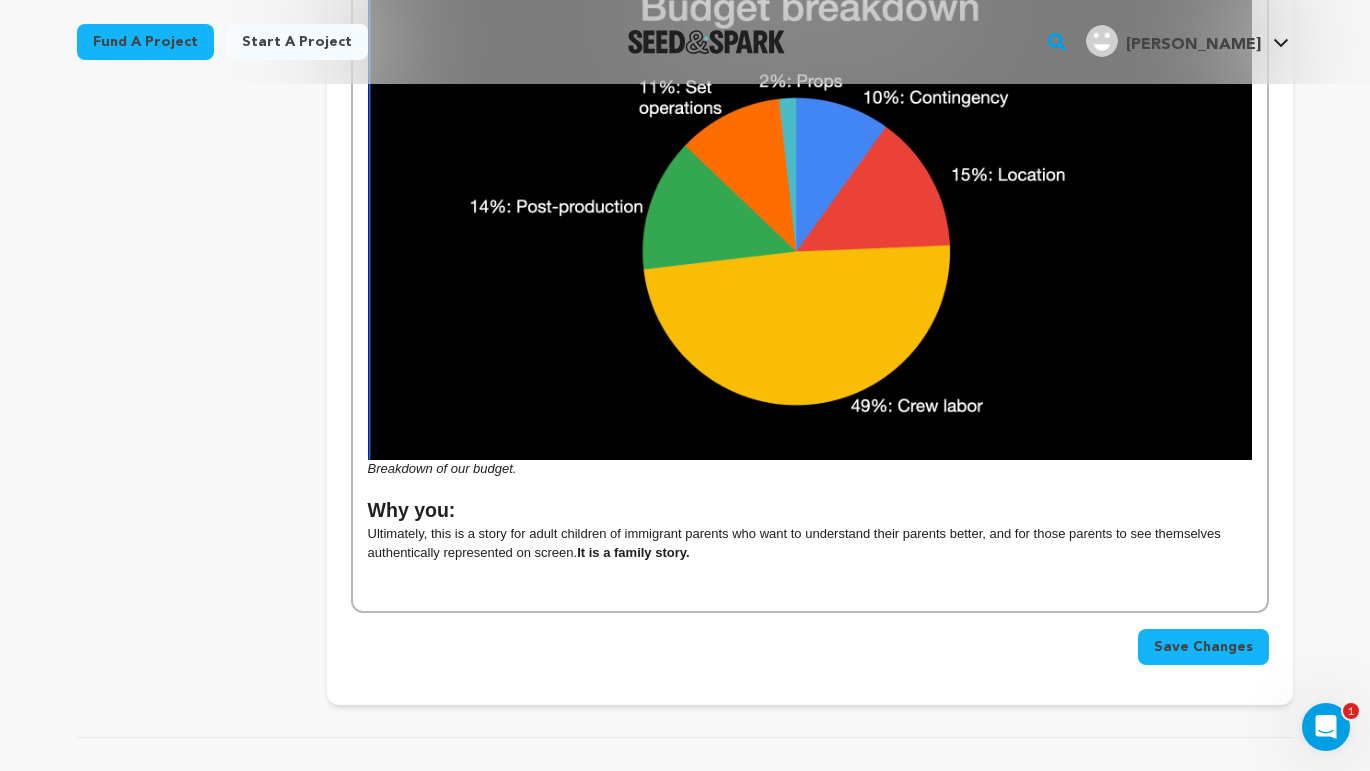 drag, startPoint x: 433, startPoint y: 479, endPoint x: 345, endPoint y: 459, distance: 90.24411 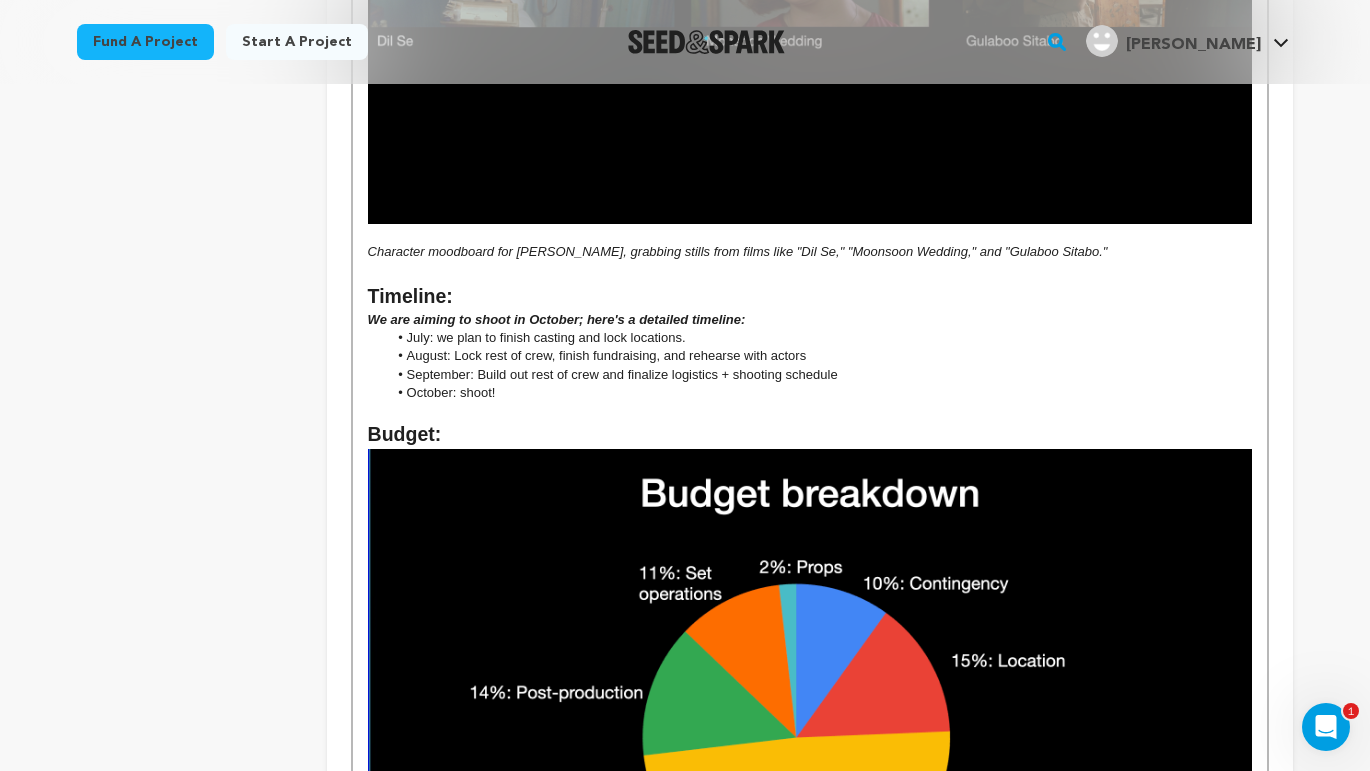 scroll, scrollTop: 2572, scrollLeft: 0, axis: vertical 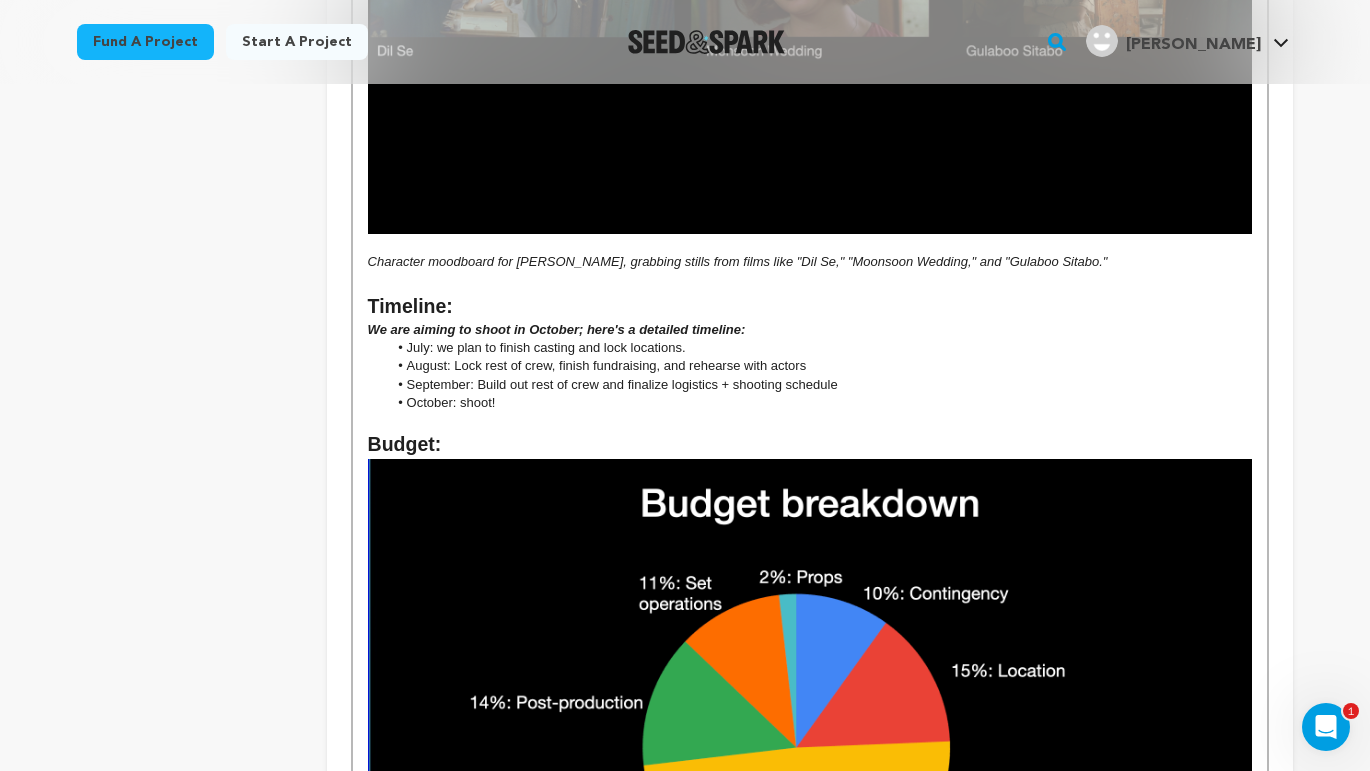 click on "Timeline:" at bounding box center [410, 306] 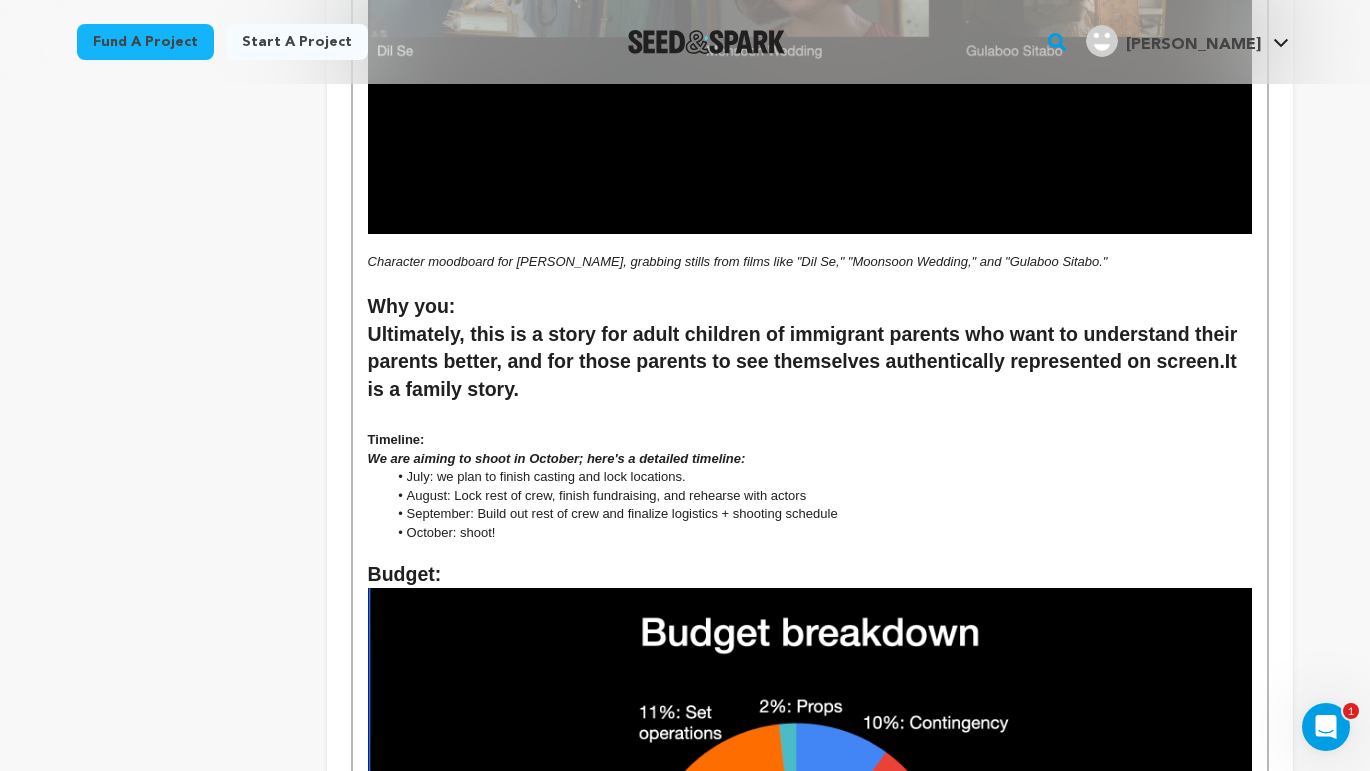 scroll, scrollTop: 177, scrollLeft: 0, axis: vertical 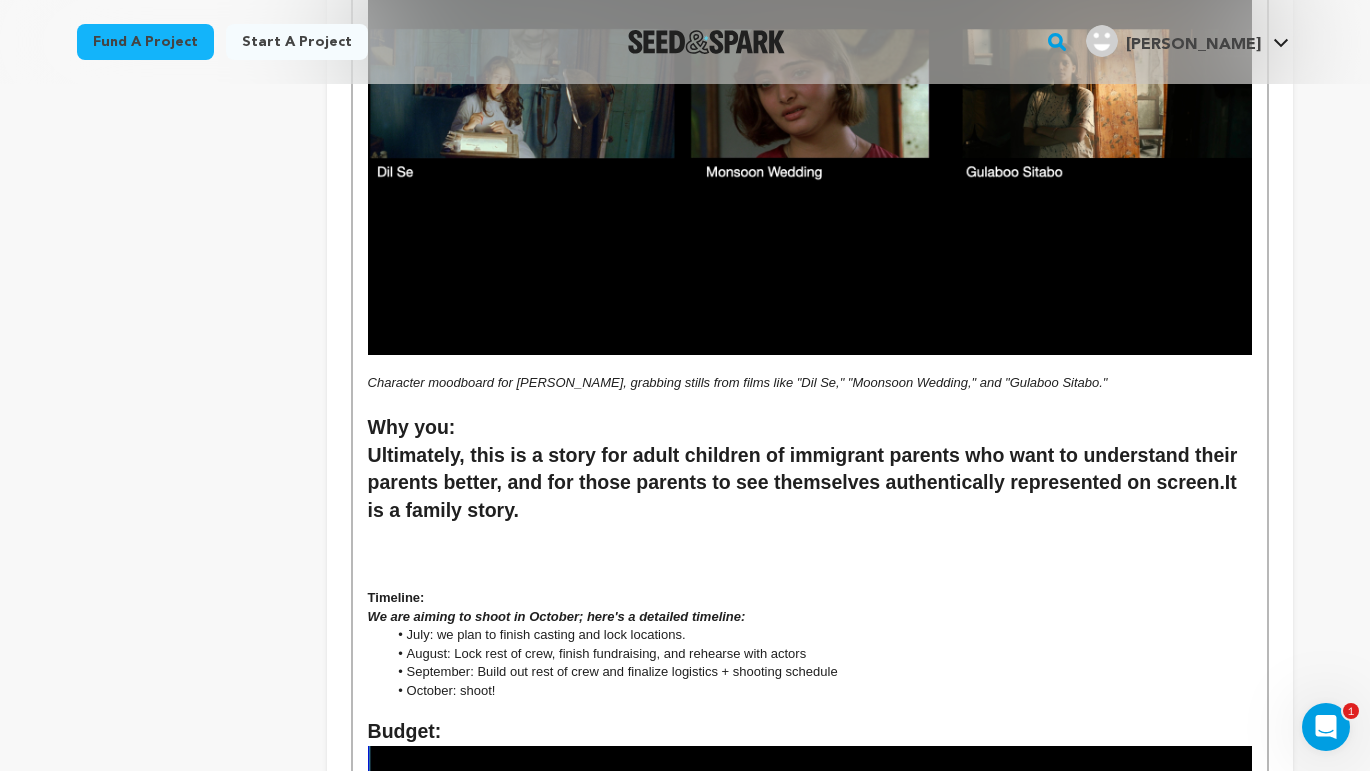 click on "Ultimately, this is a story for adult children of immigrant parents who want to understand their parents better, and for those parents to see themselves authentically represented on screen.  It is a family story." at bounding box center [810, 483] 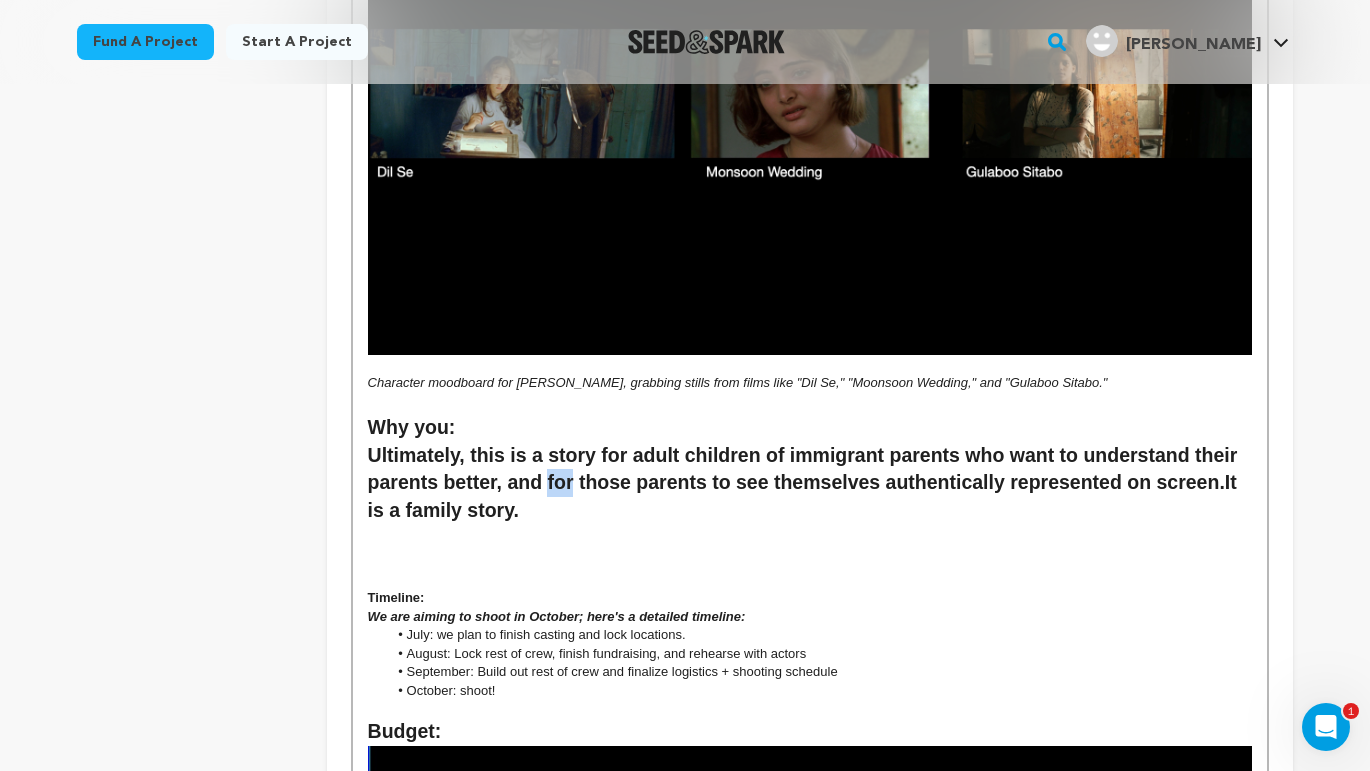 click on "Ultimately, this is a story for adult children of immigrant parents who want to understand their parents better, and for those parents to see themselves authentically represented on screen.  It is a family story." at bounding box center [810, 483] 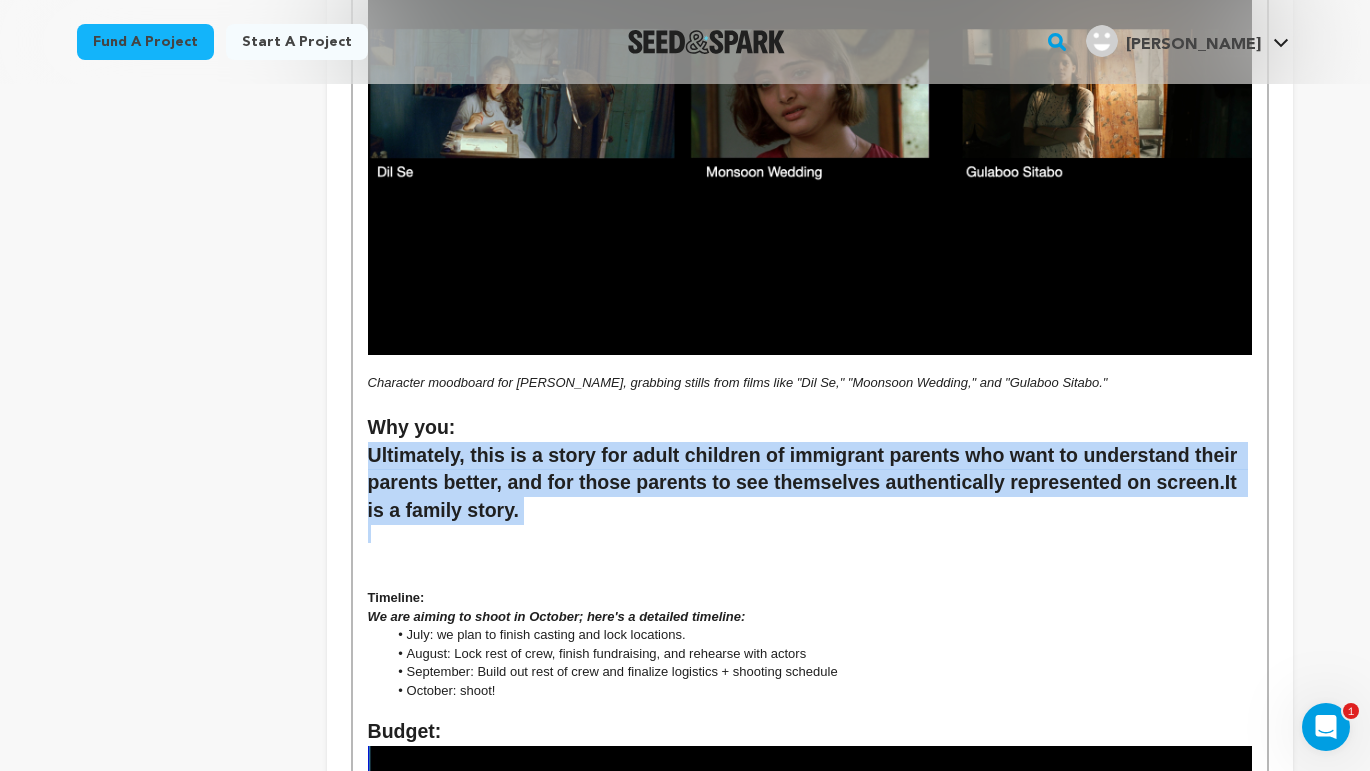 click on "Ultimately, this is a story for adult children of immigrant parents who want to understand their parents better, and for those parents to see themselves authentically represented on screen.  It is a family story." at bounding box center [810, 483] 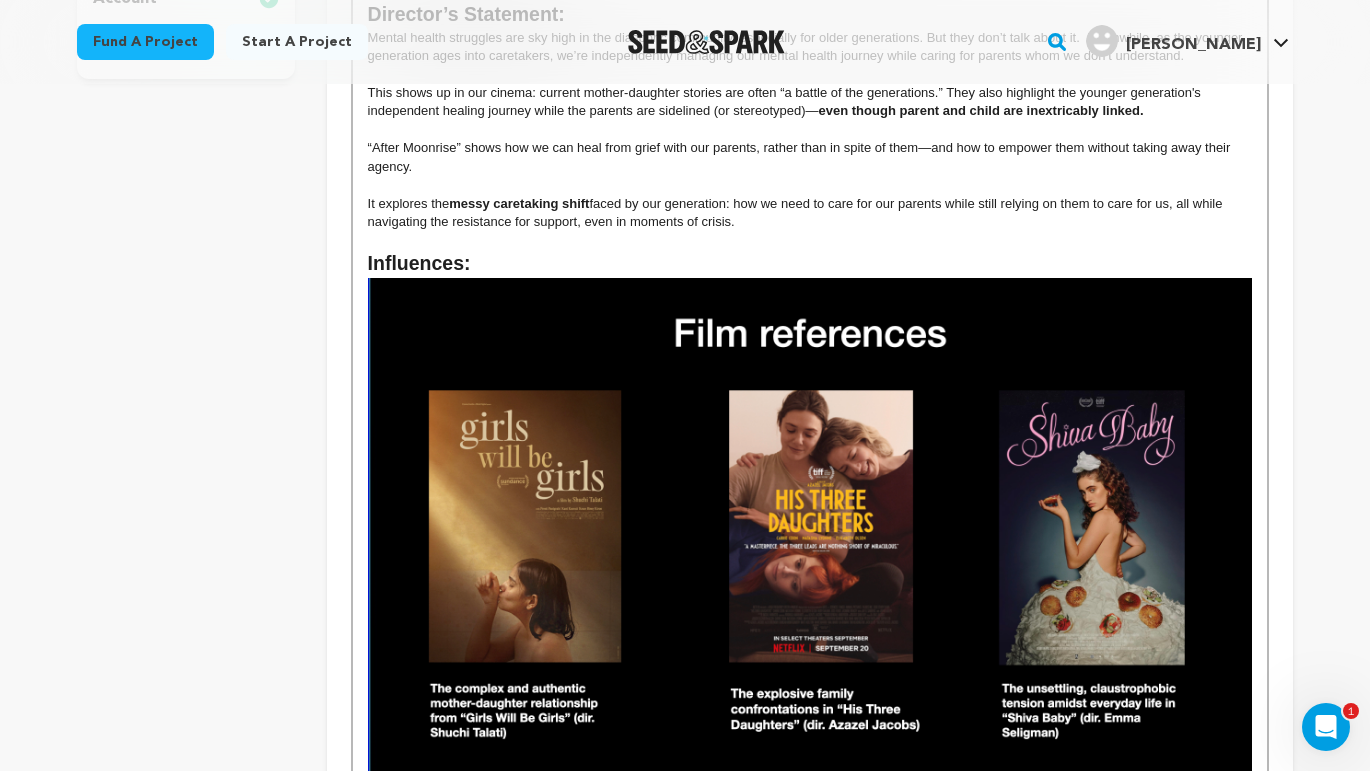 scroll, scrollTop: 184, scrollLeft: 0, axis: vertical 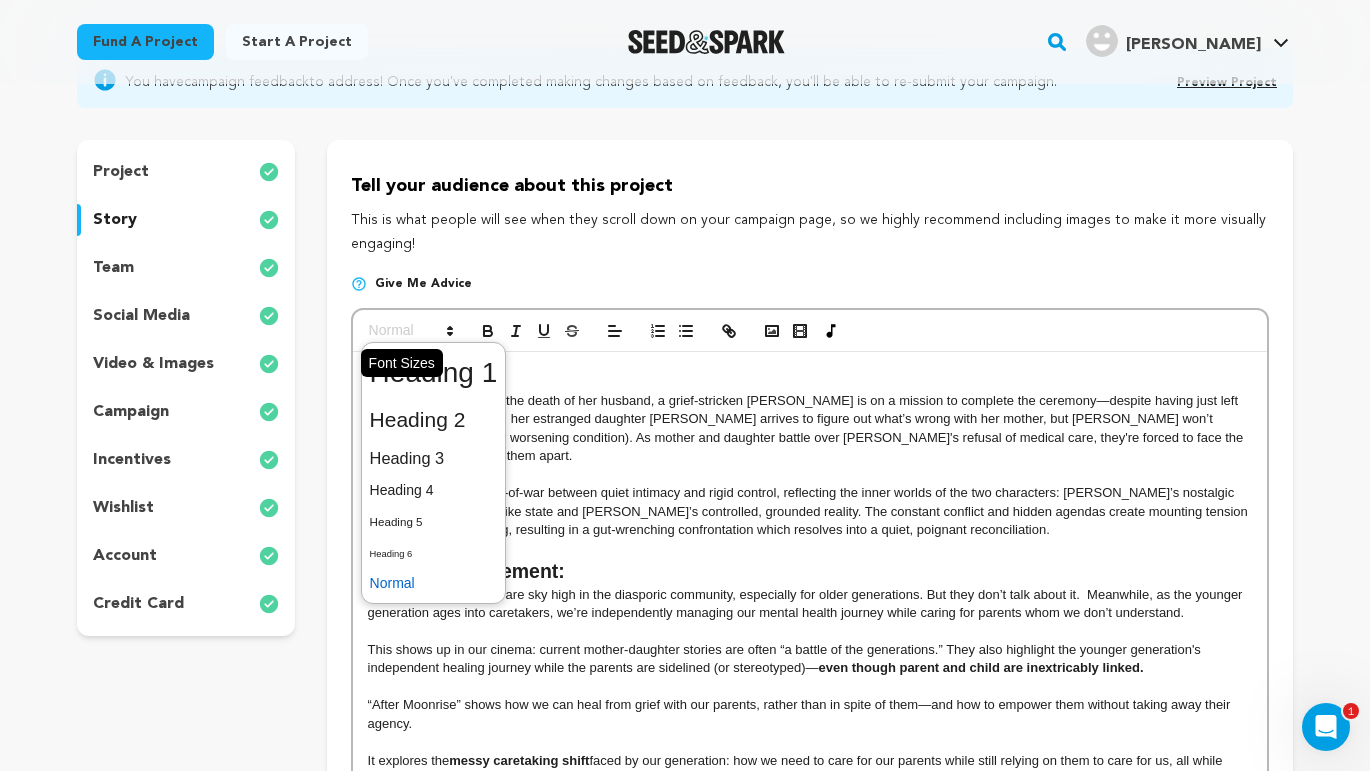 click at bounding box center (410, 331) 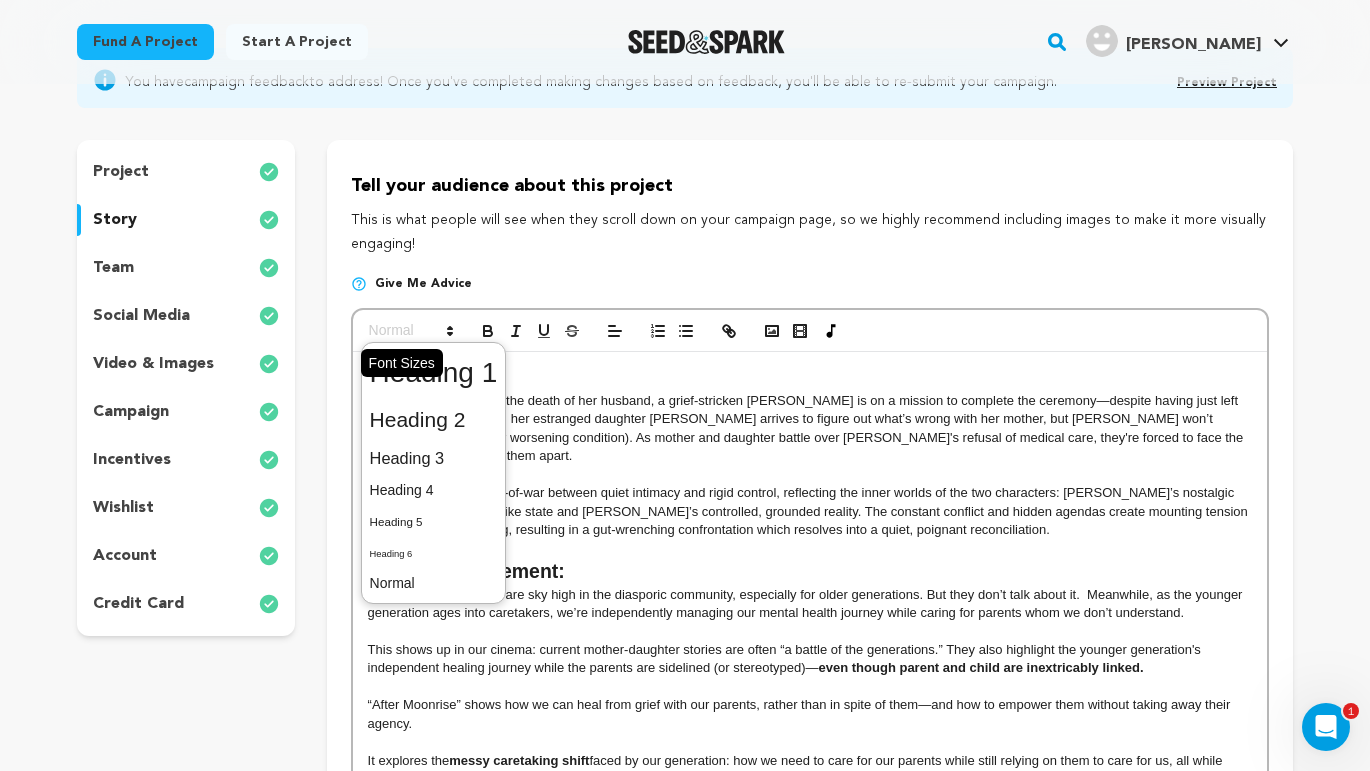 click at bounding box center [410, 331] 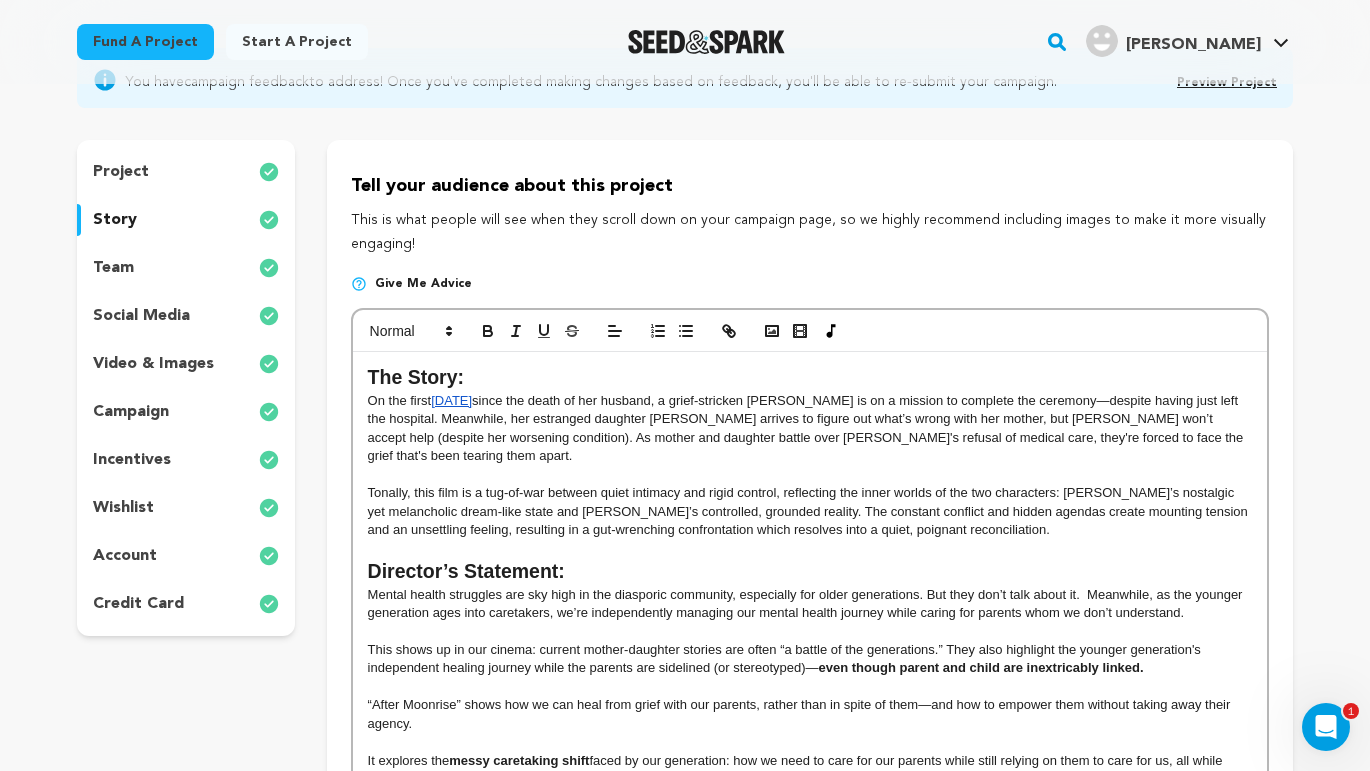 drag, startPoint x: 459, startPoint y: 366, endPoint x: 369, endPoint y: 366, distance: 90 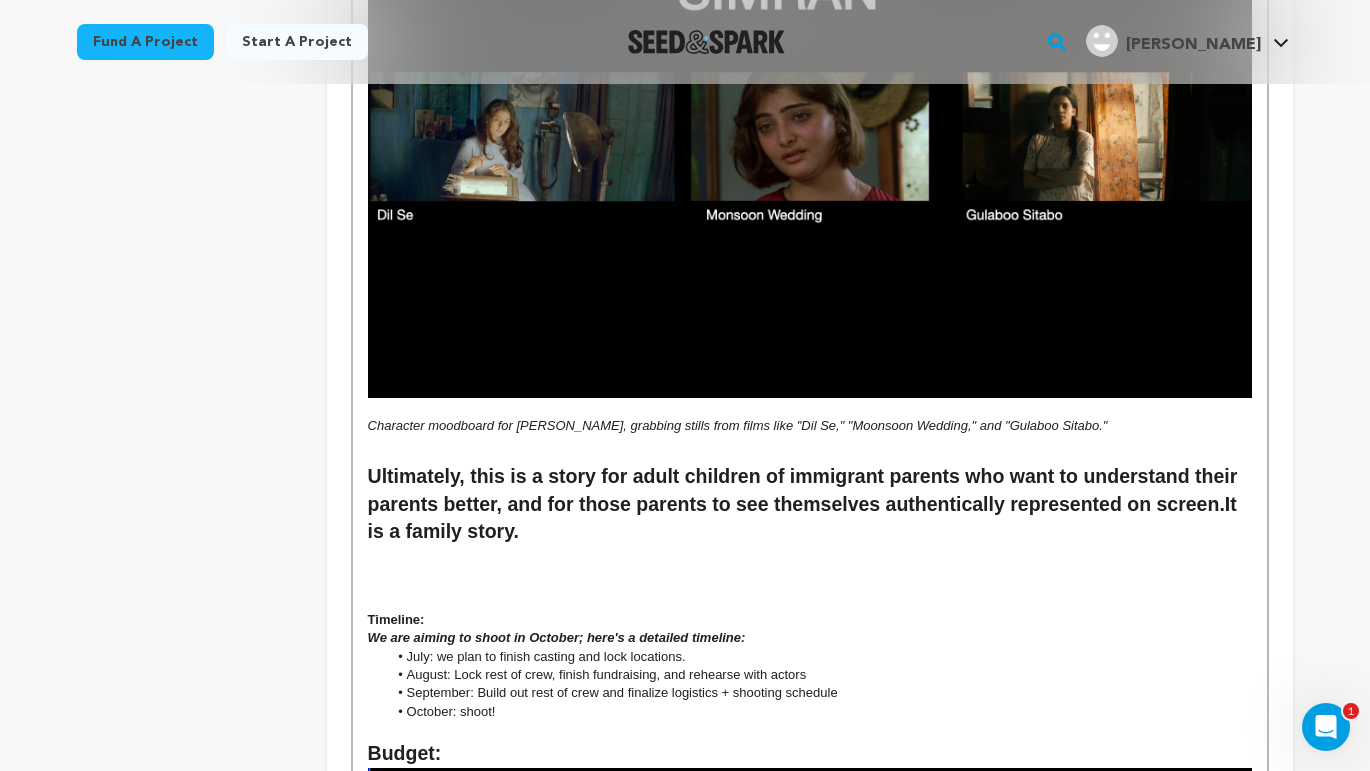 click at bounding box center [810, 574] 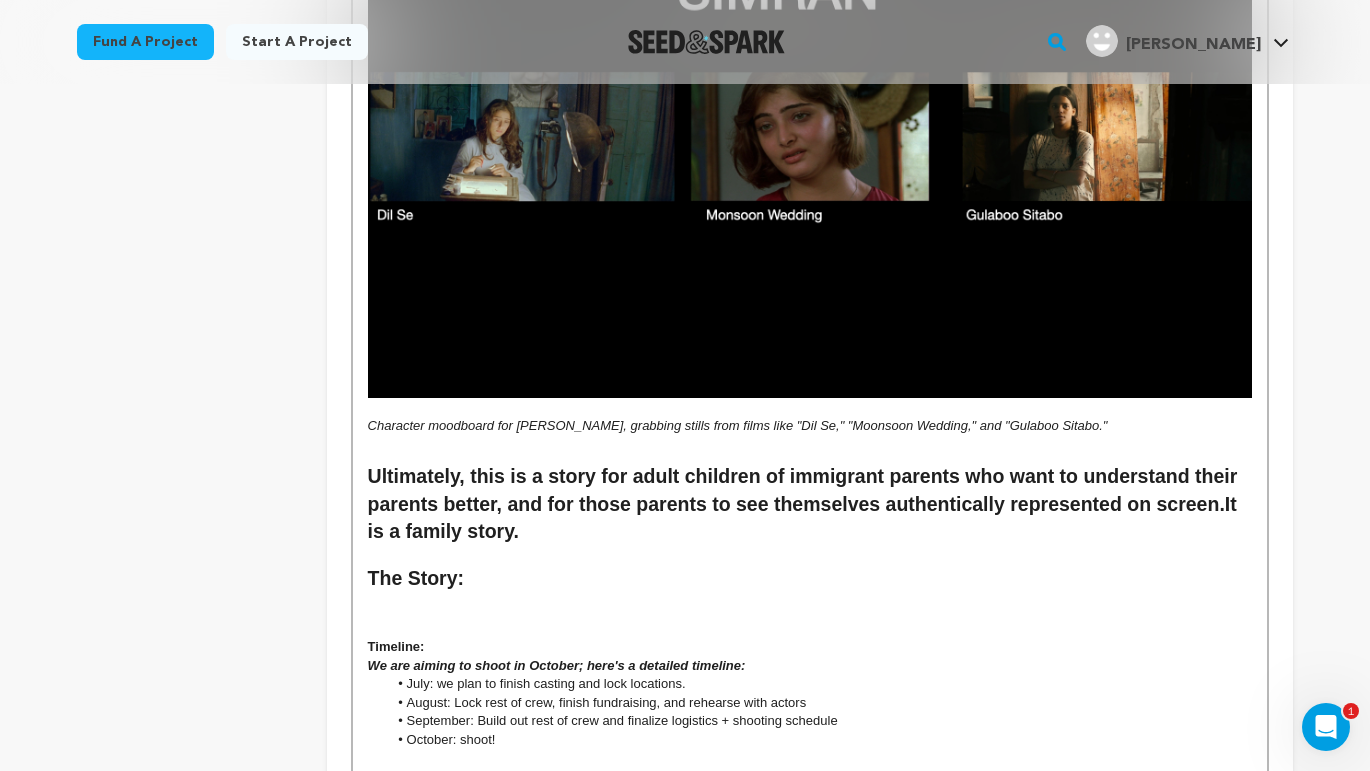 scroll, scrollTop: 177, scrollLeft: 0, axis: vertical 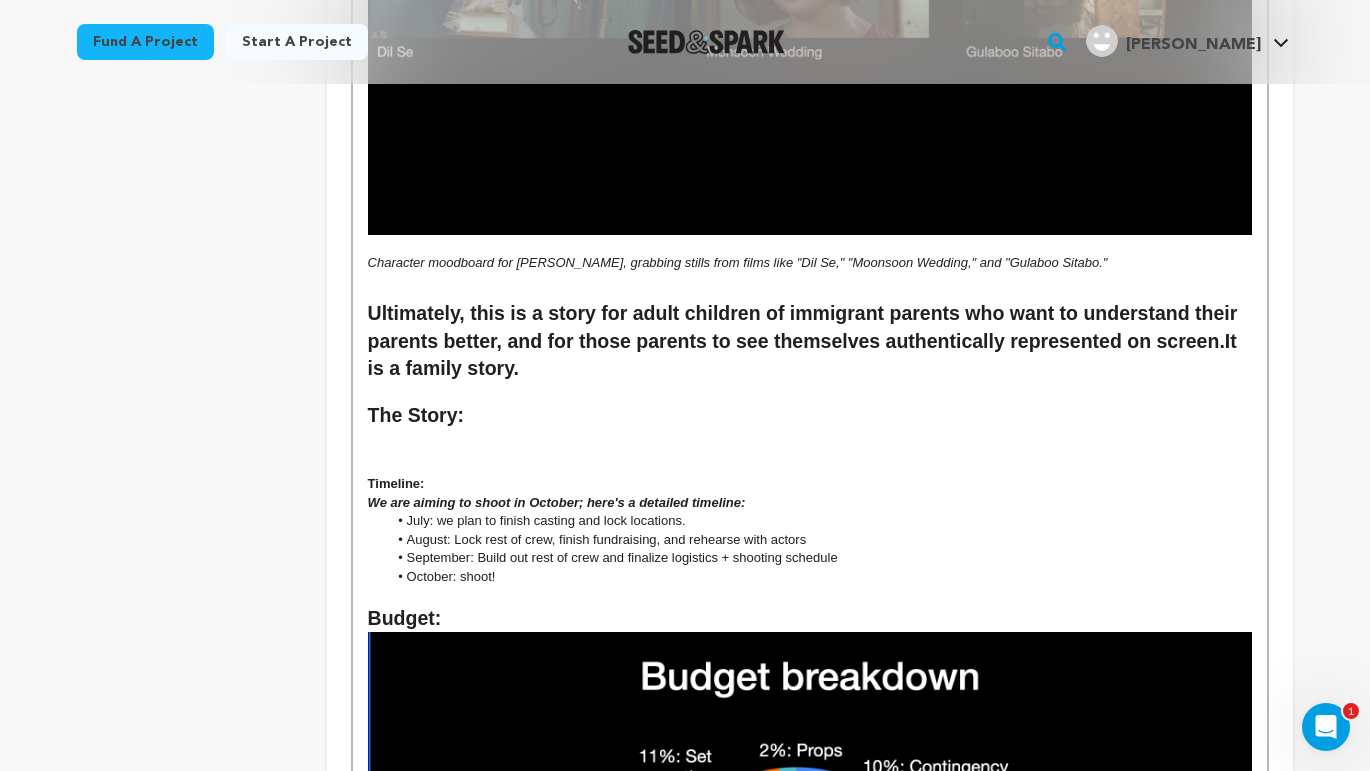 drag, startPoint x: 433, startPoint y: 434, endPoint x: 360, endPoint y: 355, distance: 107.563934 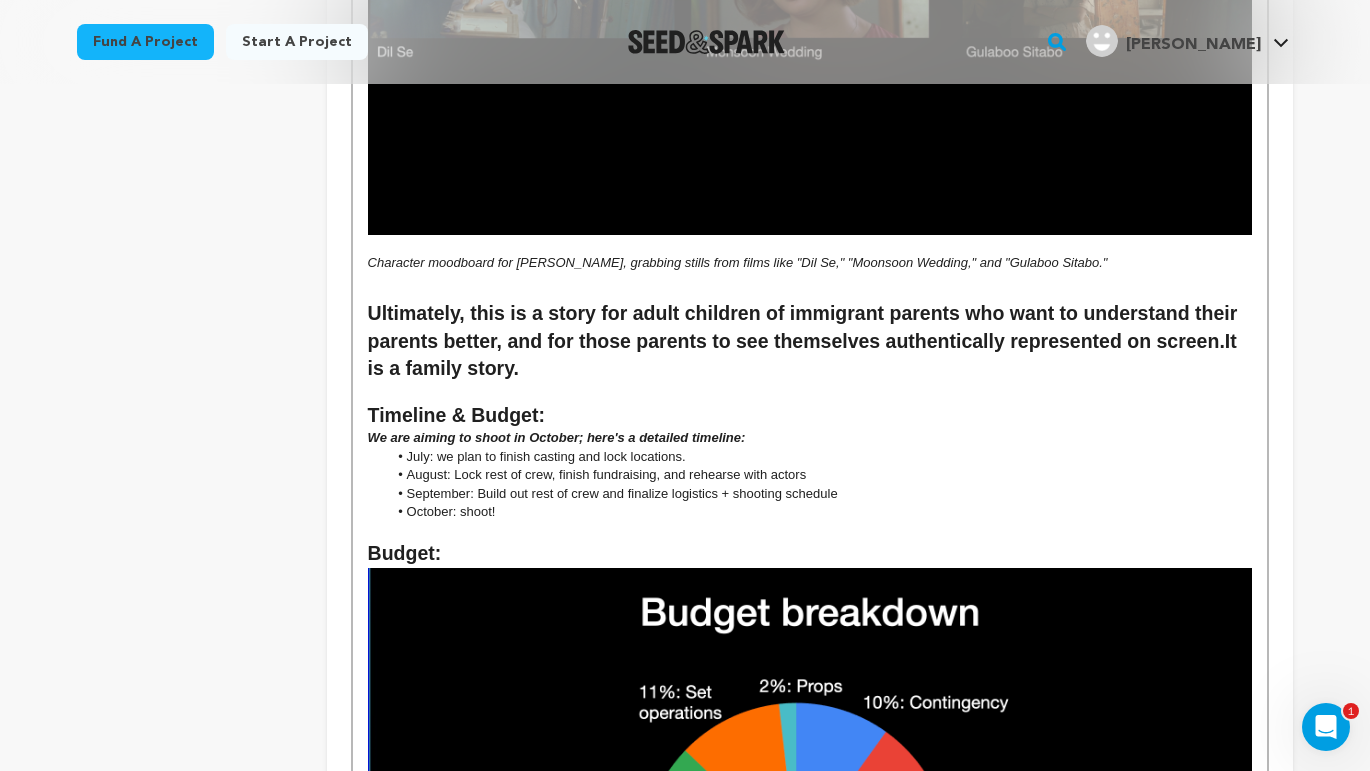 drag, startPoint x: 383, startPoint y: 491, endPoint x: 356, endPoint y: 492, distance: 27.018513 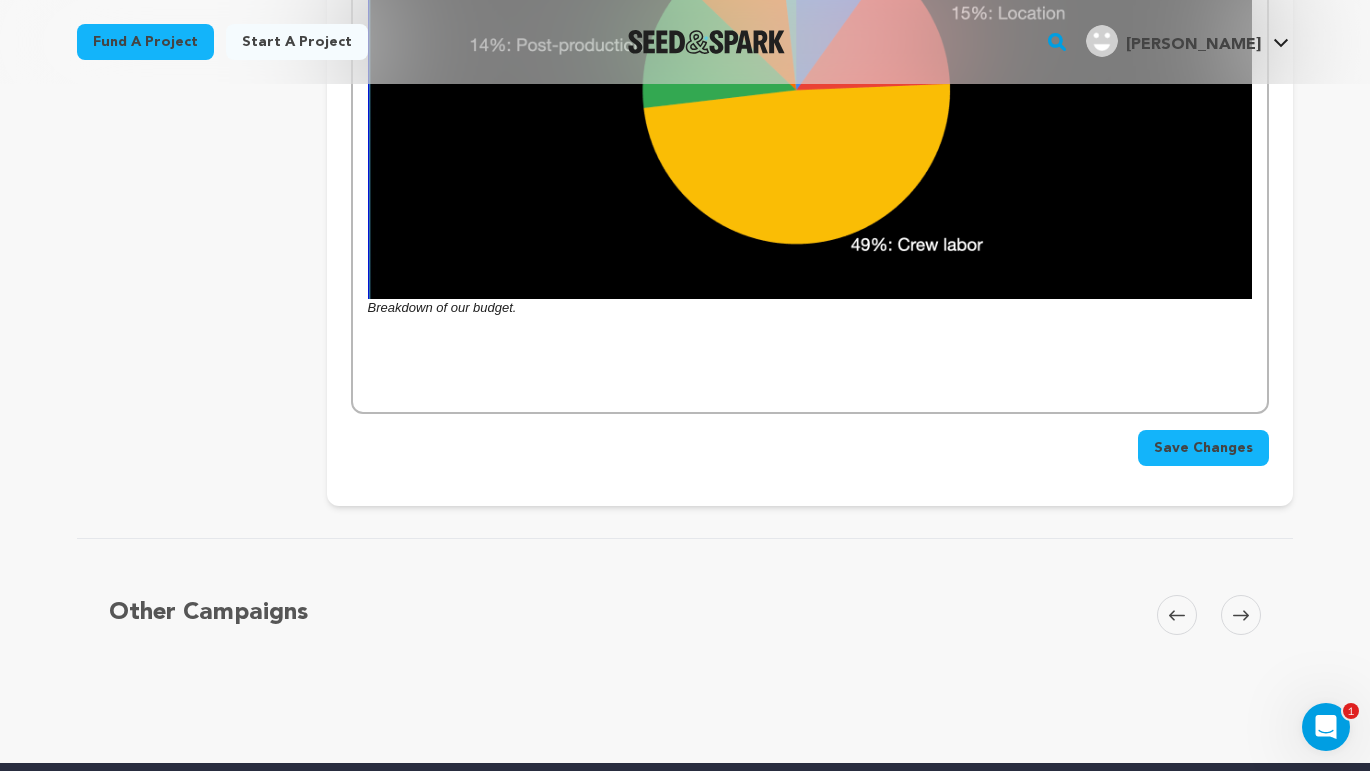 scroll, scrollTop: 3341, scrollLeft: 0, axis: vertical 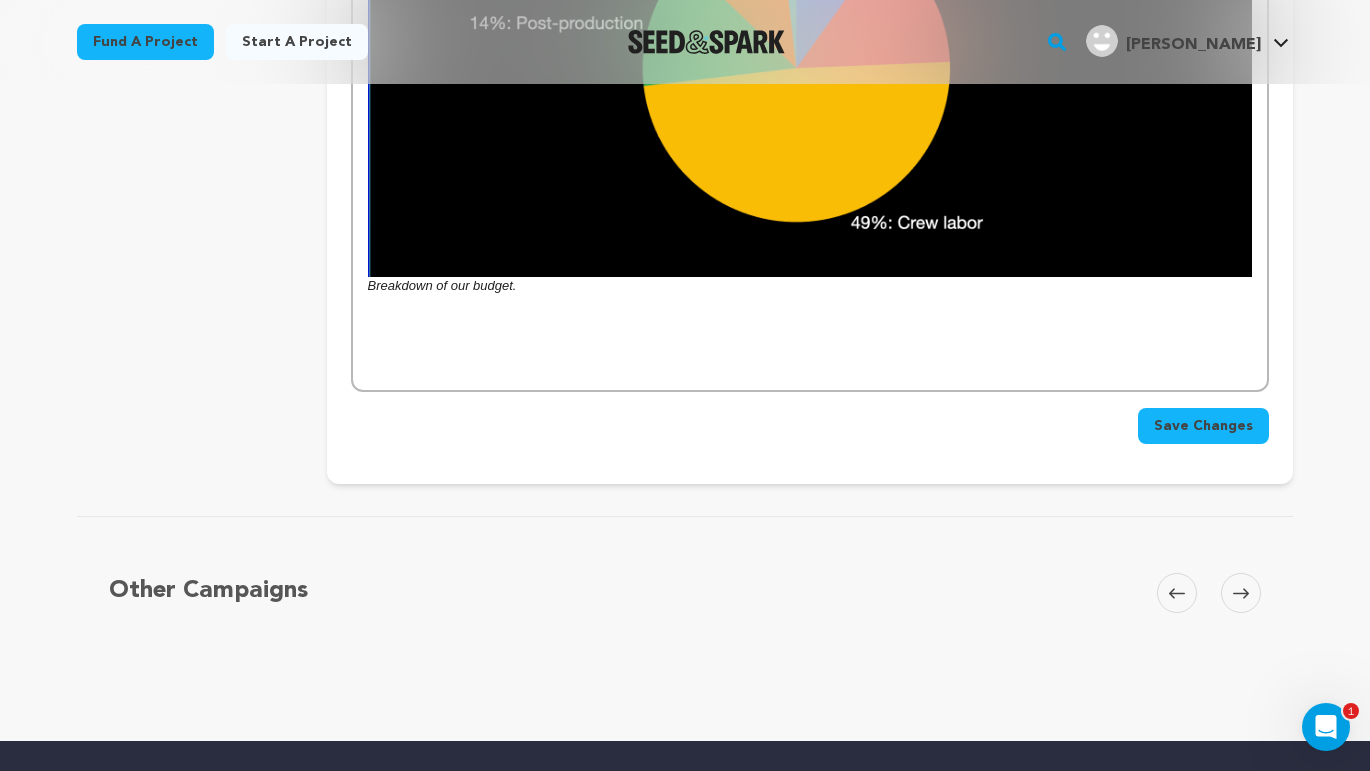 click on "Save Changes" at bounding box center (1203, 426) 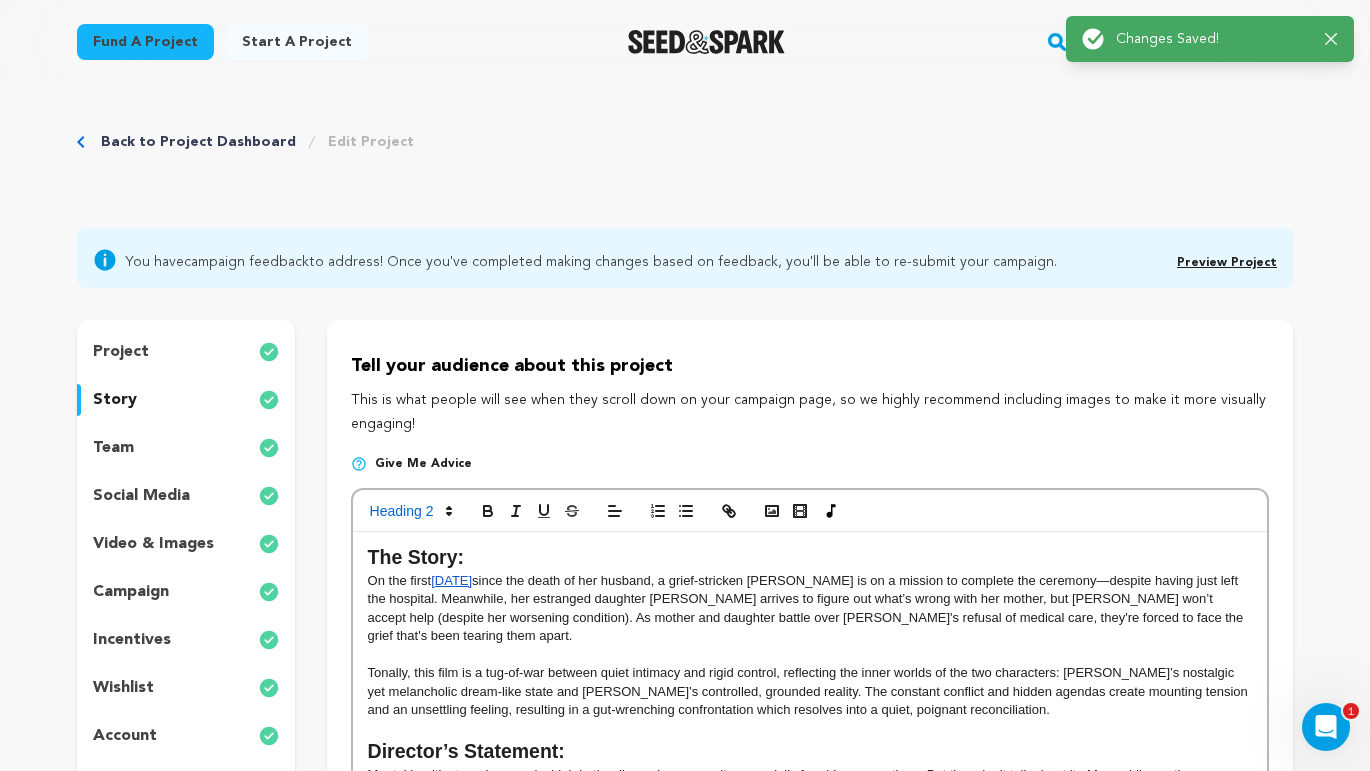 scroll, scrollTop: 0, scrollLeft: 0, axis: both 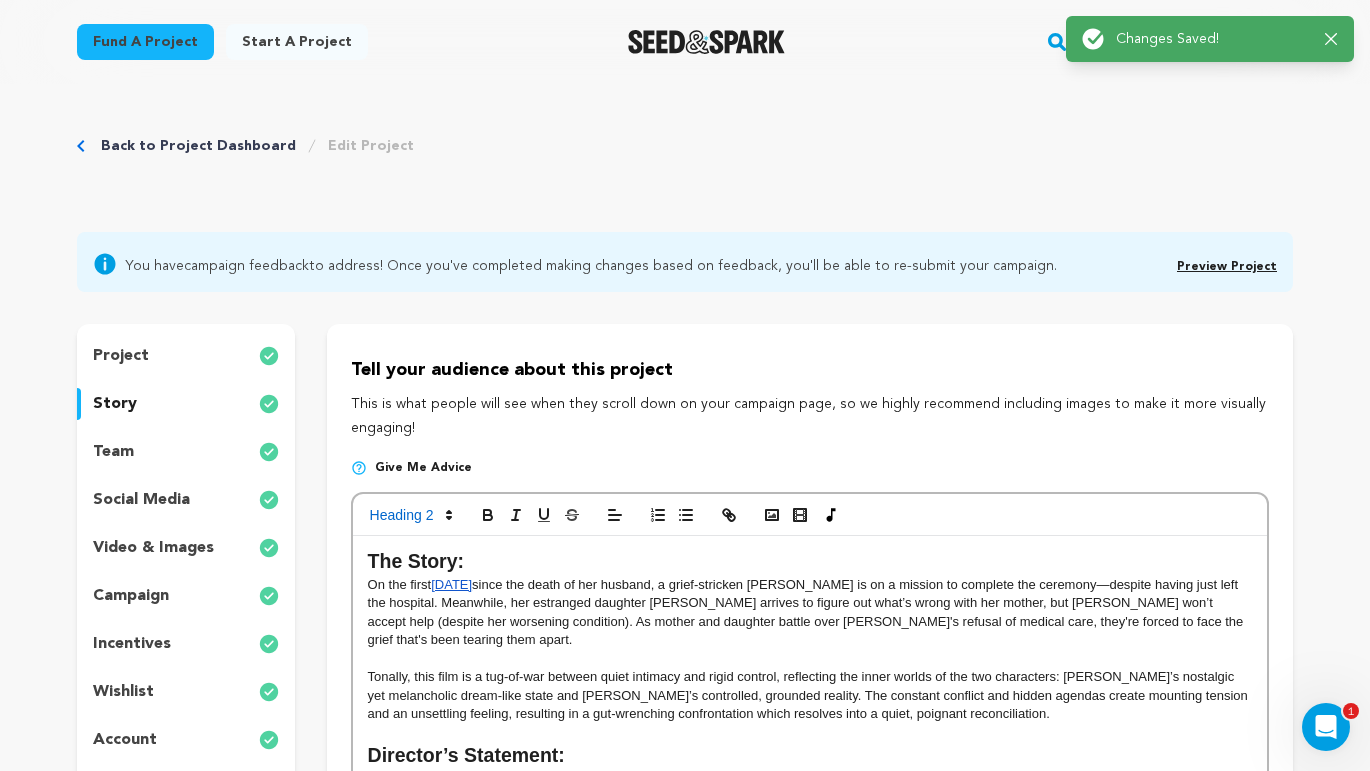 click on "team" at bounding box center (186, 452) 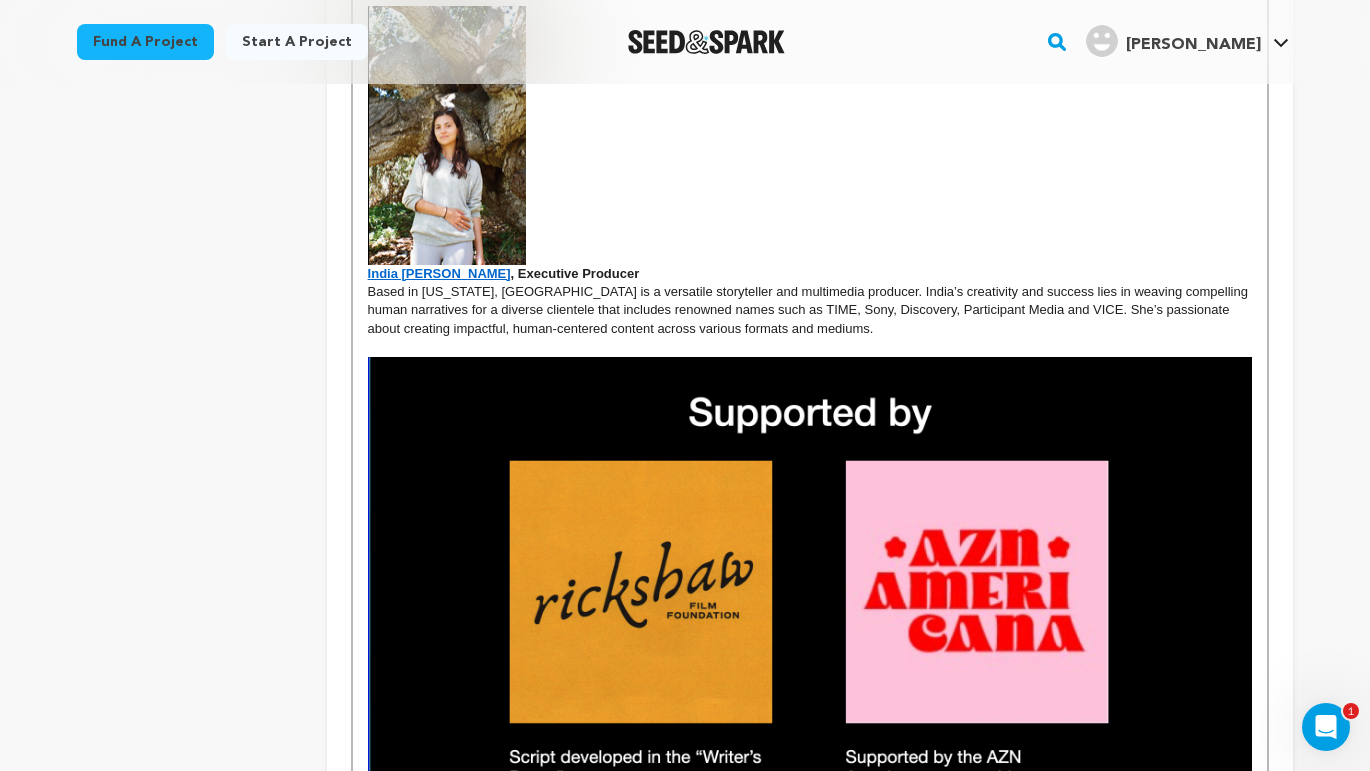 scroll, scrollTop: 2789, scrollLeft: 0, axis: vertical 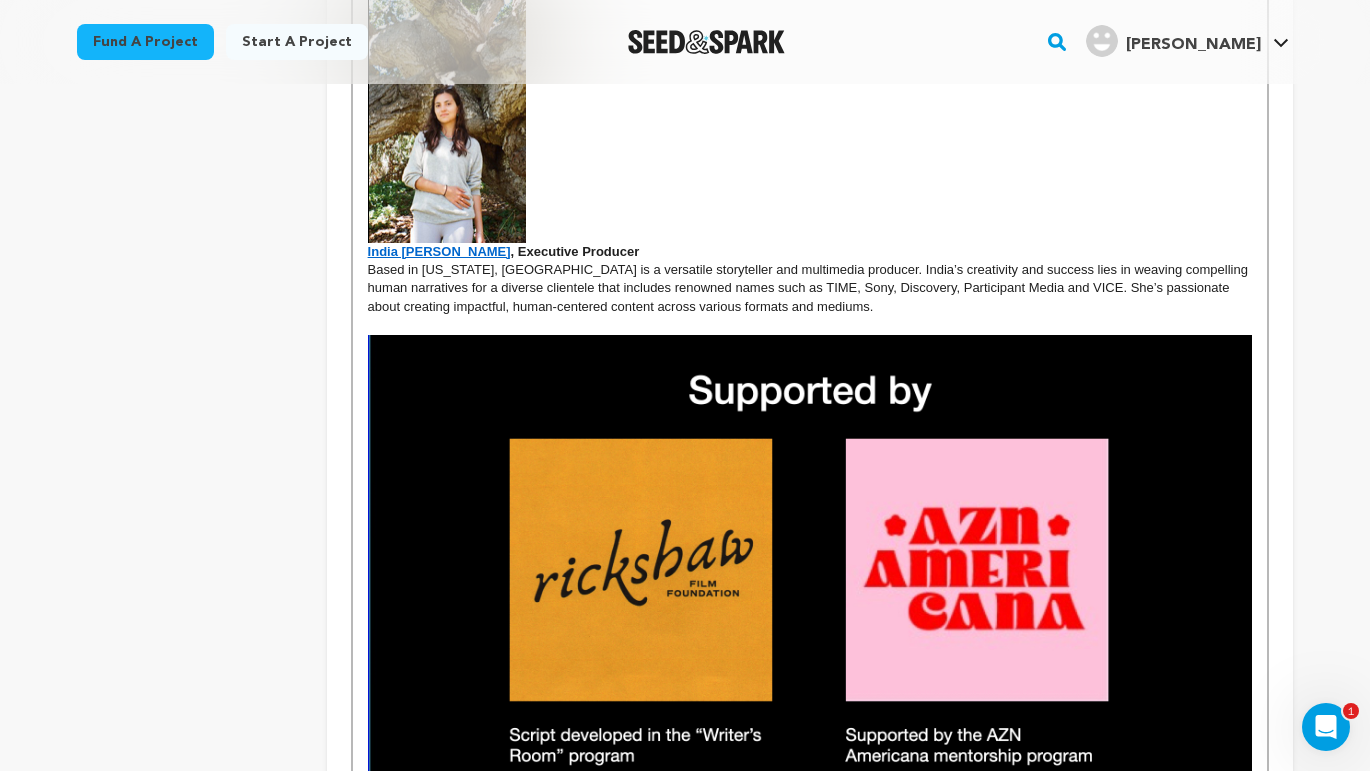 click at bounding box center (810, 583) 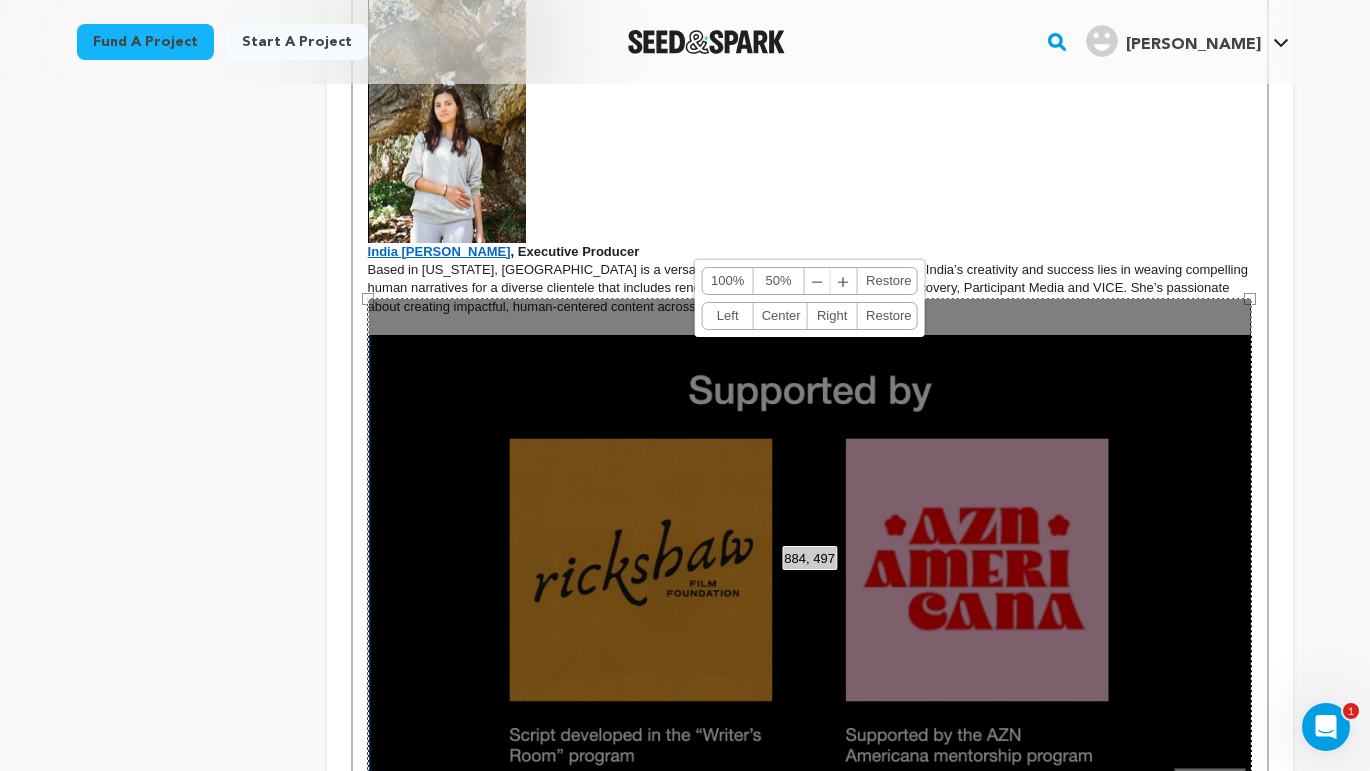 click on "About the team We've assembled an all-star team that's working incredibly hard behind the scenes to bring this story to life.  Vinamrata Singal , writer/director Vinamrata is a Stanford Computer Science grad and Google Product Manager turned filmmaker. She's a self-identified "third culture kid" and grew up across India, Saudi Arabia, New Zealand, and the US. Her fiction has been   published in the Wilderness Literary House Review and longlisted for the Disquiet Literary Prize in 2022. This is her first microbudget short film debut, and she is incredibly excited to bring this story to life.  Maria Palacio , producer Maria is a filmmaker, writer, and producer from New York City. She is also the founder of Revolution Me Film Festival, which nurtured filmmakers from around the world. Her shorts have premiered in various film festivals, such as Slamdance, Big Apple Film Festival, Chelsea Film Fesival, and NewFest.  Michael Parrella , Director of Photography  Rhea Solanki , Production Designer Medha Jaishankar" at bounding box center [810, -454] 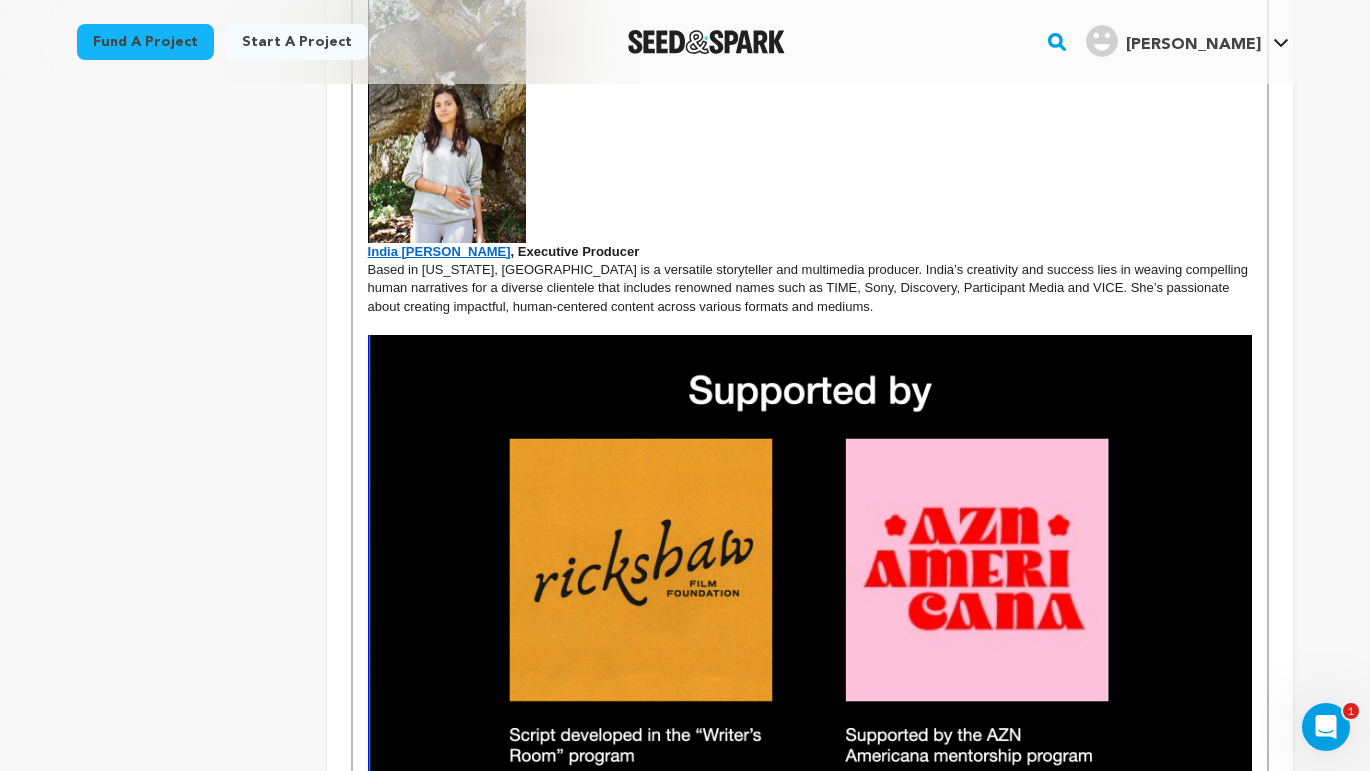 click on "About the team We've assembled an all-star team that's working incredibly hard behind the scenes to bring this story to life.  Vinamrata Singal , writer/director Vinamrata is a Stanford Computer Science grad and Google Product Manager turned filmmaker. She's a self-identified "third culture kid" and grew up across India, Saudi Arabia, New Zealand, and the US. Her fiction has been   published in the Wilderness Literary House Review and longlisted for the Disquiet Literary Prize in 2022. This is her first microbudget short film debut, and she is incredibly excited to bring this story to life.  Maria Palacio , producer Maria is a filmmaker, writer, and producer from New York City. She is also the founder of Revolution Me Film Festival, which nurtured filmmakers from around the world. Her shorts have premiered in various film festivals, such as Slamdance, Big Apple Film Festival, Chelsea Film Fesival, and NewFest.  Michael Parrella , Director of Photography  Rhea Solanki , Production Designer Medha Jaishankar" at bounding box center [810, -454] 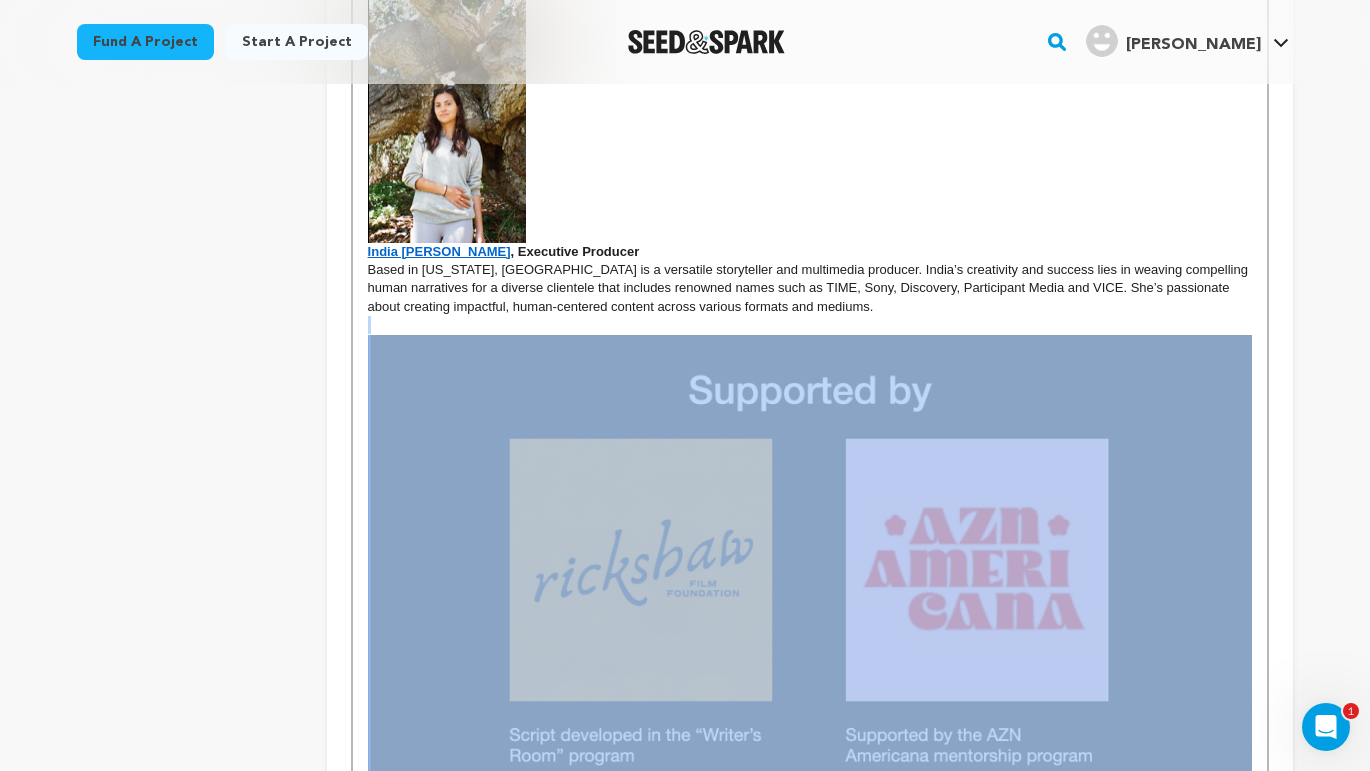 click on "About the team We've assembled an all-star team that's working incredibly hard behind the scenes to bring this story to life.  Vinamrata Singal , writer/director Vinamrata is a Stanford Computer Science grad and Google Product Manager turned filmmaker. She's a self-identified "third culture kid" and grew up across India, Saudi Arabia, New Zealand, and the US. Her fiction has been   published in the Wilderness Literary House Review and longlisted for the Disquiet Literary Prize in 2022. This is her first microbudget short film debut, and she is incredibly excited to bring this story to life.  Maria Palacio , producer Maria is a filmmaker, writer, and producer from New York City. She is also the founder of Revolution Me Film Festival, which nurtured filmmakers from around the world. Her shorts have premiered in various film festivals, such as Slamdance, Big Apple Film Festival, Chelsea Film Fesival, and NewFest.  Michael Parrella , Director of Photography  Rhea Solanki , Production Designer Medha Jaishankar" at bounding box center (810, -454) 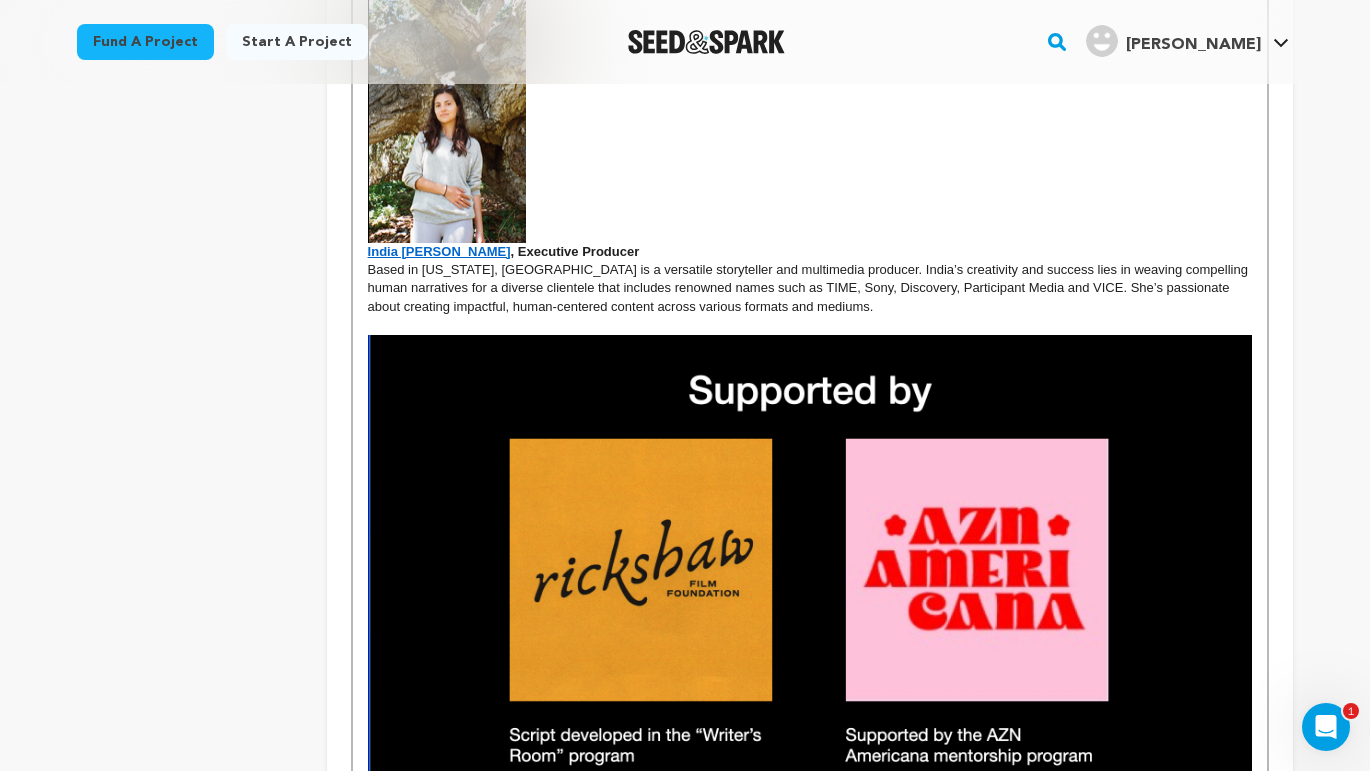 click on "Based in [US_STATE], [GEOGRAPHIC_DATA] is a versatile storyteller and multimedia producer. India’s creativity and success lies in weaving compelling human narratives for a diverse clientele that includes renowned names such as TIME, Sony, Discovery, Participant Media and VICE. She’s passionate about creating impactful, human-centered content across various formats and mediums." at bounding box center (810, 288) 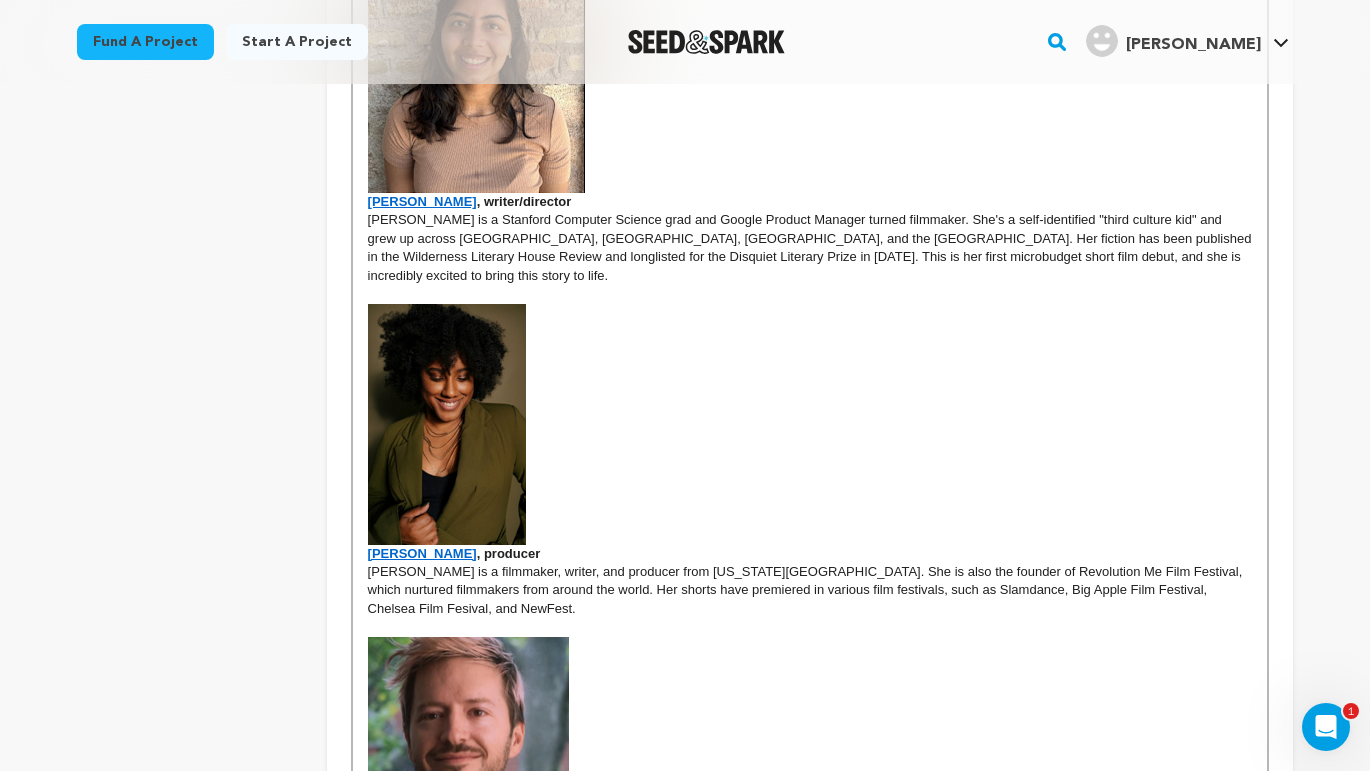 scroll, scrollTop: 395, scrollLeft: 0, axis: vertical 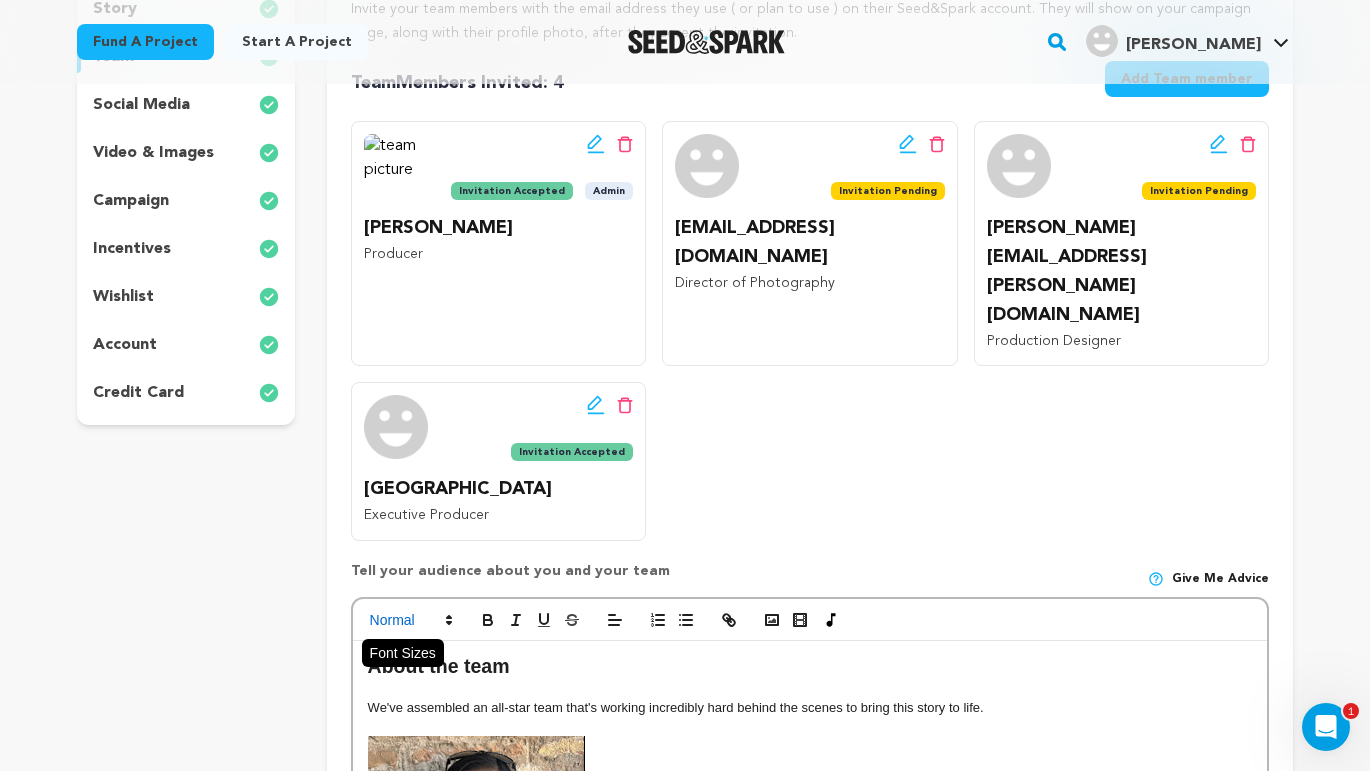 click at bounding box center [410, 620] 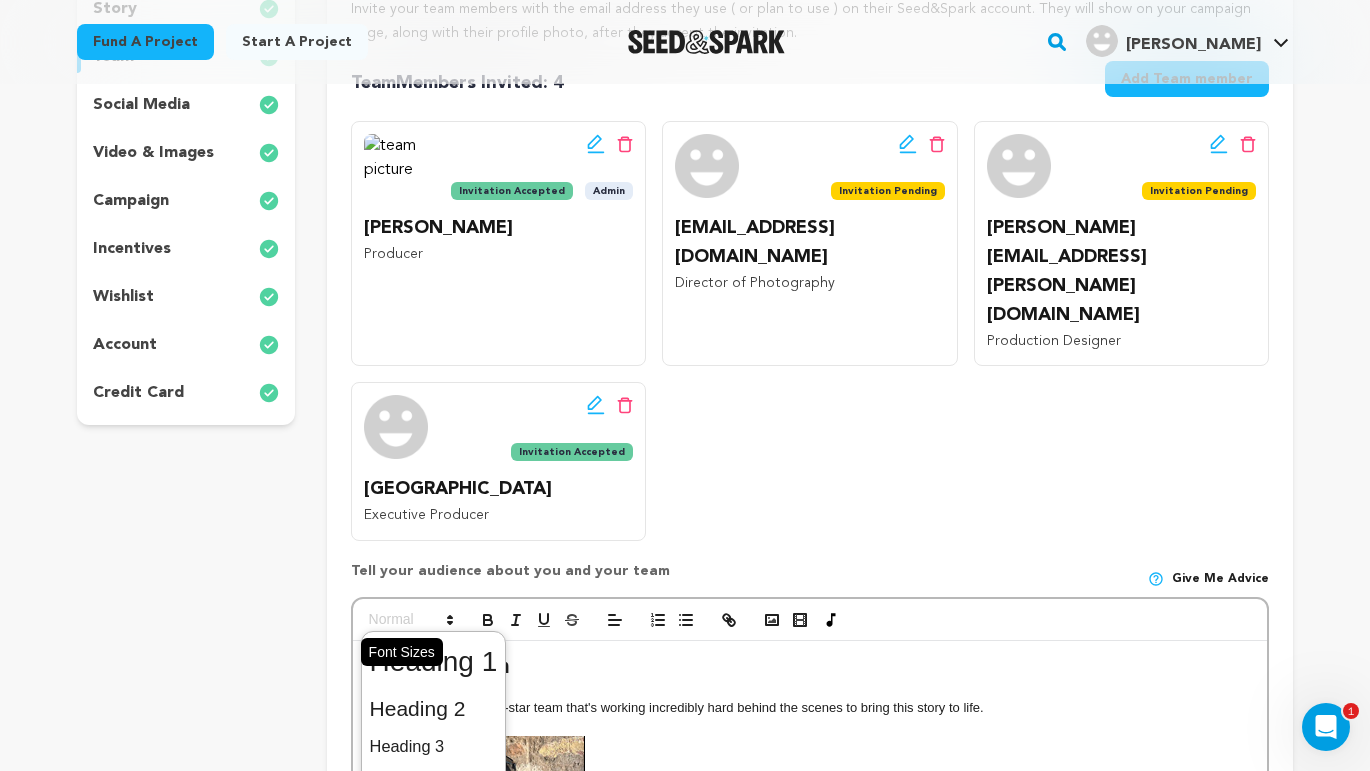 click at bounding box center [410, 620] 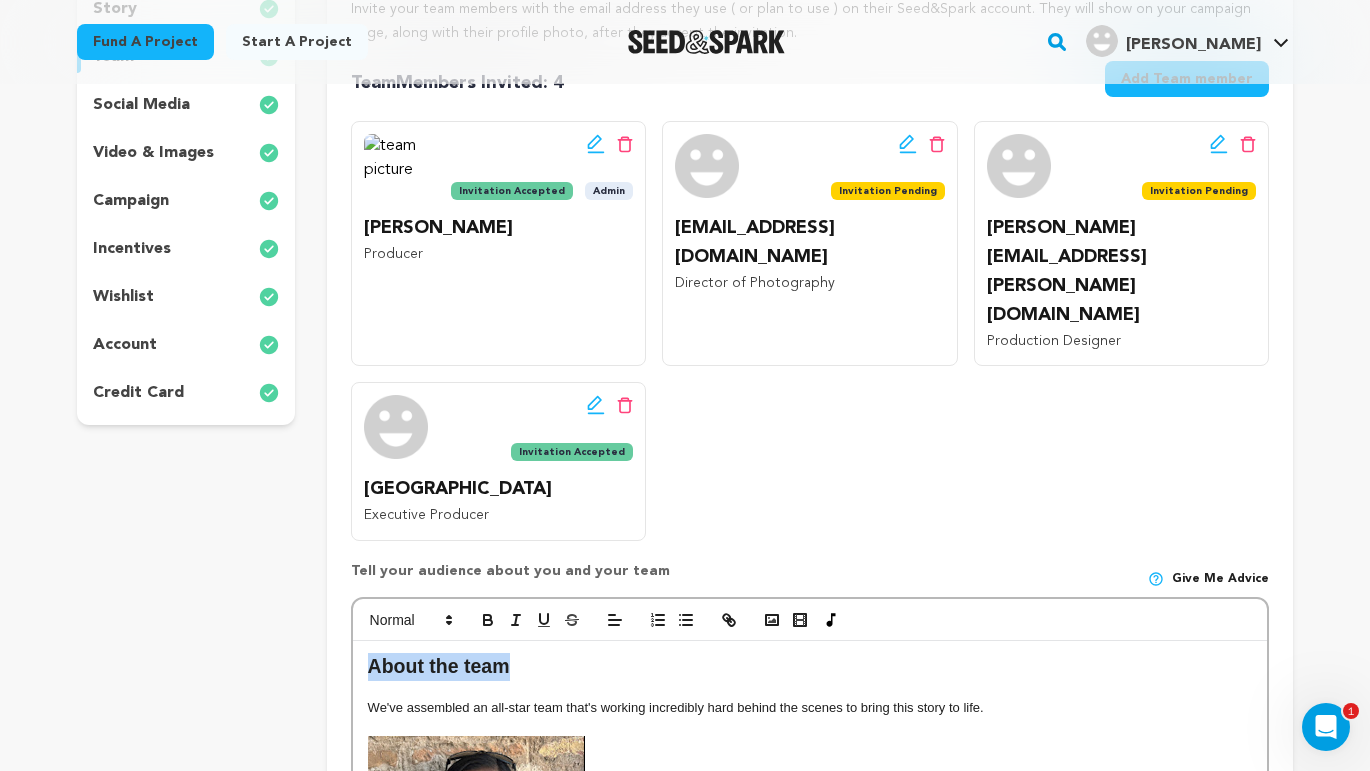 drag, startPoint x: 513, startPoint y: 577, endPoint x: 360, endPoint y: 575, distance: 153.01308 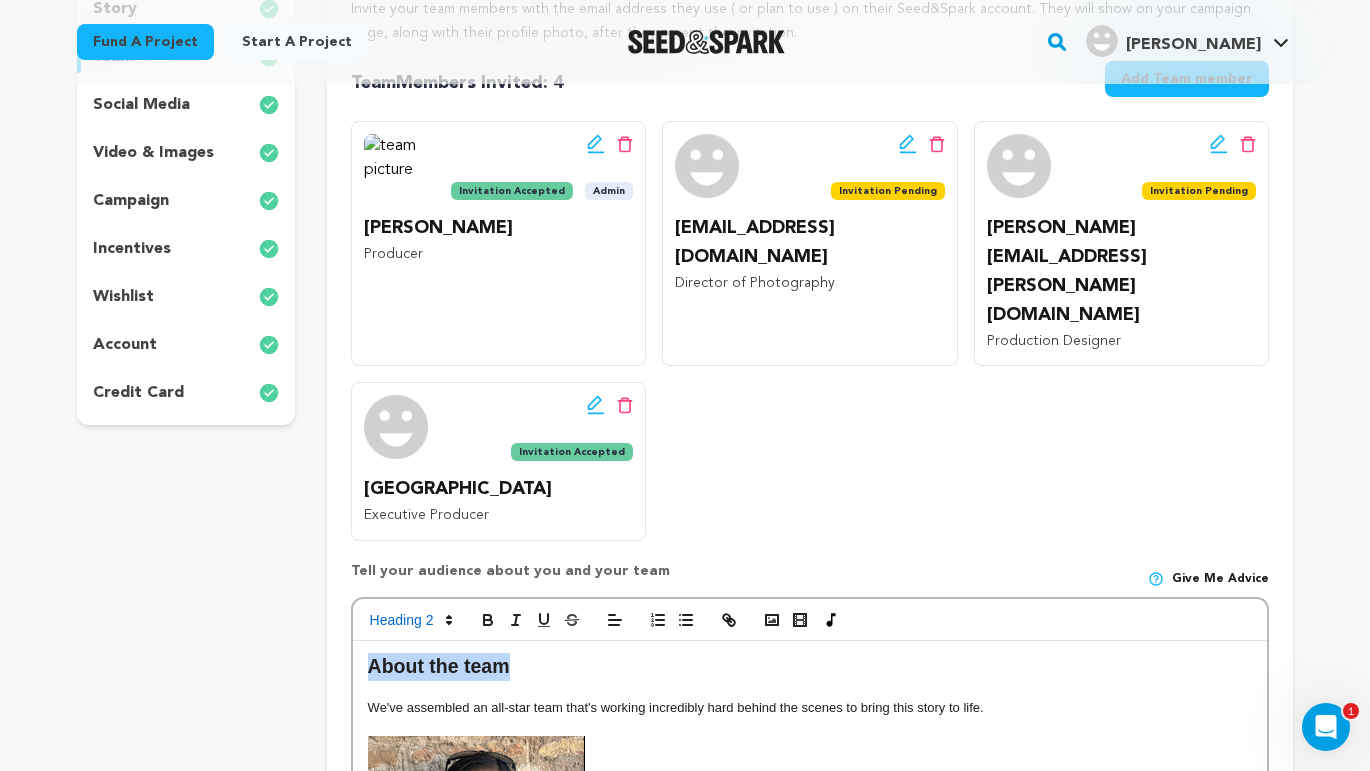 copy on "About the team" 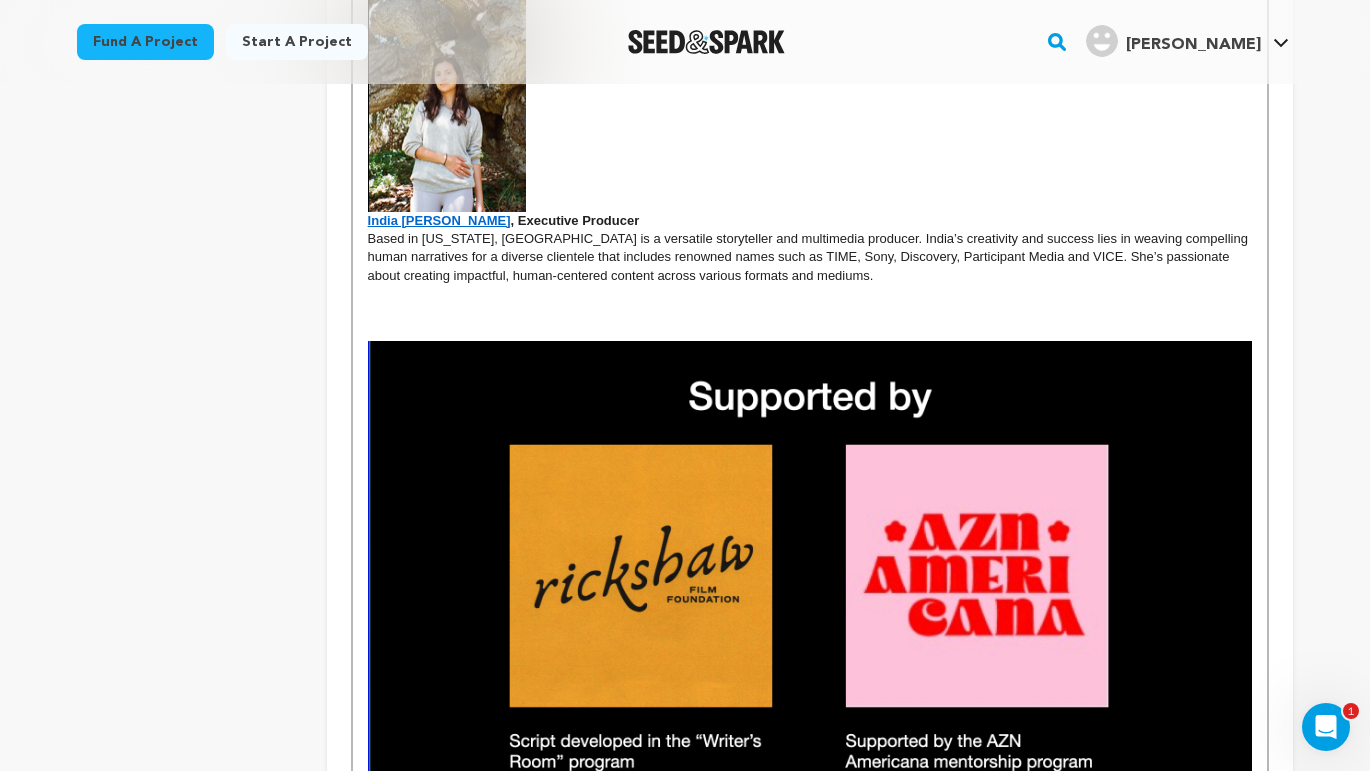 scroll, scrollTop: 2717, scrollLeft: 0, axis: vertical 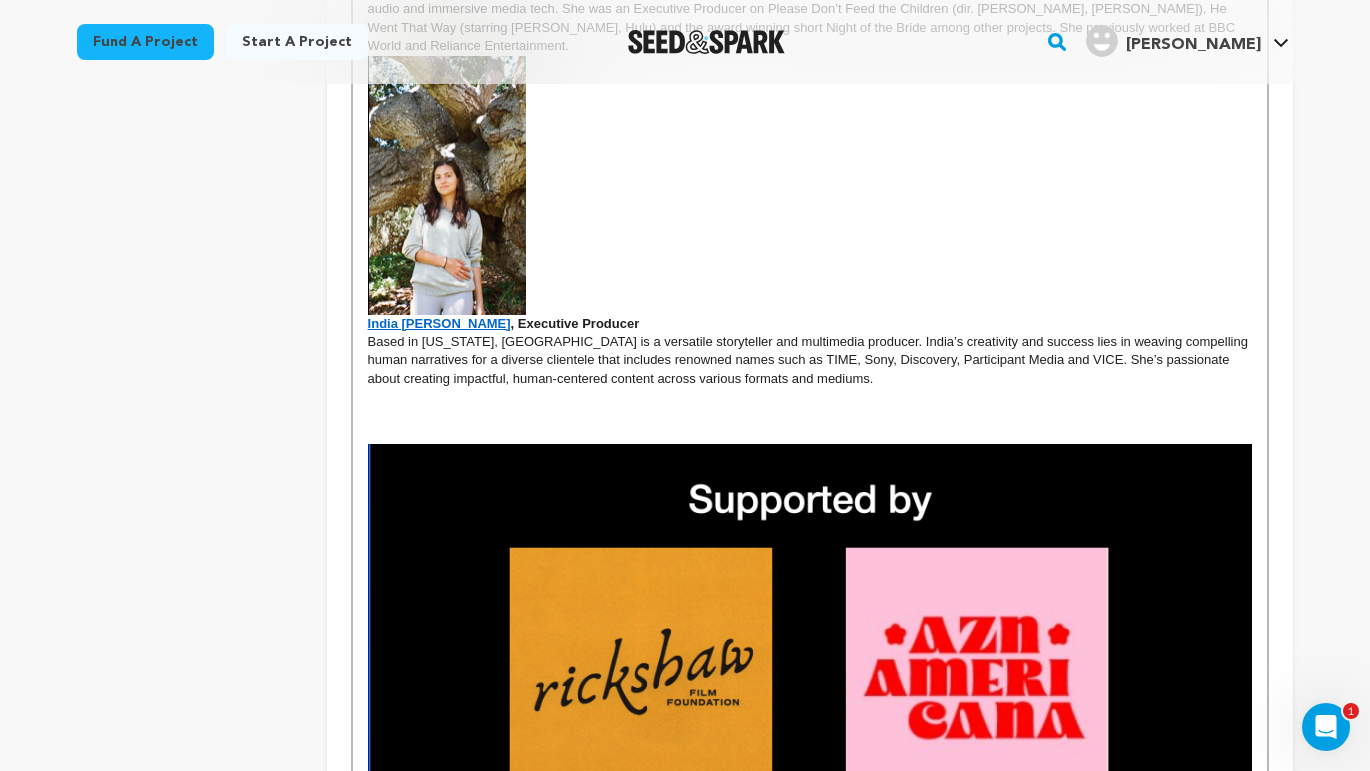 click at bounding box center (810, 434) 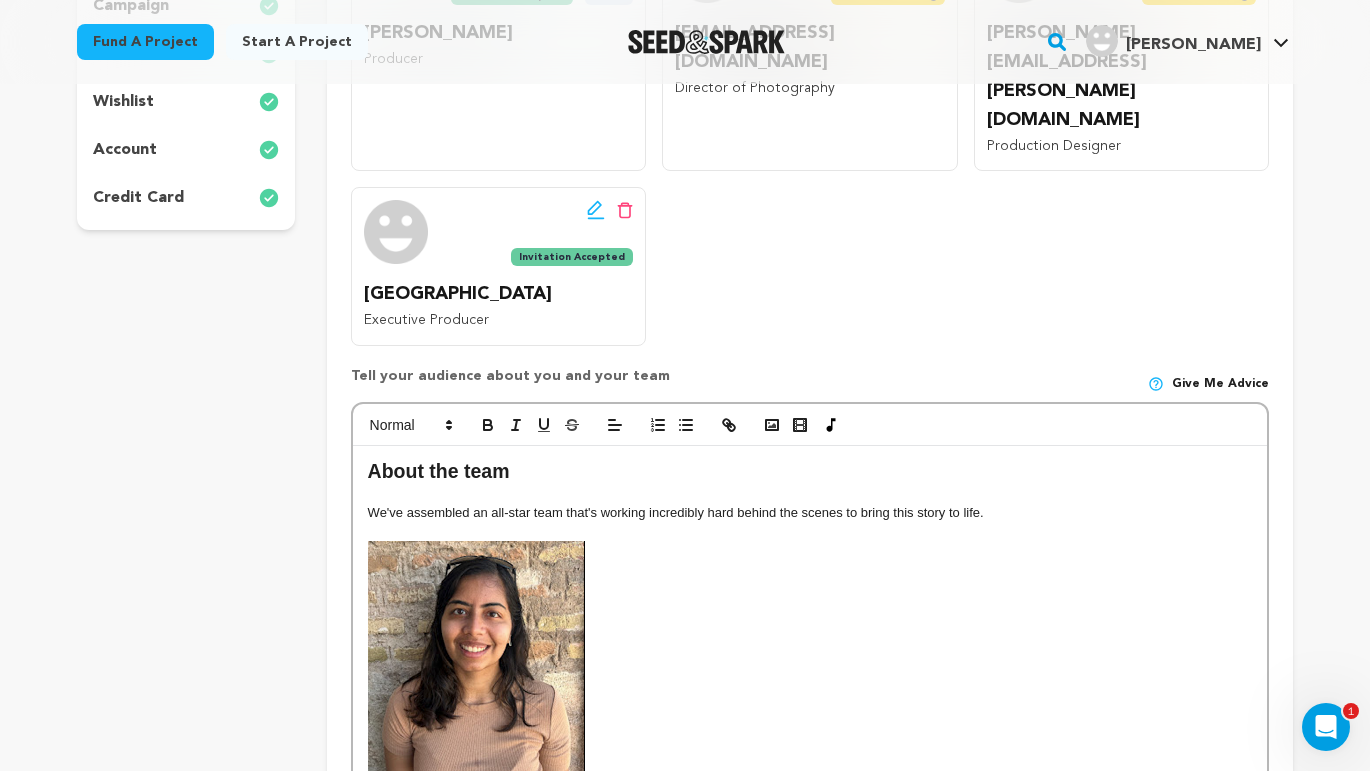 scroll, scrollTop: 0, scrollLeft: 0, axis: both 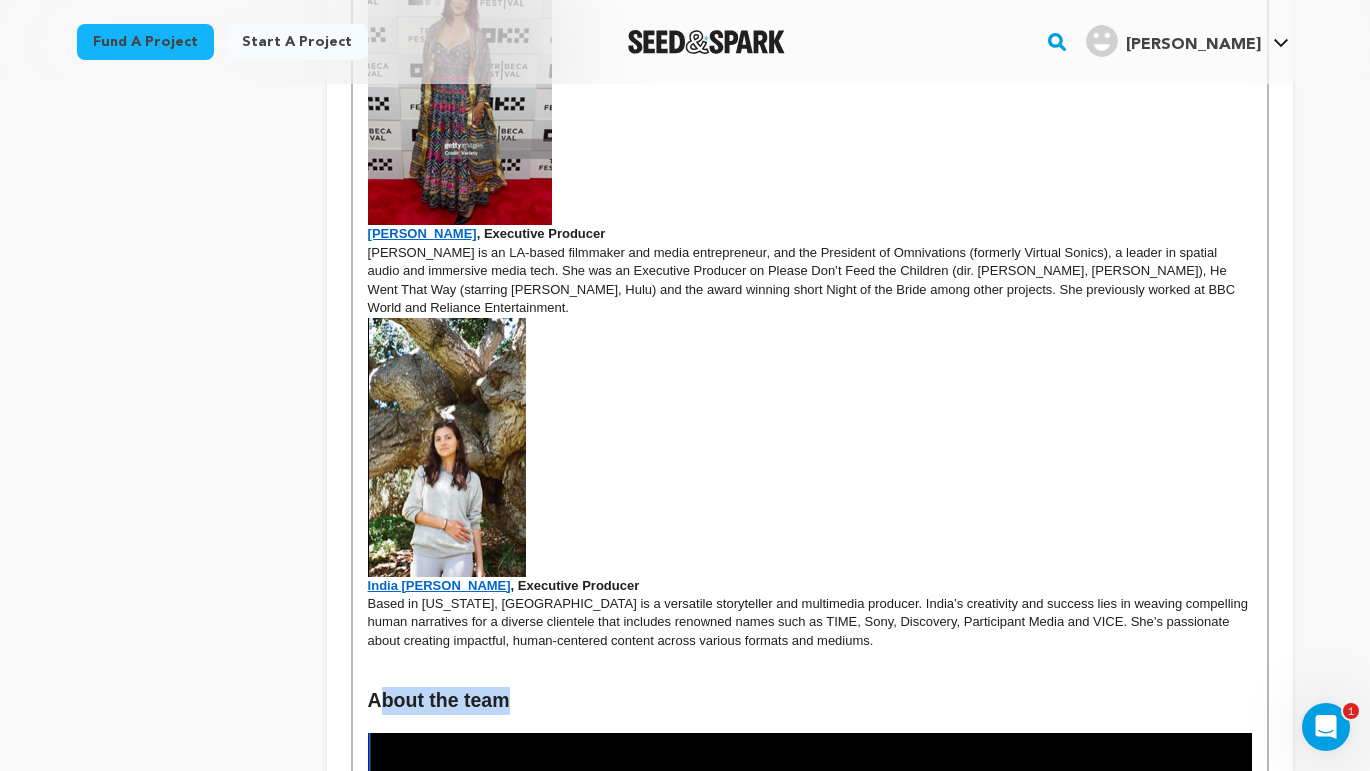 drag, startPoint x: 428, startPoint y: 575, endPoint x: 383, endPoint y: 574, distance: 45.01111 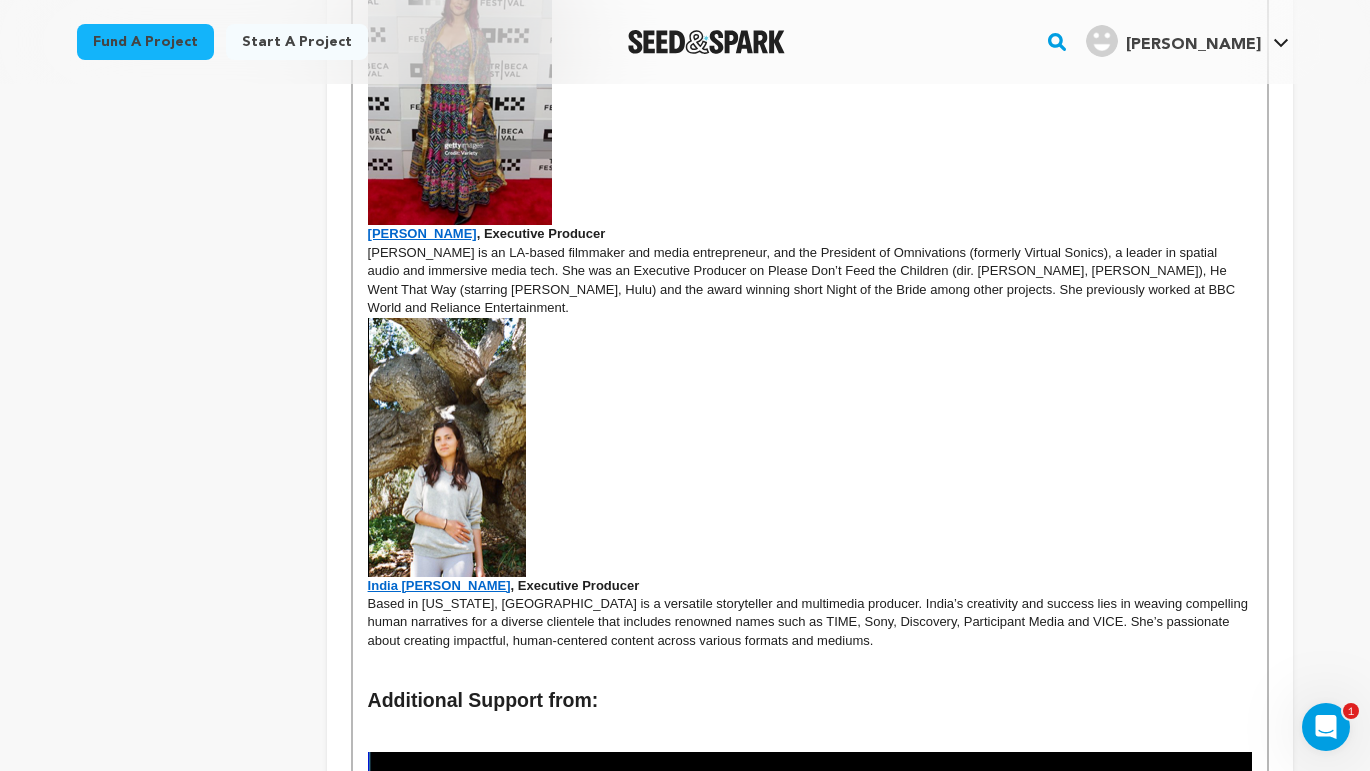 click at bounding box center (810, 1000) 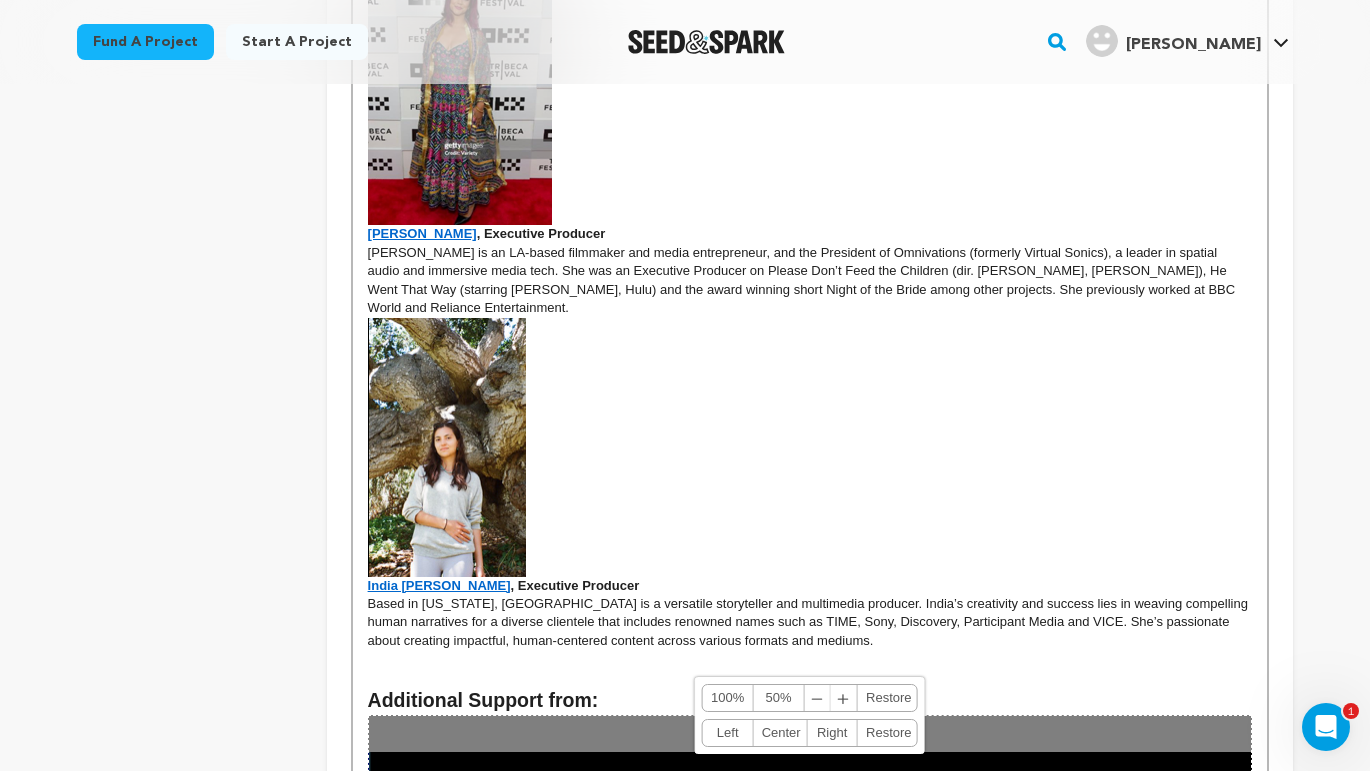 click on "884, 497
100%
50%
﹣
﹢
Restore
Left
Center
Right
Restore" at bounding box center [810, 963] 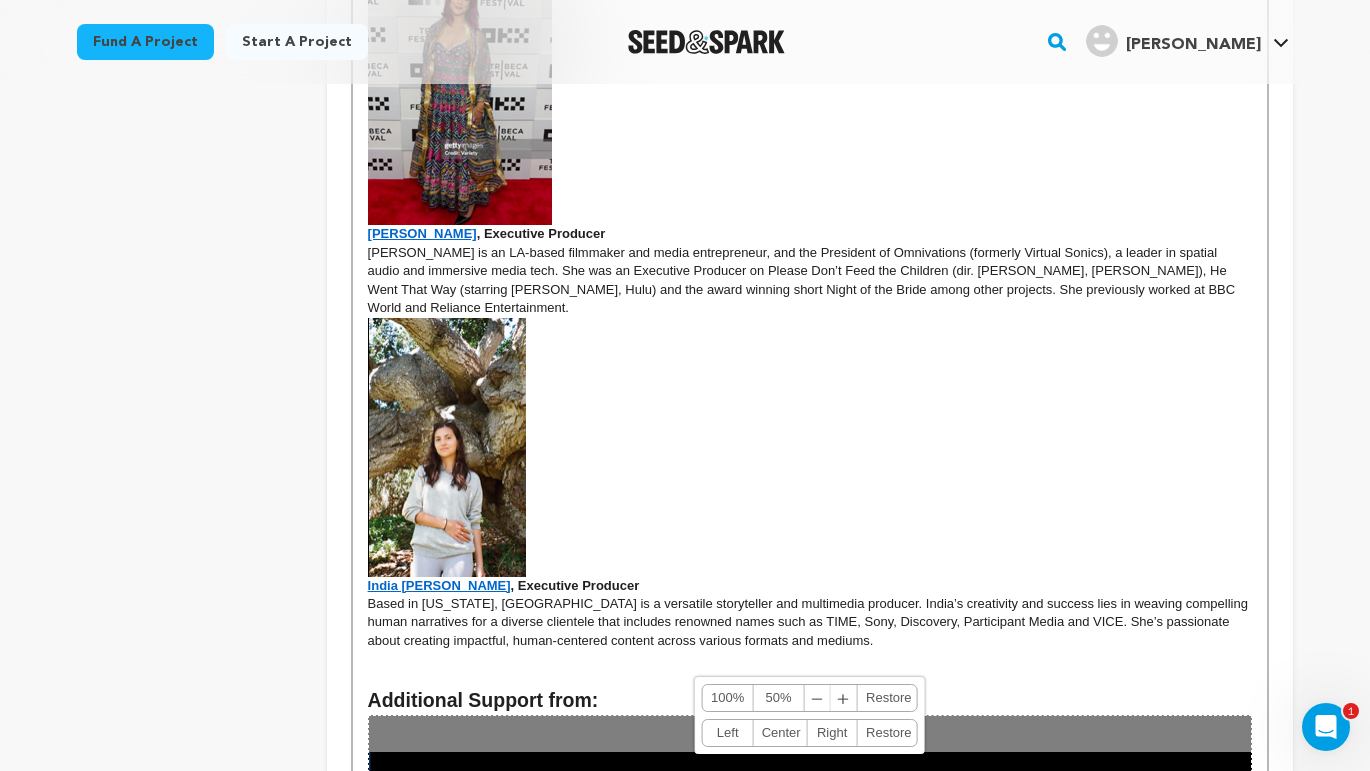 click at bounding box center [810, 678] 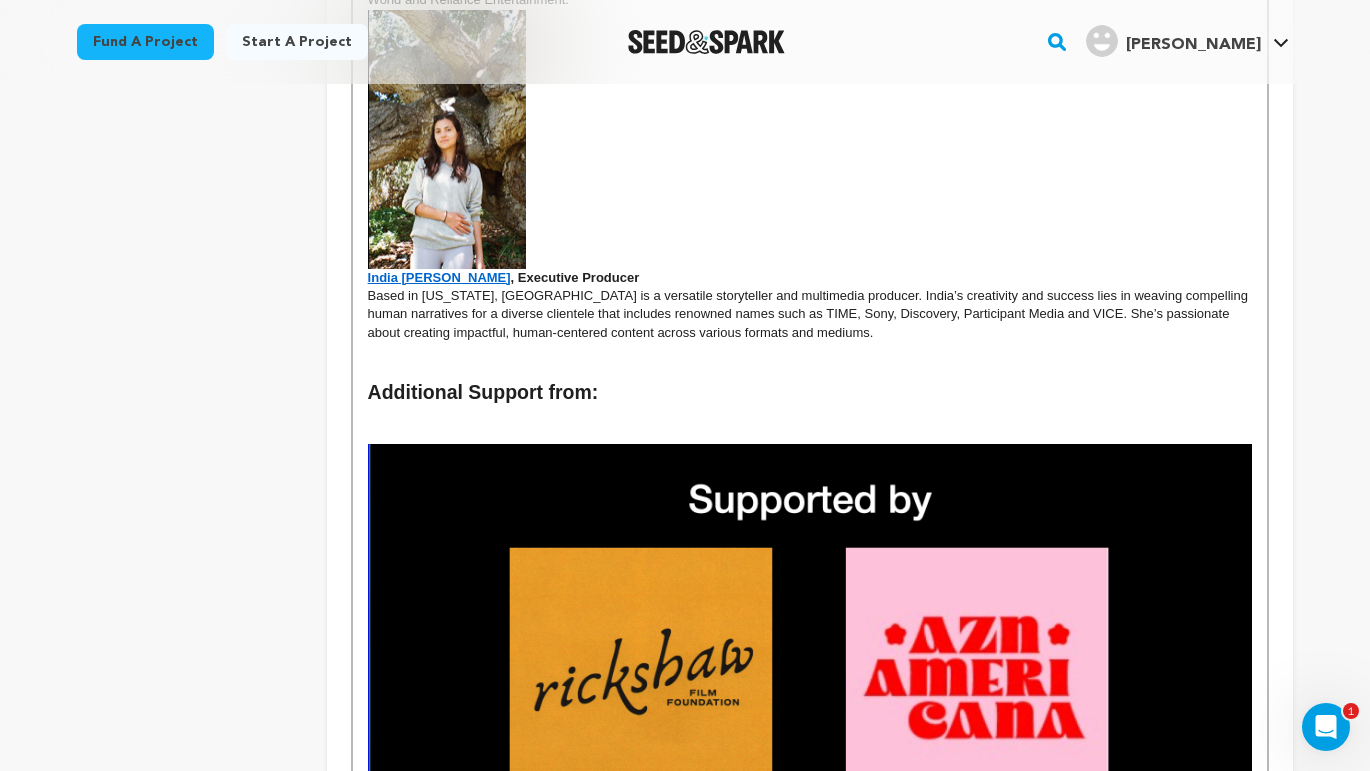 click at bounding box center (810, 692) 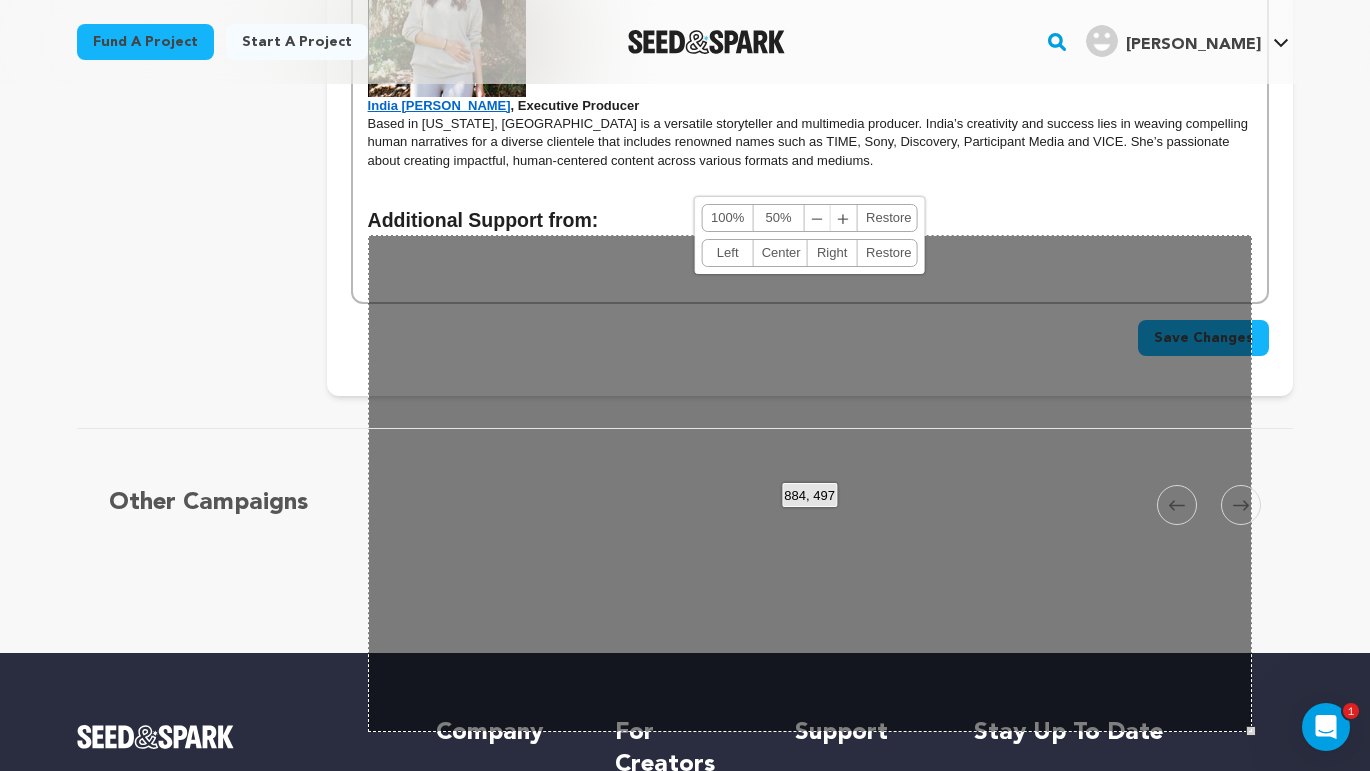 scroll, scrollTop: 2583, scrollLeft: 0, axis: vertical 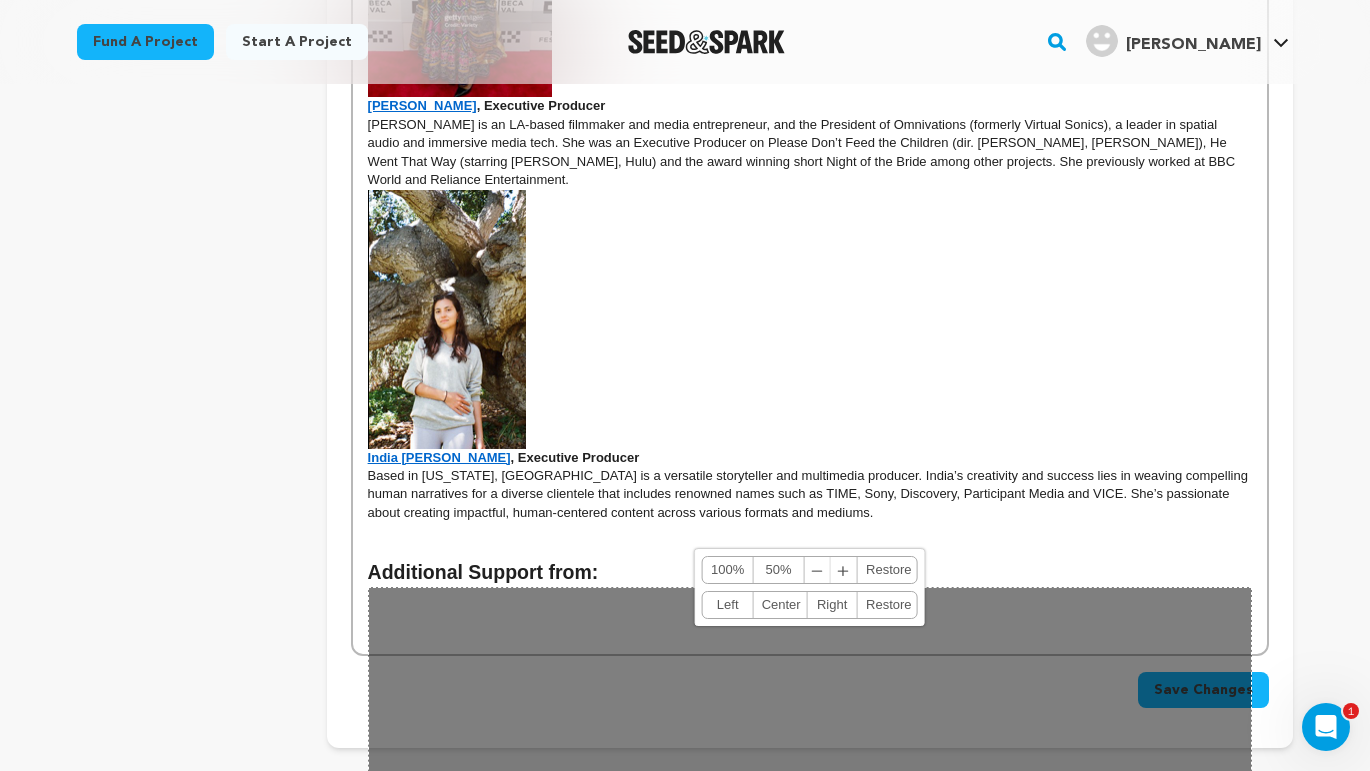 click on "Additional Support from:" at bounding box center [810, 573] 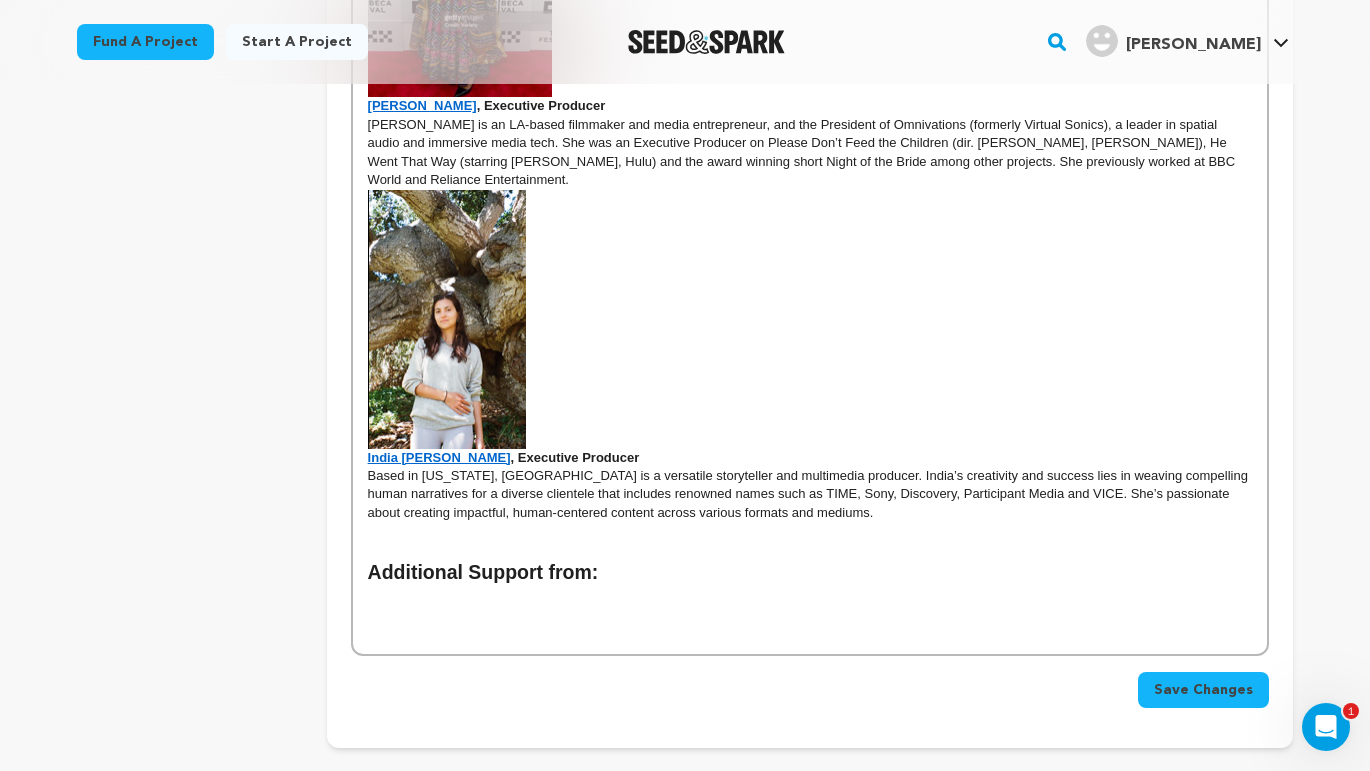 click on "Additional Support from:" at bounding box center [810, 573] 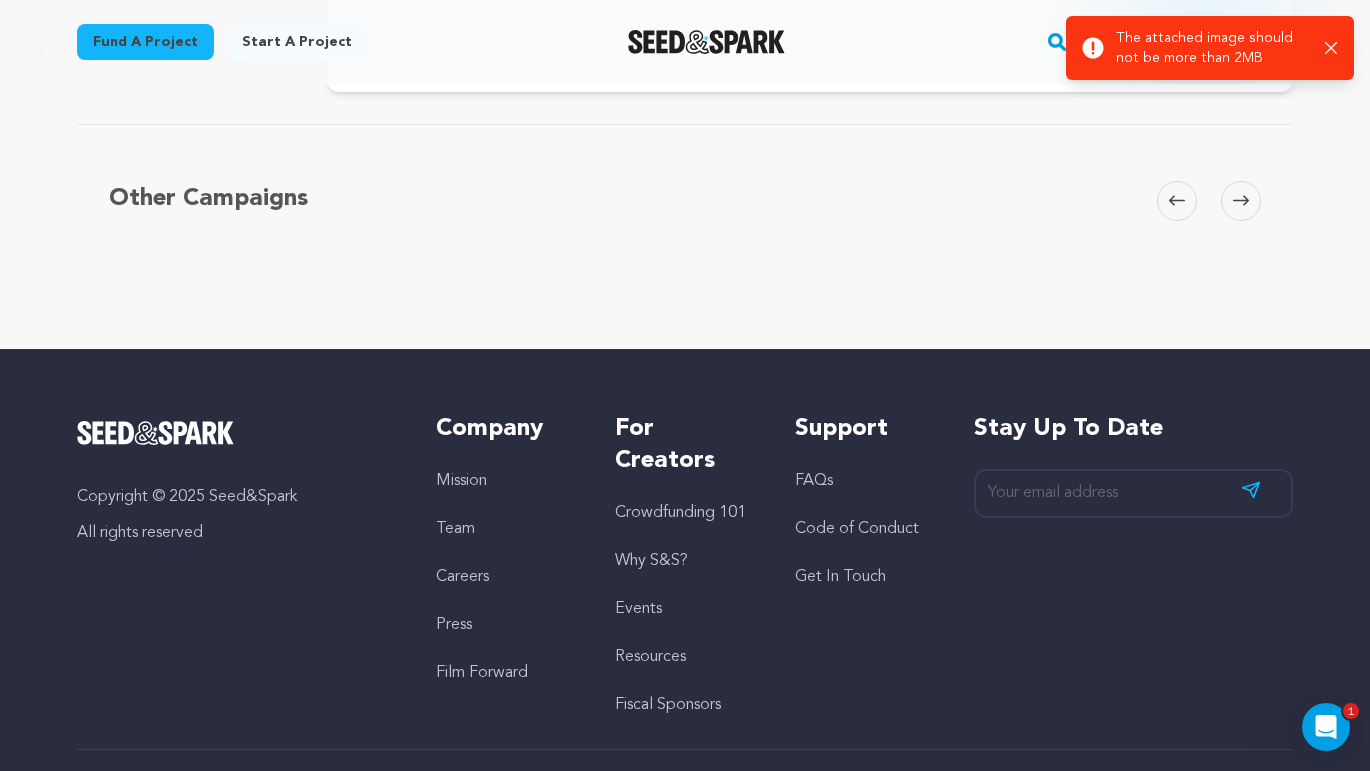 scroll, scrollTop: 3259, scrollLeft: 0, axis: vertical 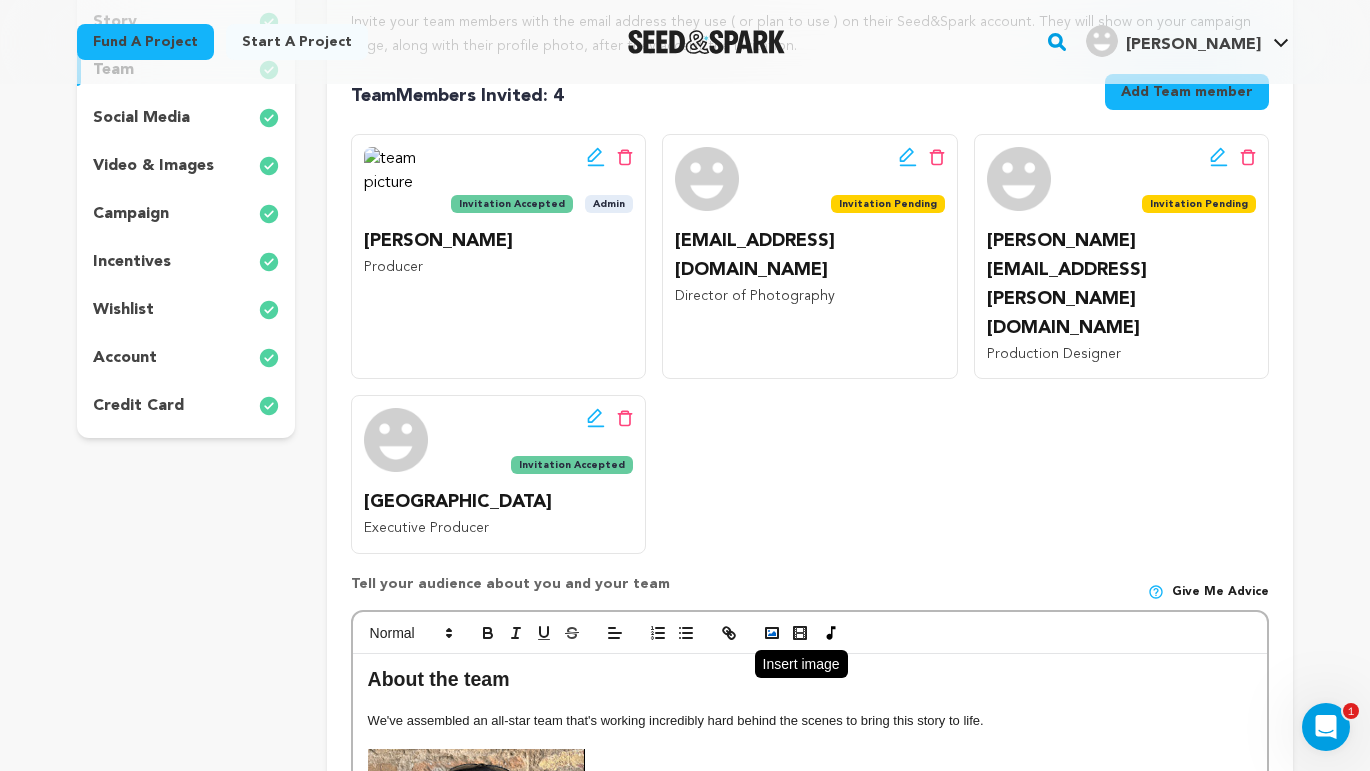 click 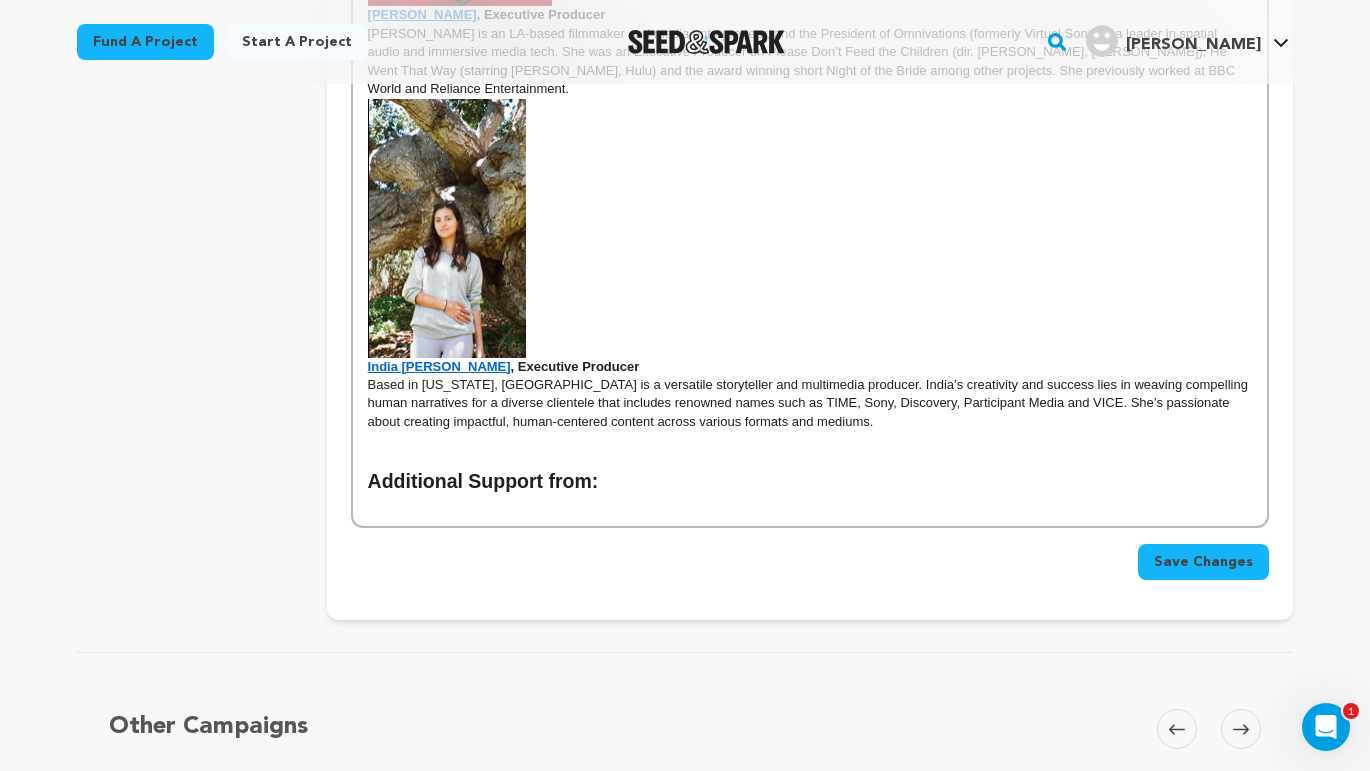 scroll, scrollTop: 2671, scrollLeft: 0, axis: vertical 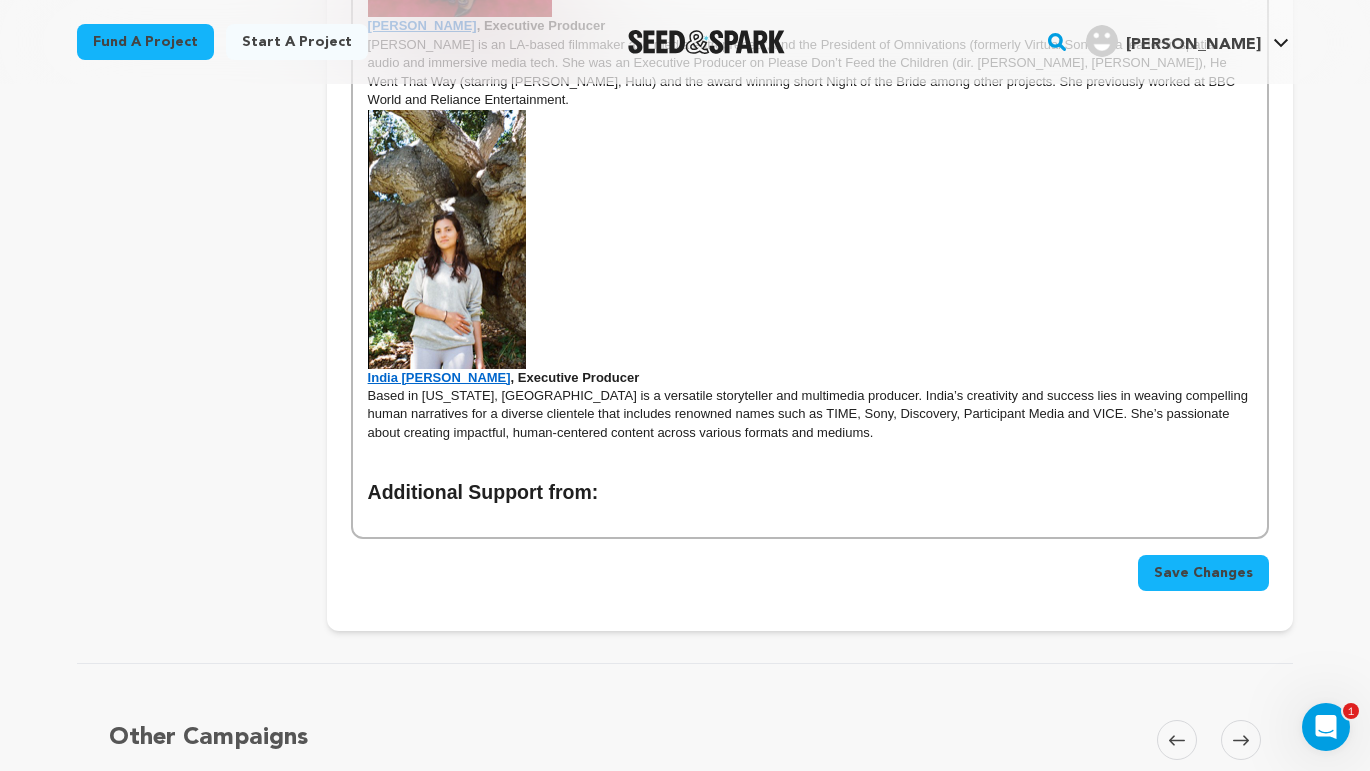 click at bounding box center [810, 516] 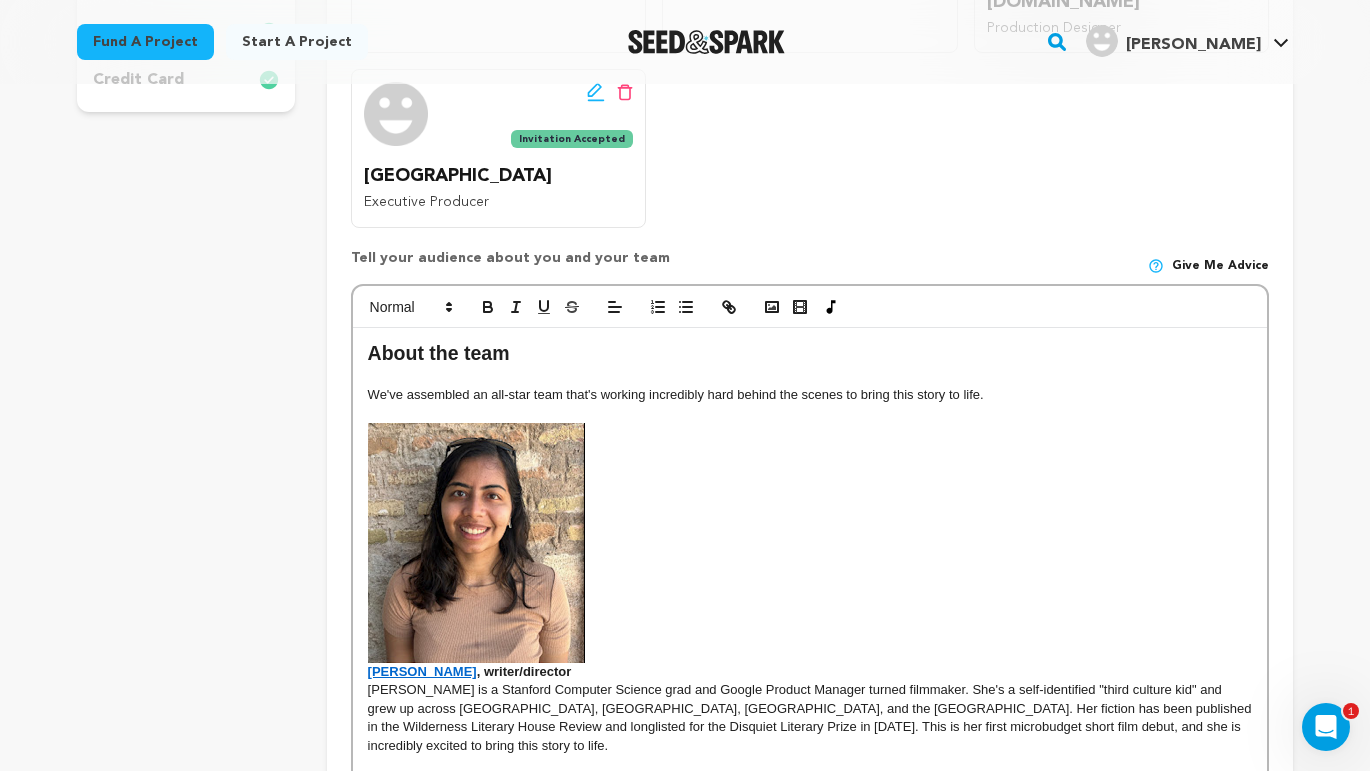 scroll, scrollTop: 412, scrollLeft: 0, axis: vertical 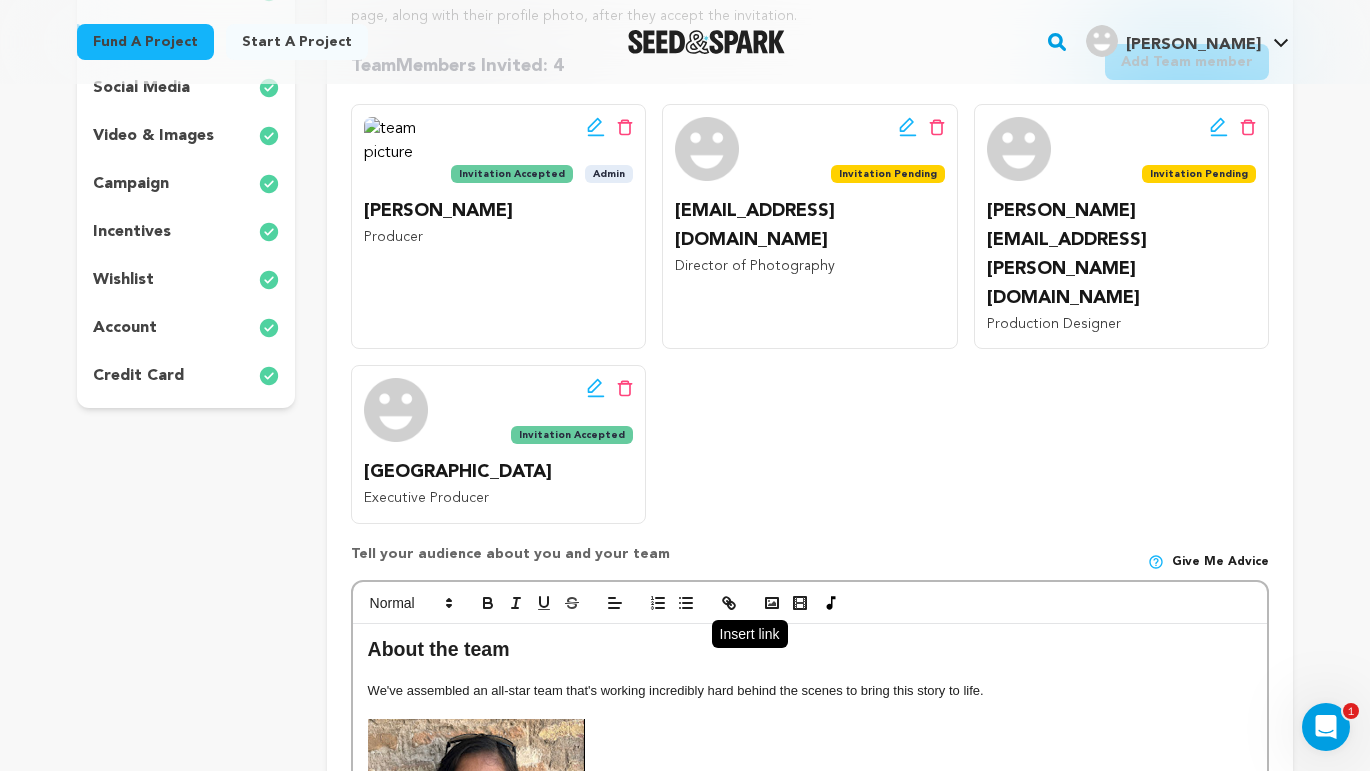 click 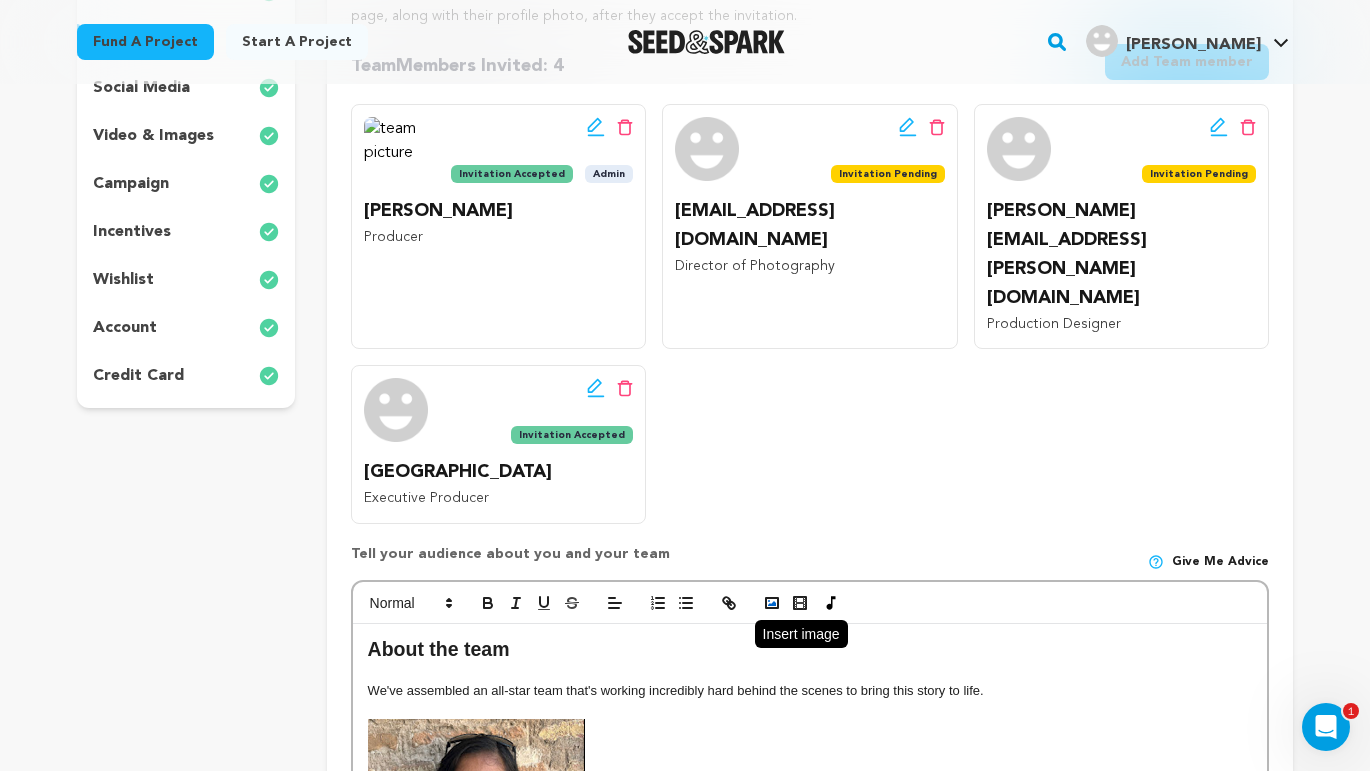 click 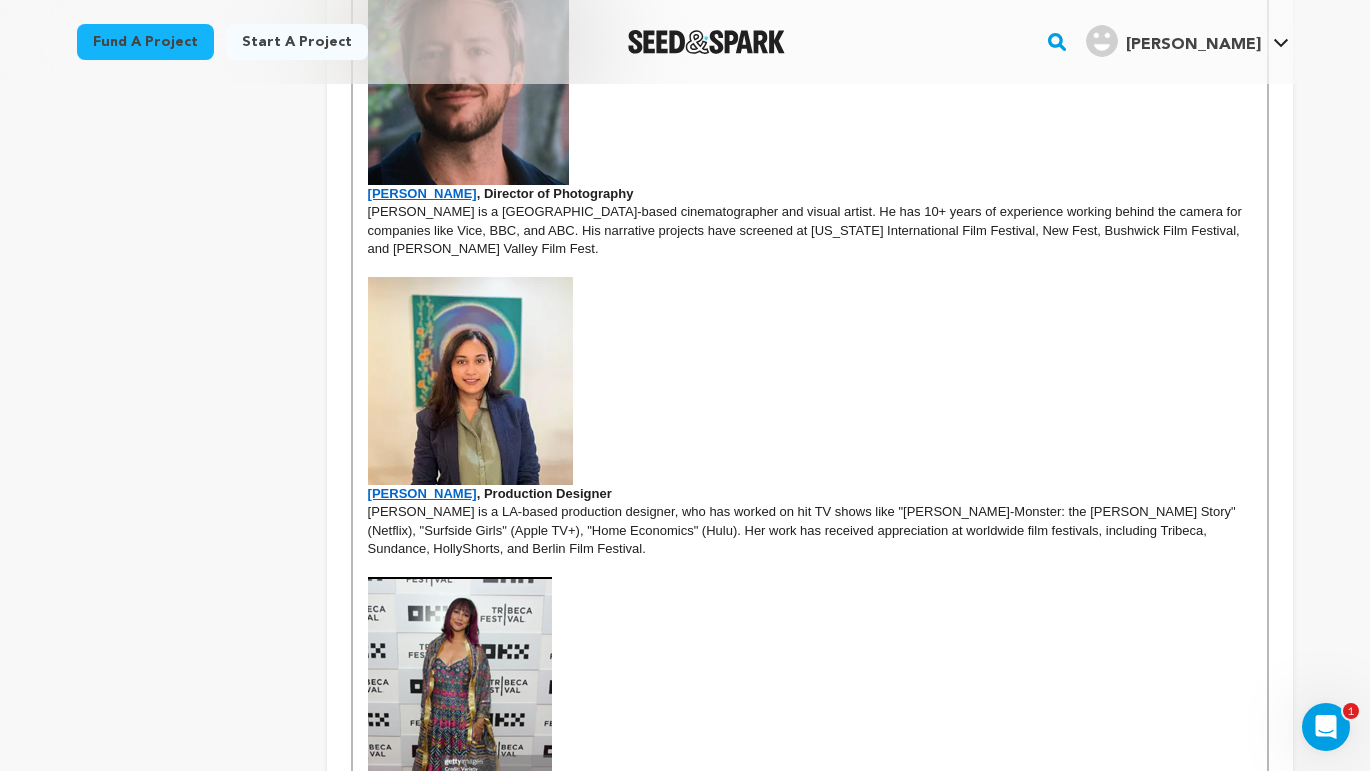 scroll, scrollTop: 2764, scrollLeft: 0, axis: vertical 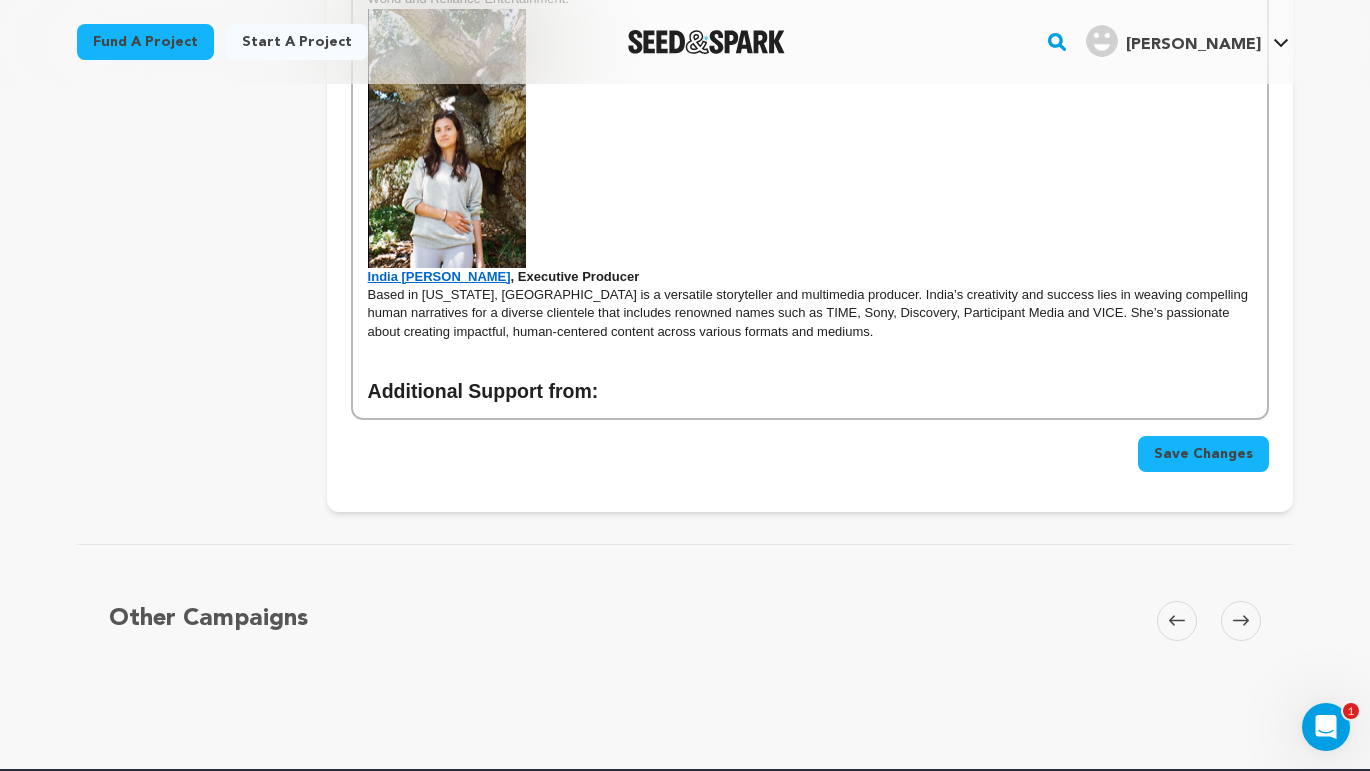 click on "Additional Support from:" at bounding box center [810, 392] 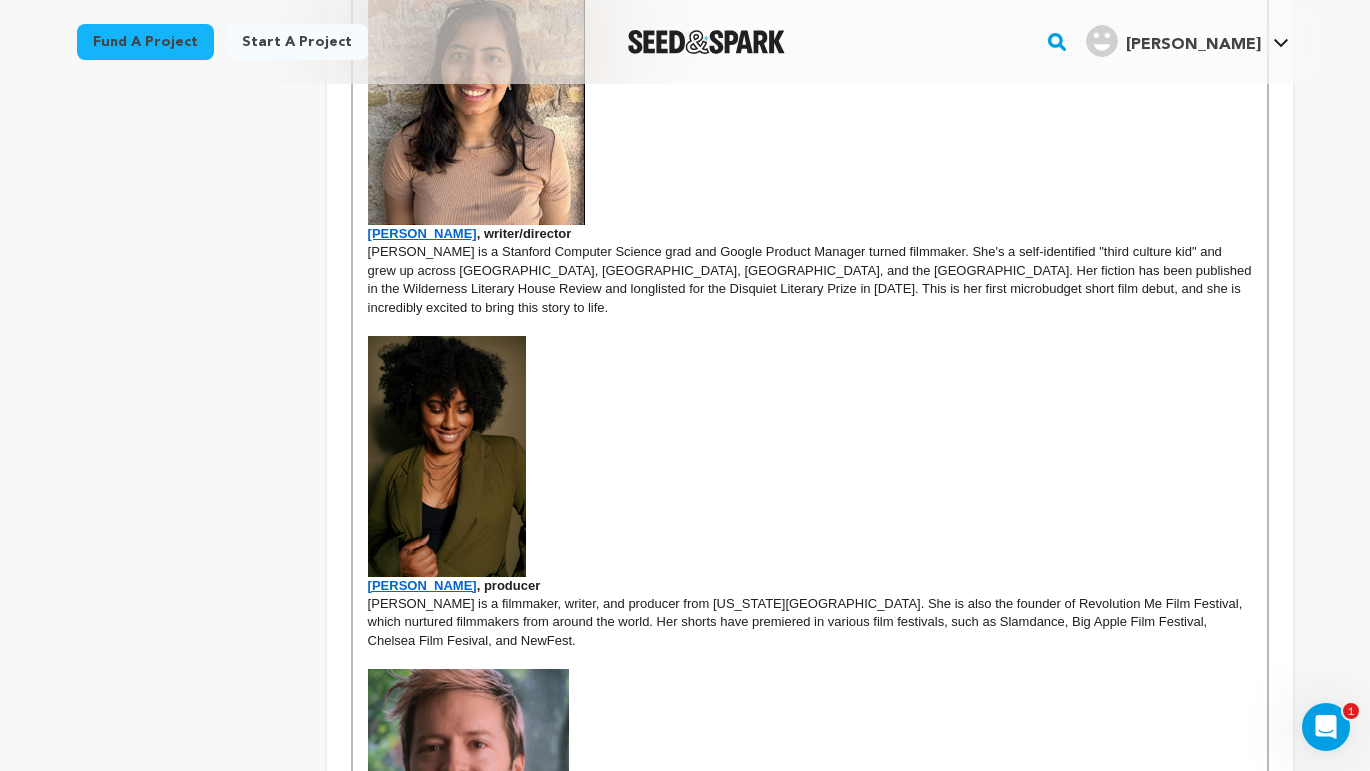 scroll, scrollTop: 393, scrollLeft: 0, axis: vertical 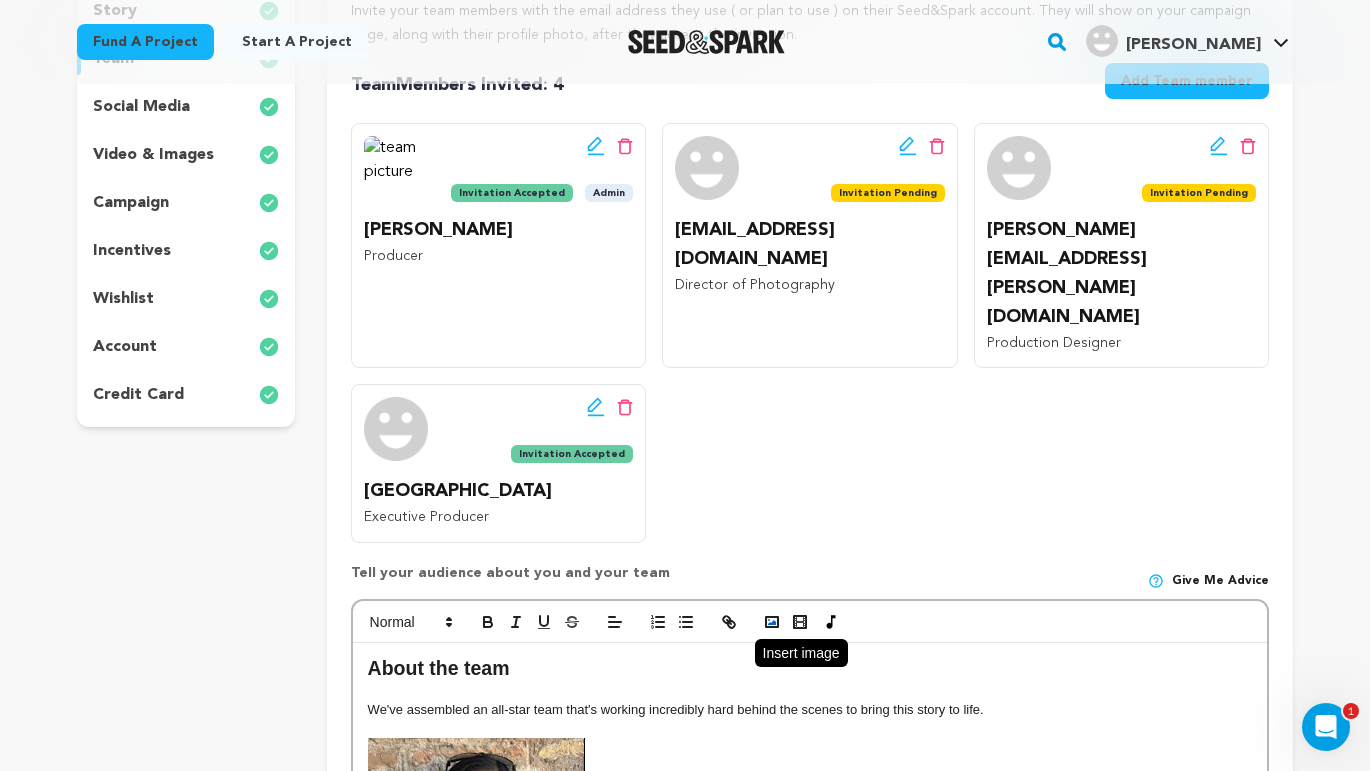 click 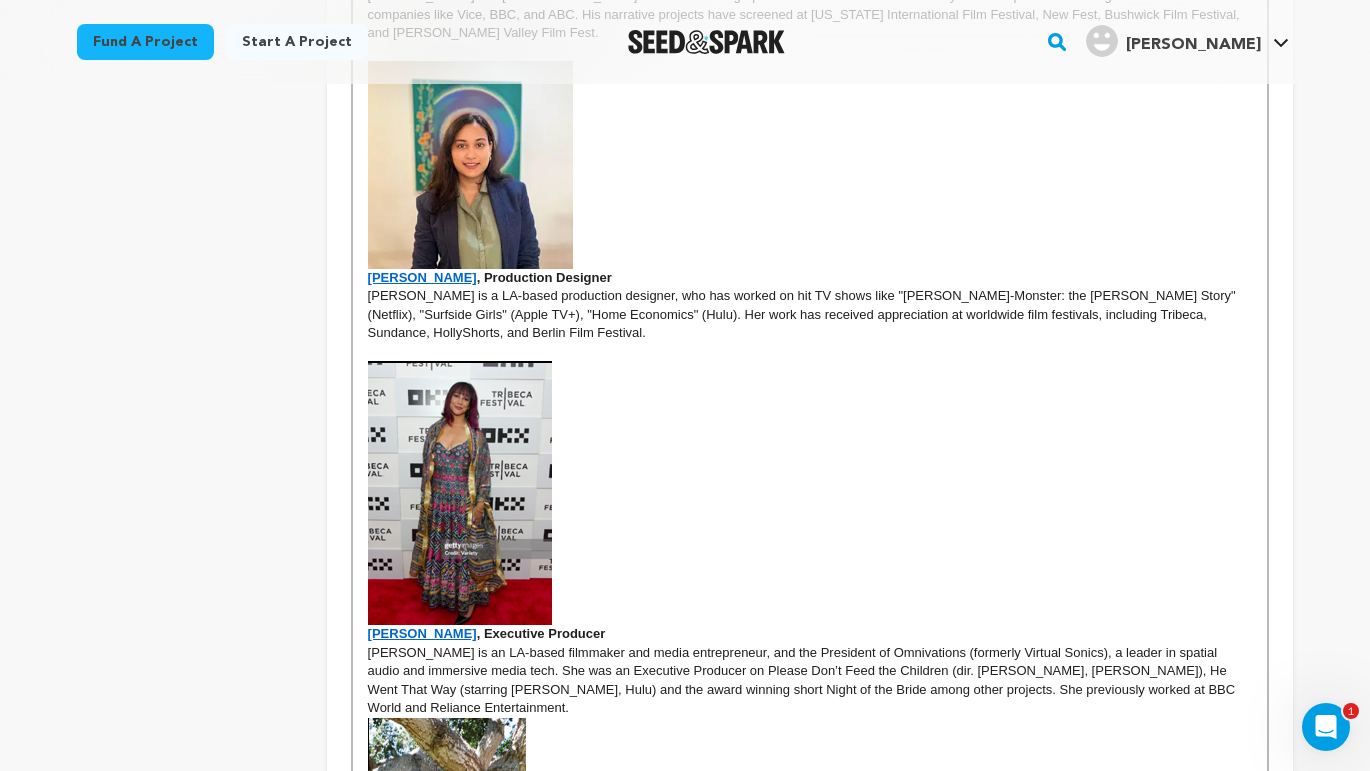 scroll, scrollTop: 2573, scrollLeft: 0, axis: vertical 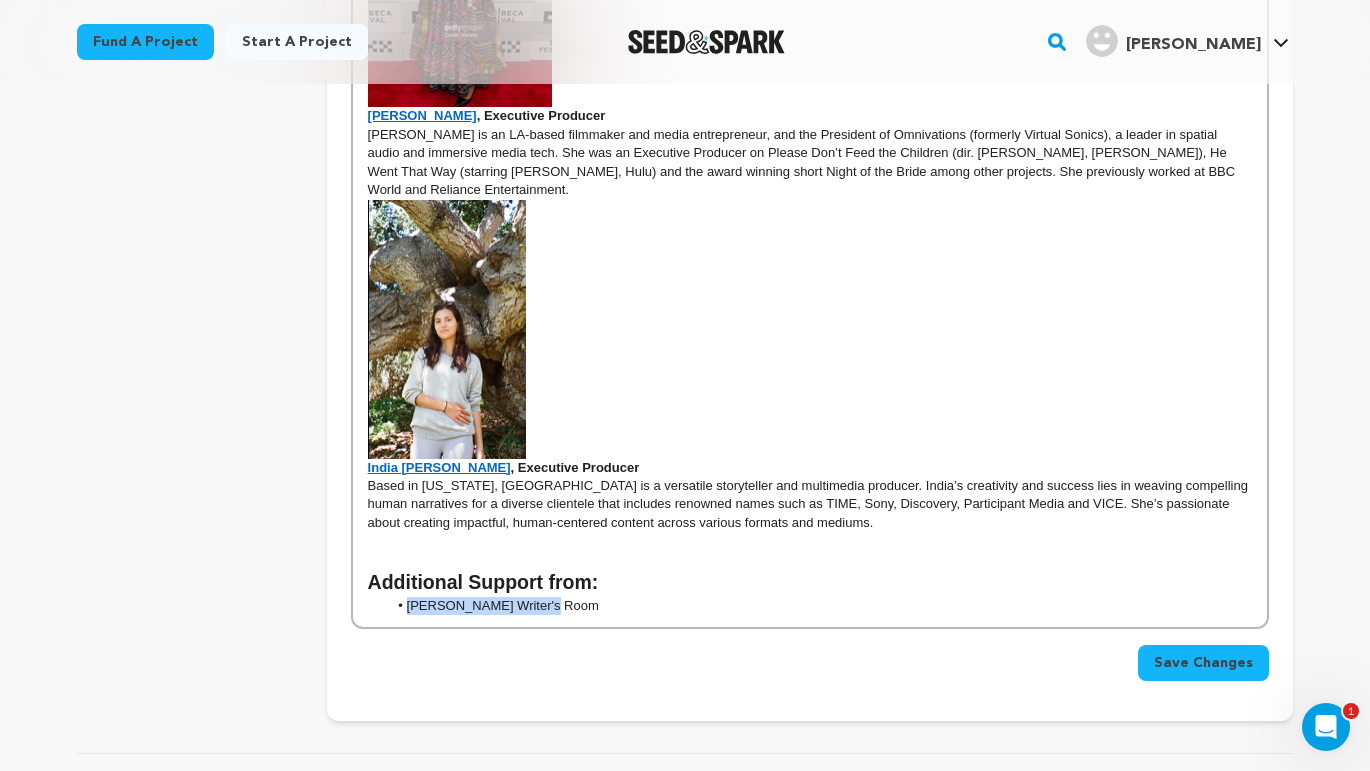 drag, startPoint x: 590, startPoint y: 484, endPoint x: 374, endPoint y: 480, distance: 216.03703 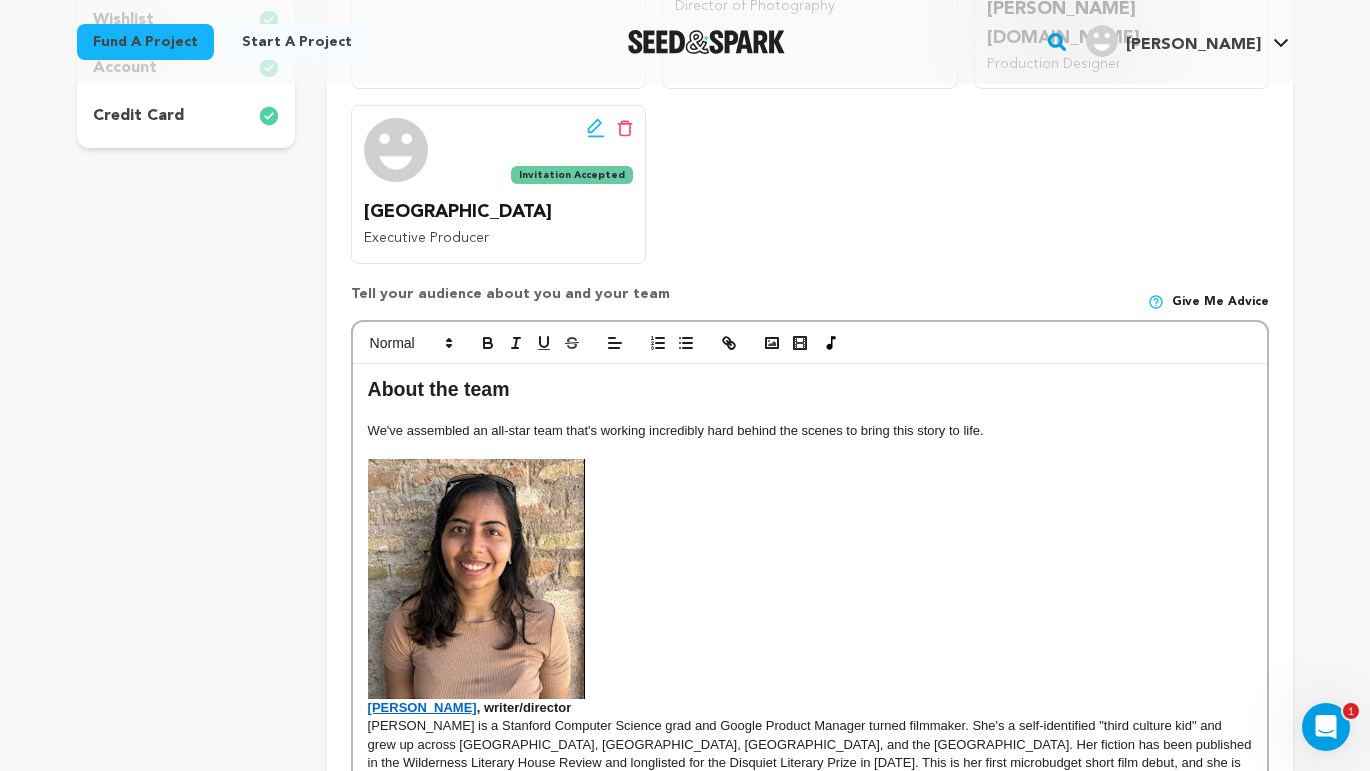 scroll, scrollTop: 581, scrollLeft: 0, axis: vertical 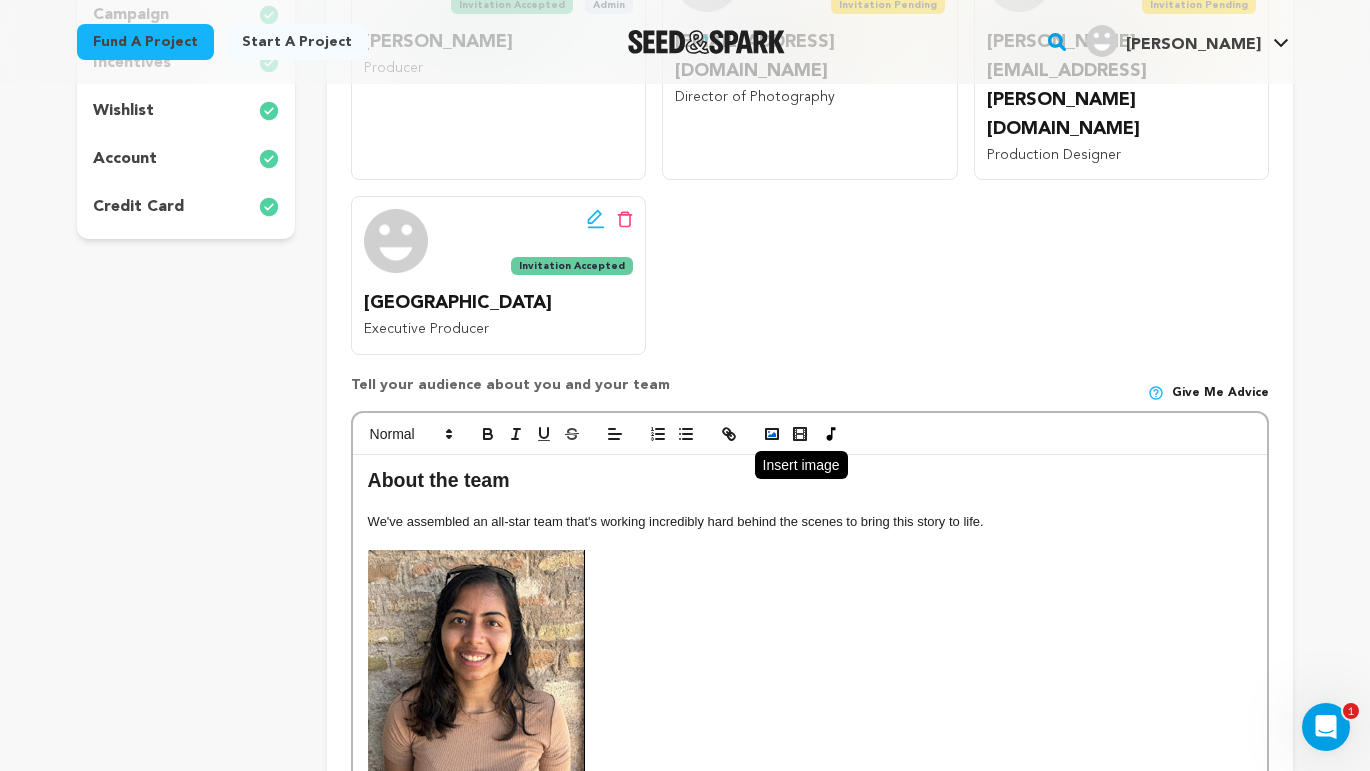 click 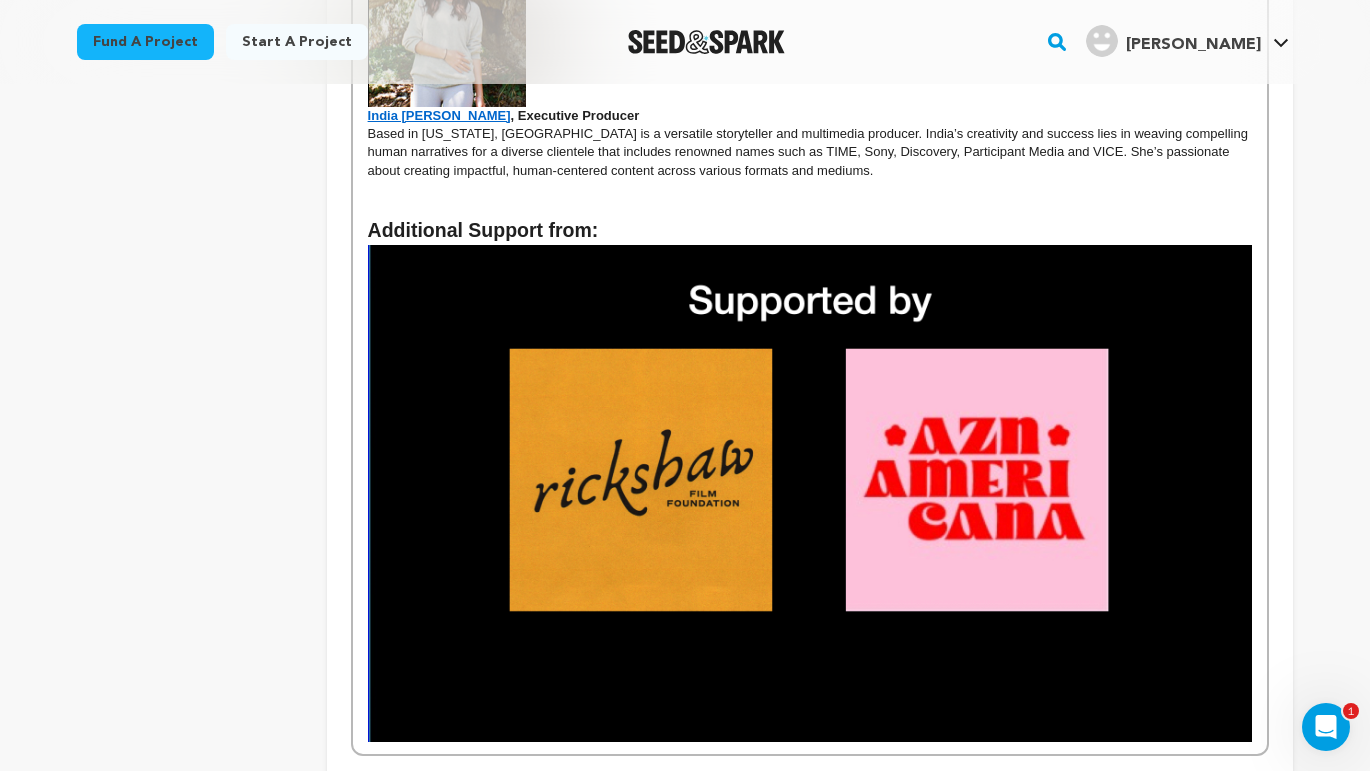 scroll, scrollTop: 2917, scrollLeft: 0, axis: vertical 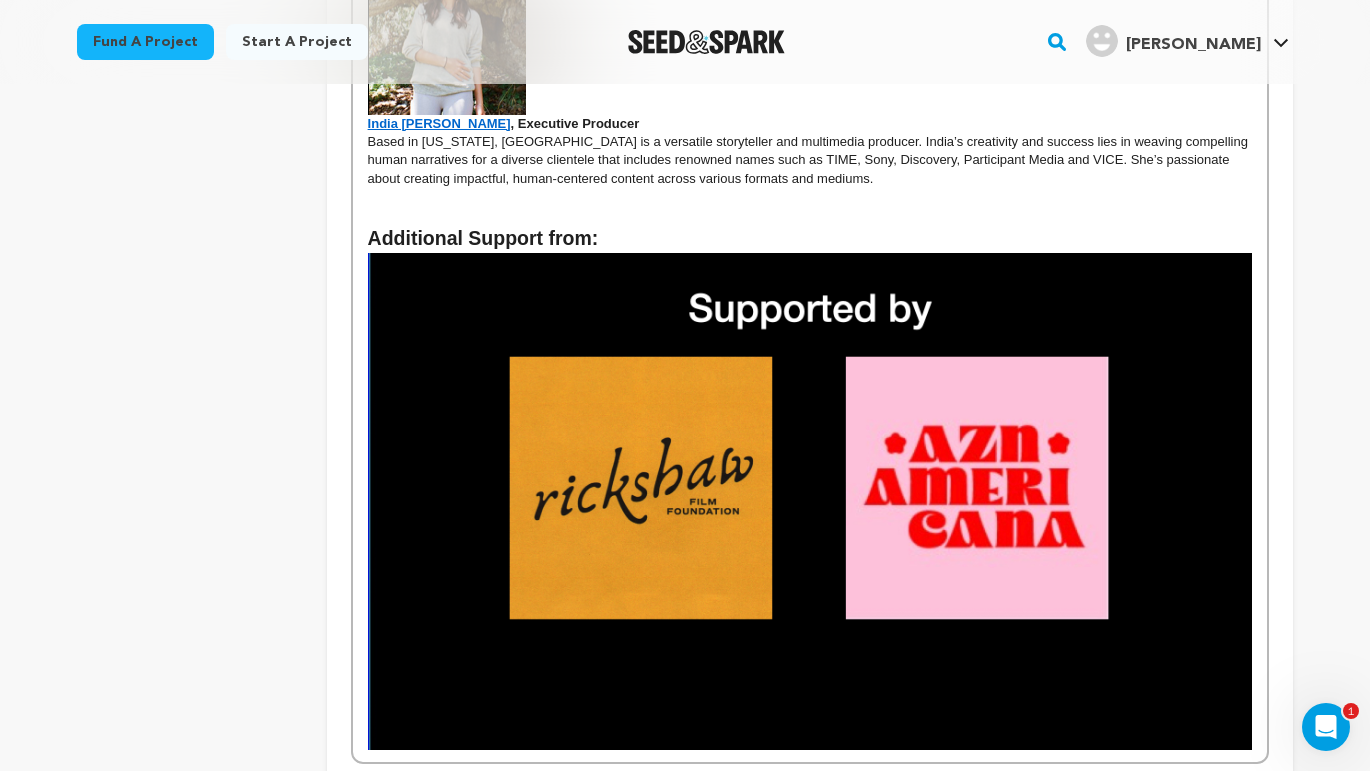 click on "Crew up your campaign!
Invite your team members with the email address they use ( or plan to use ) on their Seed&Spark
account. They will show on your campaign page, along with their profile photo, after they accept
the invitation.
Team  Members Invited : 4
Add Team member
Edit team button" at bounding box center [810, -869] 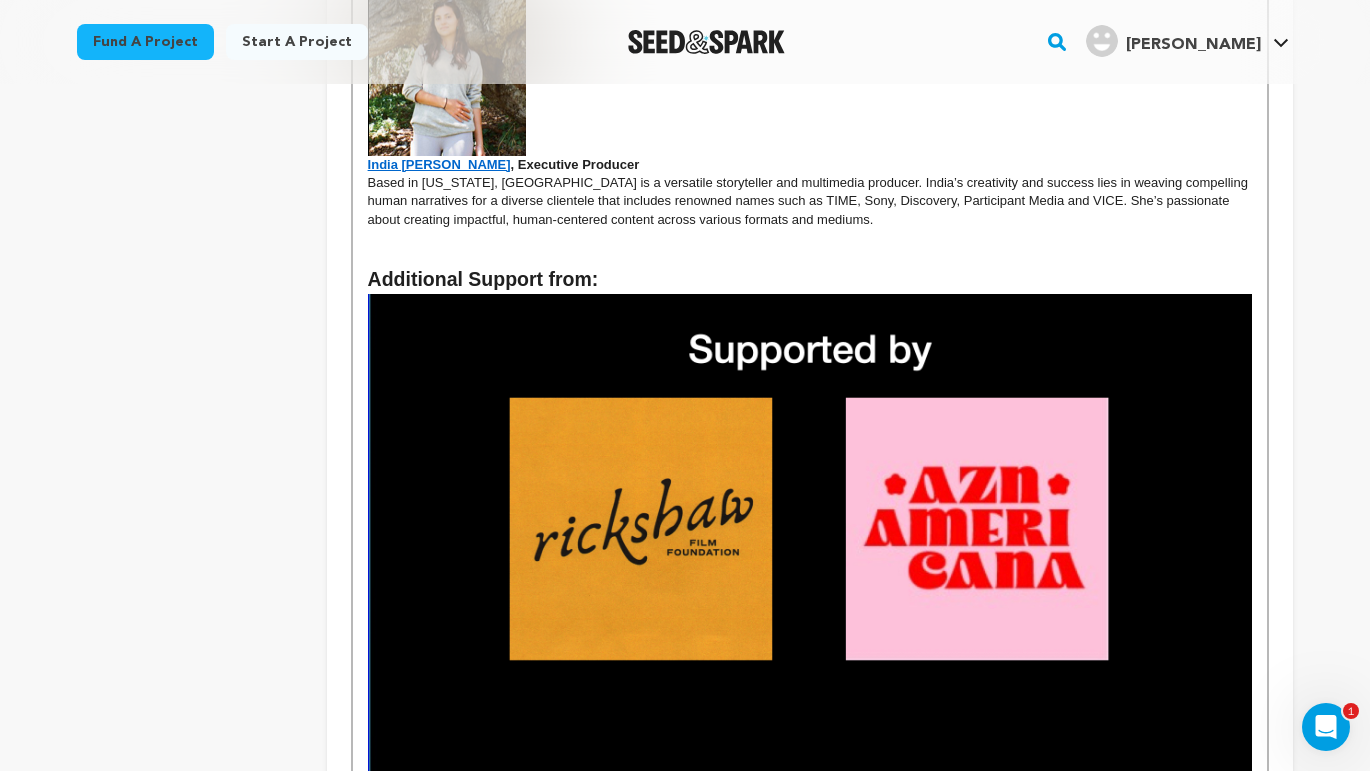 click on "Additional Support from:" at bounding box center (810, 280) 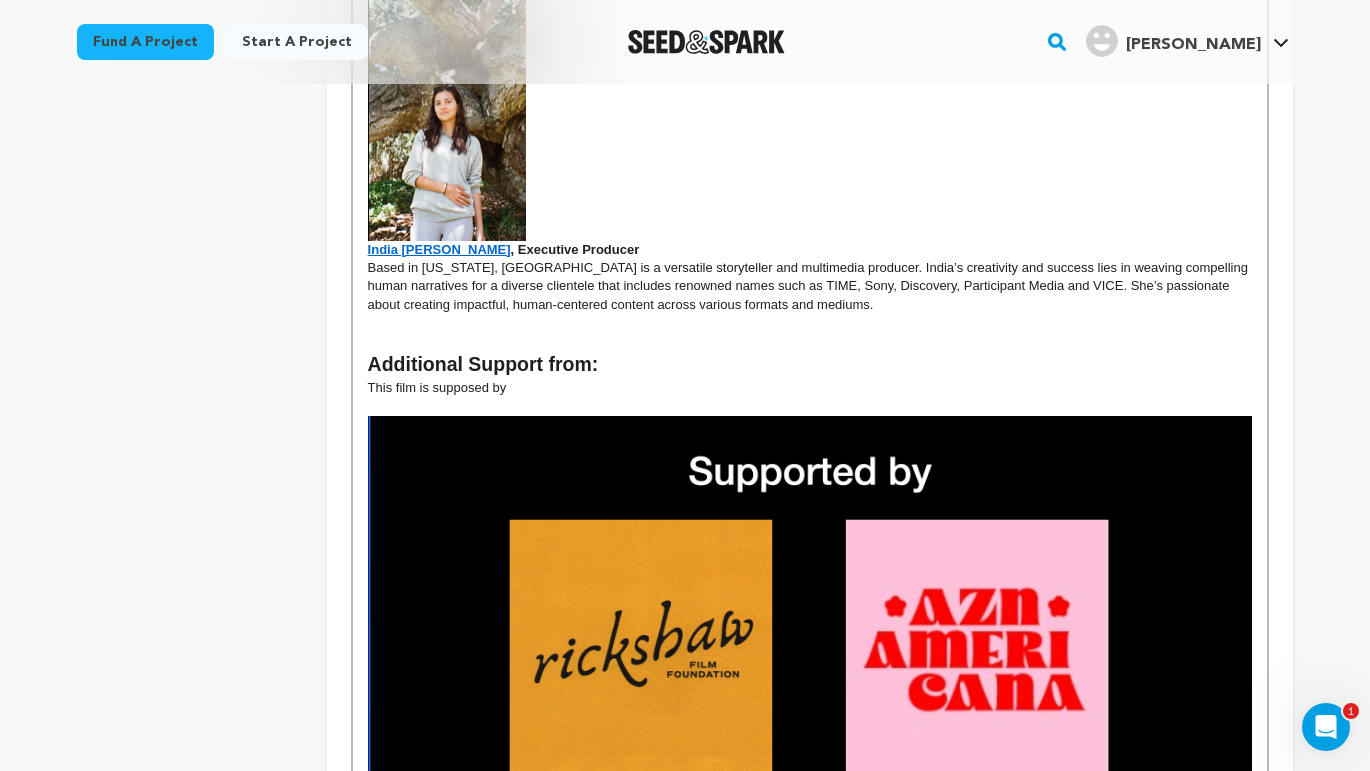 scroll, scrollTop: 2787, scrollLeft: 0, axis: vertical 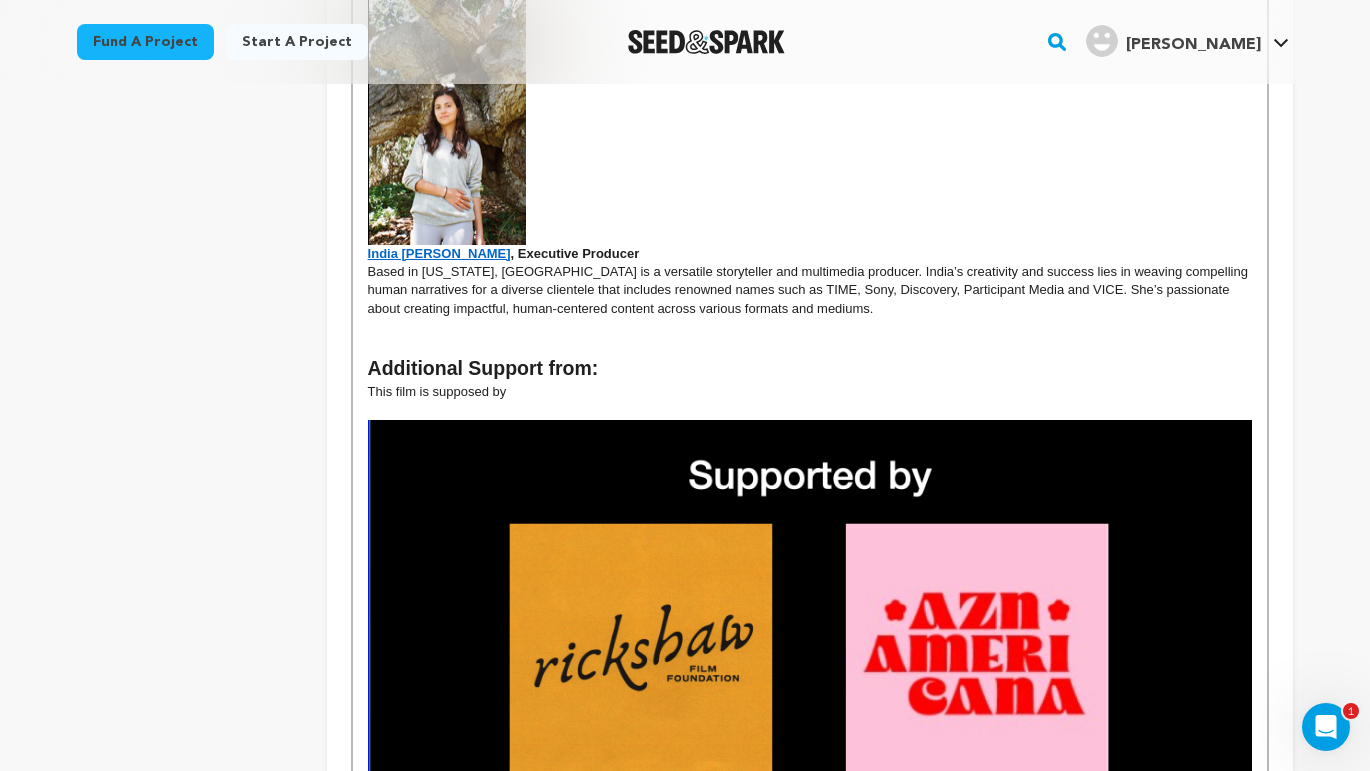 drag, startPoint x: 458, startPoint y: 270, endPoint x: 396, endPoint y: 268, distance: 62.03225 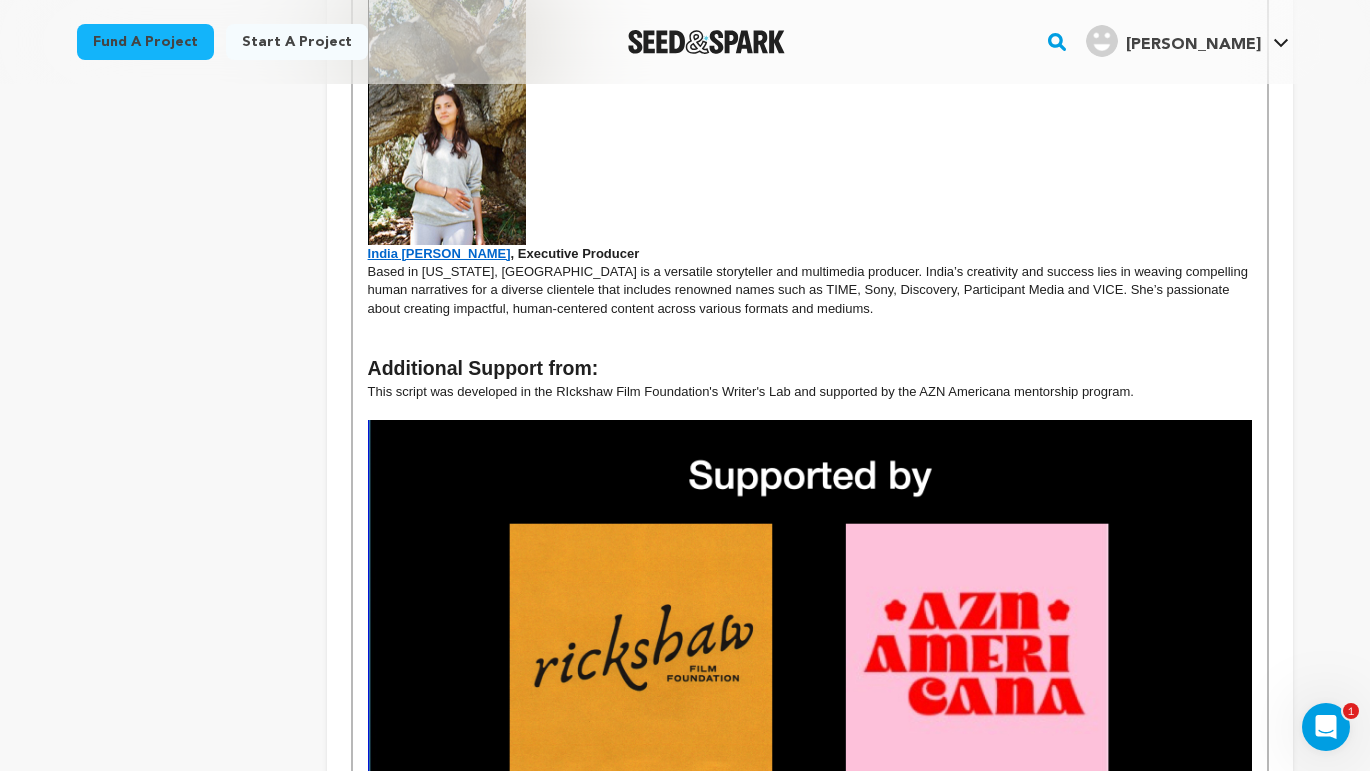 scroll, scrollTop: 3160, scrollLeft: 0, axis: vertical 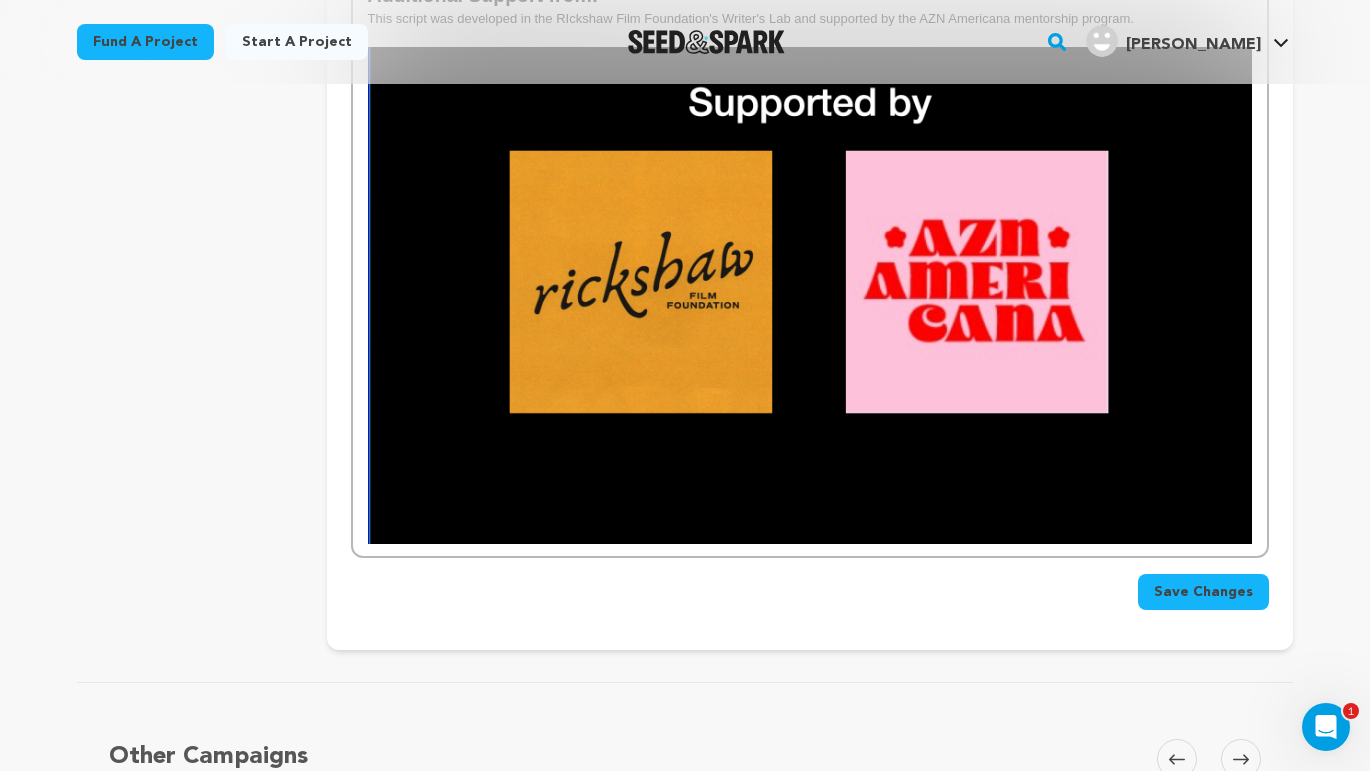 click on "Save Changes" at bounding box center [1203, 592] 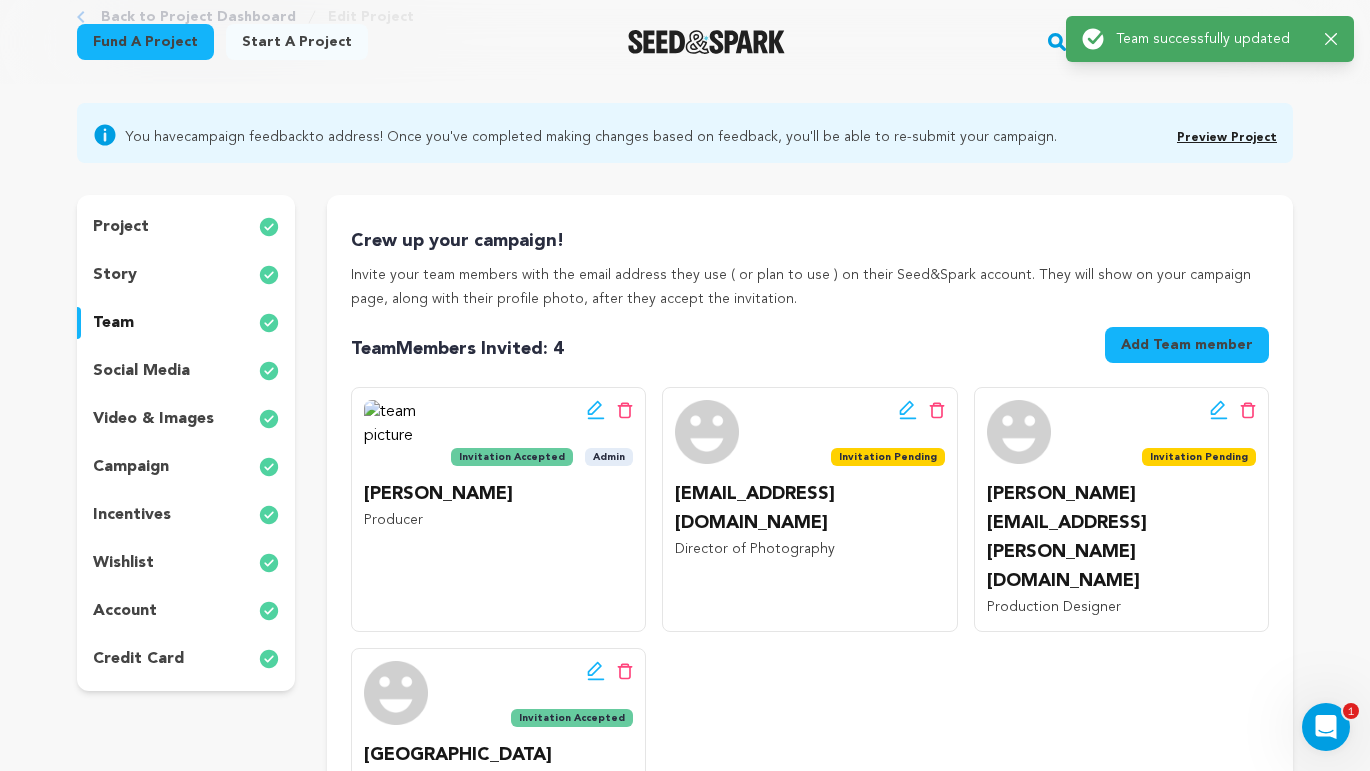 scroll, scrollTop: 0, scrollLeft: 0, axis: both 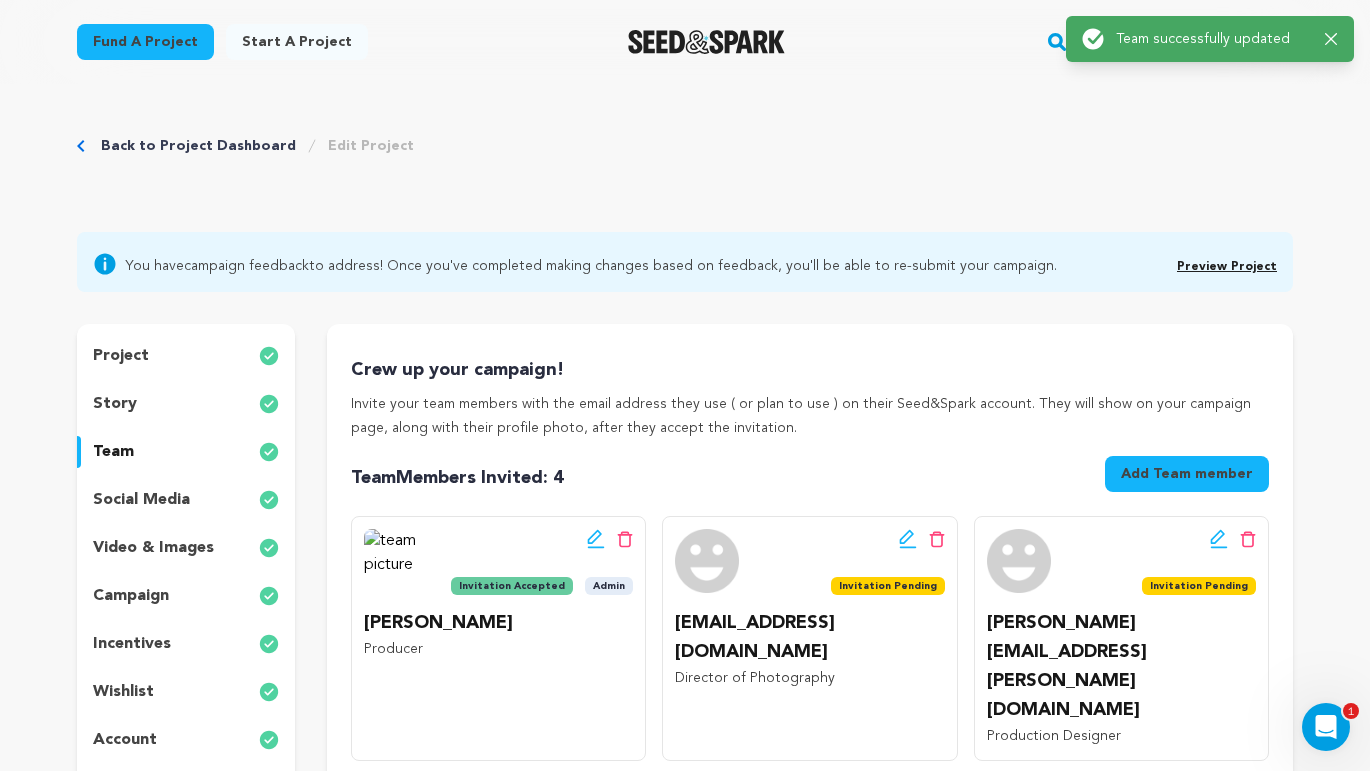 click on "story" at bounding box center (115, 404) 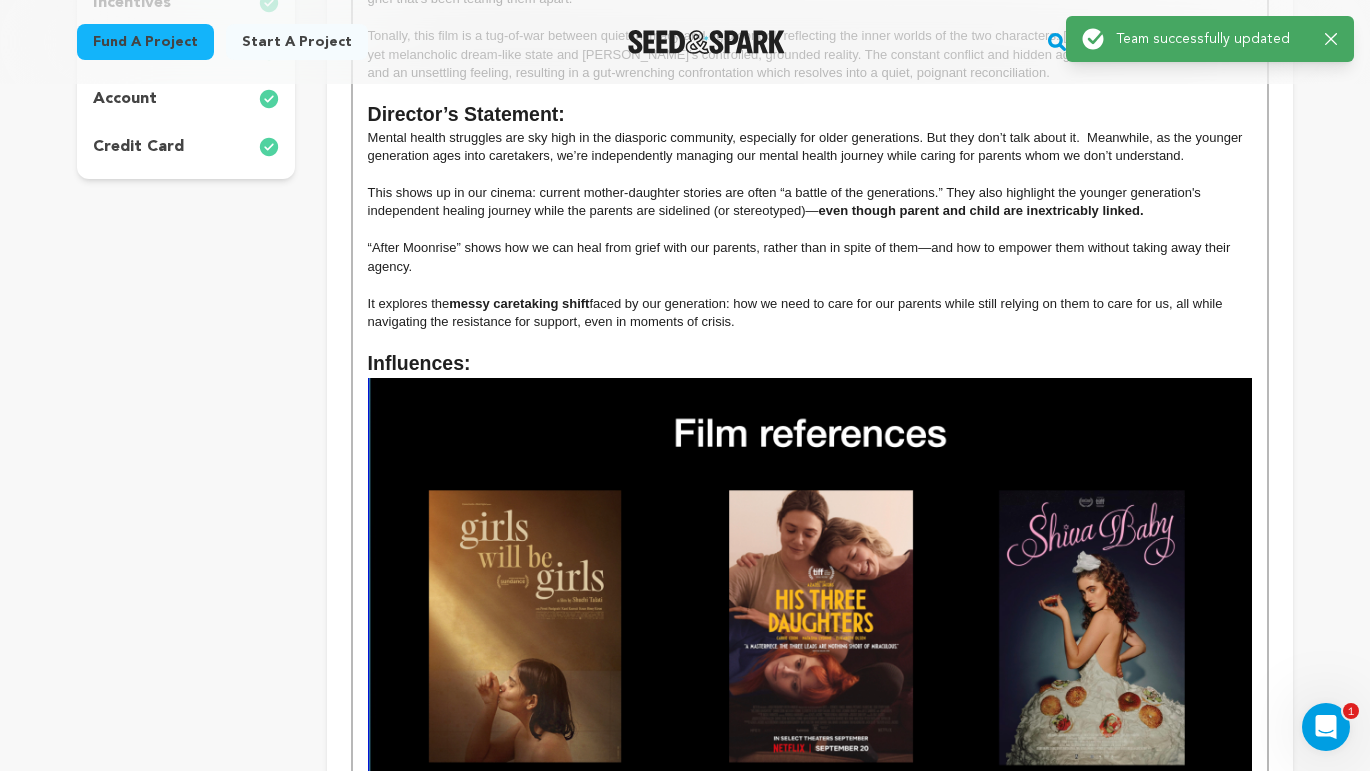 scroll, scrollTop: 875, scrollLeft: 0, axis: vertical 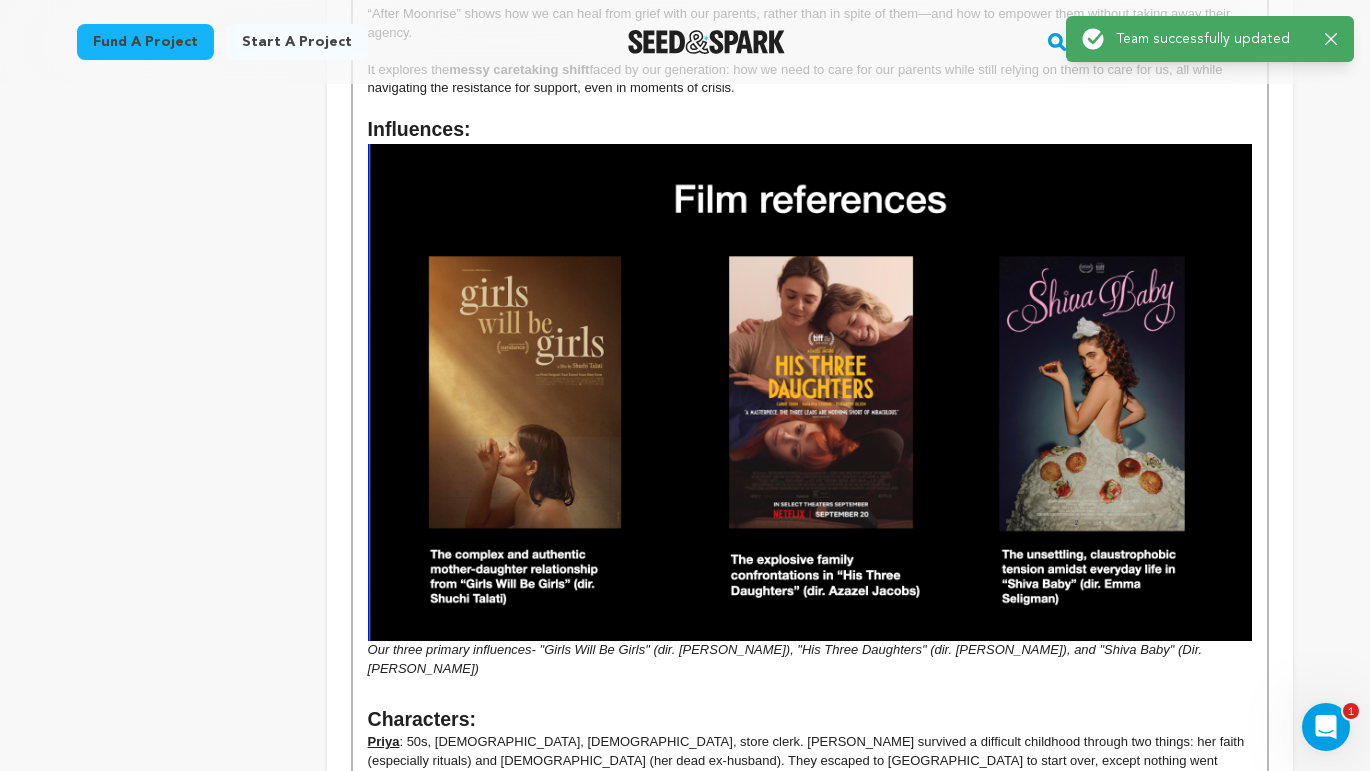 click at bounding box center (810, 392) 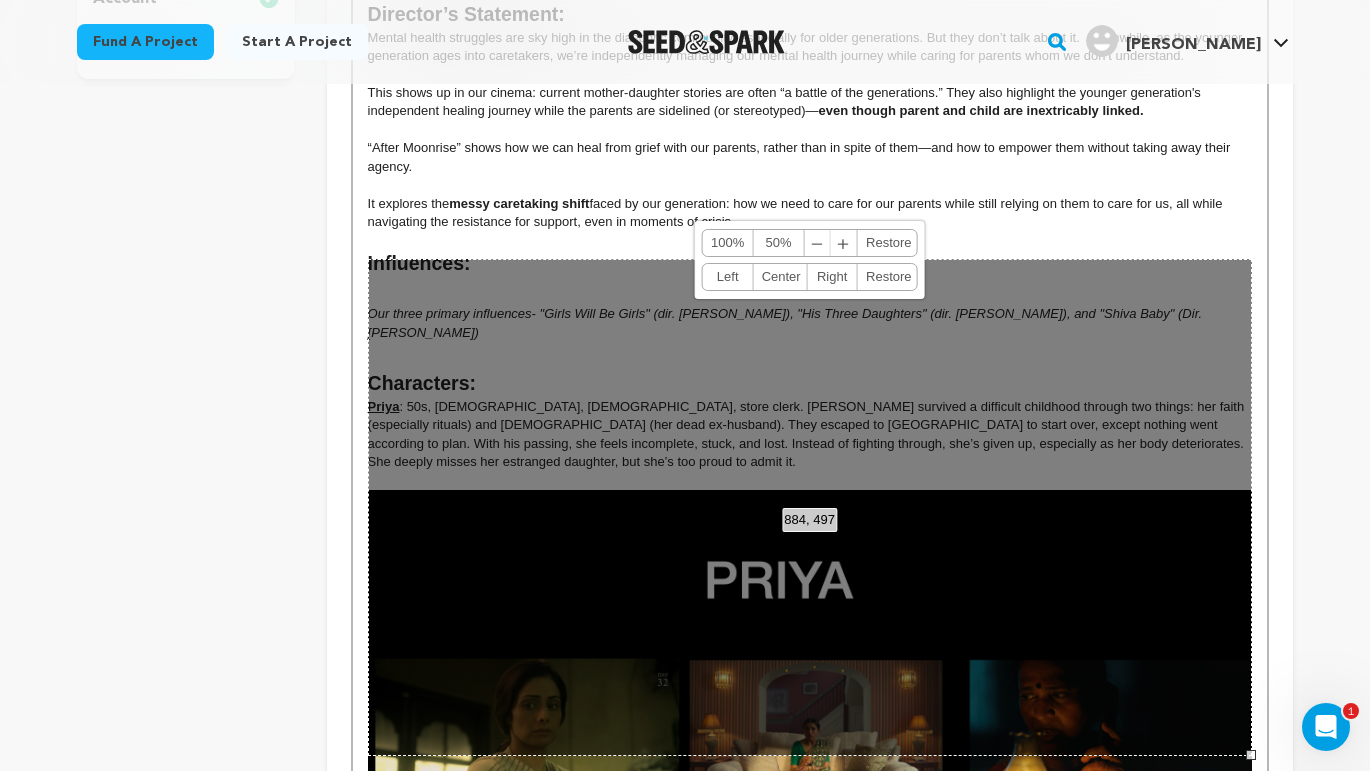 scroll, scrollTop: 426, scrollLeft: 0, axis: vertical 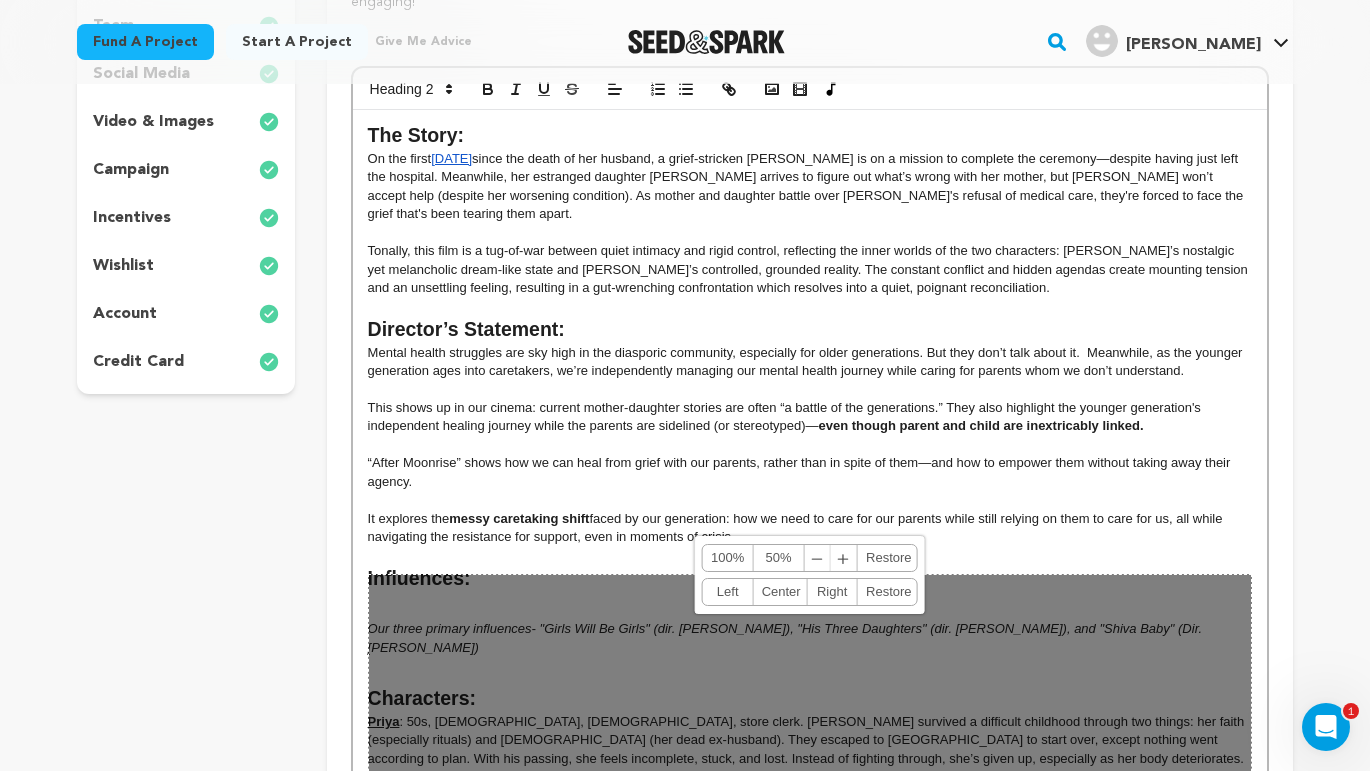 click on "Influences:" at bounding box center [810, 579] 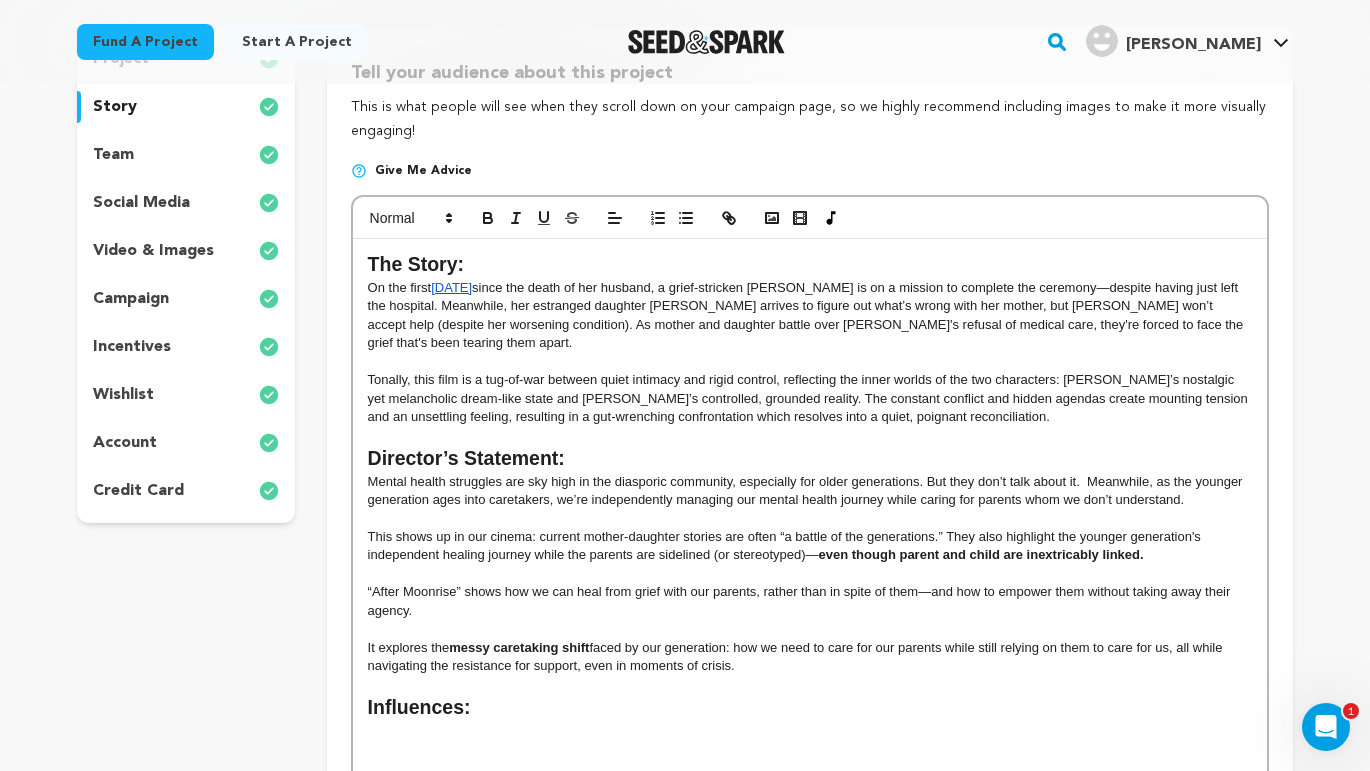scroll, scrollTop: 115, scrollLeft: 0, axis: vertical 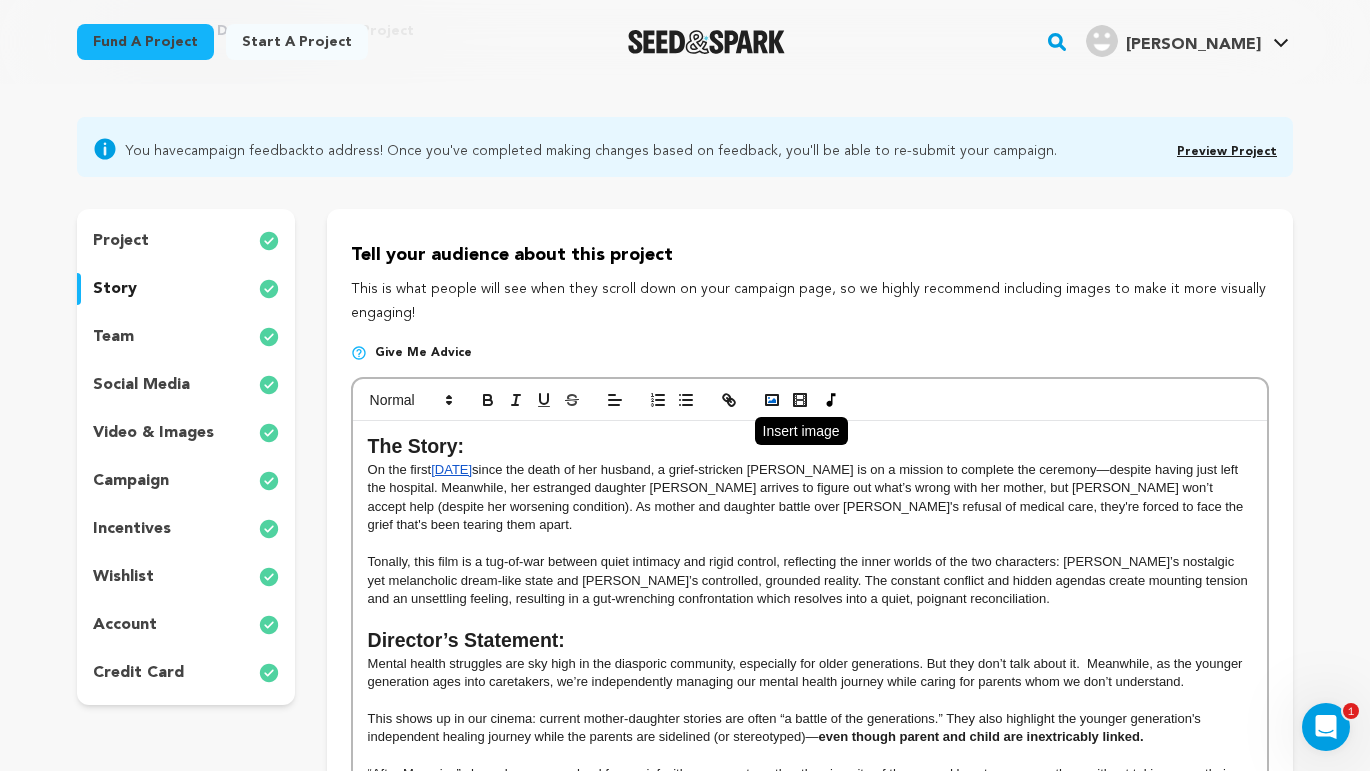 click 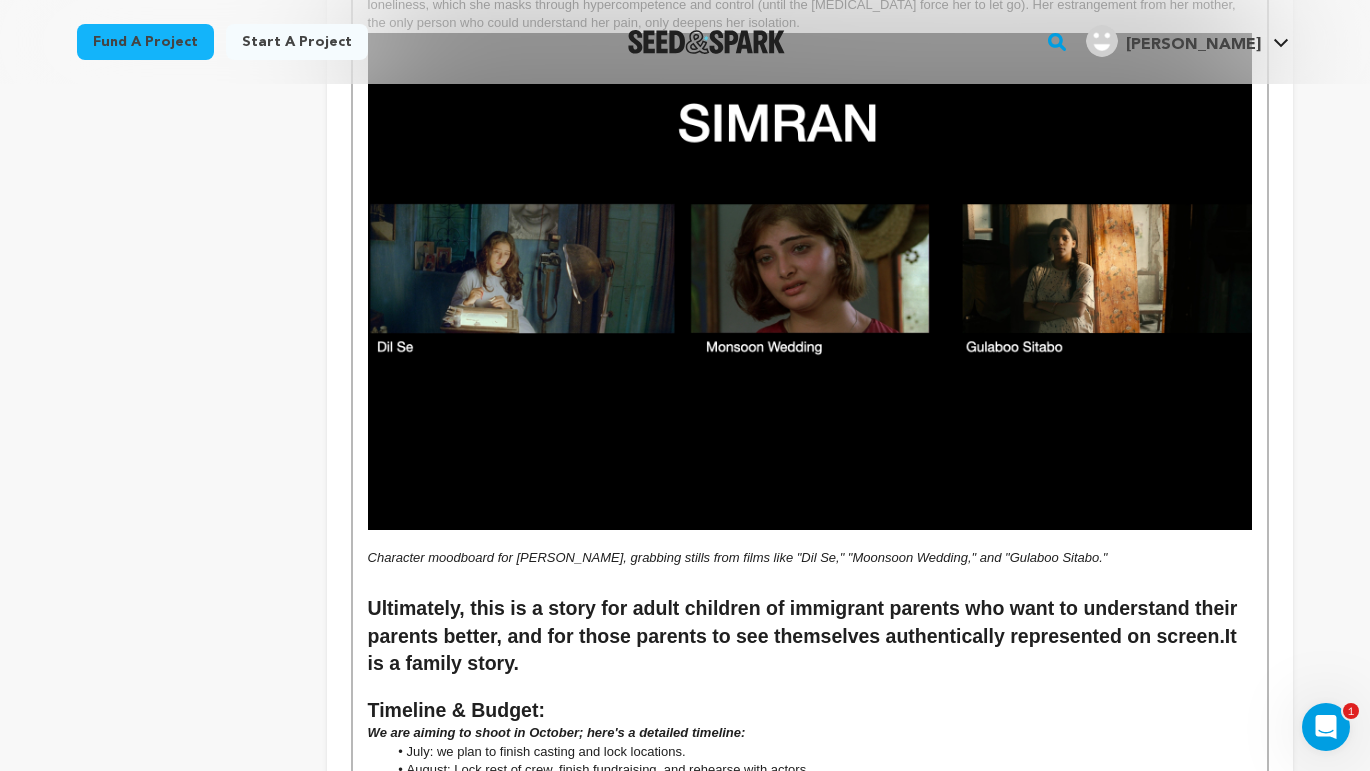 scroll, scrollTop: 3291, scrollLeft: 0, axis: vertical 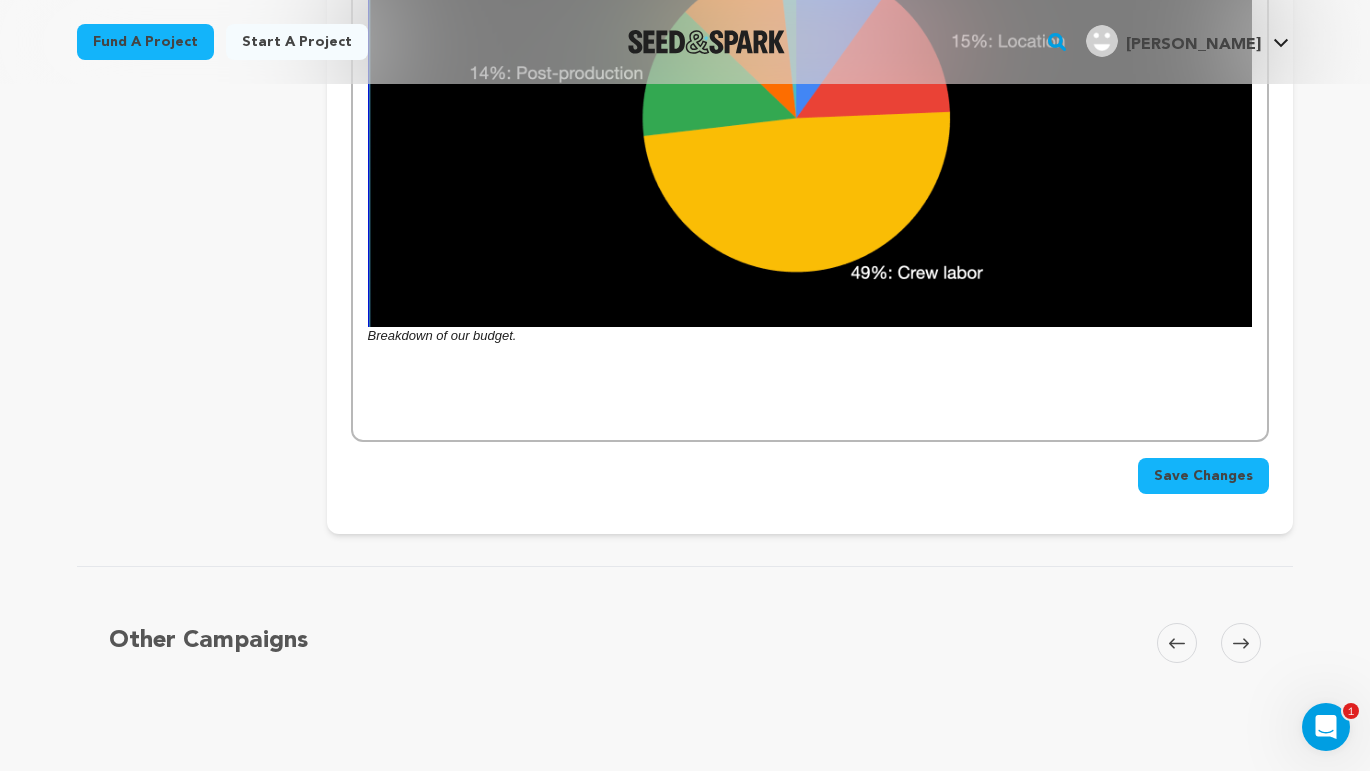 click on "Save Changes" at bounding box center (1203, 476) 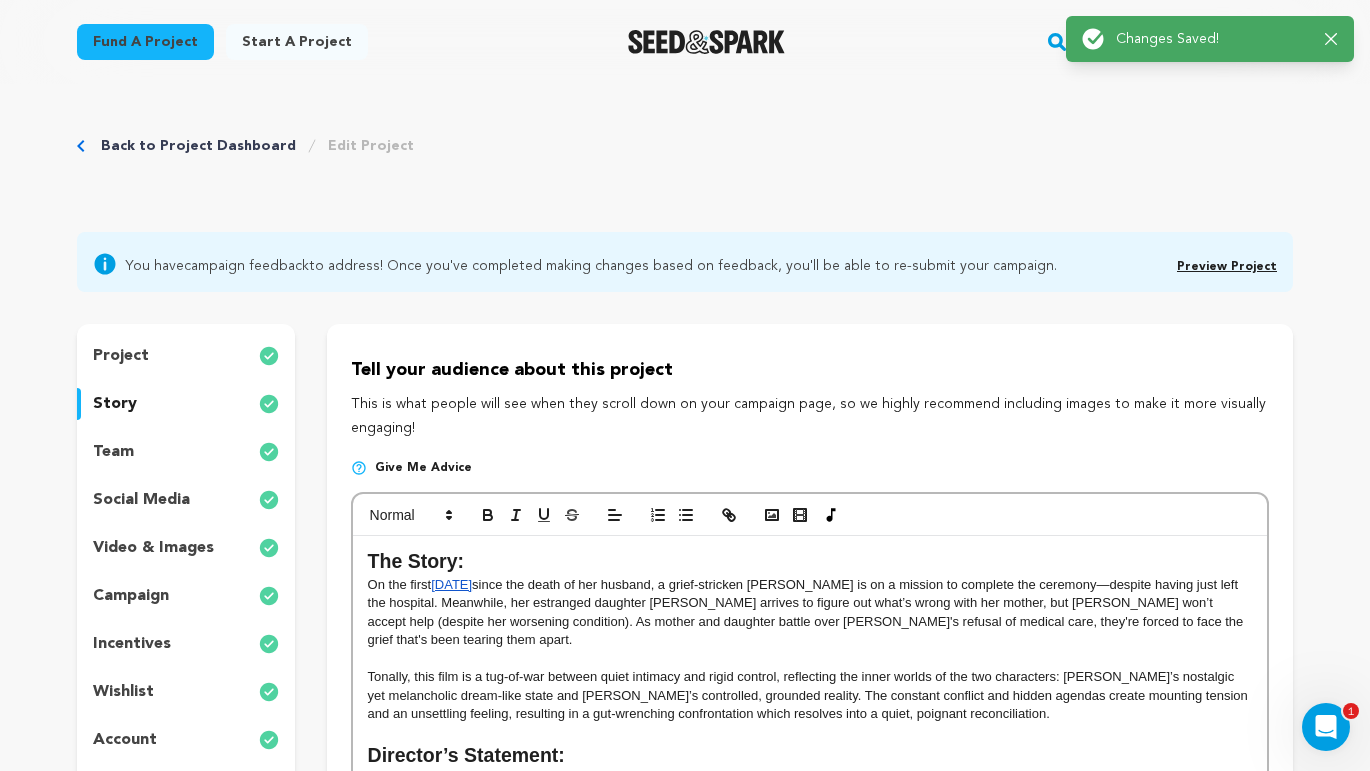 scroll, scrollTop: 4, scrollLeft: 0, axis: vertical 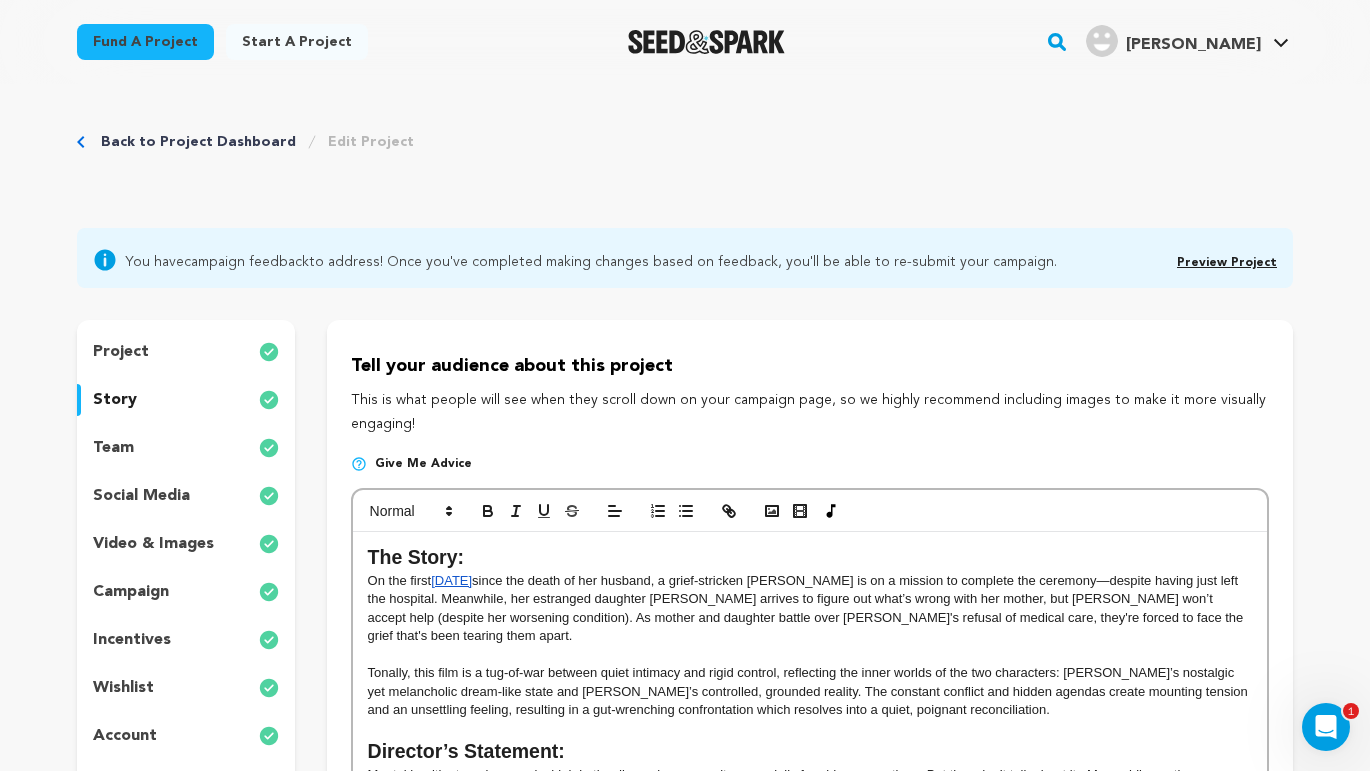 click on "incentives" at bounding box center (132, 640) 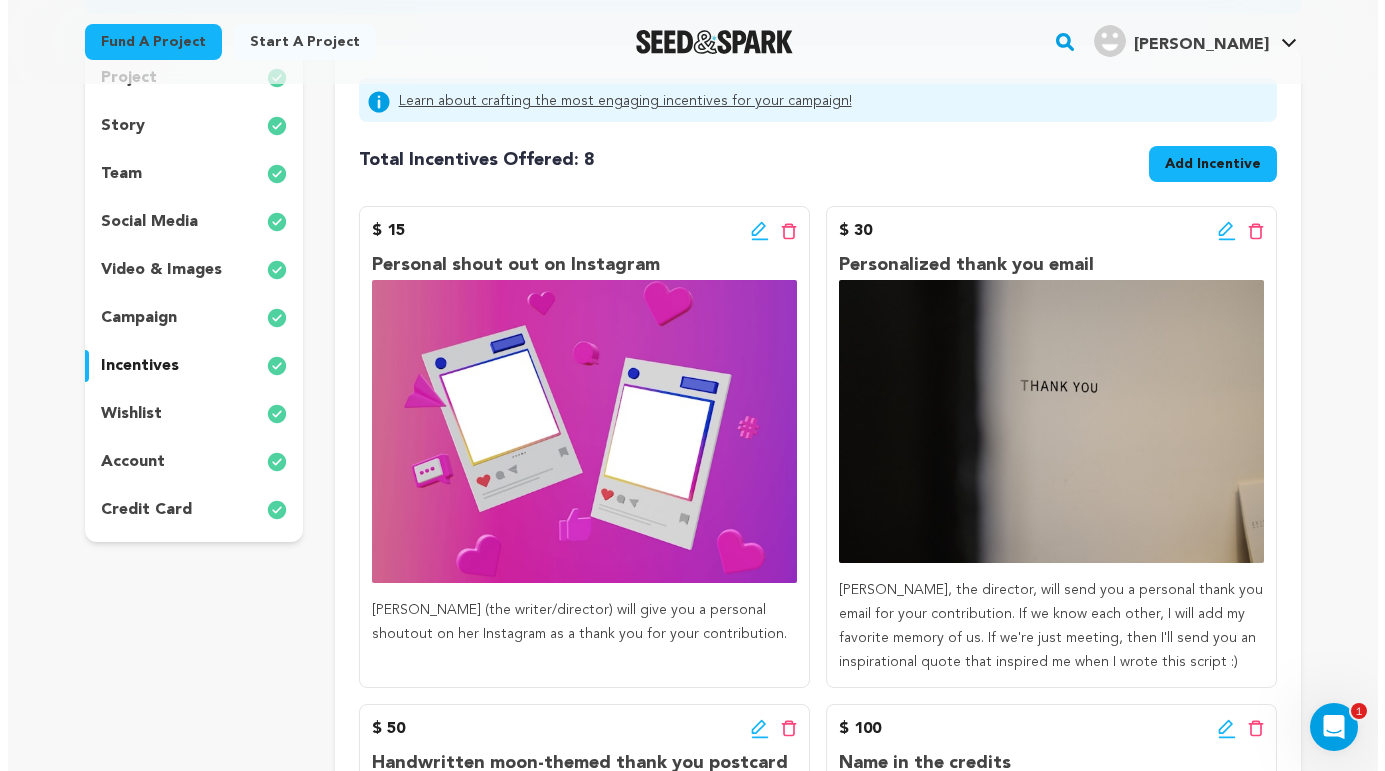 scroll, scrollTop: 280, scrollLeft: 0, axis: vertical 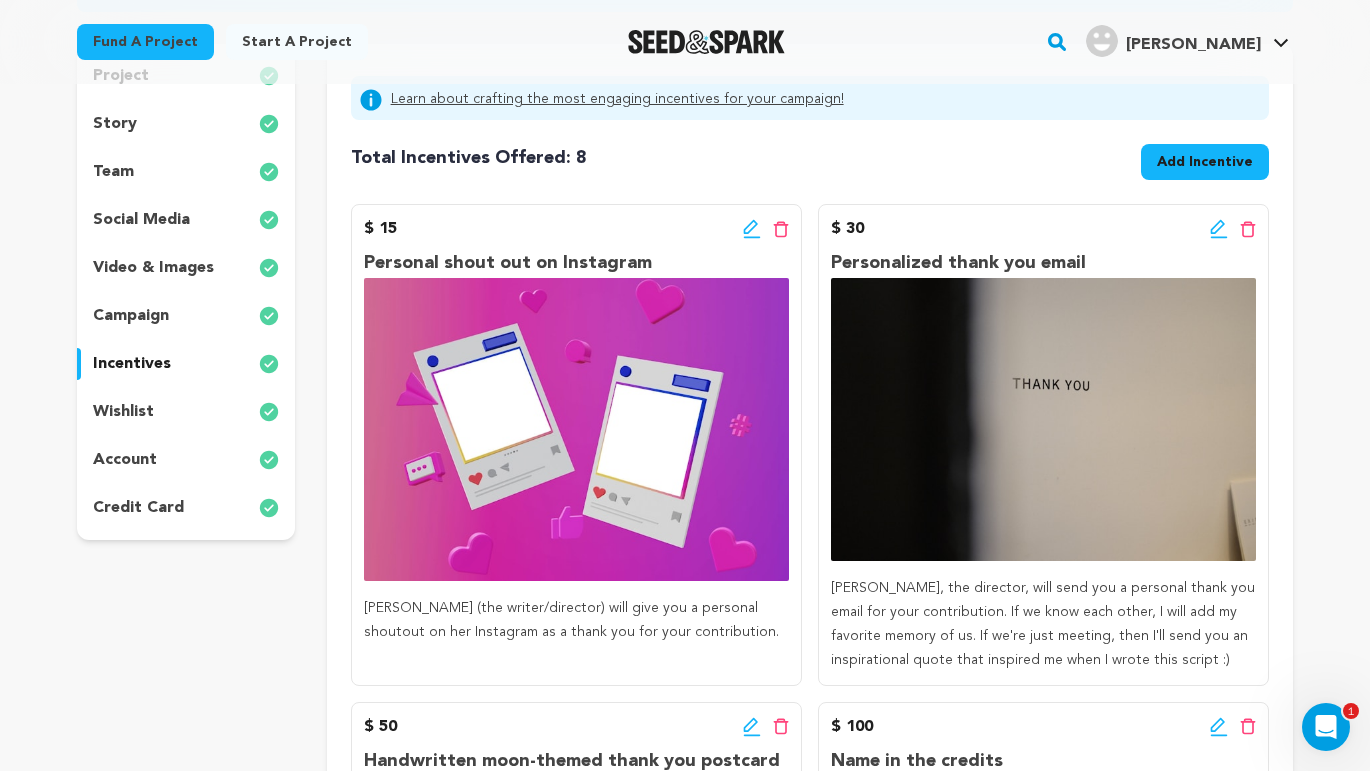 click at bounding box center [576, 430] 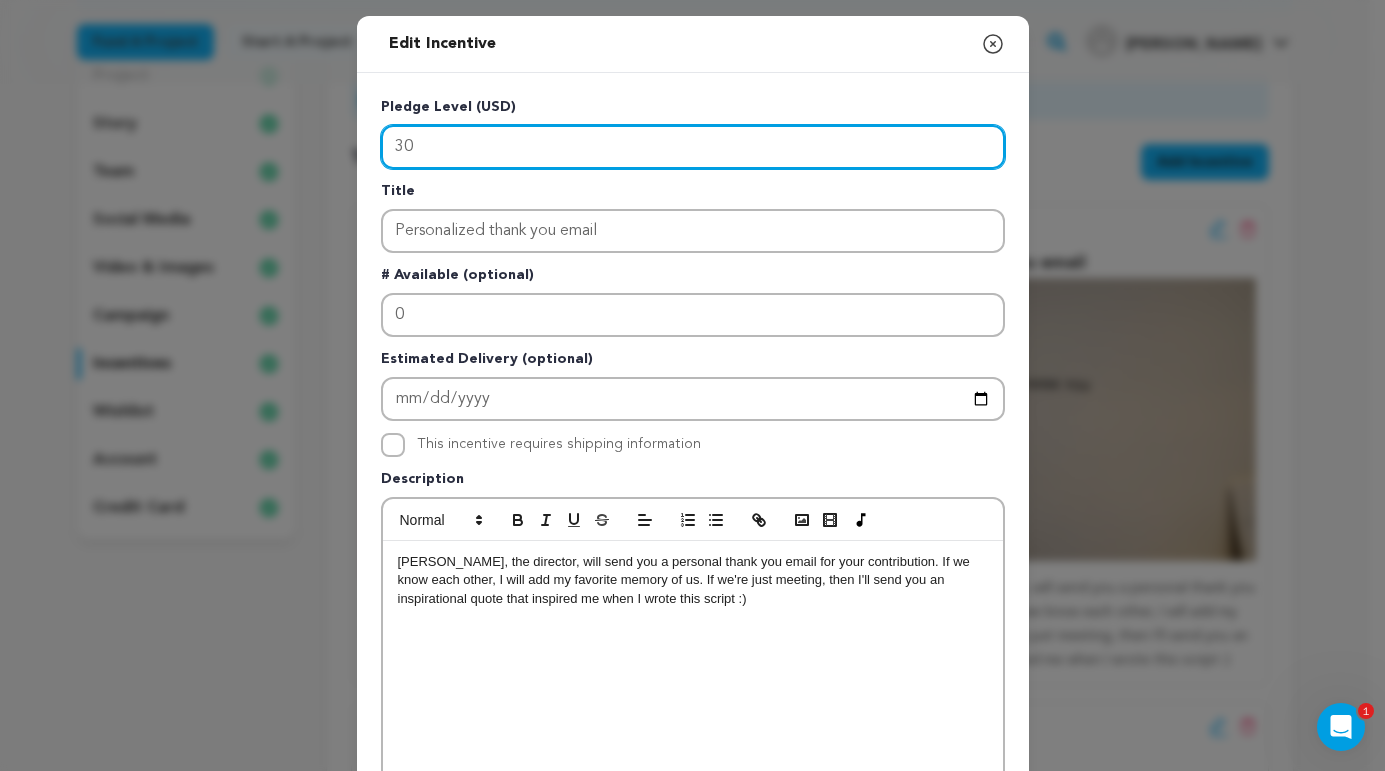 click on "30" at bounding box center [693, 147] 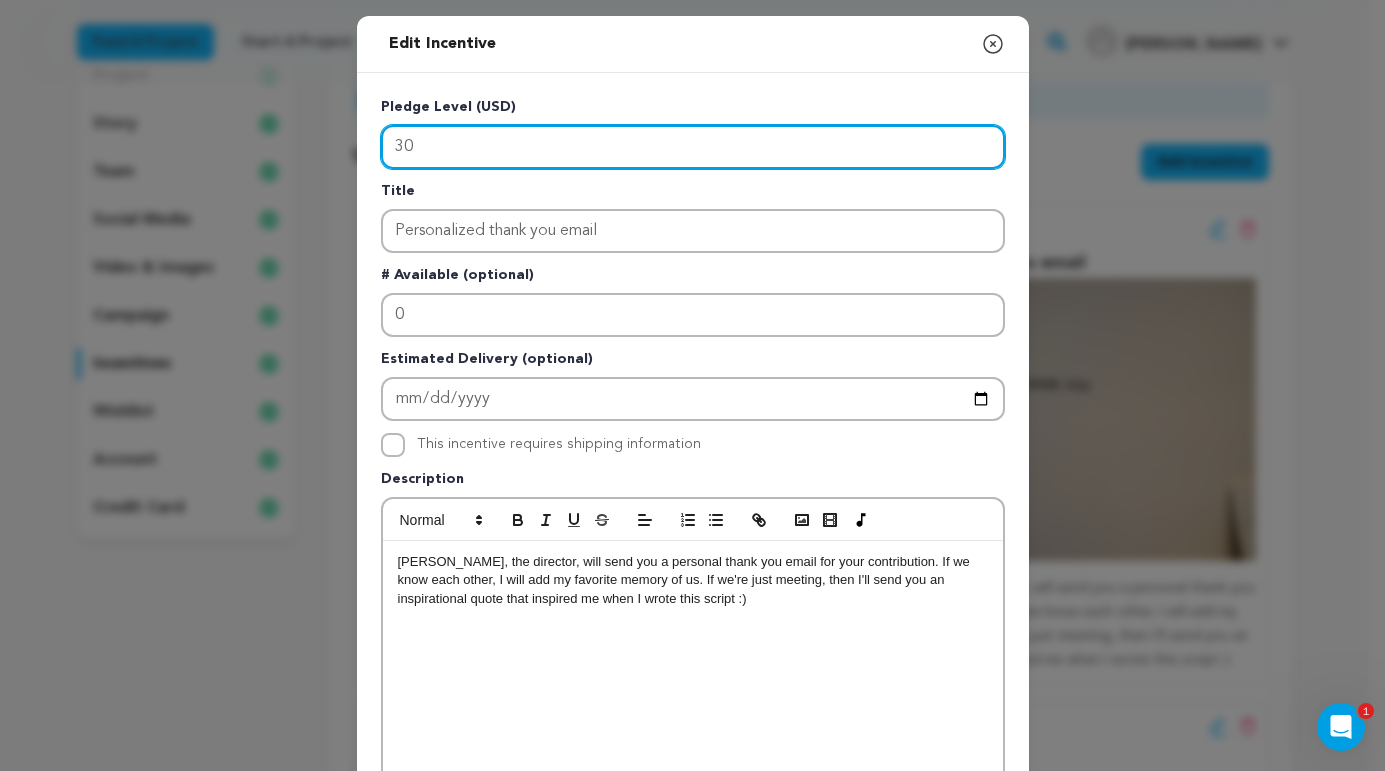 click on "30" at bounding box center (693, 147) 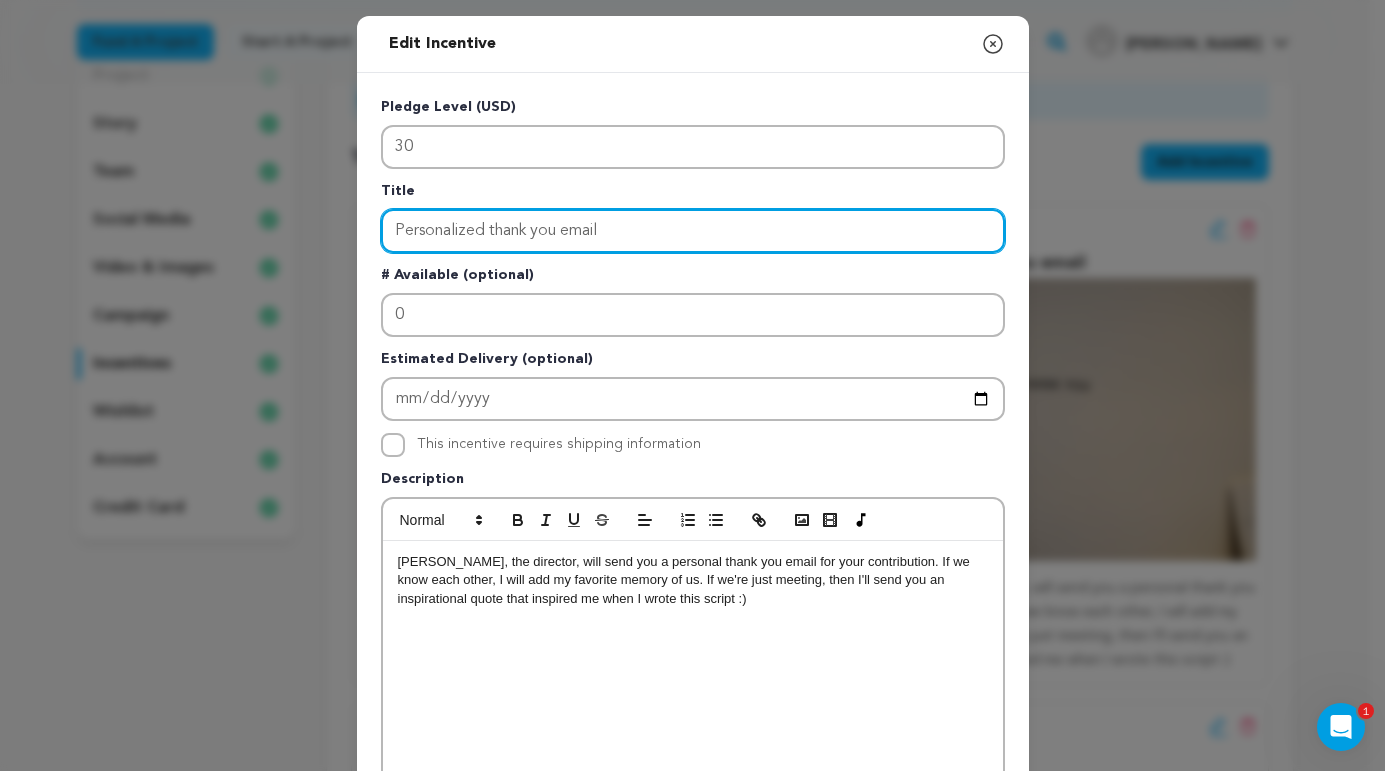 click on "Personalized thank you email" at bounding box center (693, 231) 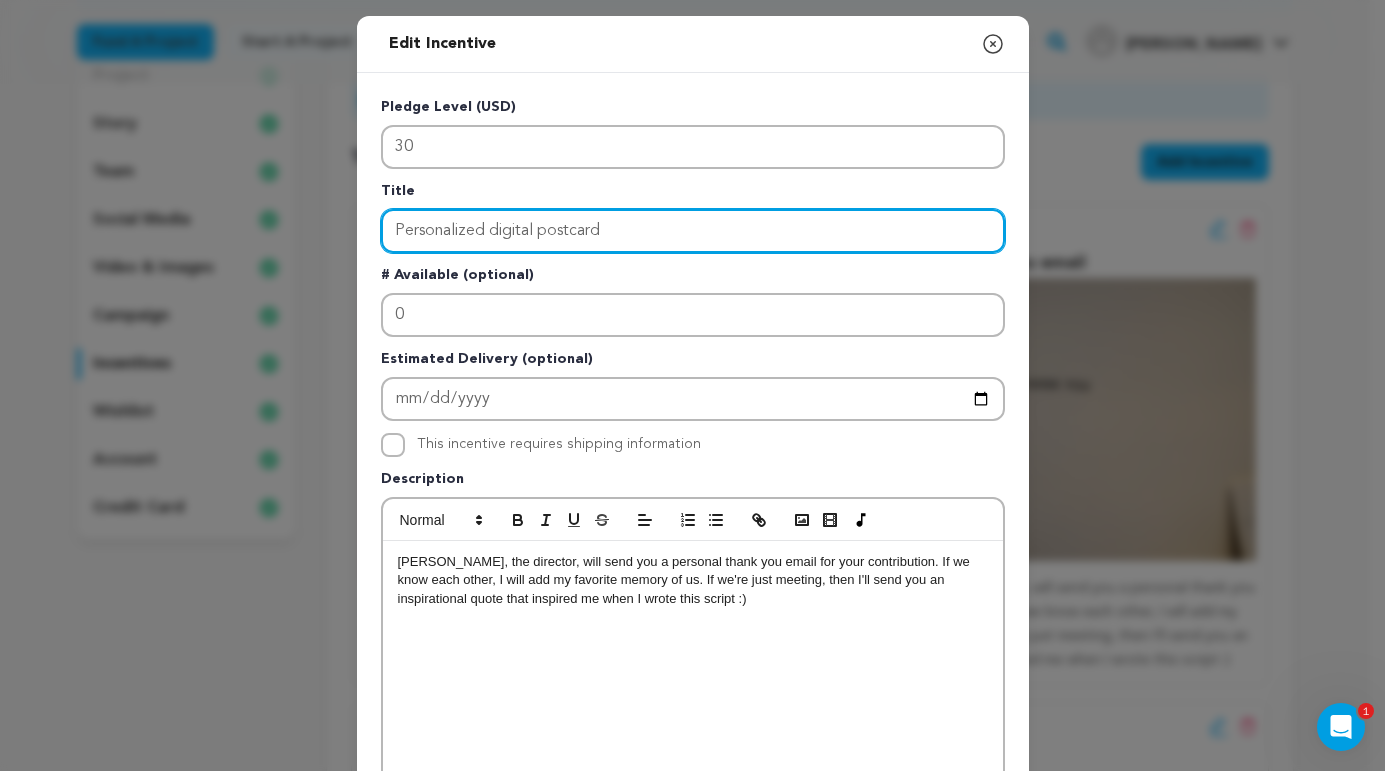 type on "Personalized digital postcard" 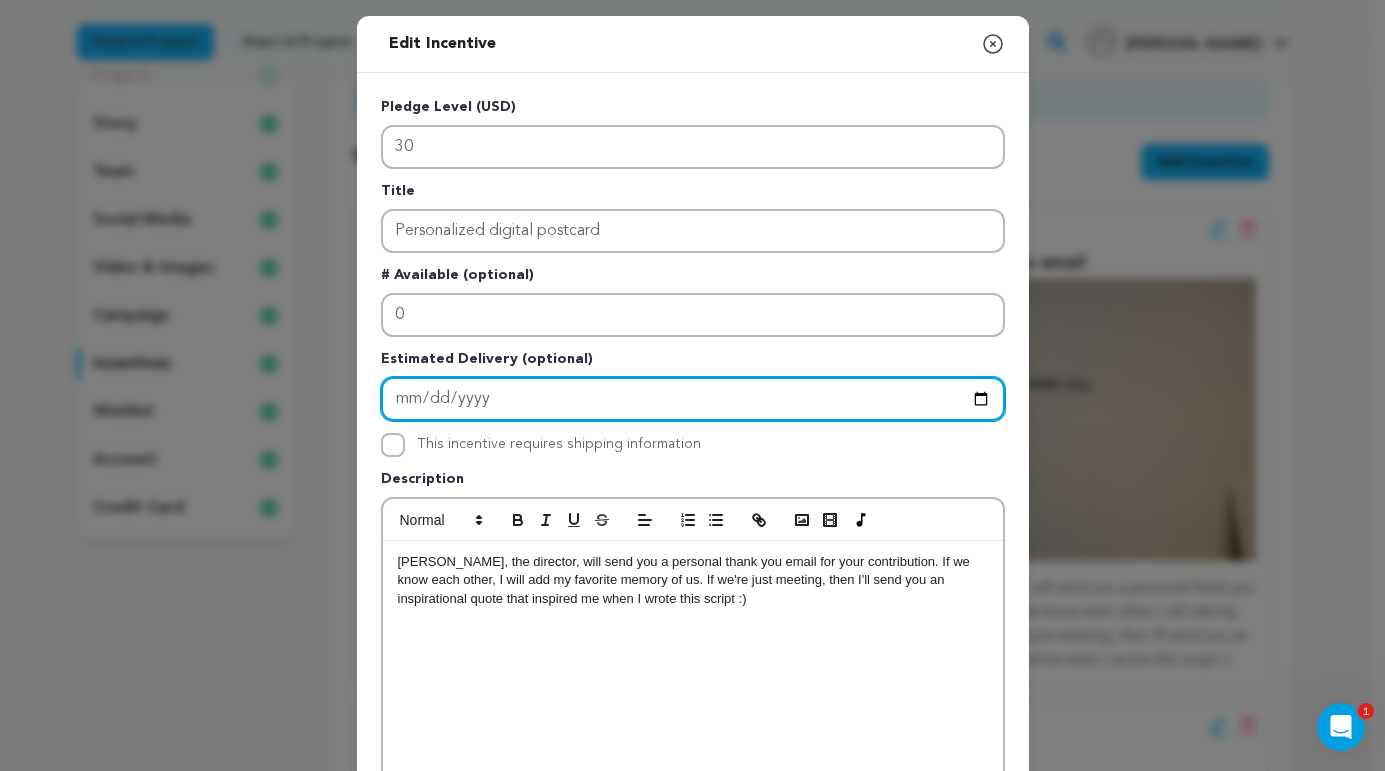 click at bounding box center [693, 399] 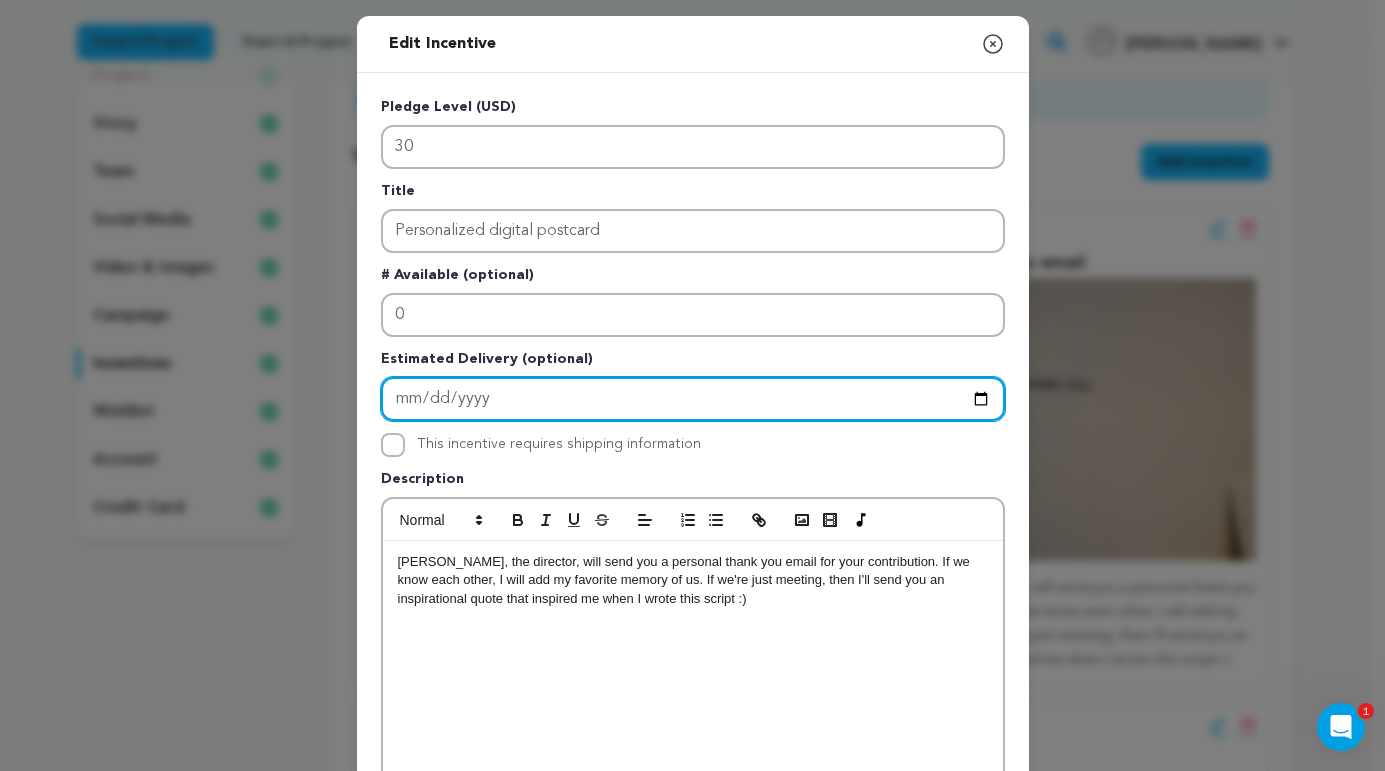 type on "2025-12-31" 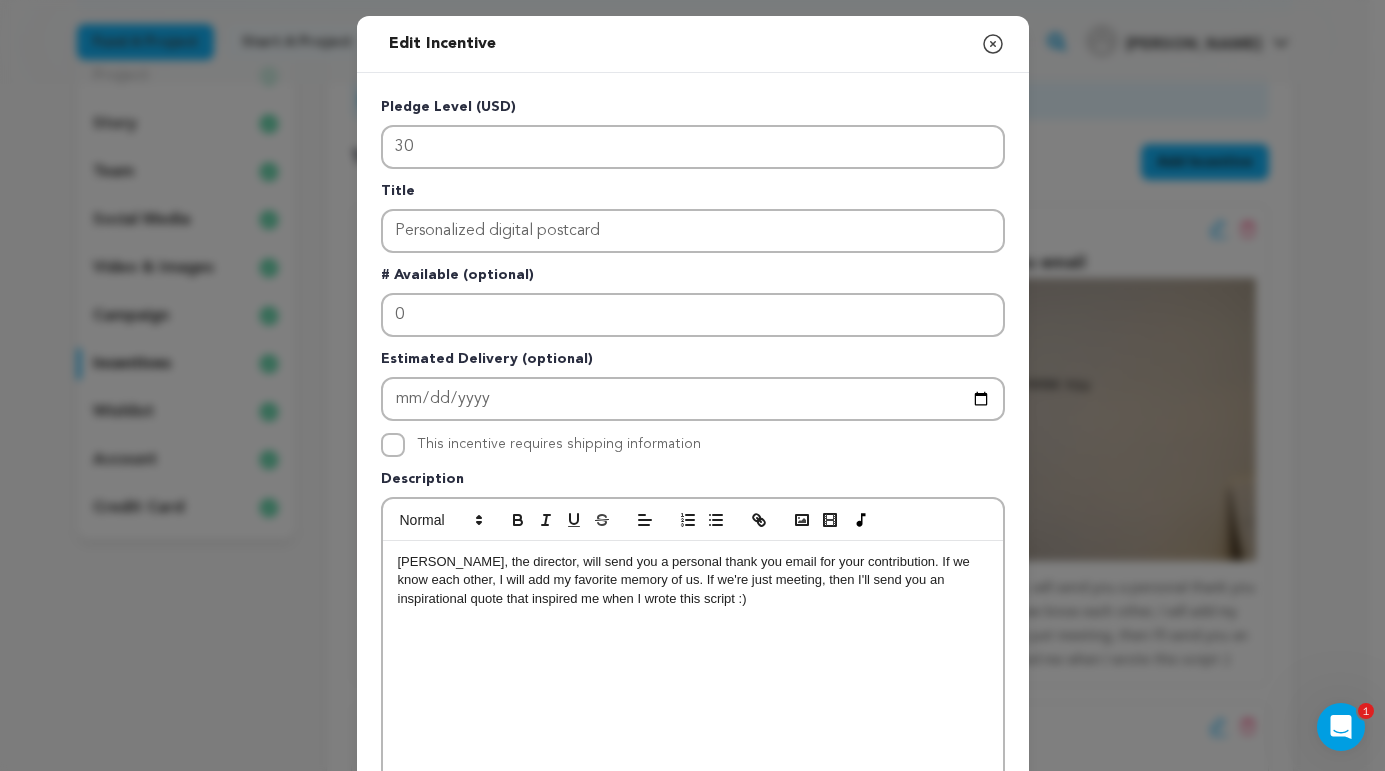 click on "Description" at bounding box center [693, 483] 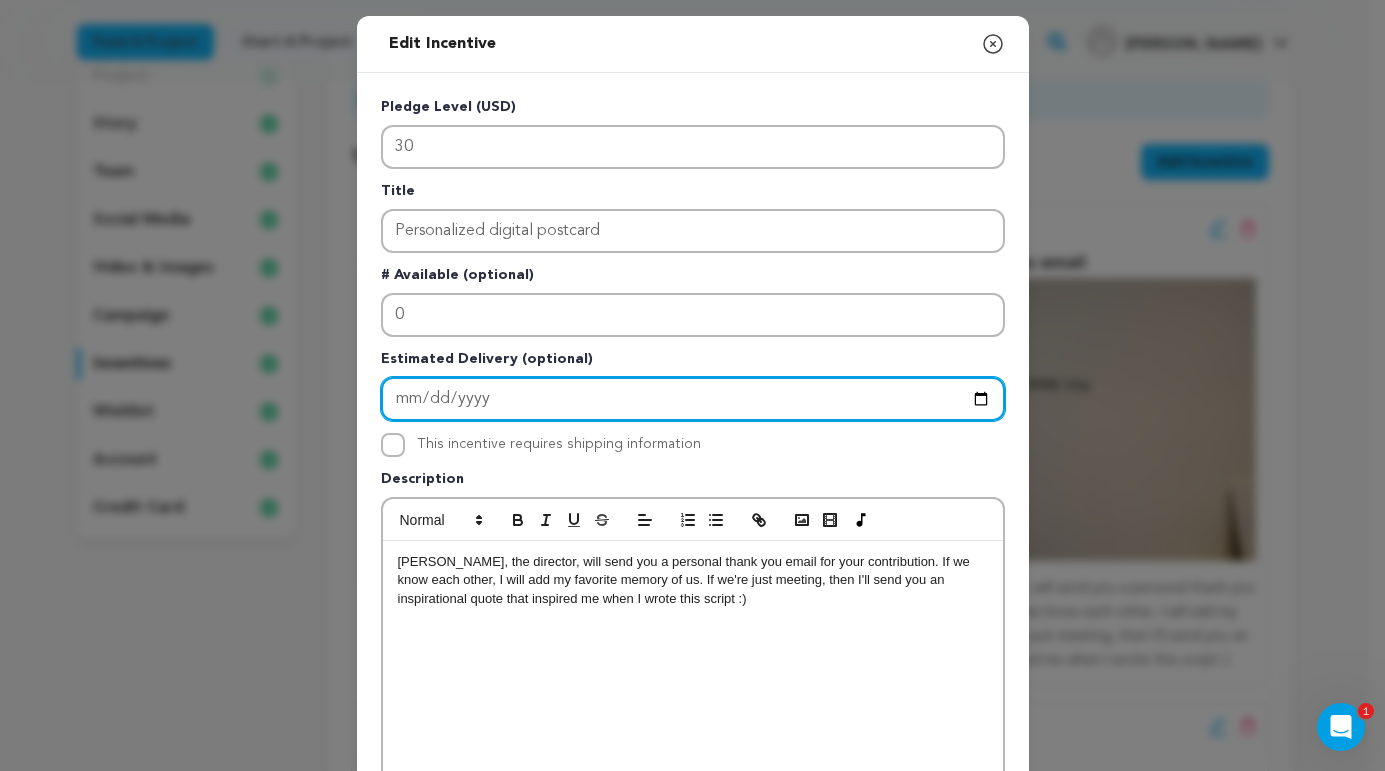 click on "2025-12-31" at bounding box center (693, 399) 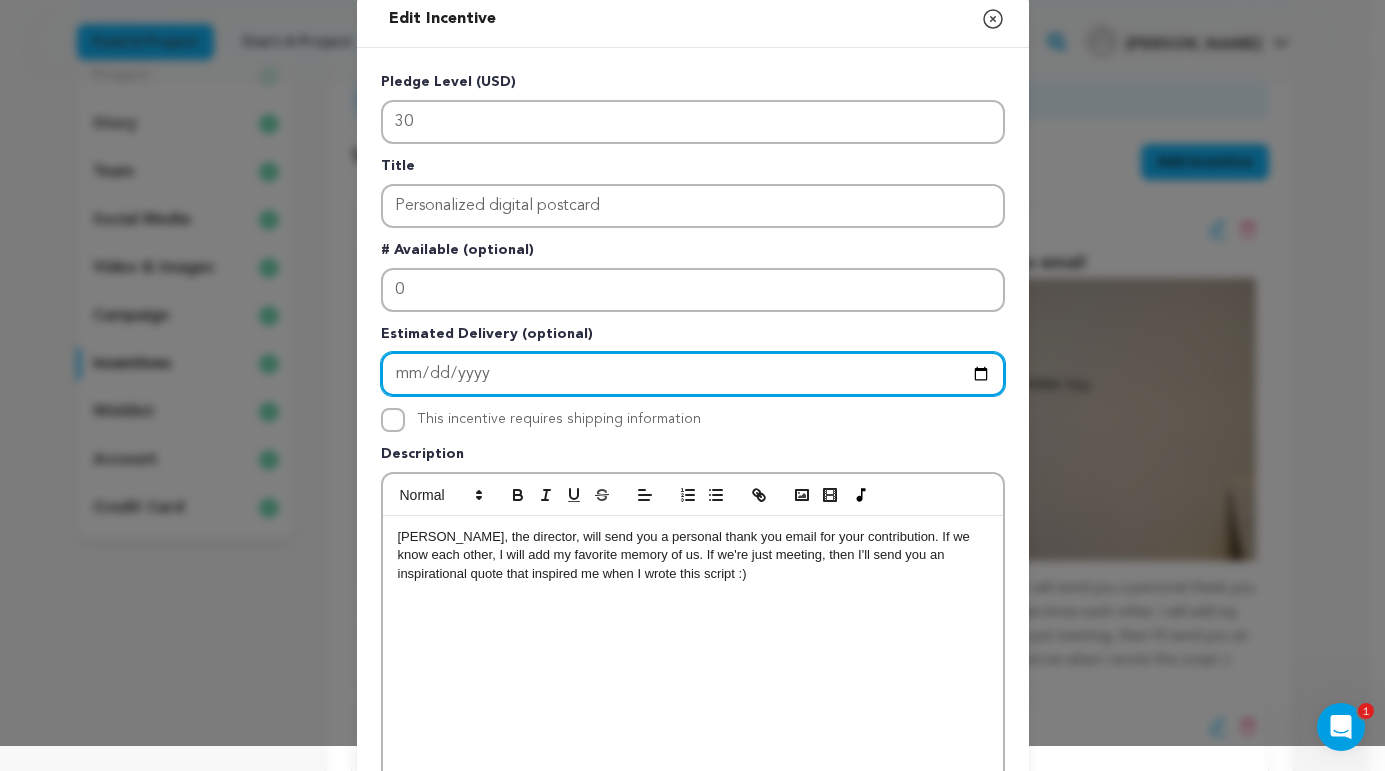 scroll, scrollTop: 48, scrollLeft: 0, axis: vertical 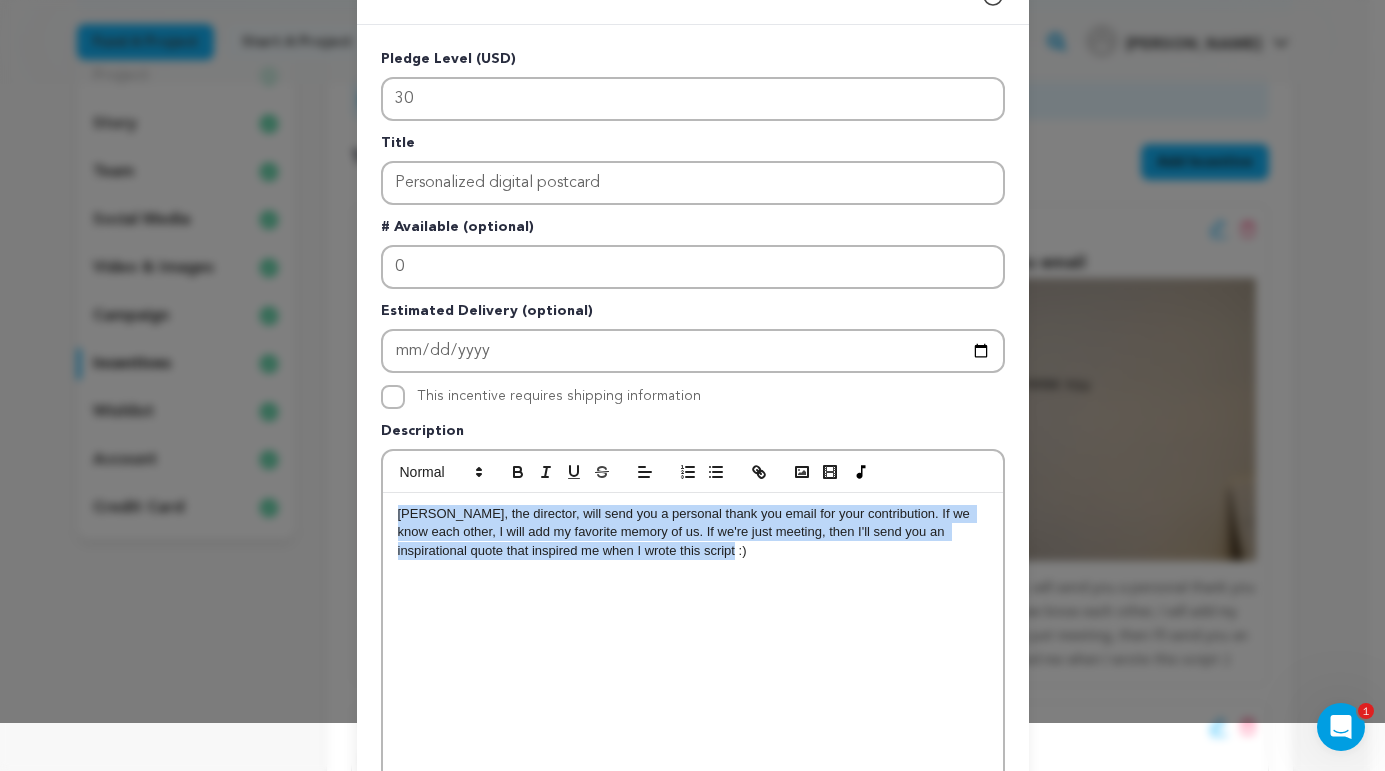 drag, startPoint x: 717, startPoint y: 556, endPoint x: 324, endPoint y: 484, distance: 399.541 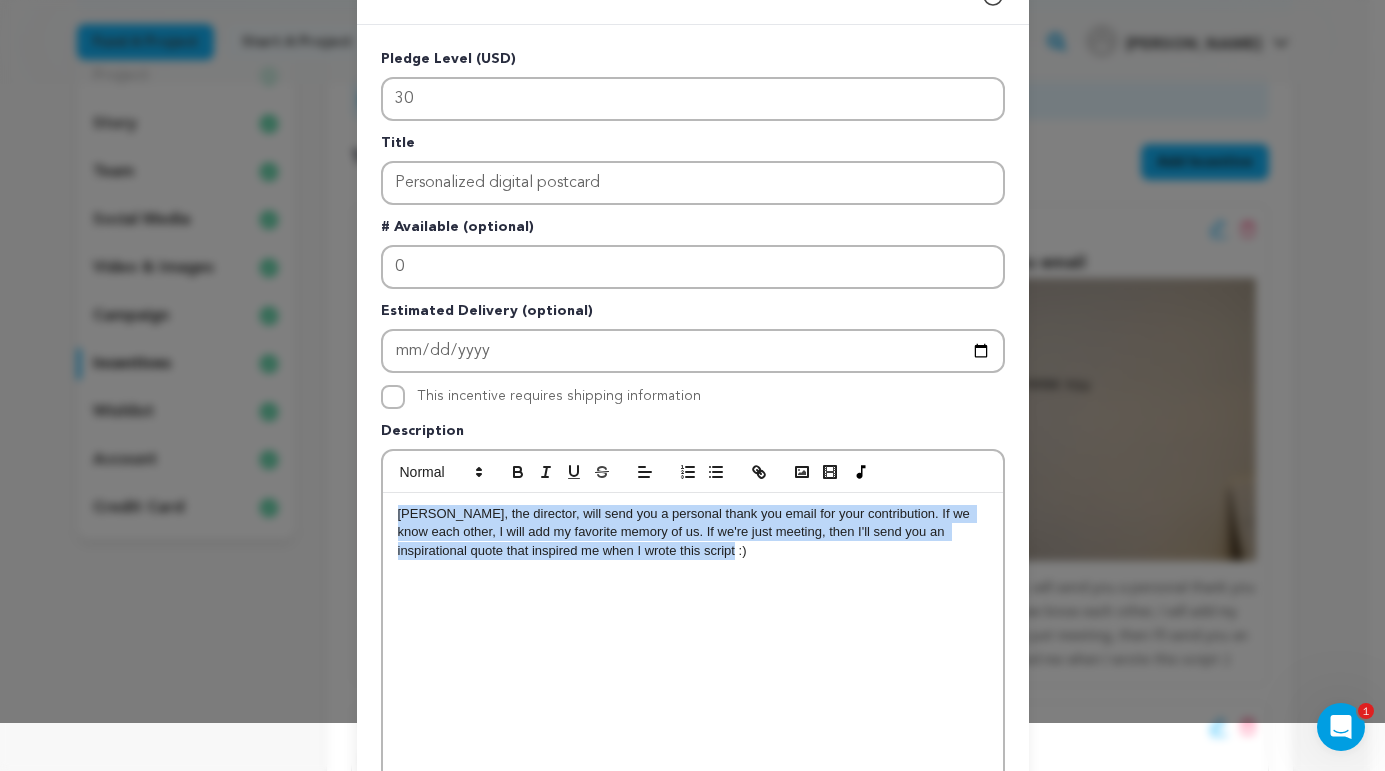 type 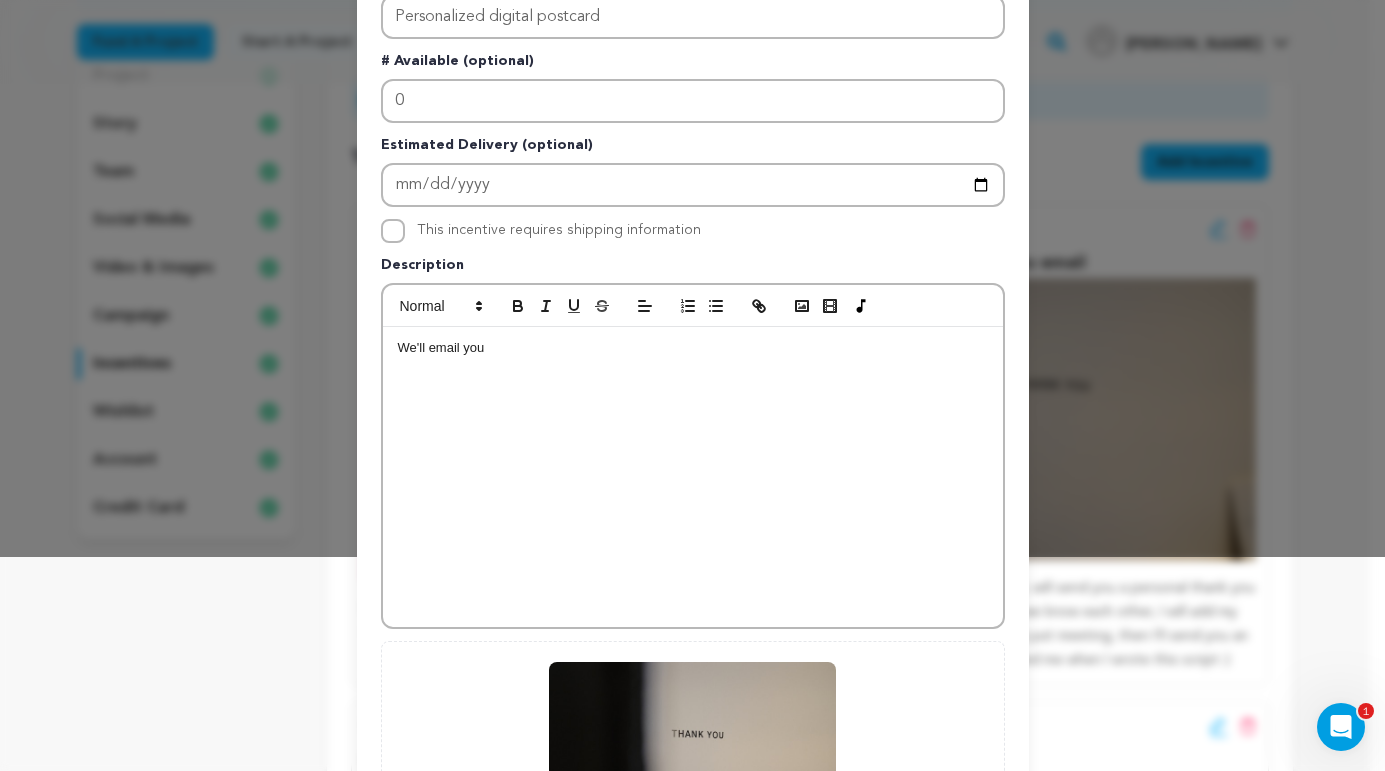 scroll, scrollTop: 16, scrollLeft: 0, axis: vertical 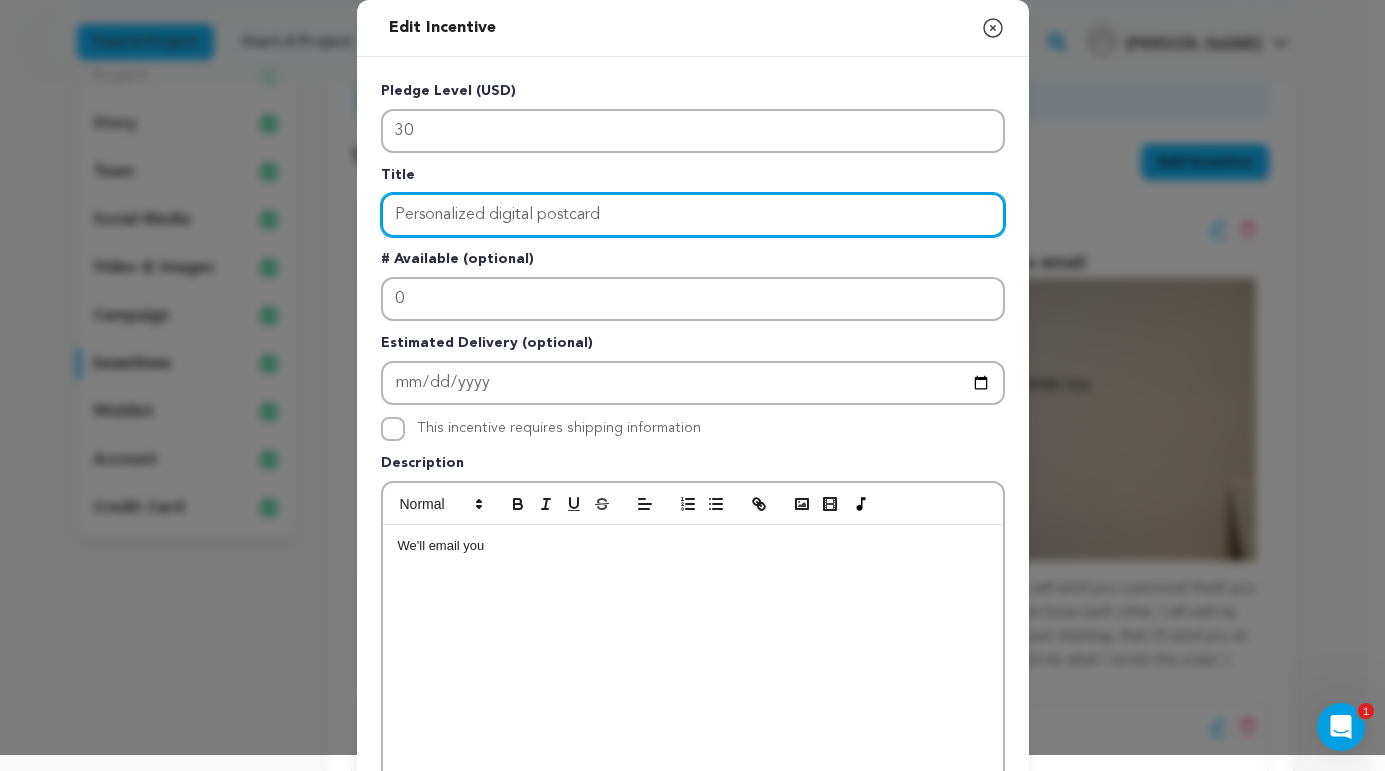 click on "Personalized digital postcard" at bounding box center [693, 215] 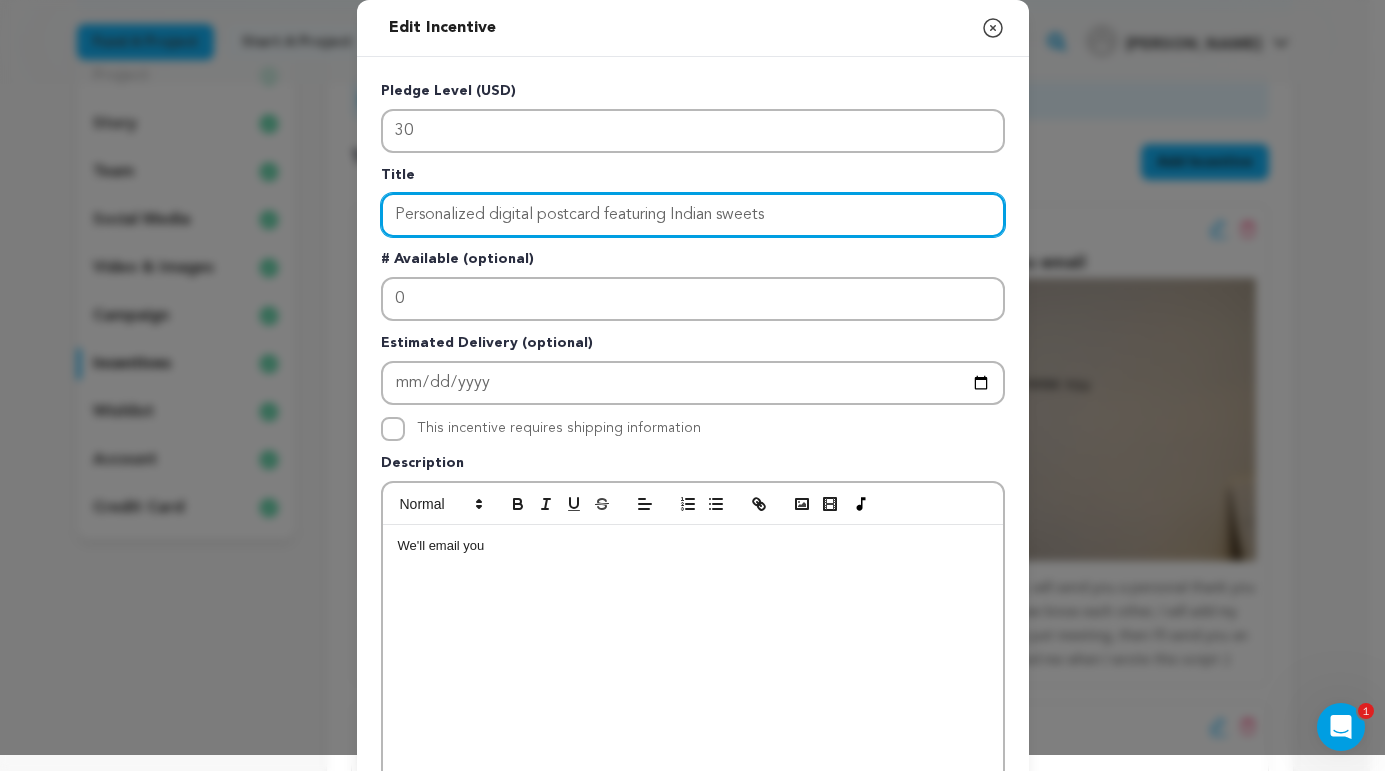 type on "Personalized digital postcard featuring Indian sweets" 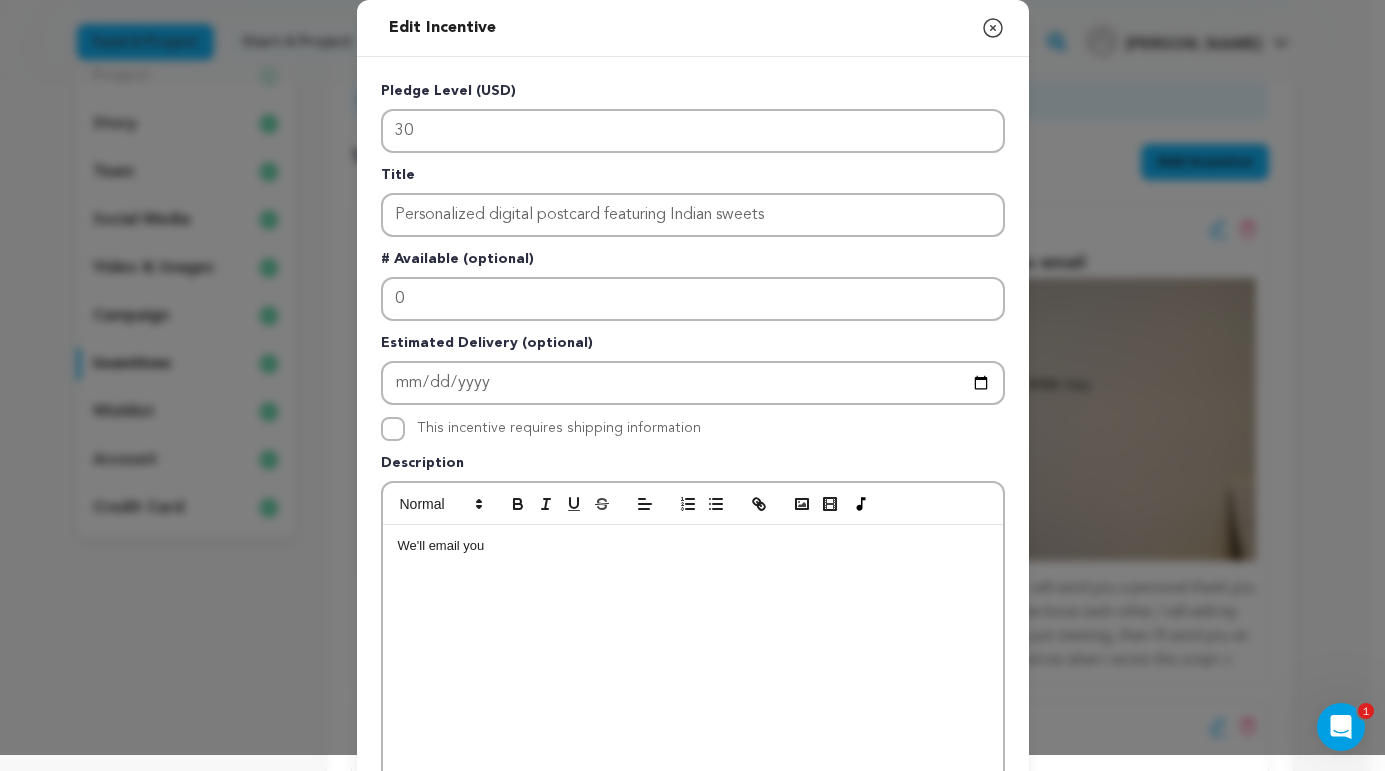 click on "We'll email you" at bounding box center [693, 546] 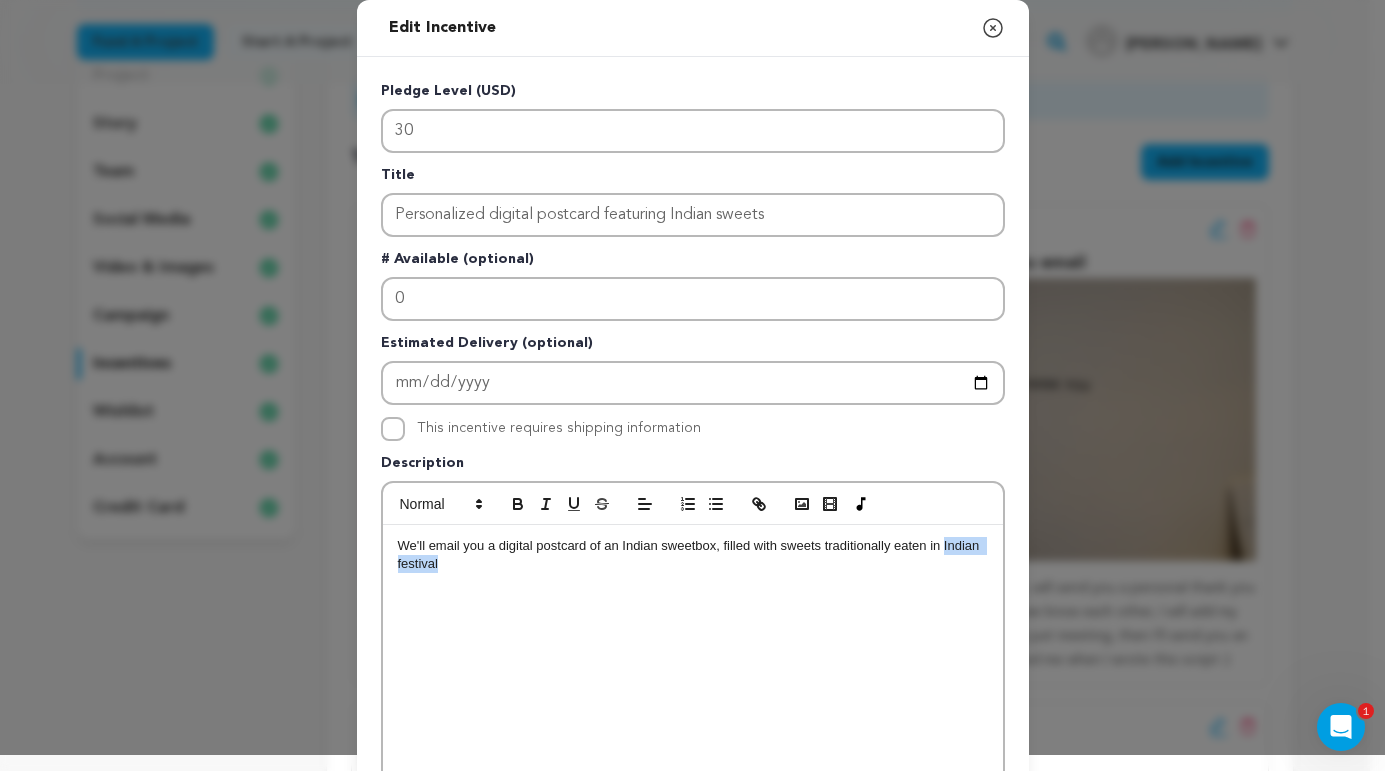 drag, startPoint x: 939, startPoint y: 564, endPoint x: 935, endPoint y: 546, distance: 18.439089 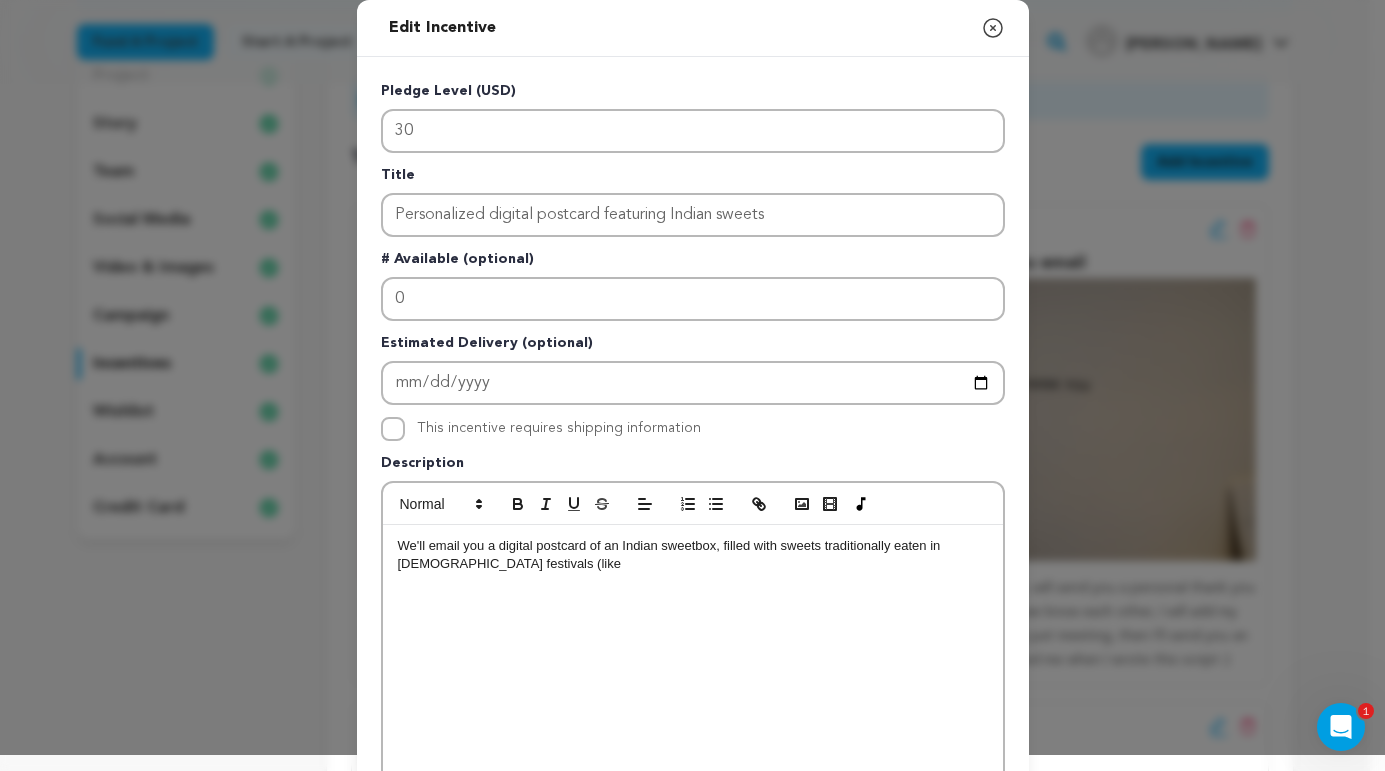 click on "We'll email you a digital postcard of an Indian sweetbox, filled with sweets traditionally eaten in Hindu festivals (like" at bounding box center (693, 555) 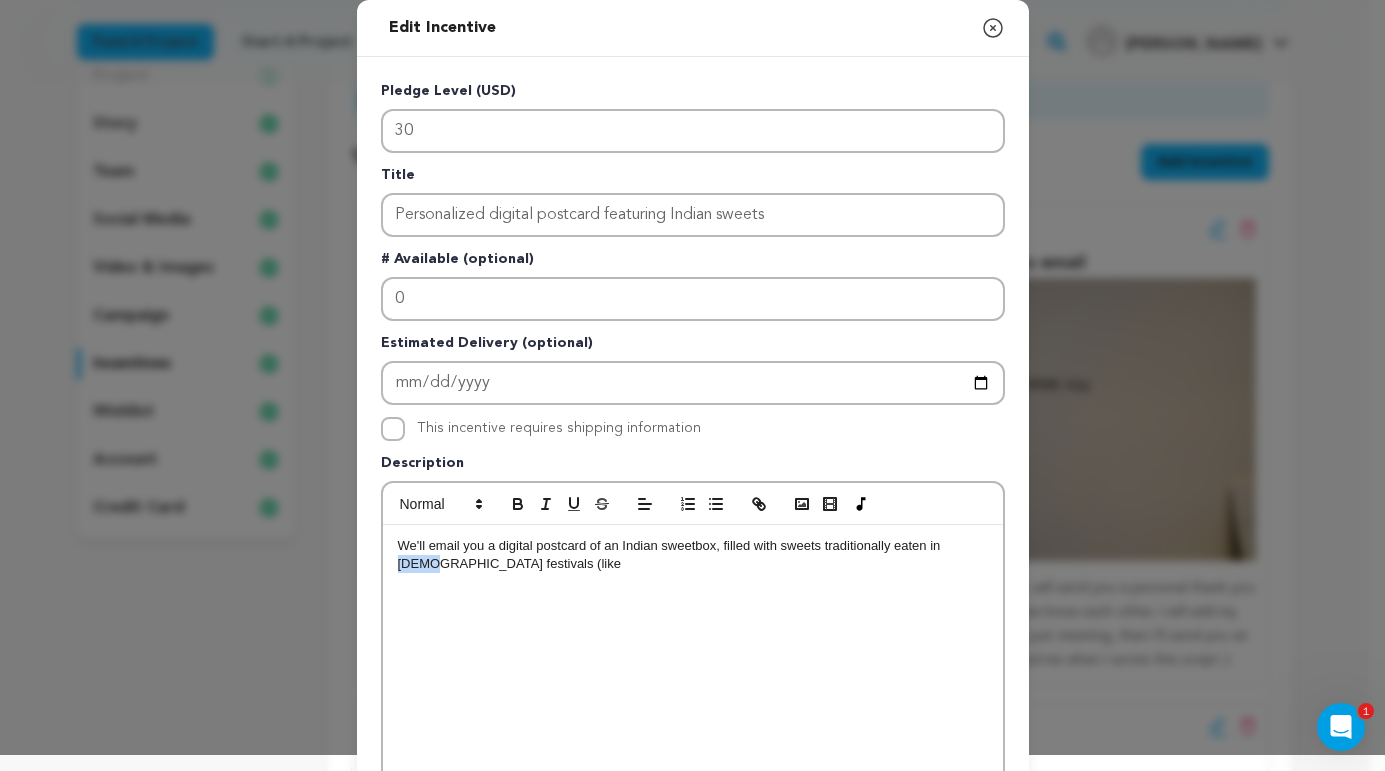 click on "We'll email you a digital postcard of an Indian sweetbox, filled with sweets traditionally eaten in Hindu festivals (like" at bounding box center (693, 555) 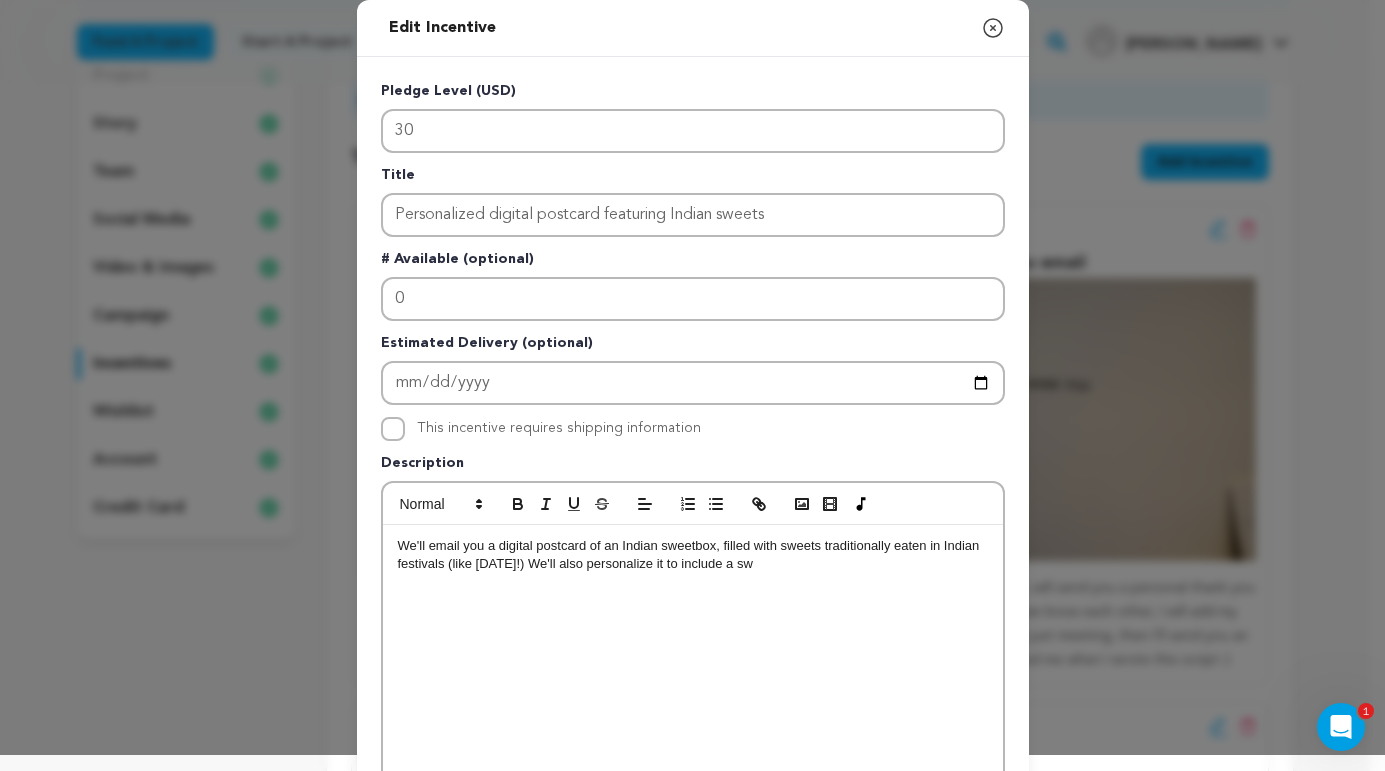 drag, startPoint x: 698, startPoint y: 563, endPoint x: 813, endPoint y: 572, distance: 115.35164 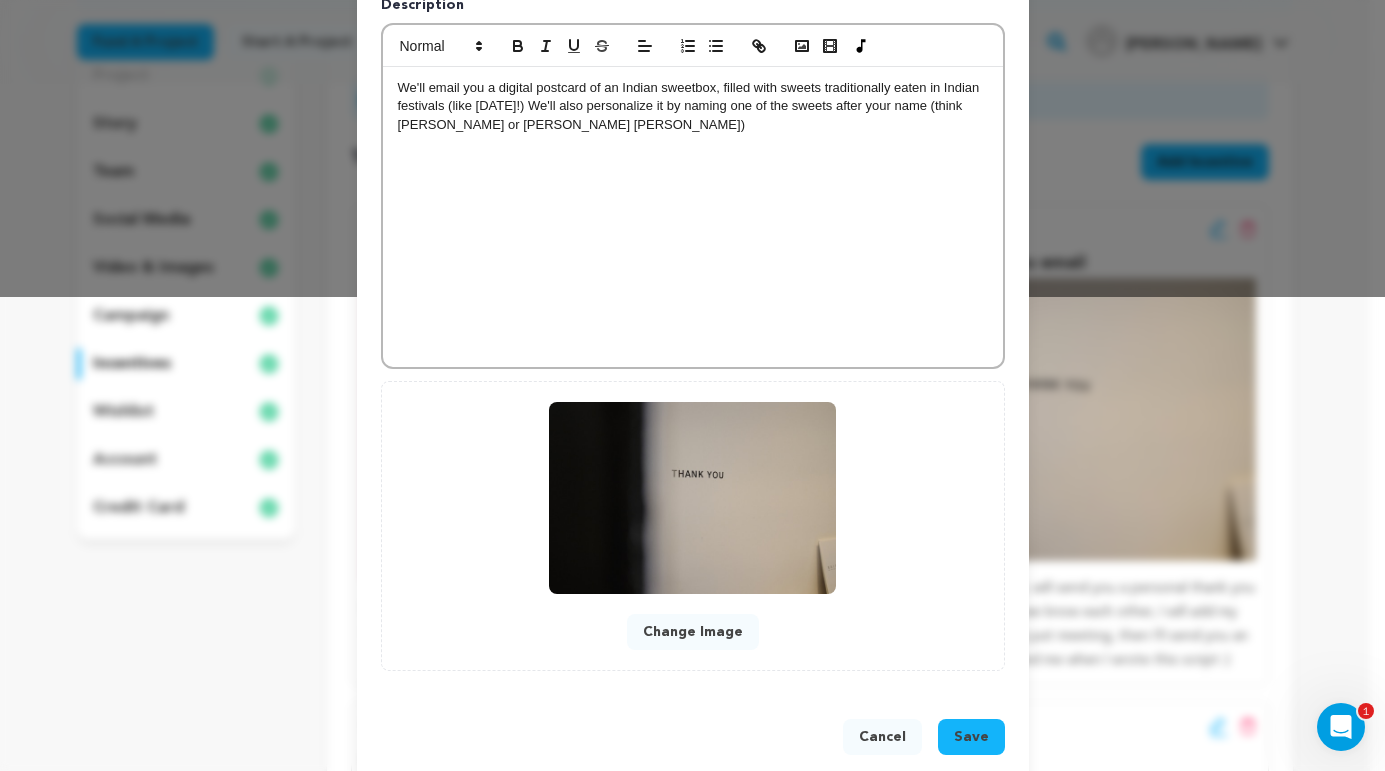 scroll, scrollTop: 507, scrollLeft: 0, axis: vertical 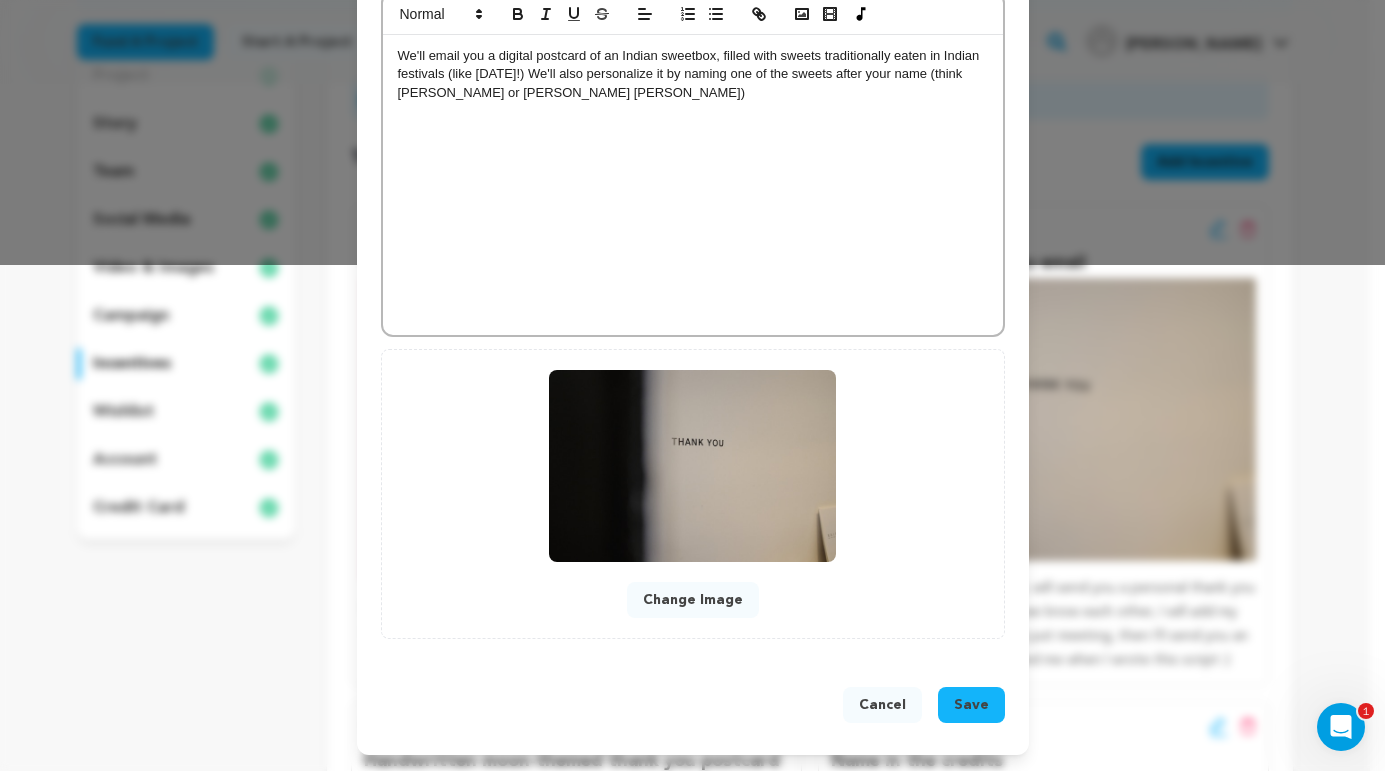 click on "Change Image" at bounding box center (693, 600) 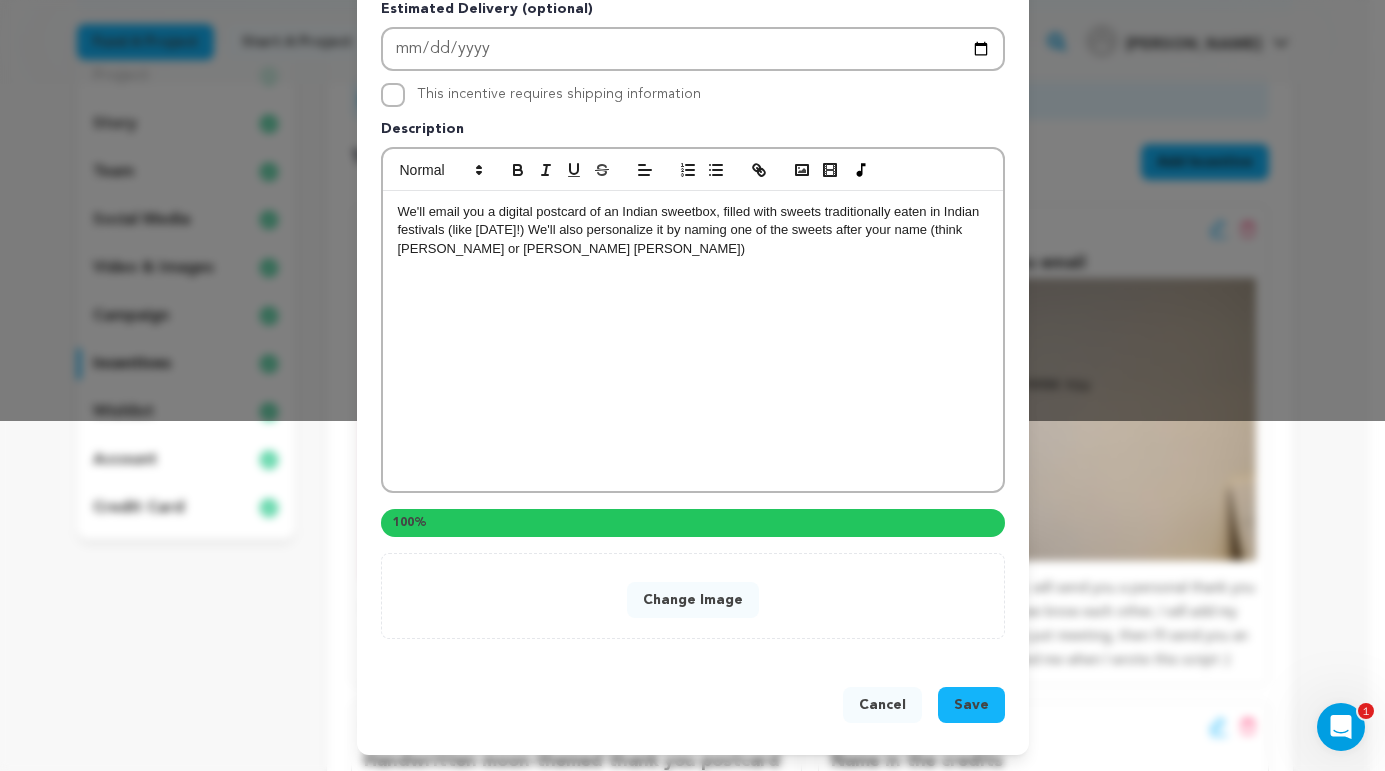 scroll, scrollTop: 46, scrollLeft: 0, axis: vertical 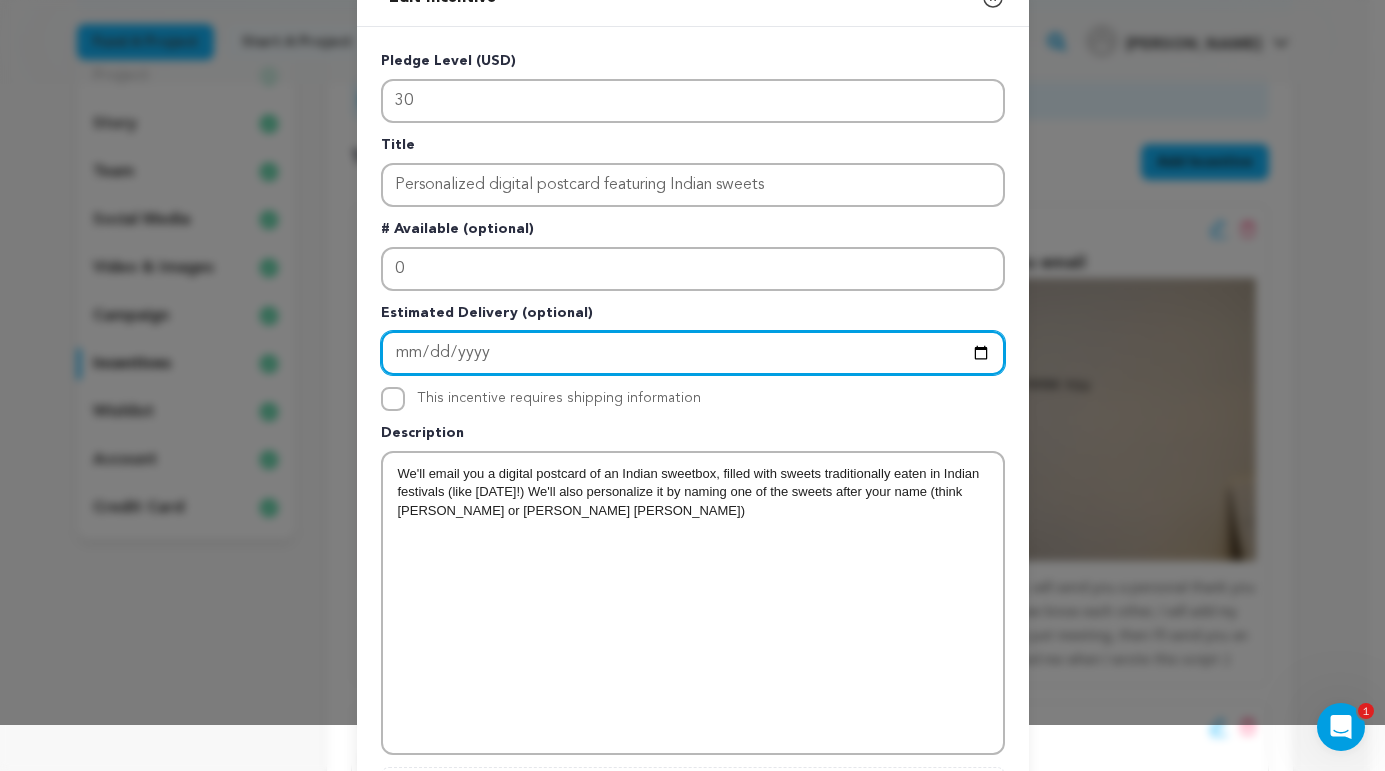 click on "2025-12-31" at bounding box center (693, 353) 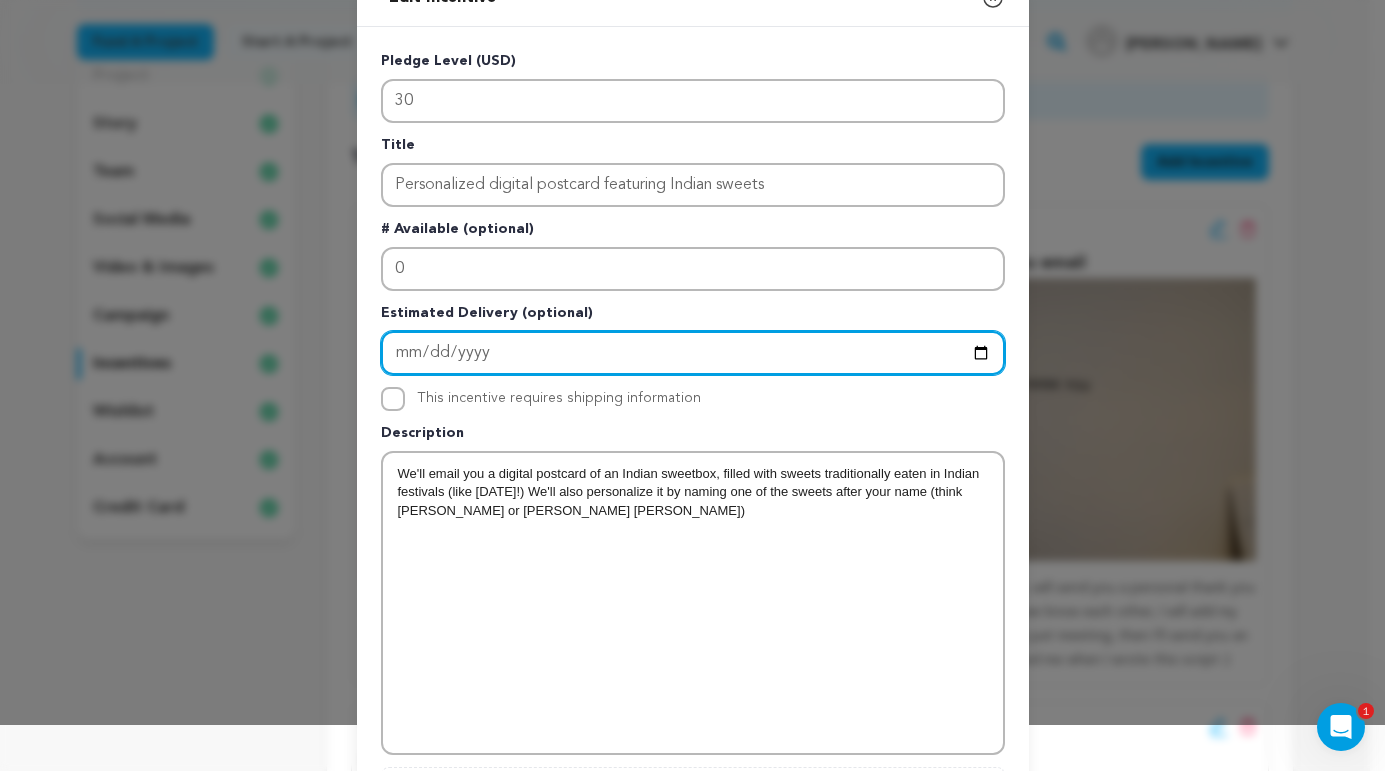 type 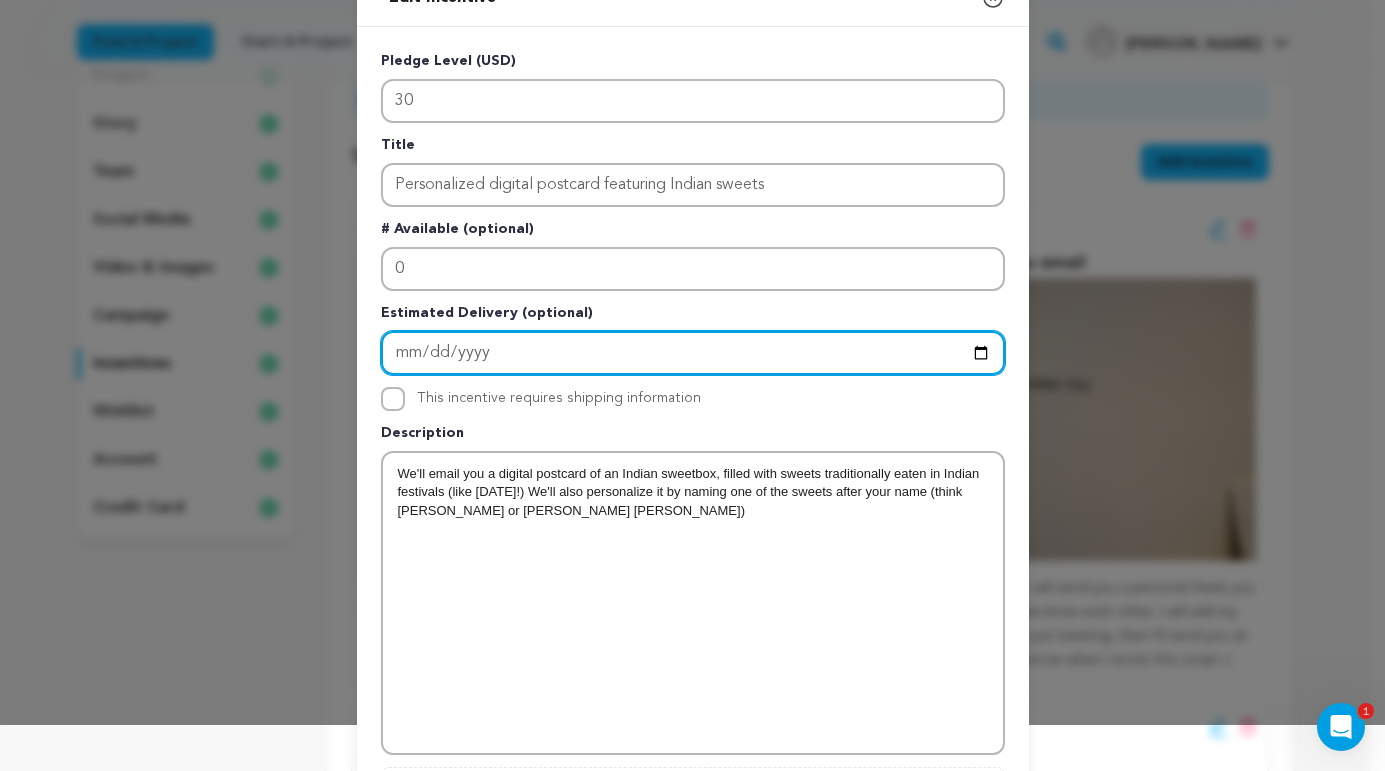 click at bounding box center (693, 353) 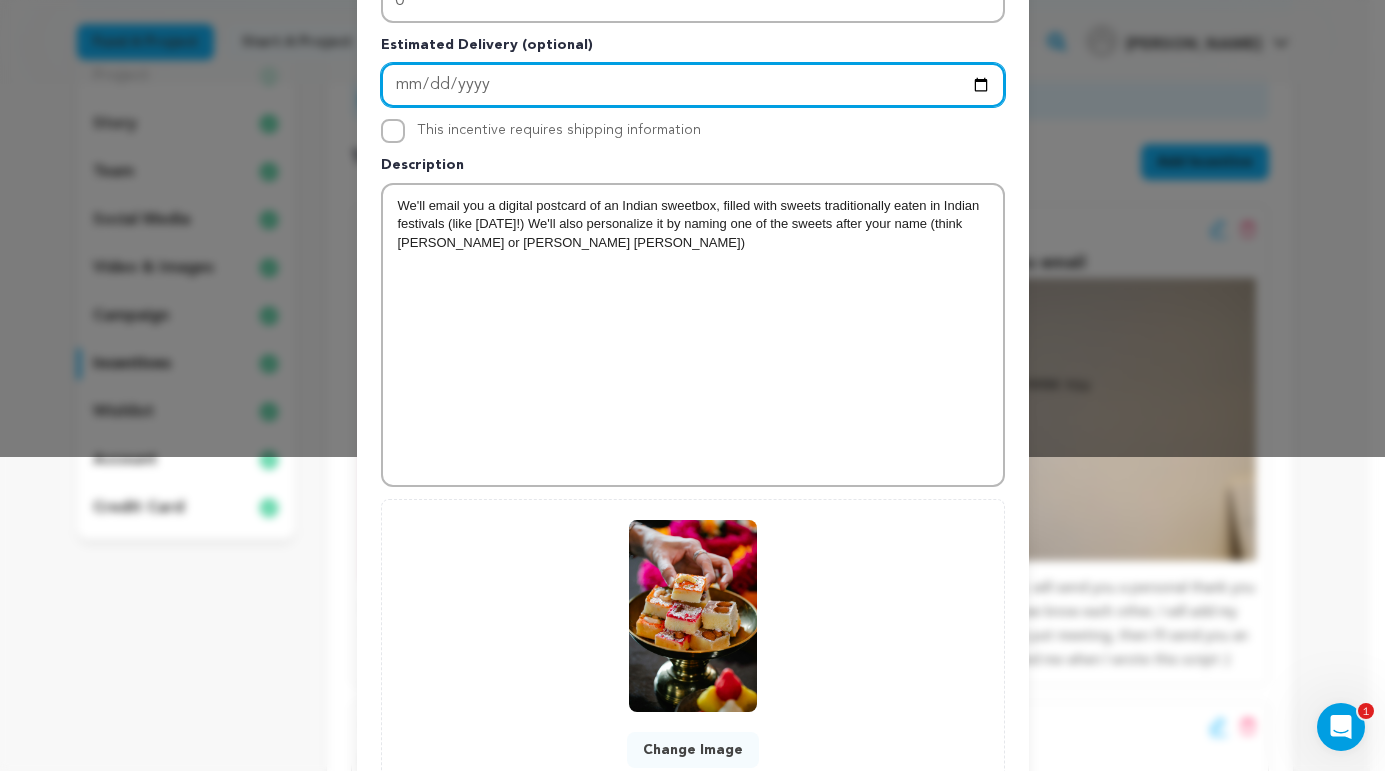 scroll, scrollTop: 464, scrollLeft: 0, axis: vertical 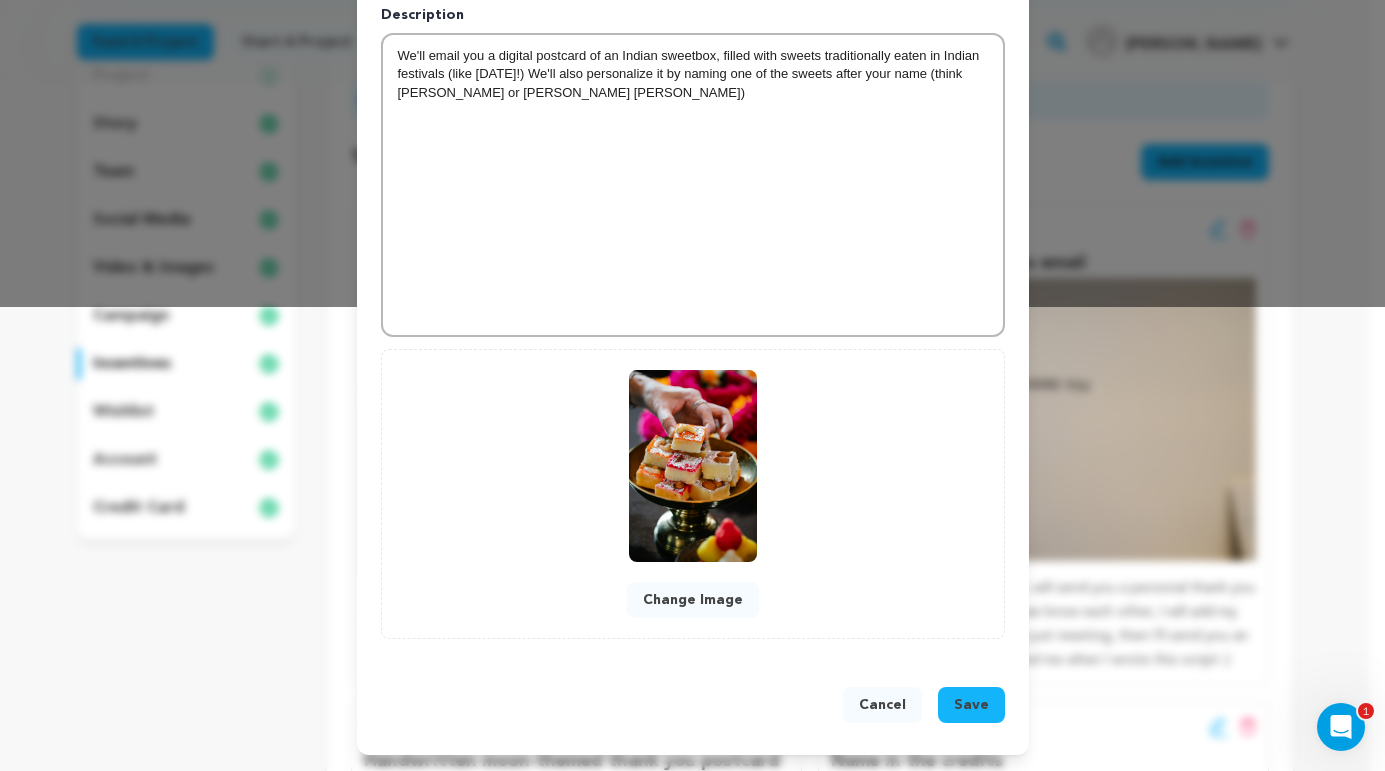 click on "Save" at bounding box center (971, 705) 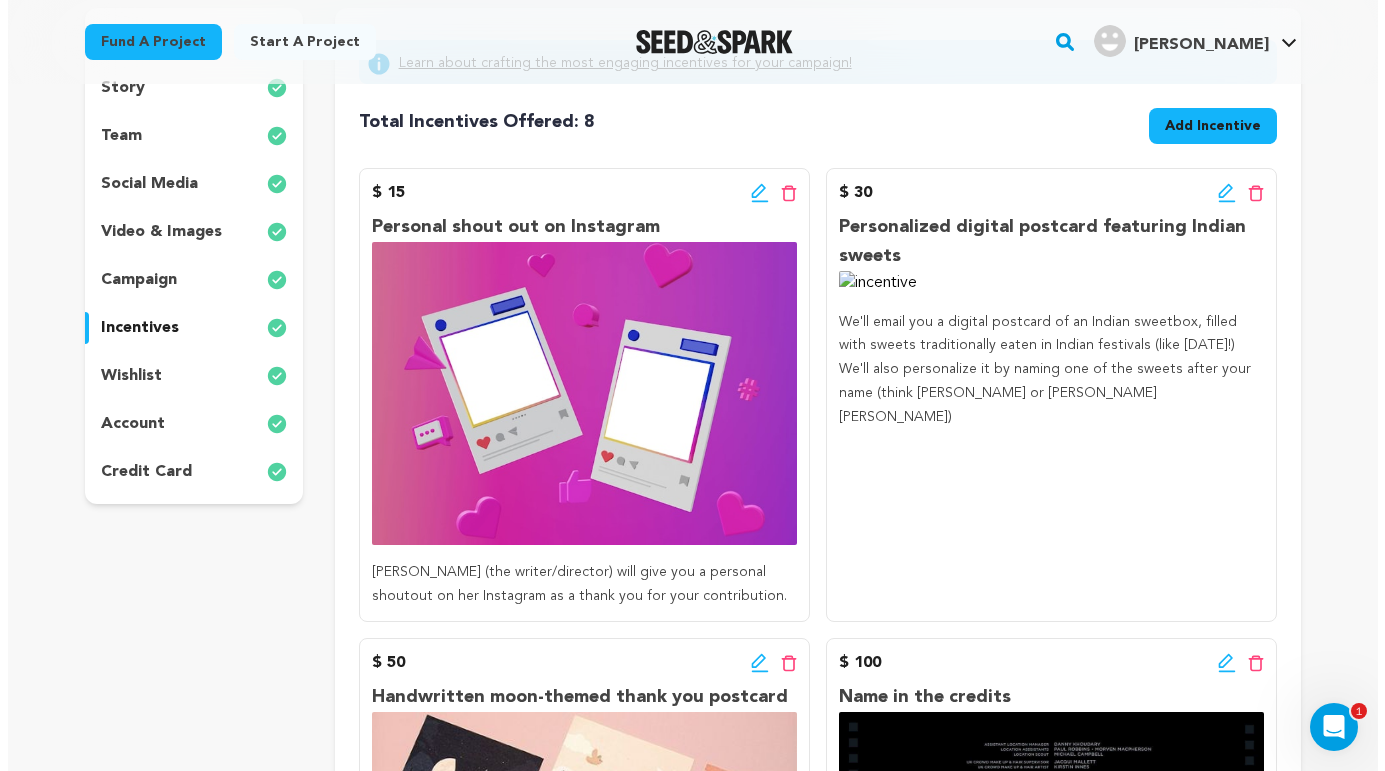 scroll, scrollTop: 311, scrollLeft: 0, axis: vertical 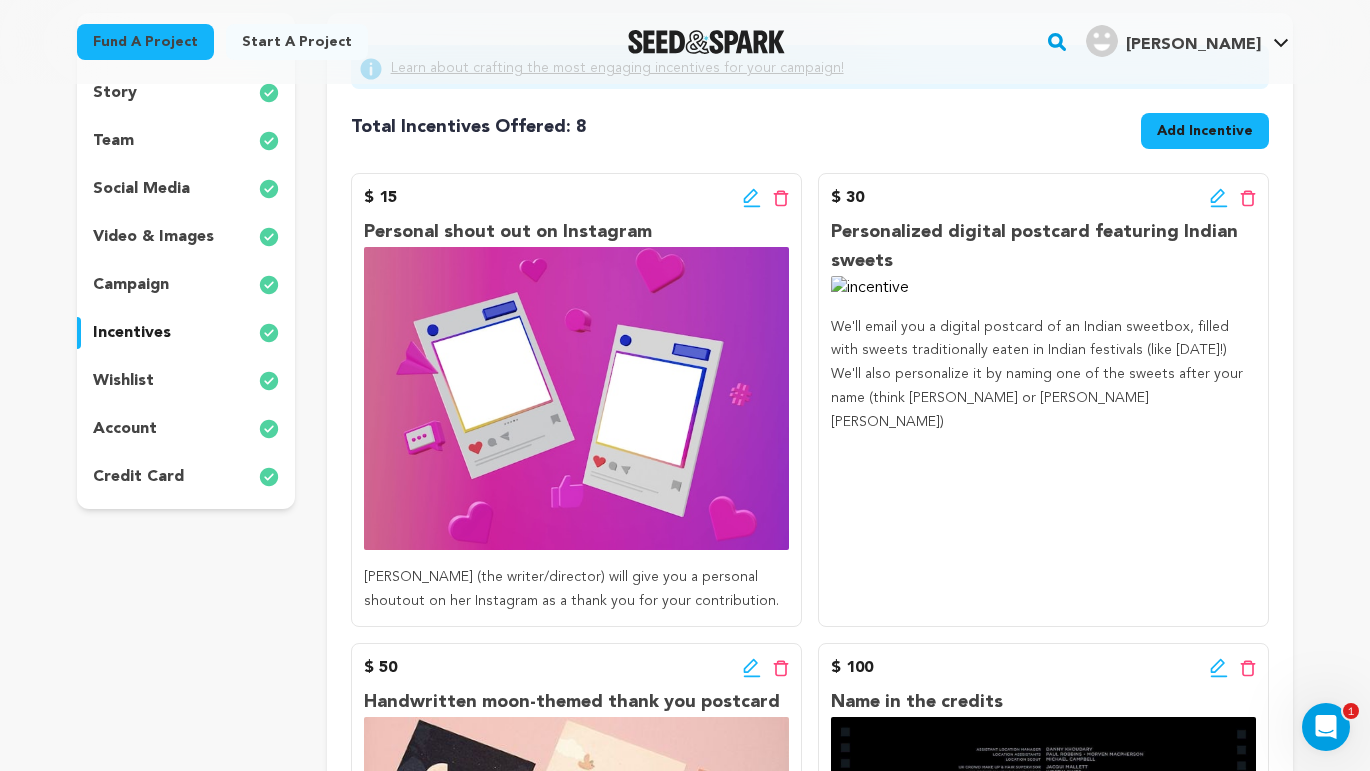 click 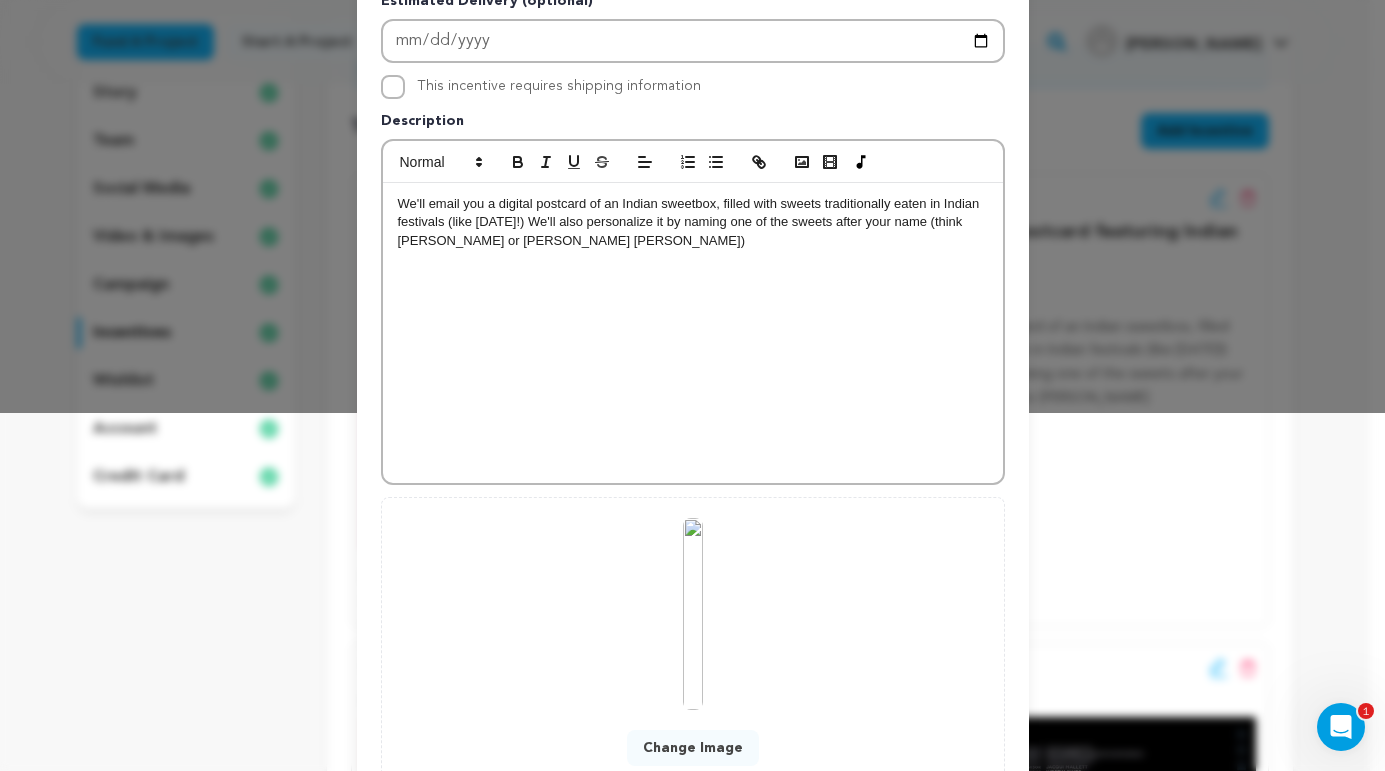 scroll, scrollTop: 507, scrollLeft: 0, axis: vertical 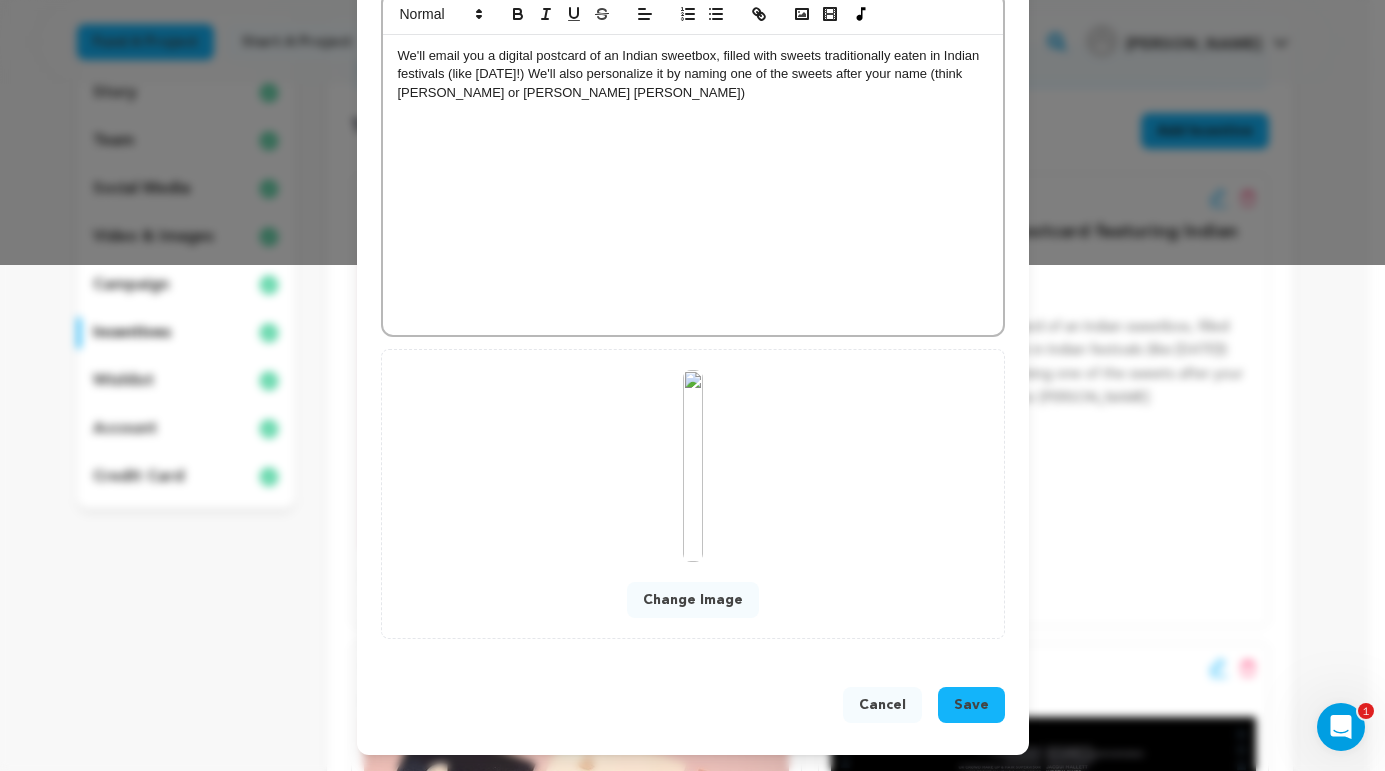 click on "Change Image" at bounding box center (693, 600) 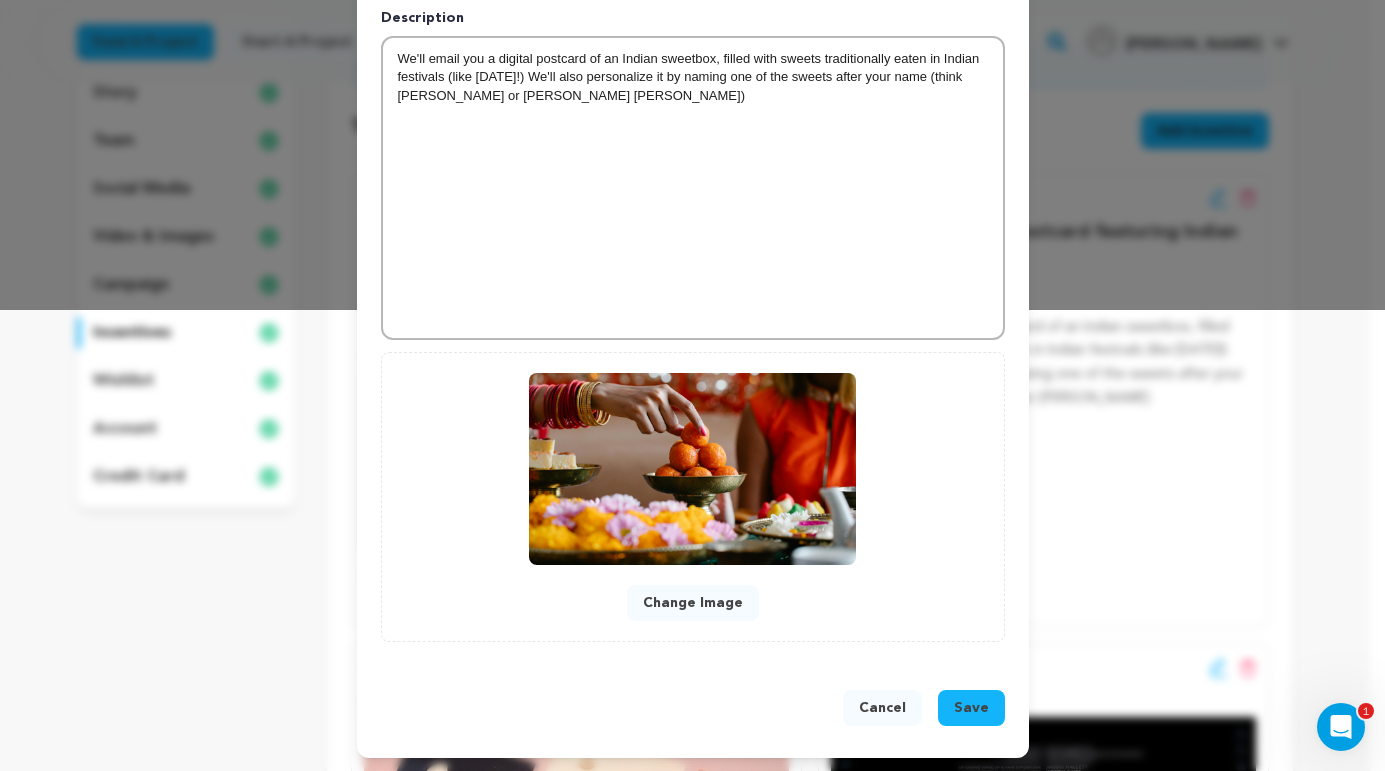 scroll, scrollTop: 464, scrollLeft: 0, axis: vertical 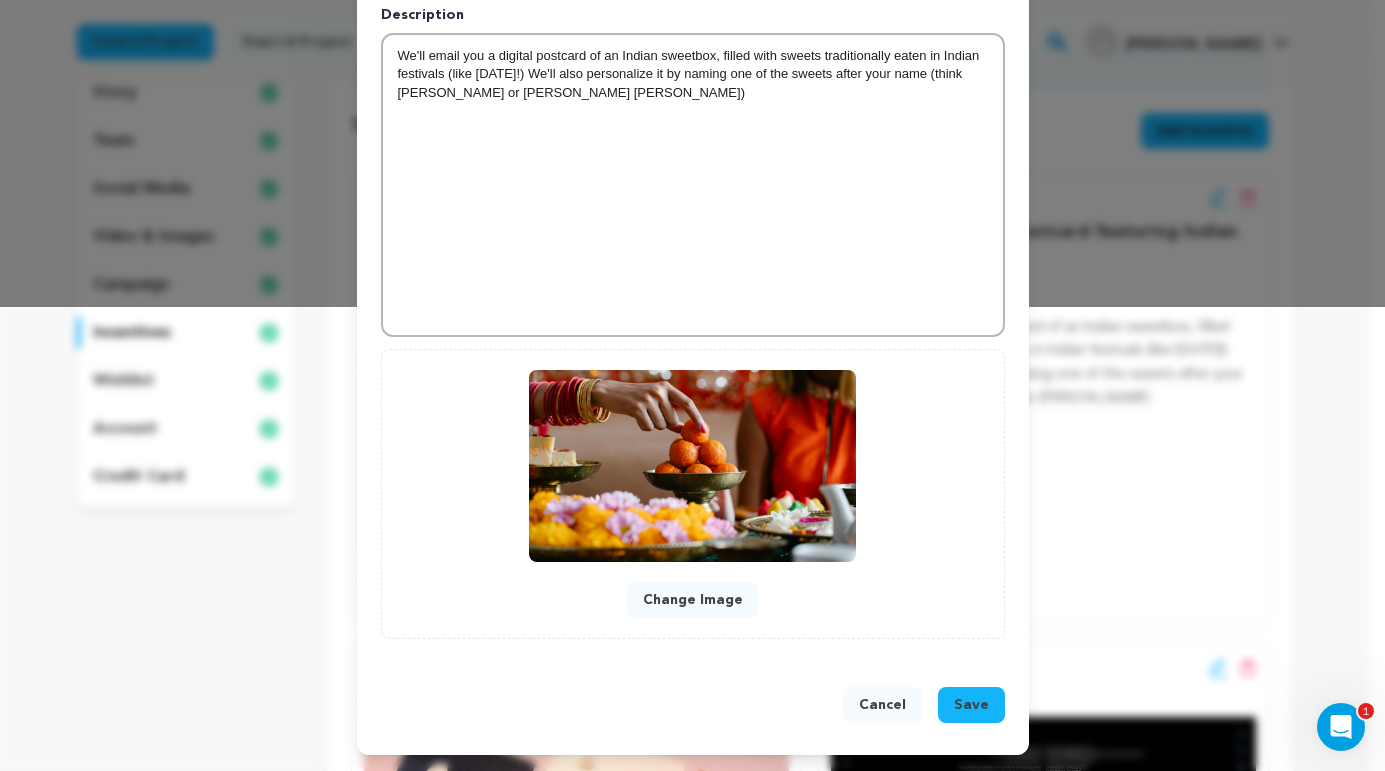 click on "Save" at bounding box center (971, 705) 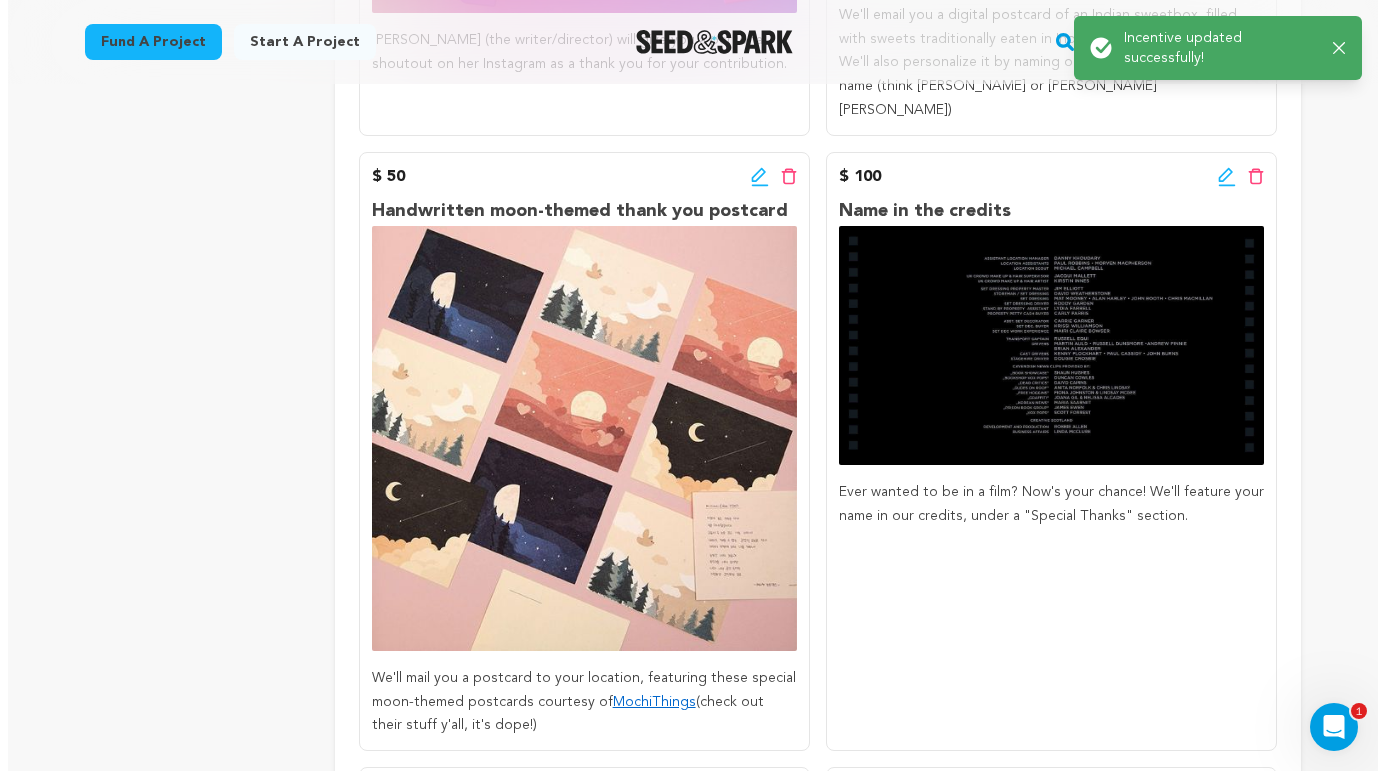 scroll, scrollTop: 849, scrollLeft: 0, axis: vertical 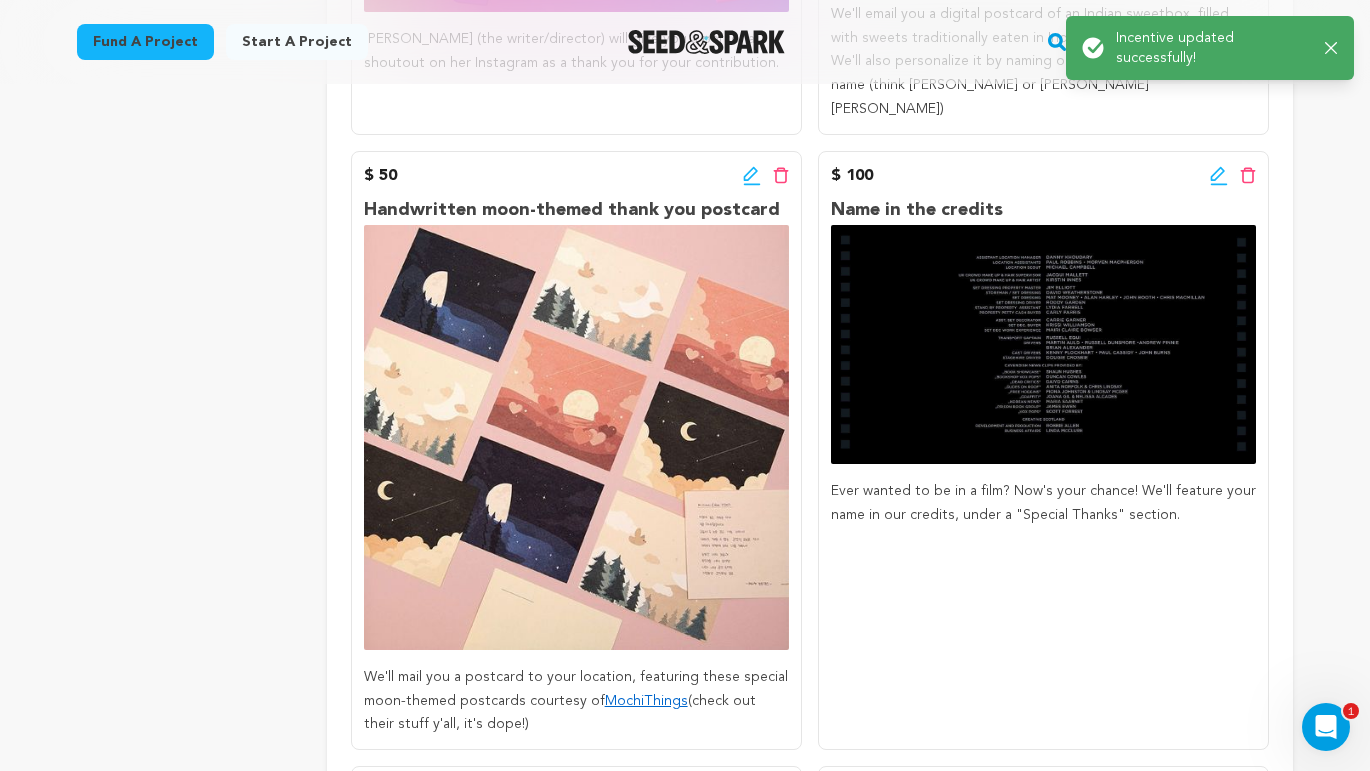 click 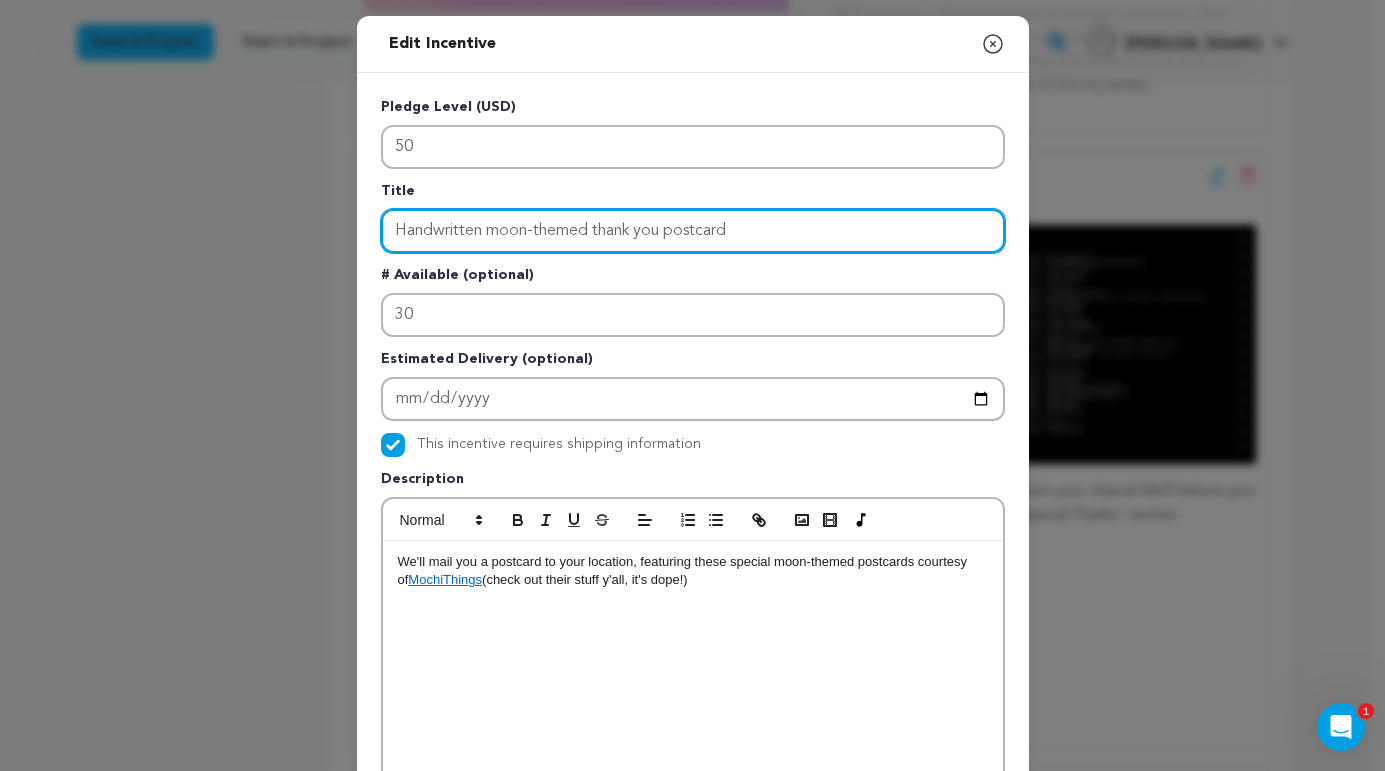 click on "Handwritten moon-themed thank you postcard" at bounding box center [693, 231] 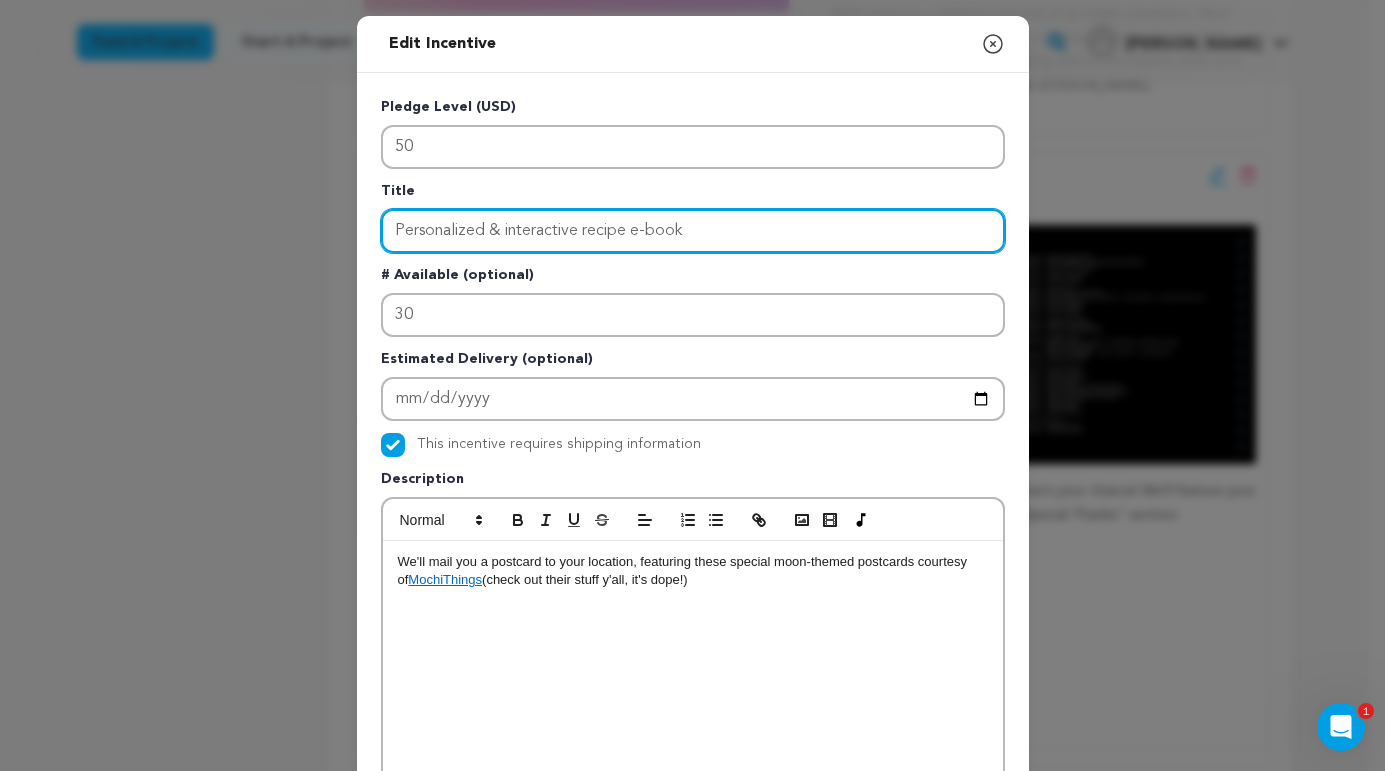 type on "Personalized & interactive recipe e-book" 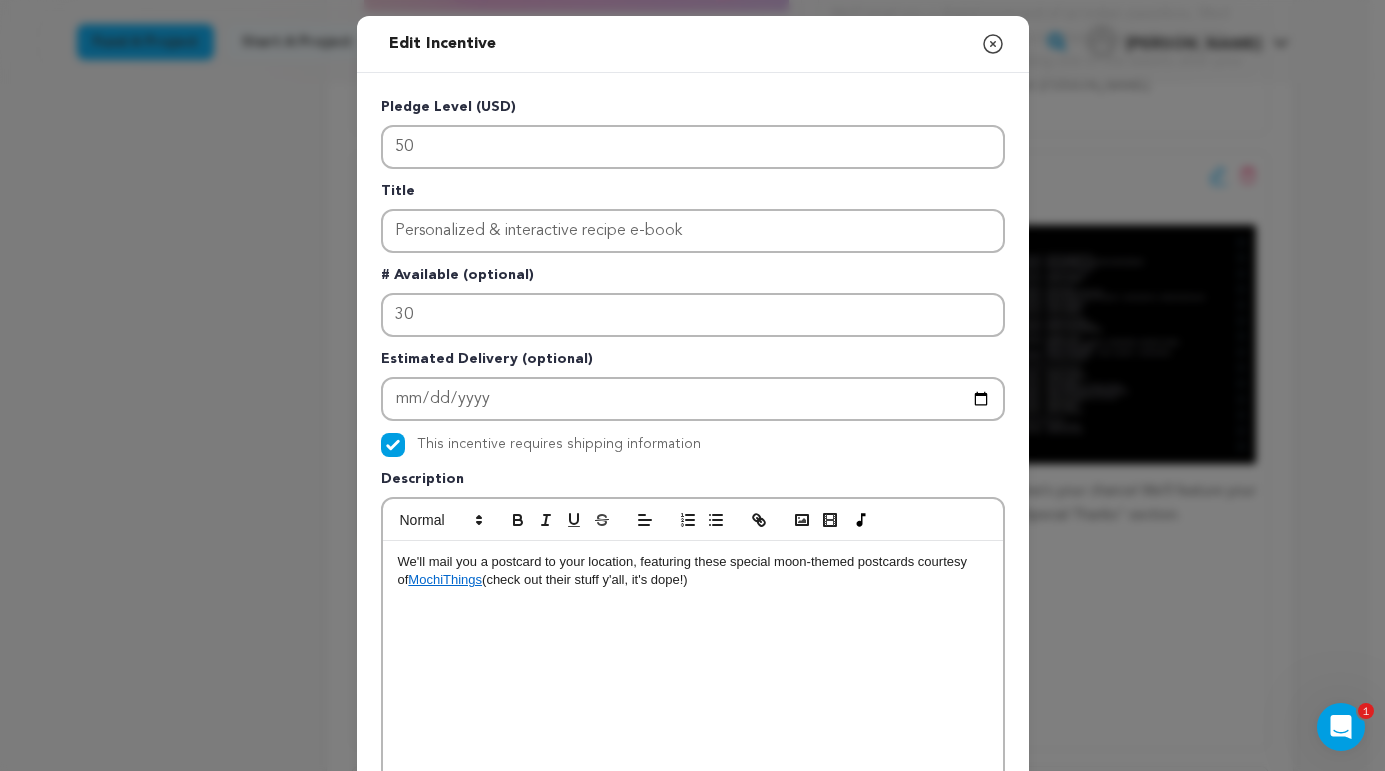 drag, startPoint x: 670, startPoint y: 578, endPoint x: 424, endPoint y: 555, distance: 247.07286 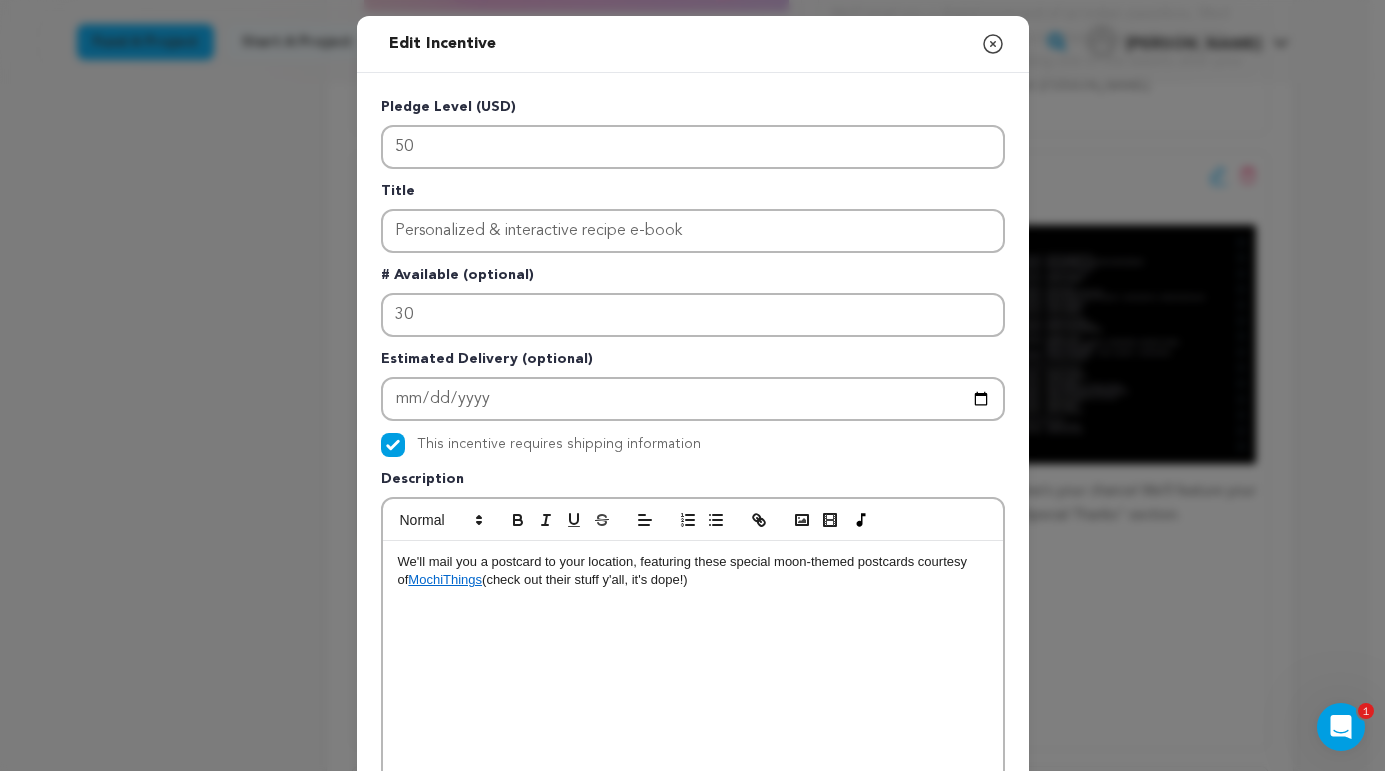 type 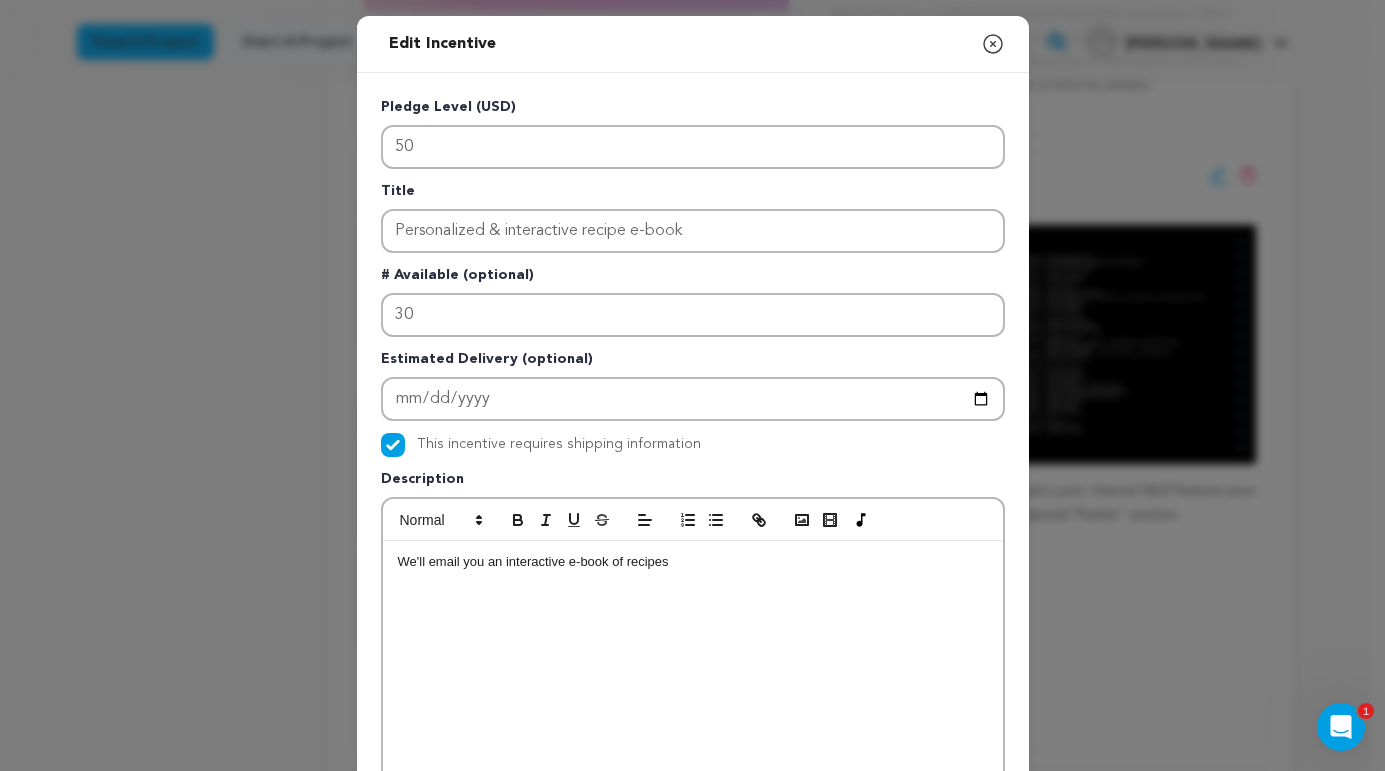 click on "We'll email you an interactive e-book of recipes" at bounding box center [693, 562] 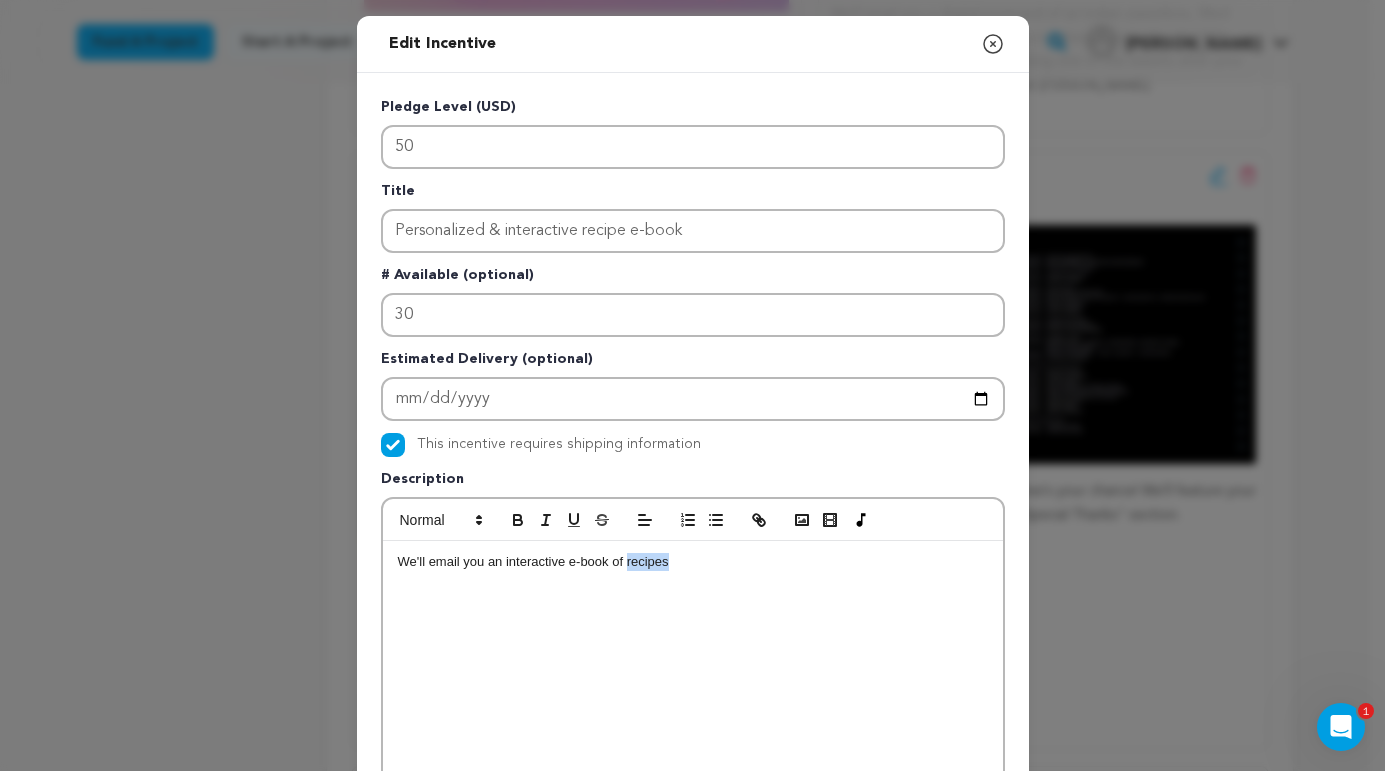 click on "We'll email you an interactive e-book of recipes" at bounding box center (693, 562) 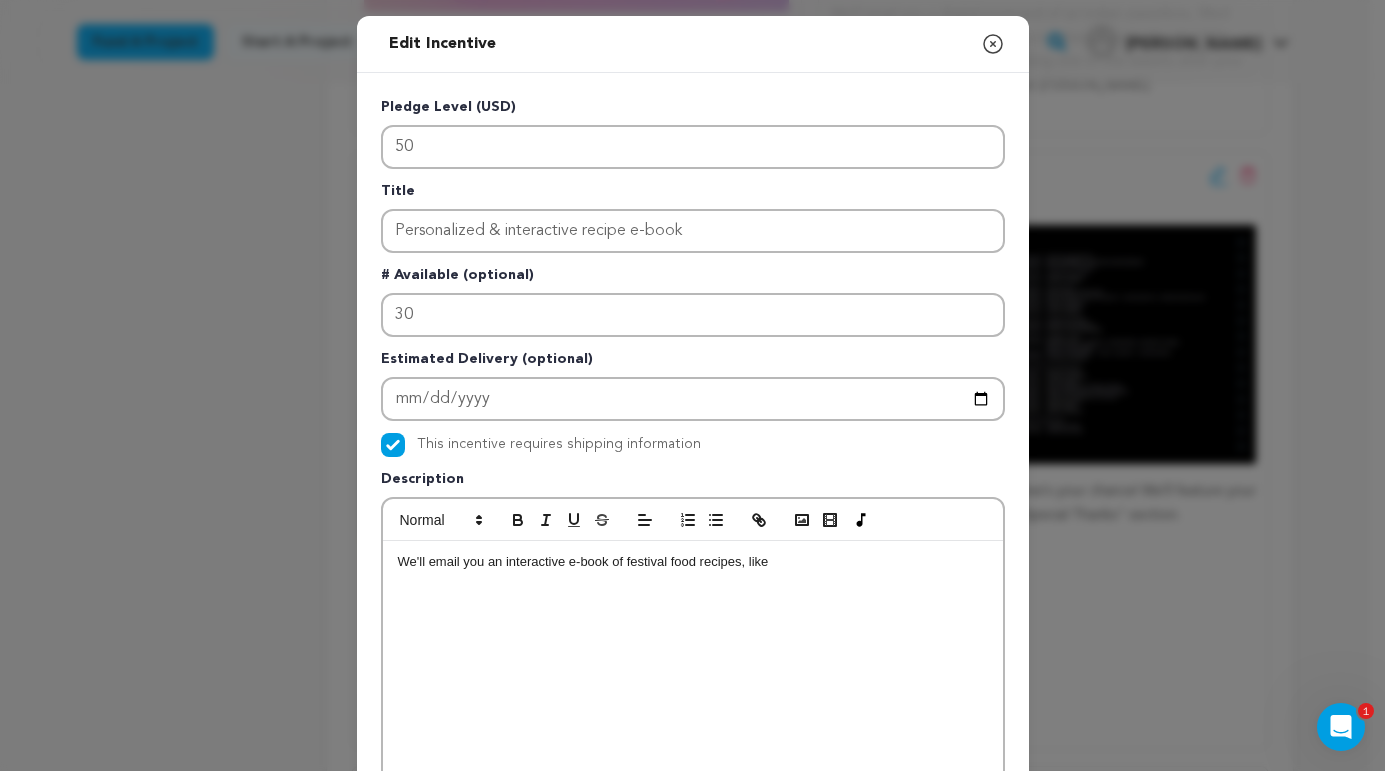click on "We'll email you an interactive e-book of festival food recipes, like" at bounding box center (693, 562) 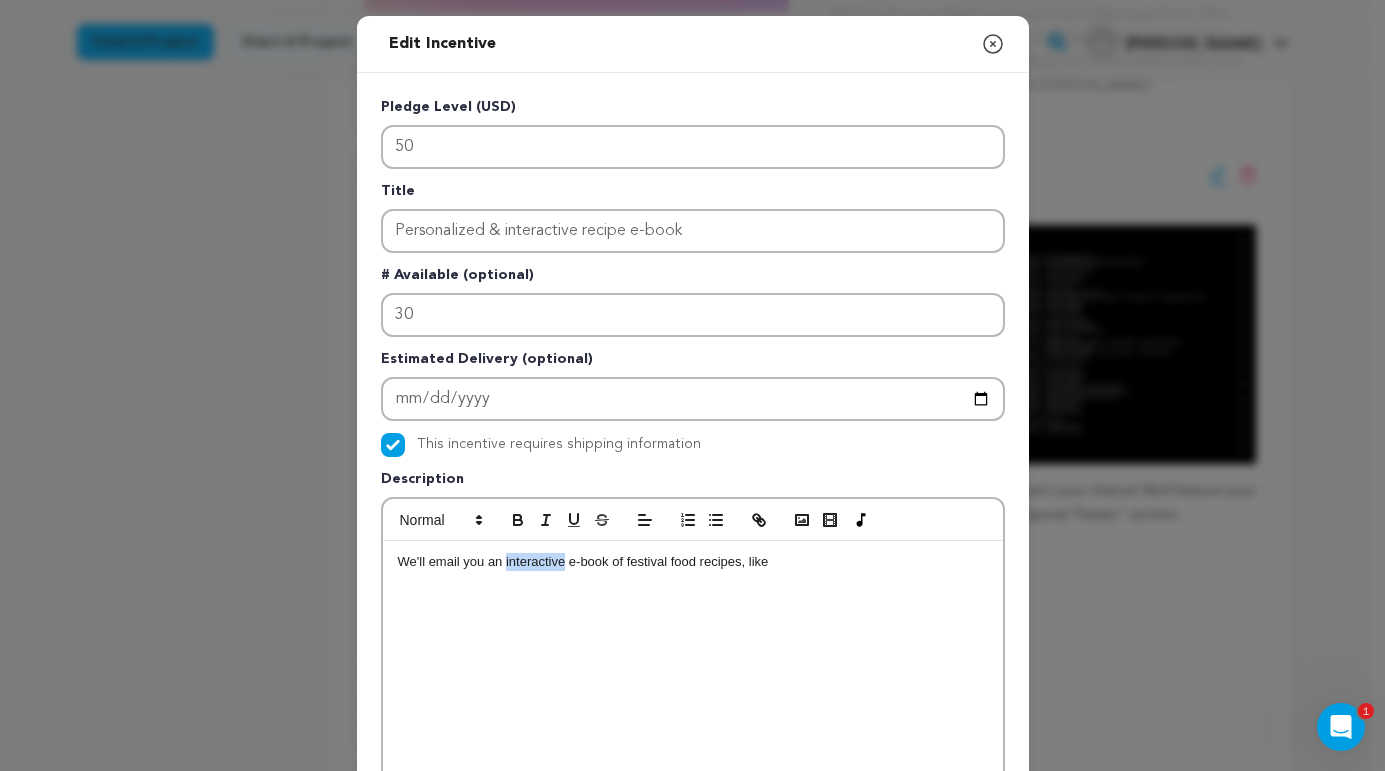 click on "We'll email you an interactive e-book of festival food recipes, like" at bounding box center [693, 562] 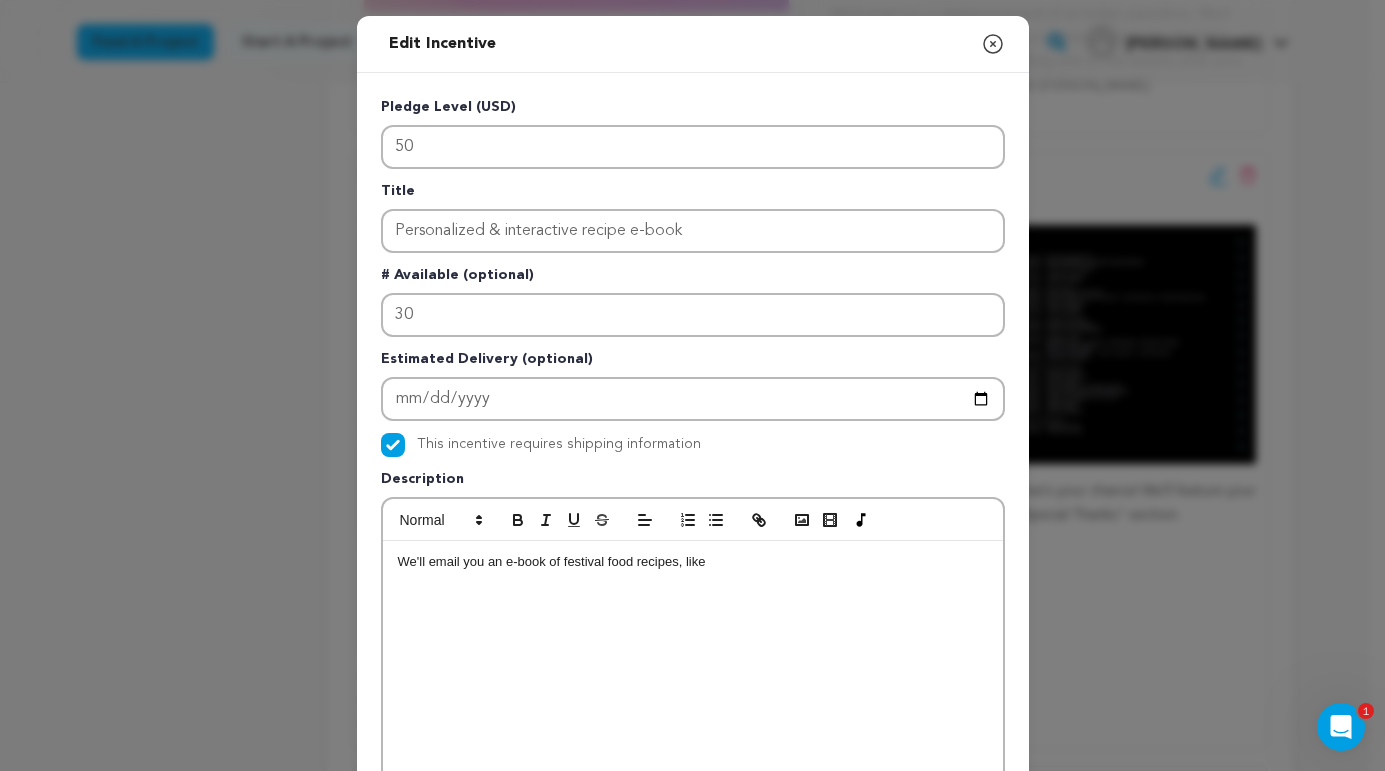 click on "We'll email you an e-book of festival food recipes, like" at bounding box center [693, 562] 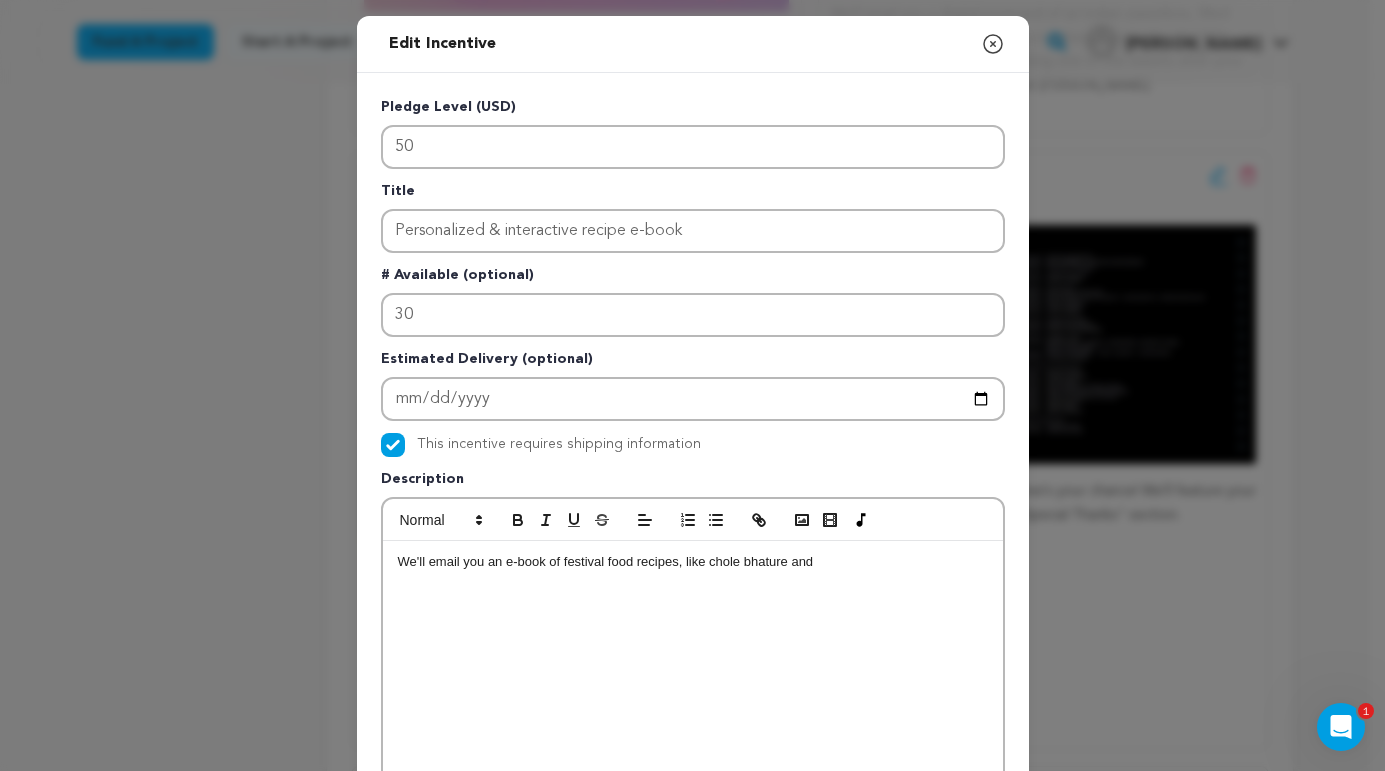 drag, startPoint x: 832, startPoint y: 570, endPoint x: 558, endPoint y: 569, distance: 274.00183 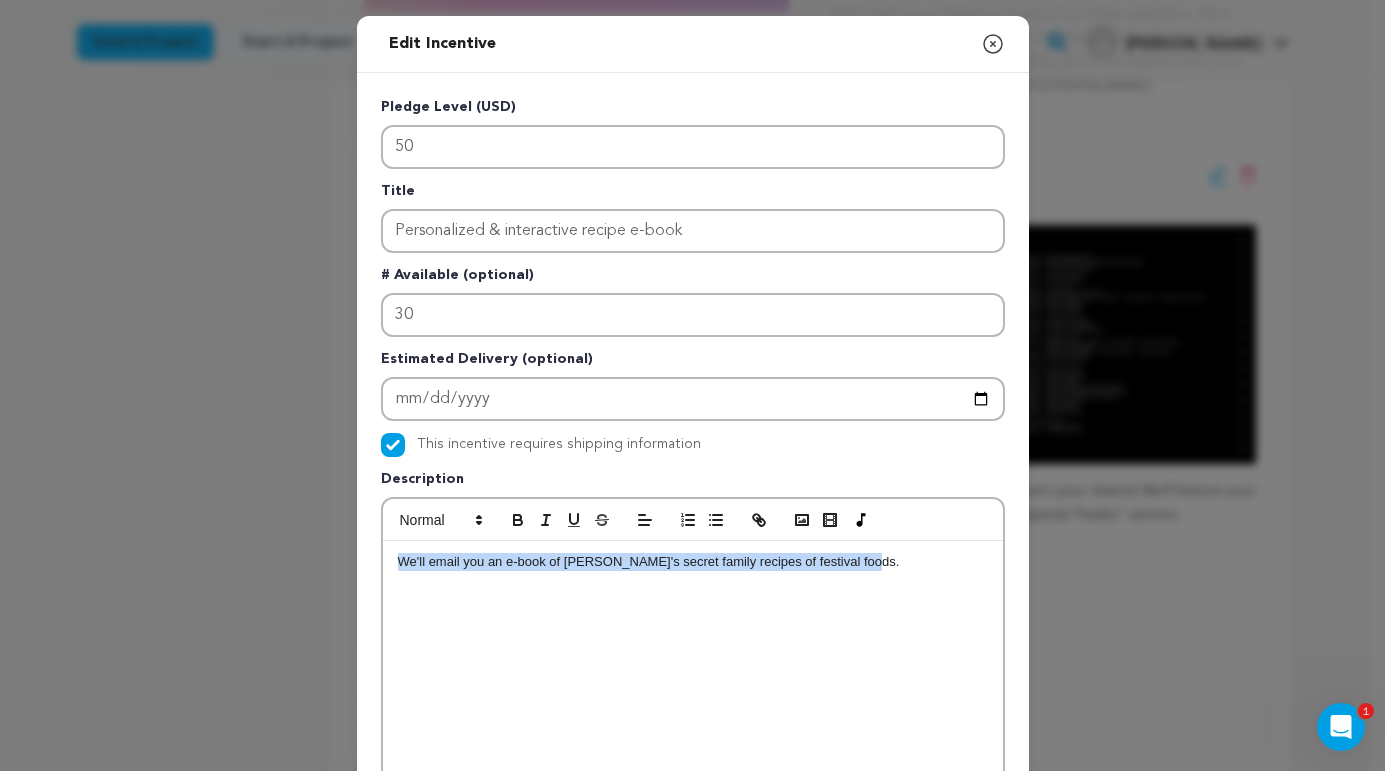 click on "We'll email you an e-book of Vinamrata's secret family recipes of festival foods." at bounding box center (693, 562) 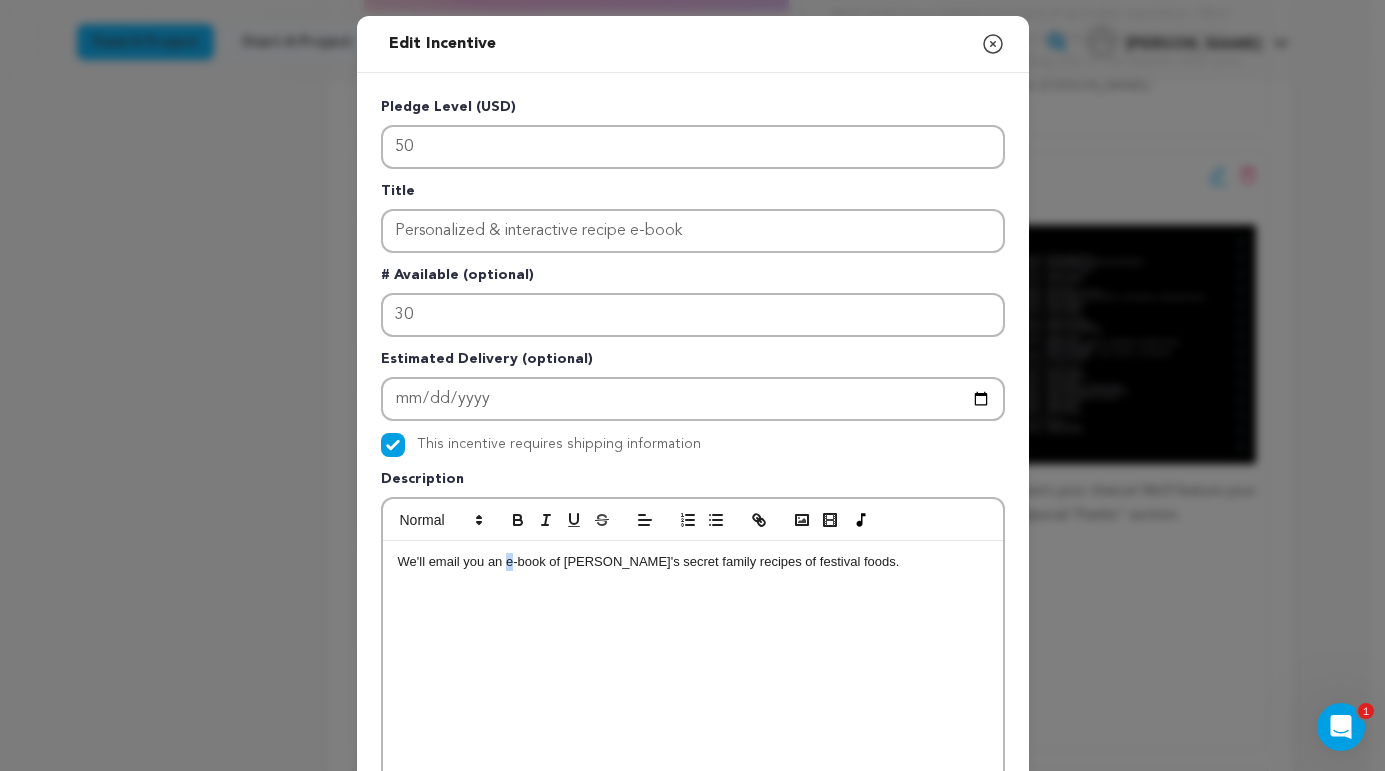 click on "We'll email you an e-book of Vinamrata's secret family recipes of festival foods." at bounding box center (693, 562) 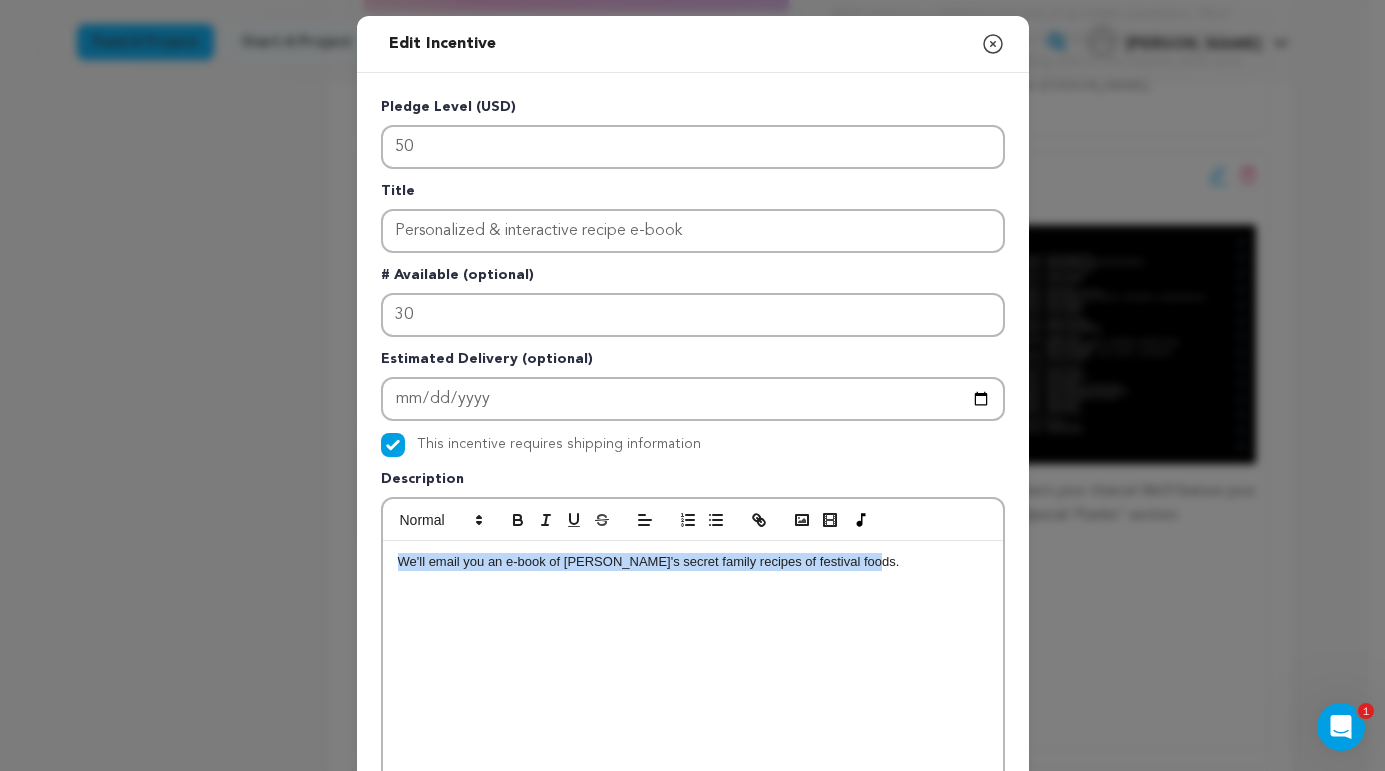 click on "We'll email you an e-book of Vinamrata's secret family recipes of festival foods." at bounding box center [693, 562] 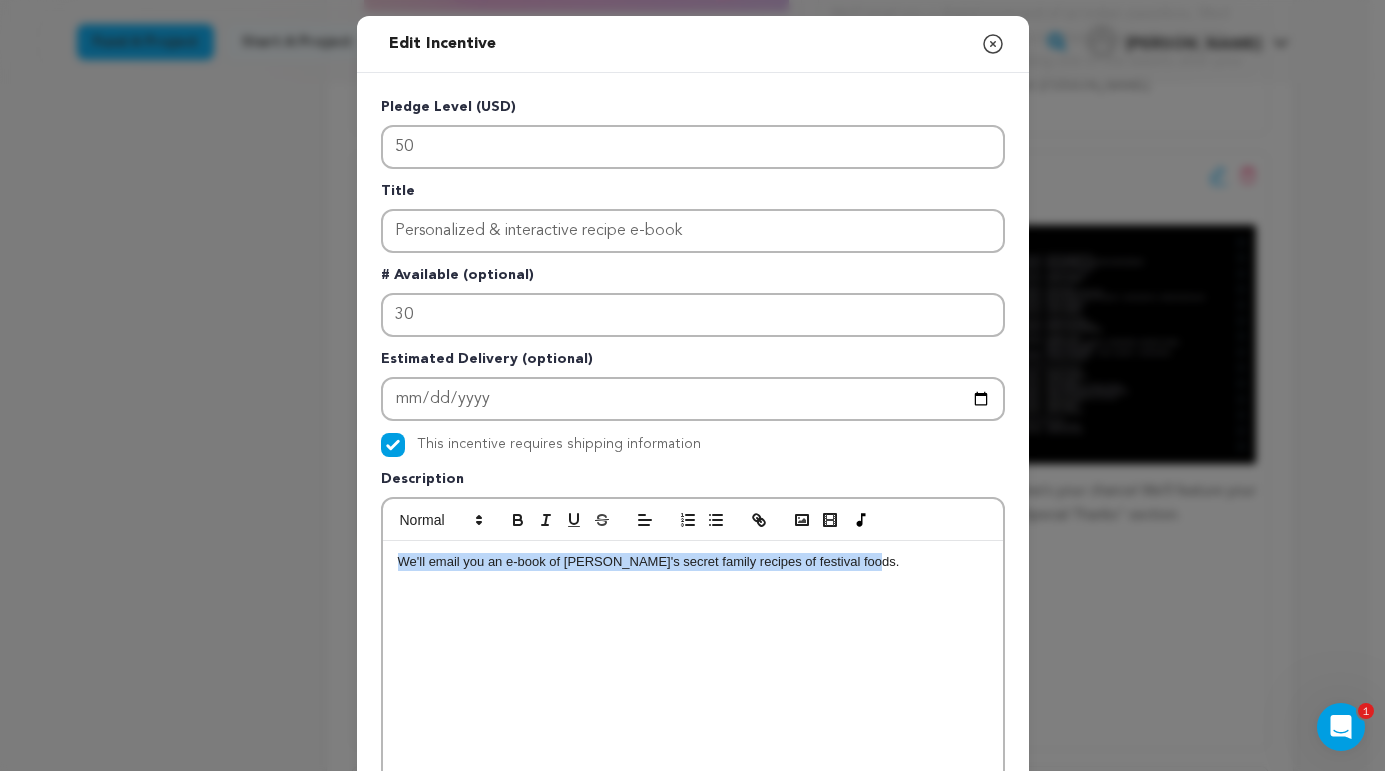 copy on "We'll email you an e-book of Vinamrata's secret family recipes of festival foods." 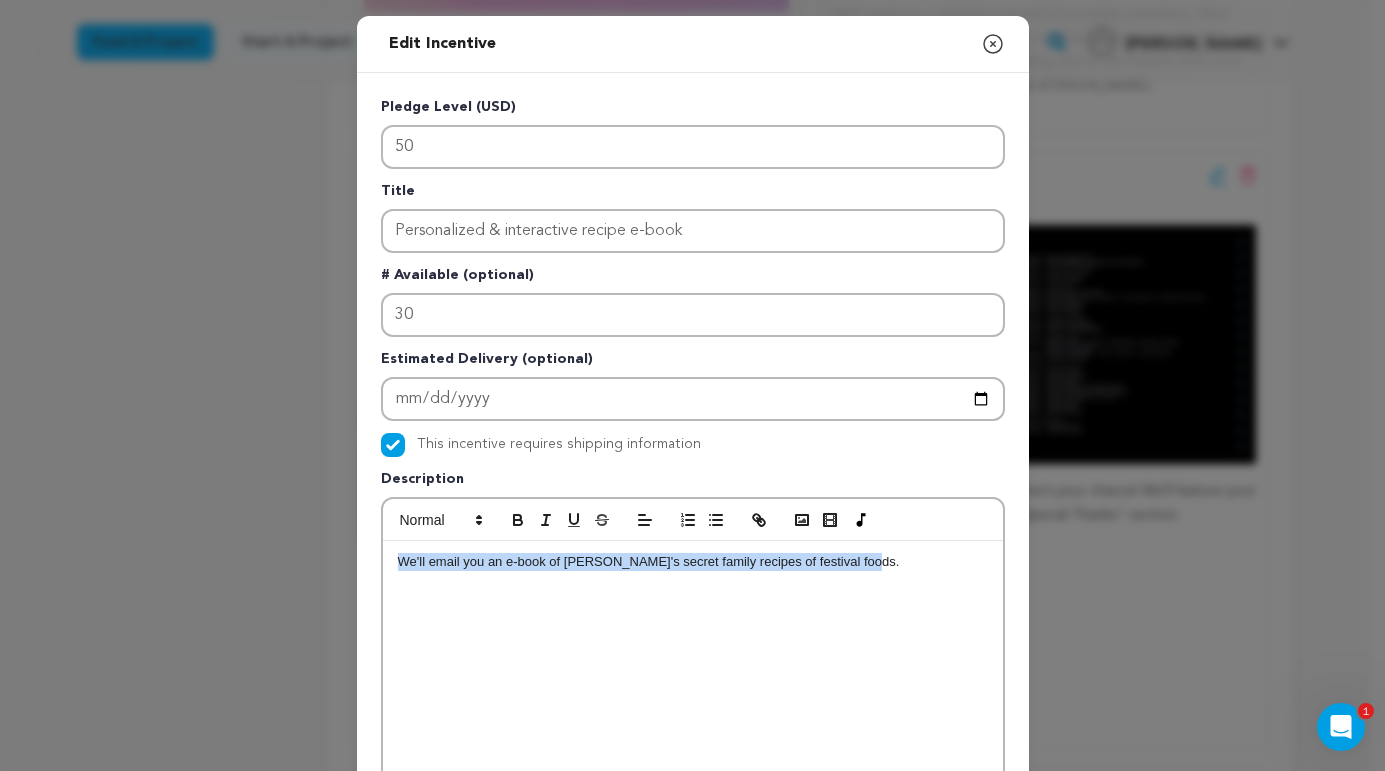 click on "We'll email you an e-book of Vinamrata's secret family recipes of festival foods." at bounding box center (693, 562) 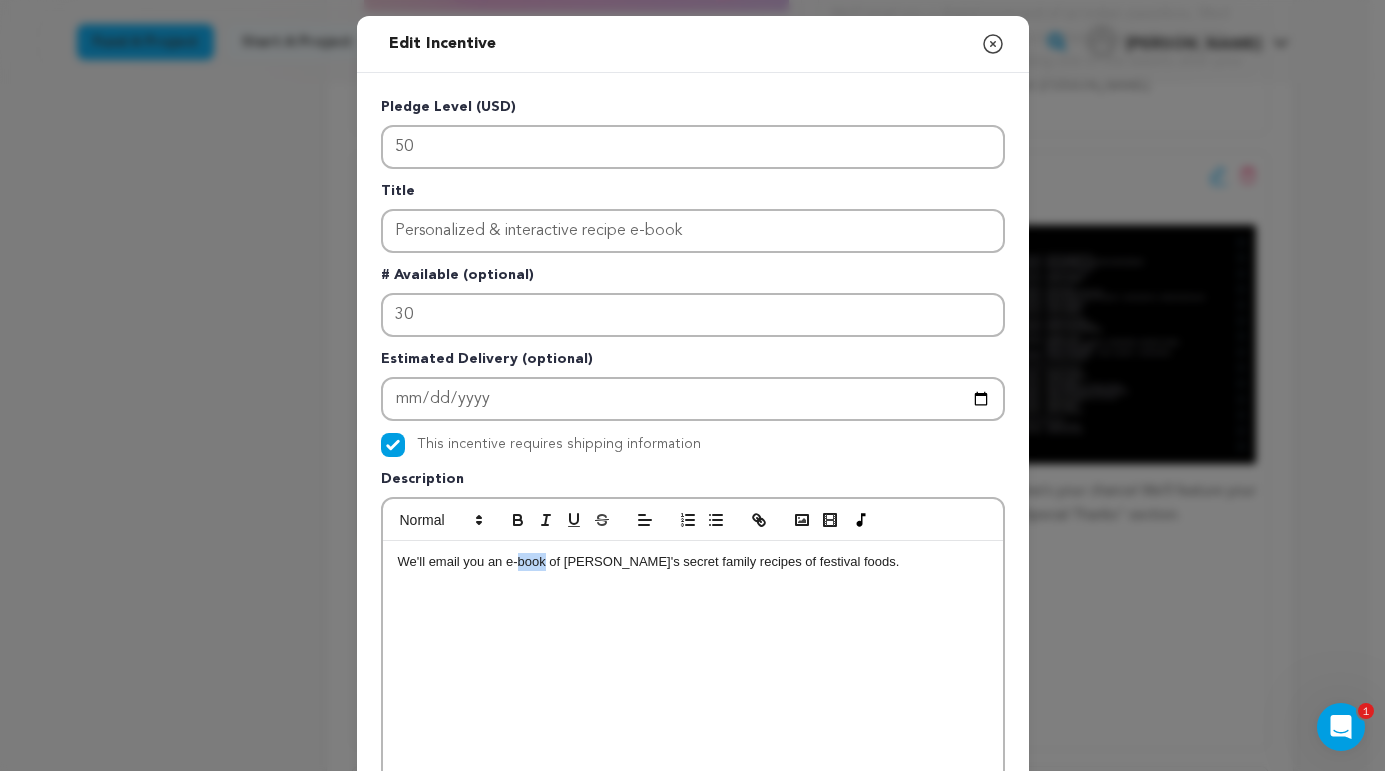 click on "We'll email you an e-book of Vinamrata's secret family recipes of festival foods." at bounding box center [693, 562] 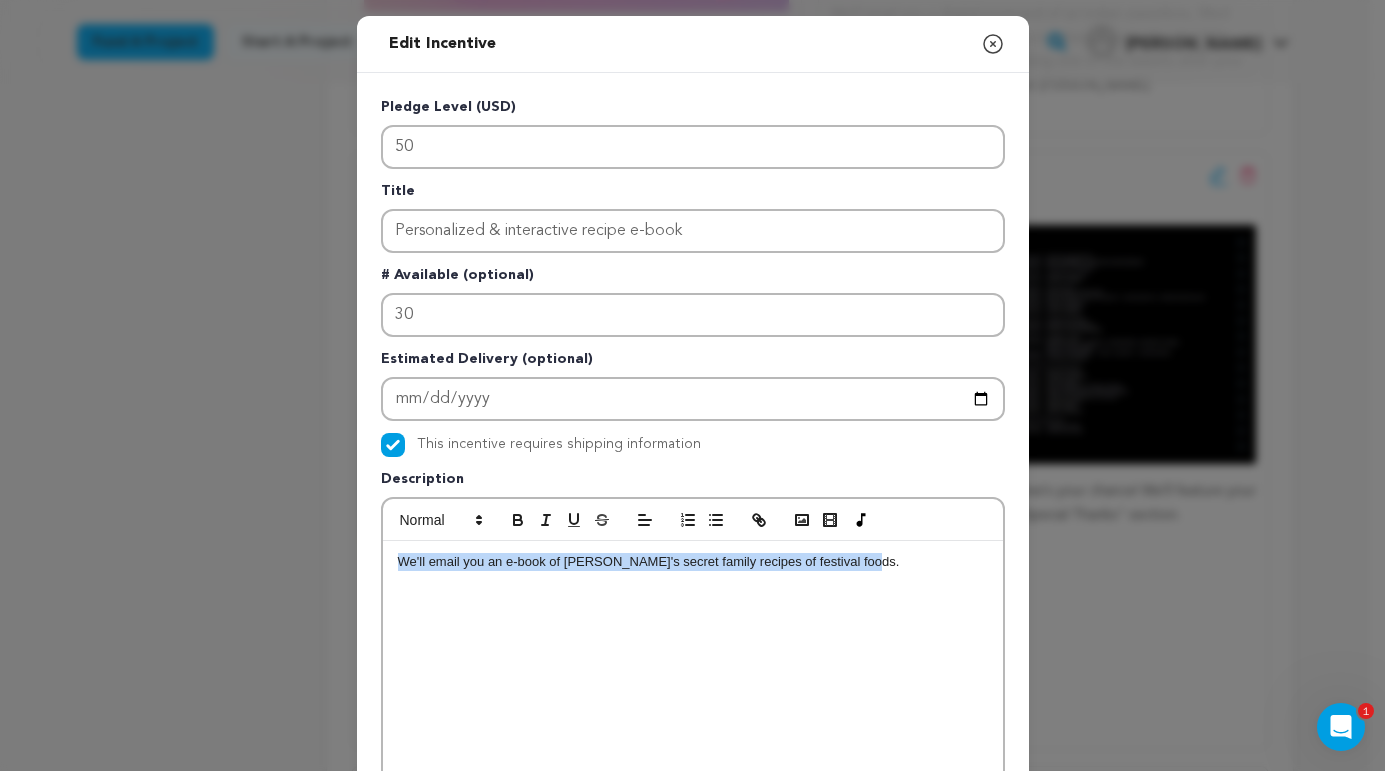 click on "We'll email you an e-book of Vinamrata's secret family recipes of festival foods." at bounding box center [693, 562] 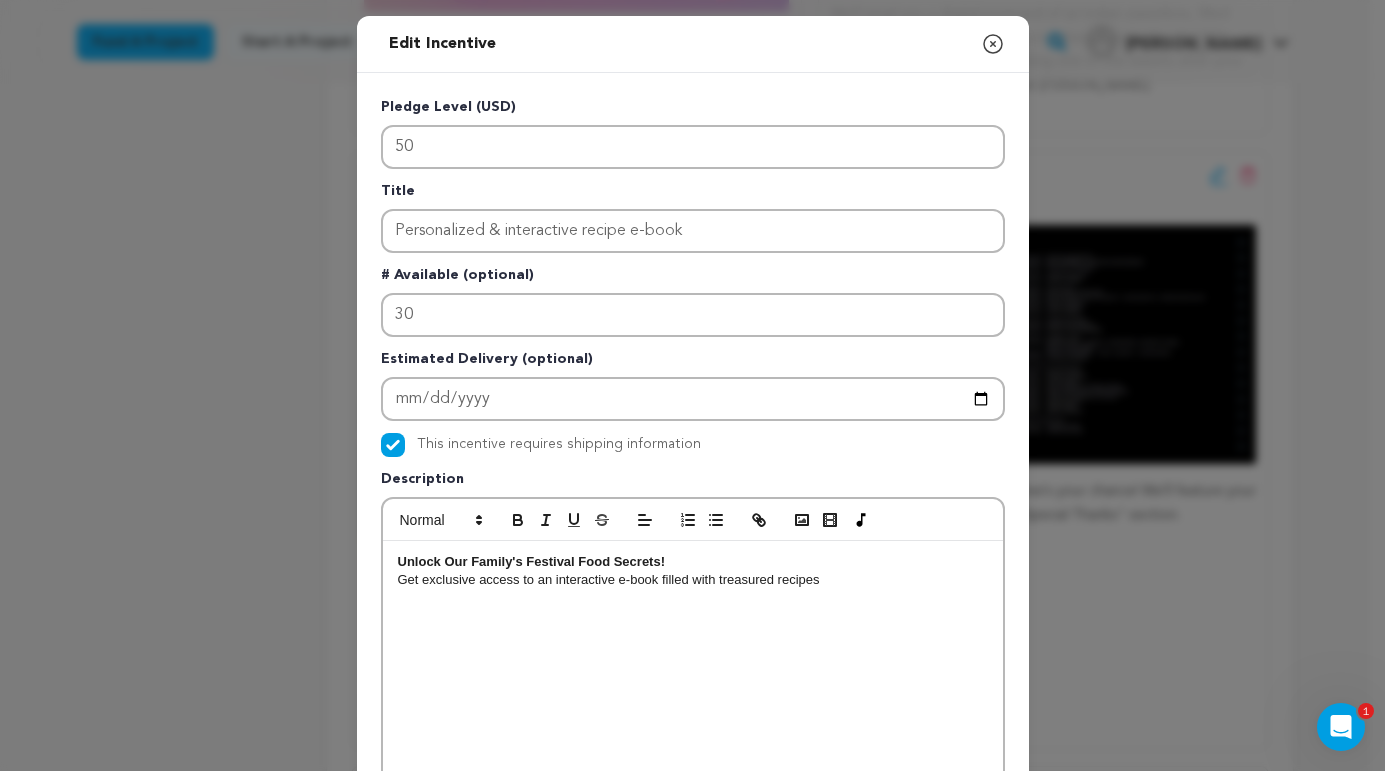 scroll, scrollTop: 0, scrollLeft: 0, axis: both 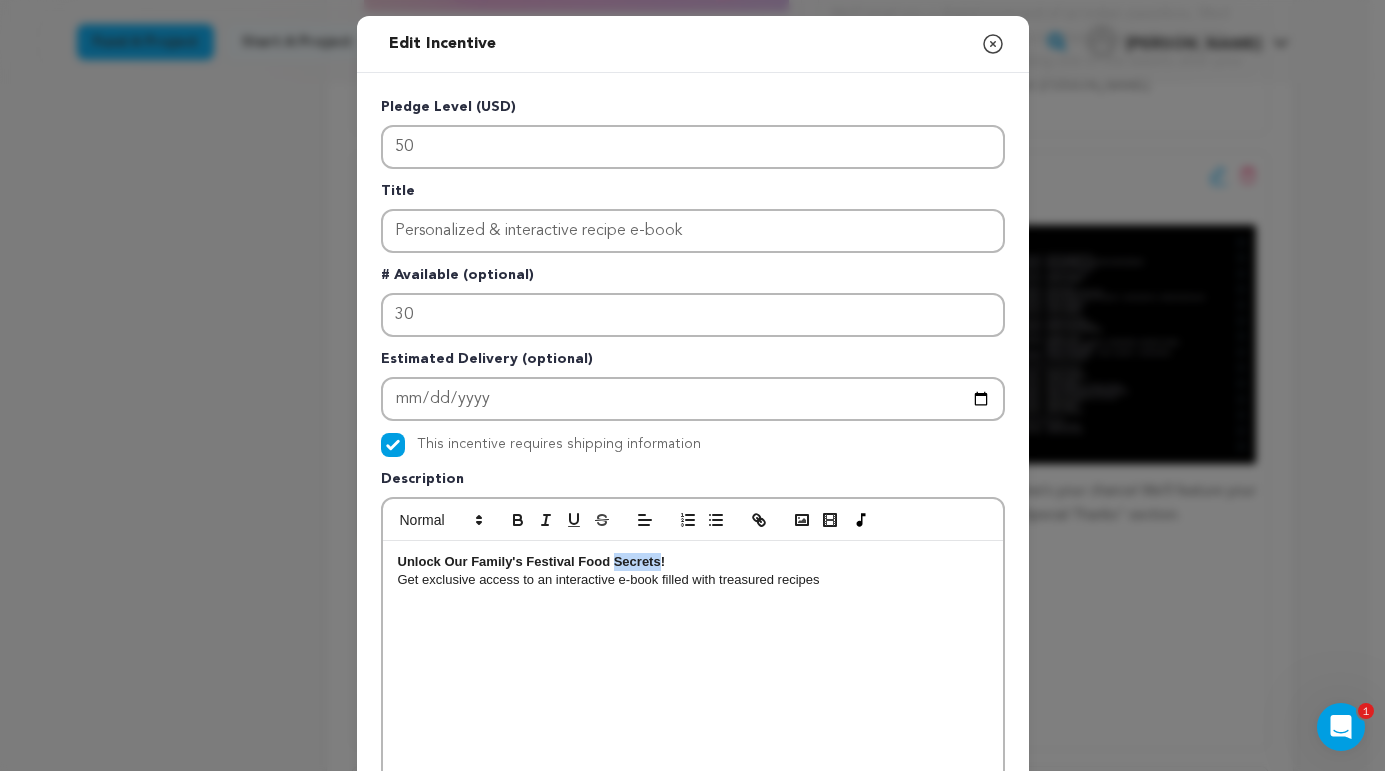 click on "Unlock Our Family's Festival Food Secrets!" at bounding box center (532, 561) 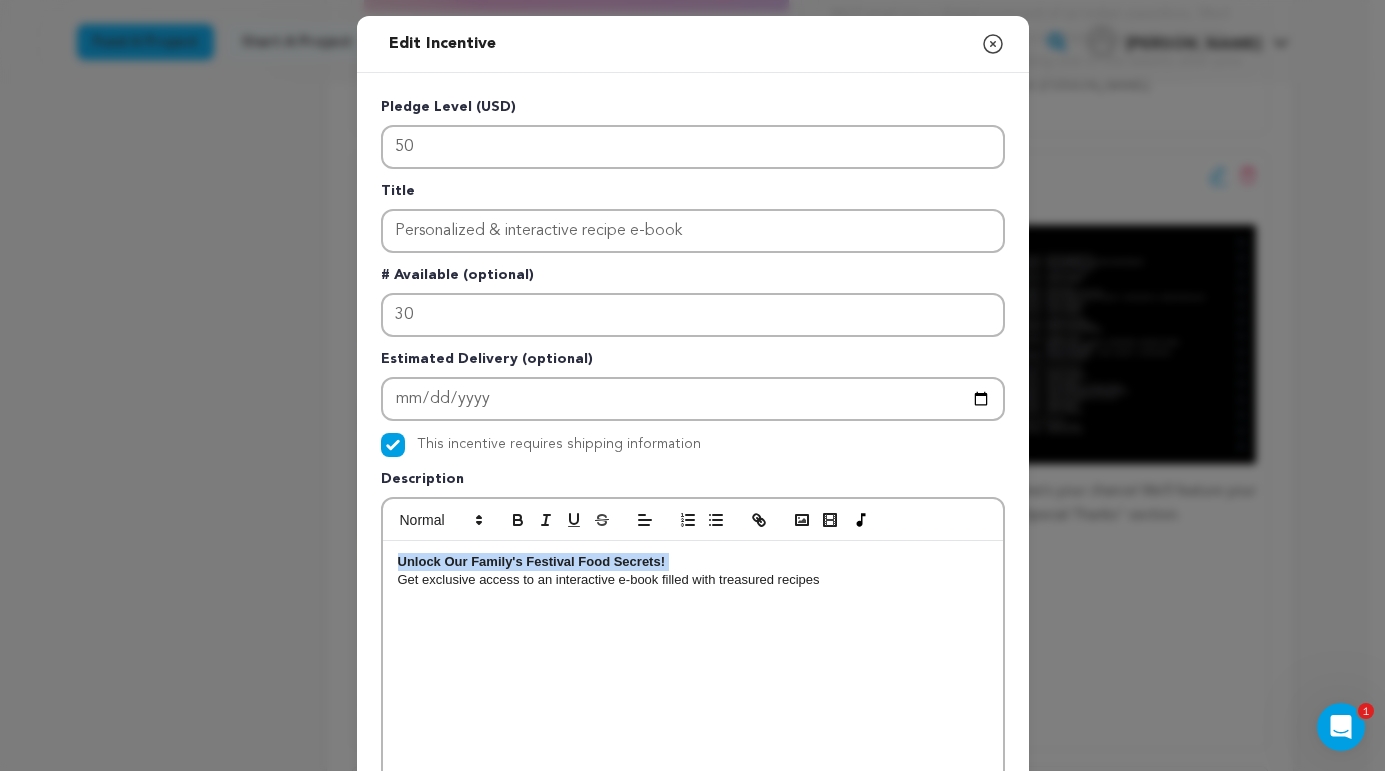 click on "Unlock Our Family's Festival Food Secrets!" at bounding box center [532, 561] 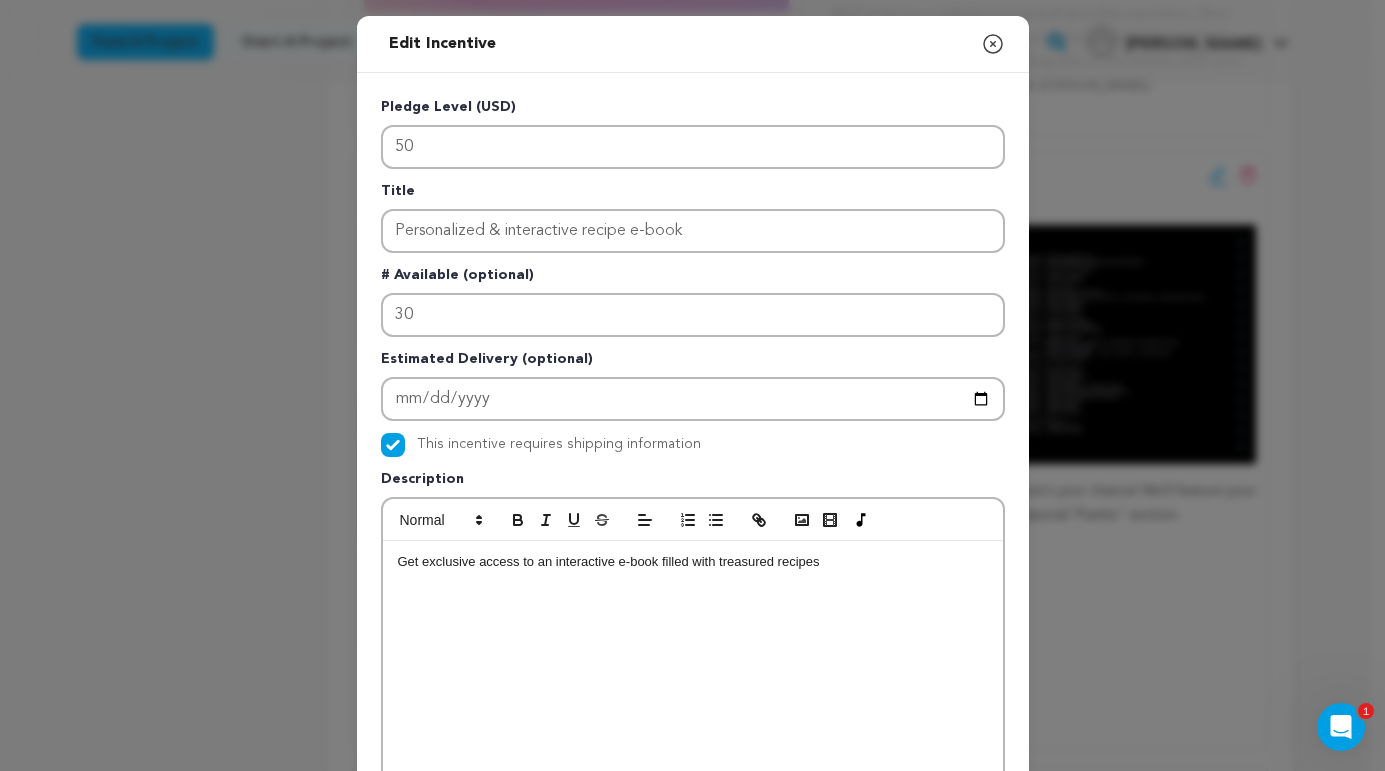 click on "Get exclusive access to an interactive e-book filled with treasured recipes" at bounding box center (609, 561) 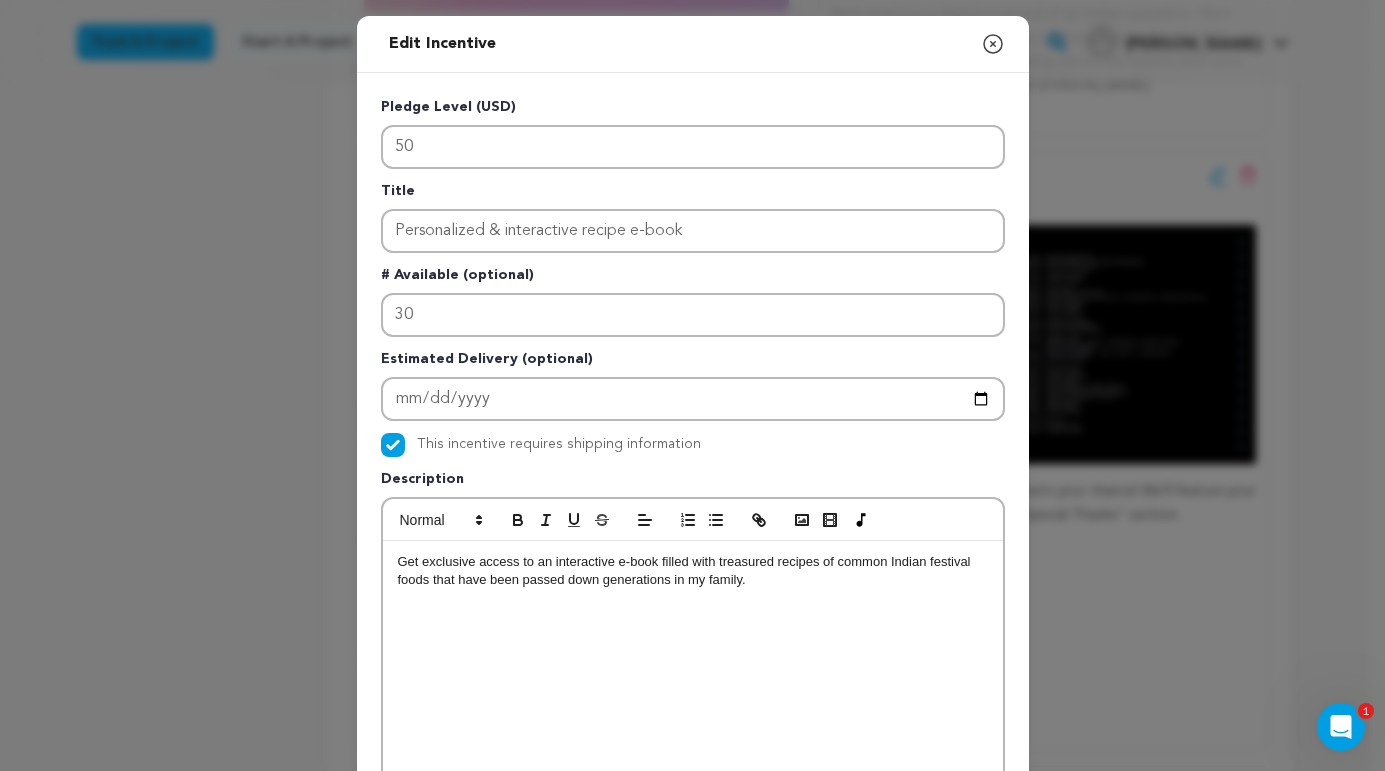scroll, scrollTop: 0, scrollLeft: 0, axis: both 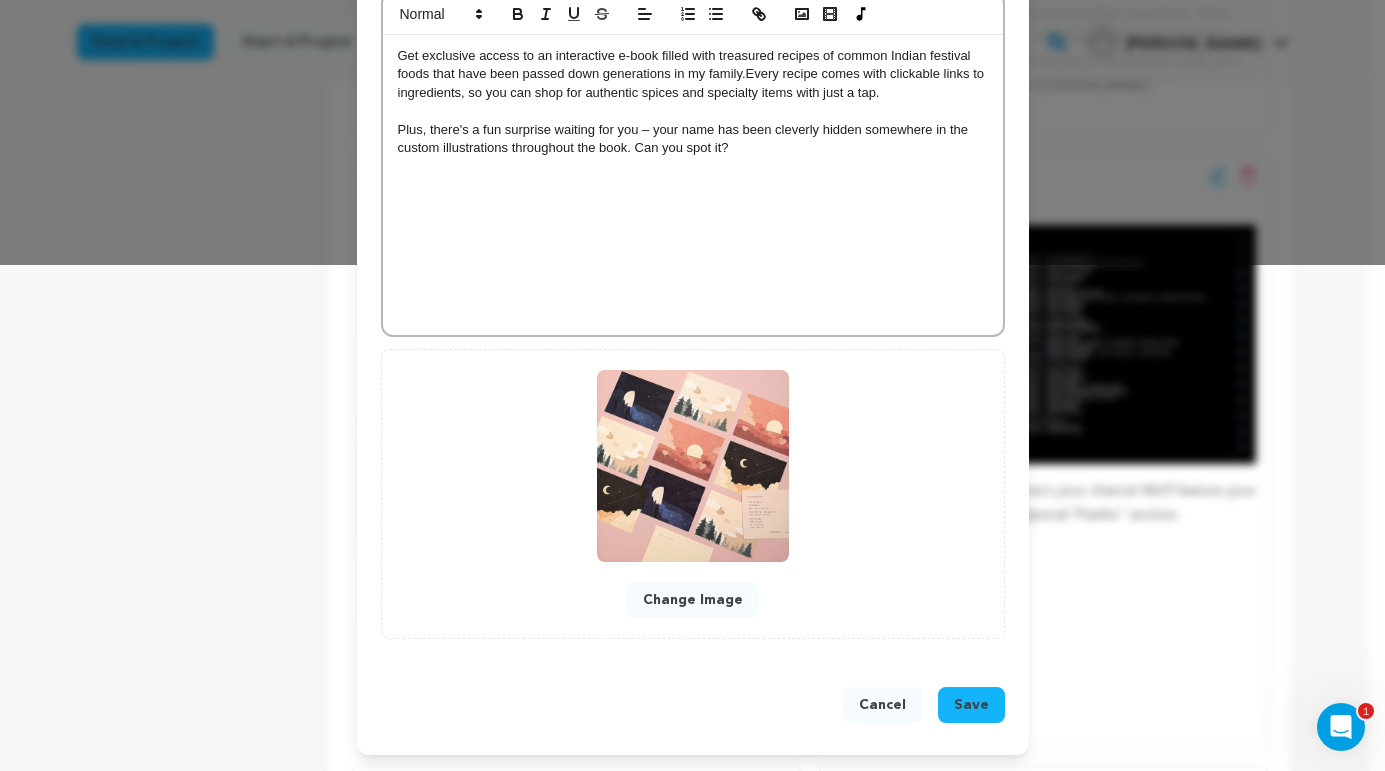 click on "Change Image" at bounding box center [693, 600] 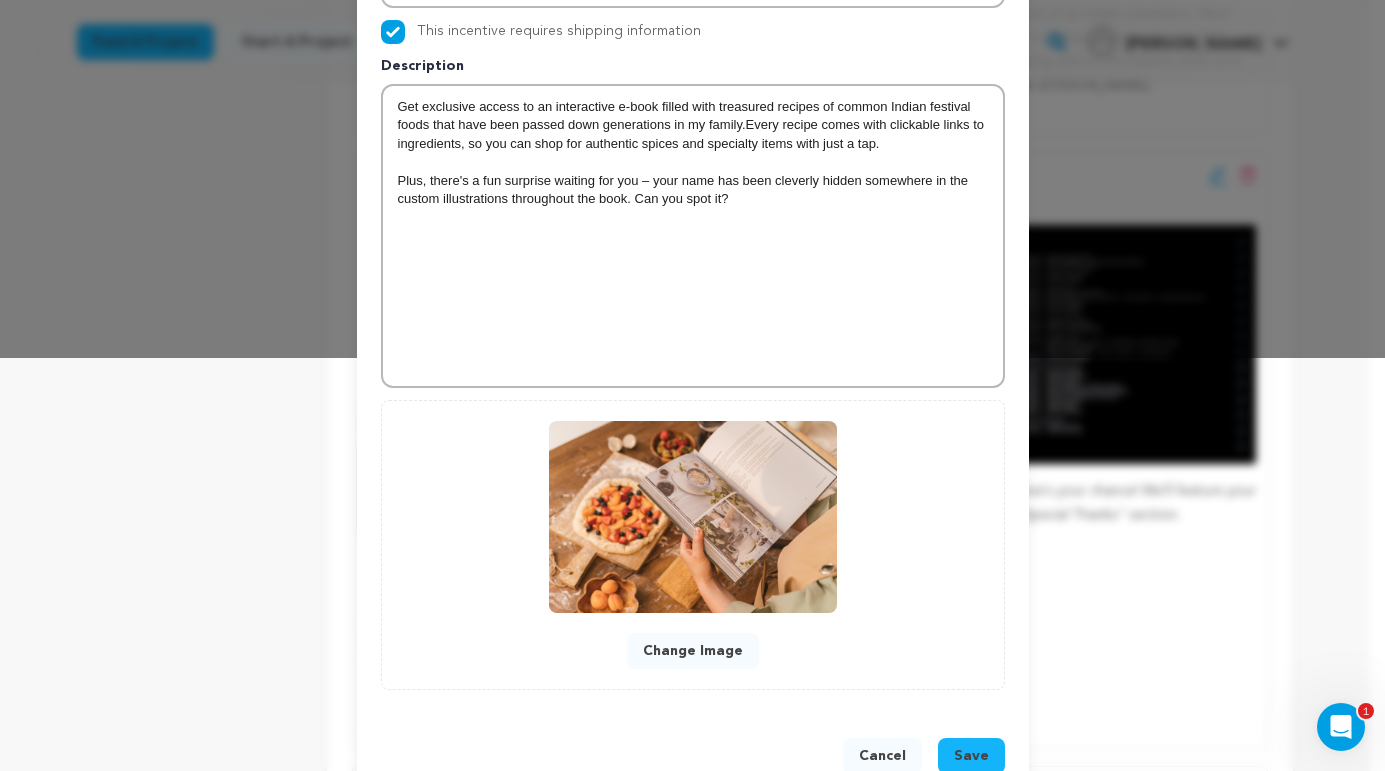scroll, scrollTop: 420, scrollLeft: 0, axis: vertical 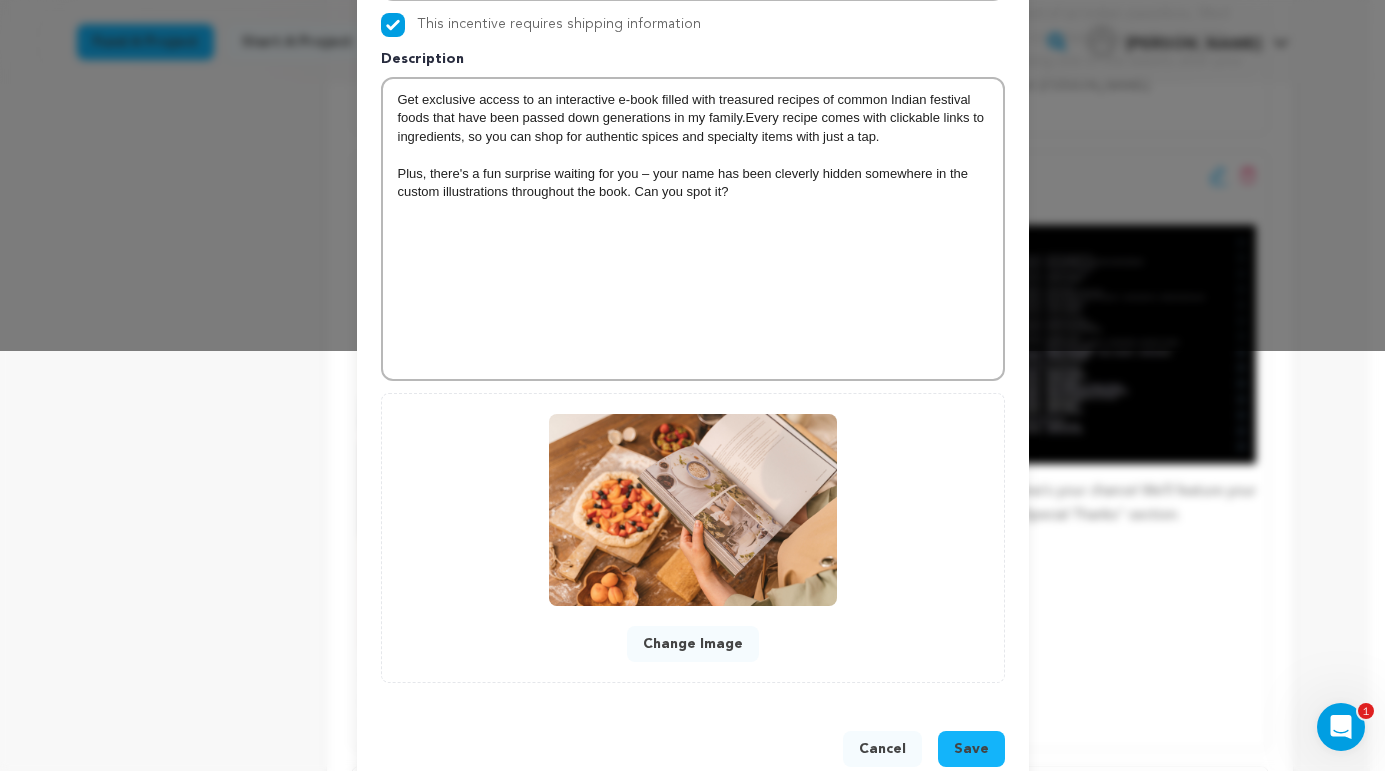 click on "Save" at bounding box center (971, 749) 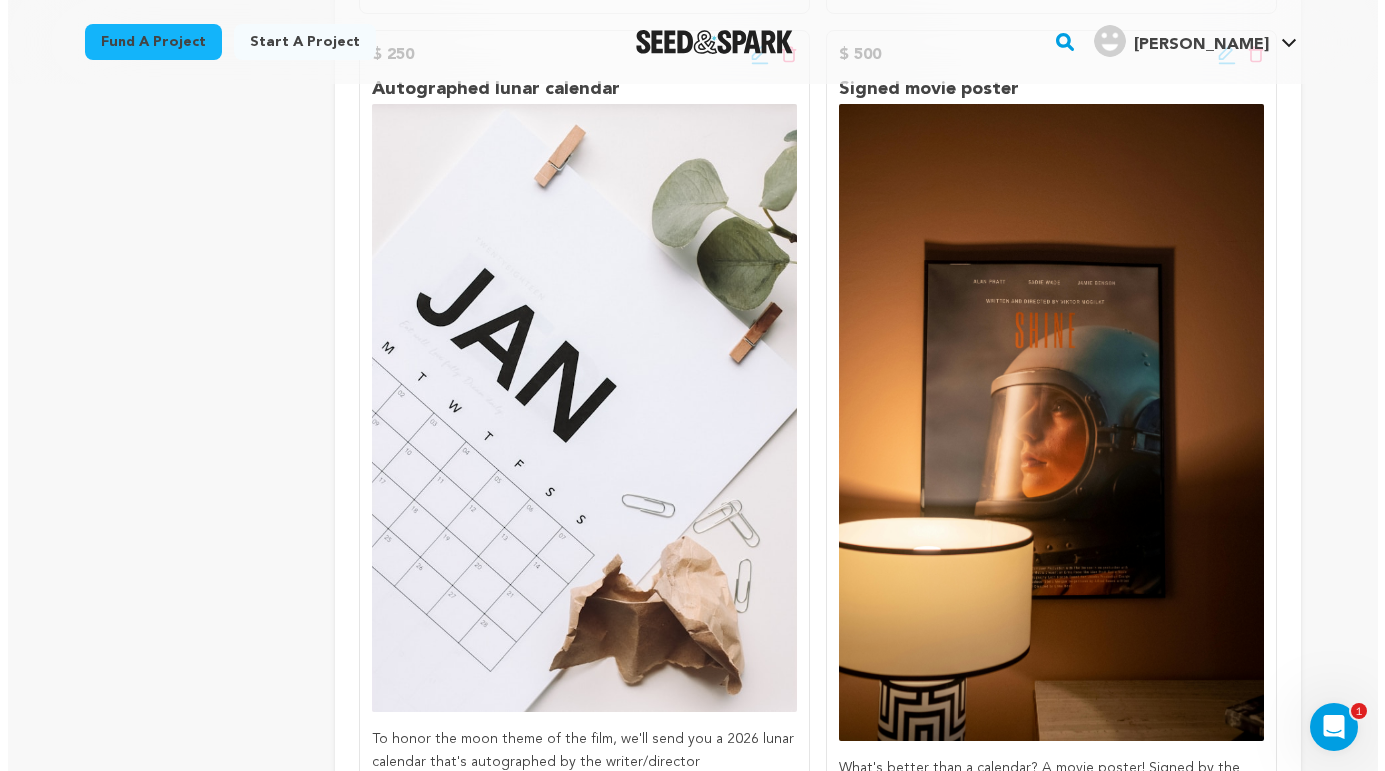 scroll, scrollTop: 1170, scrollLeft: 0, axis: vertical 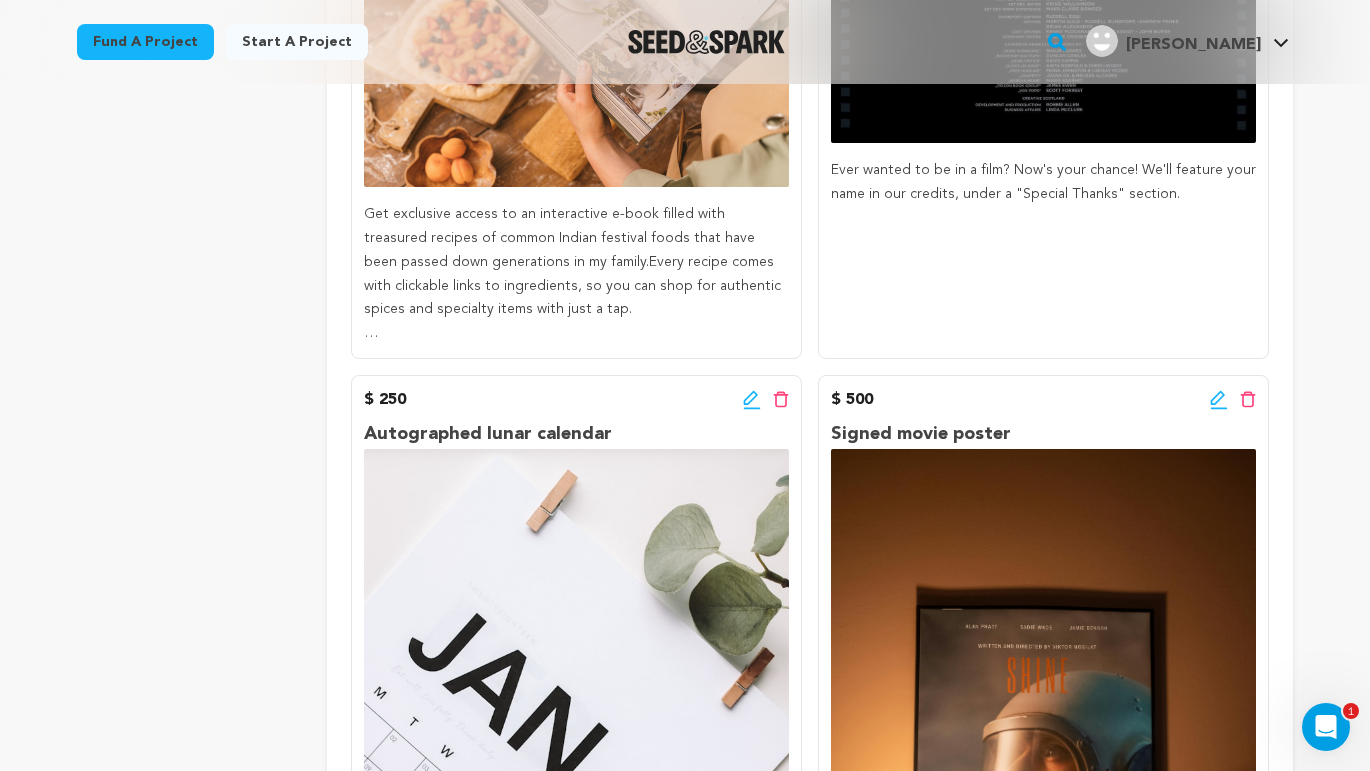 click 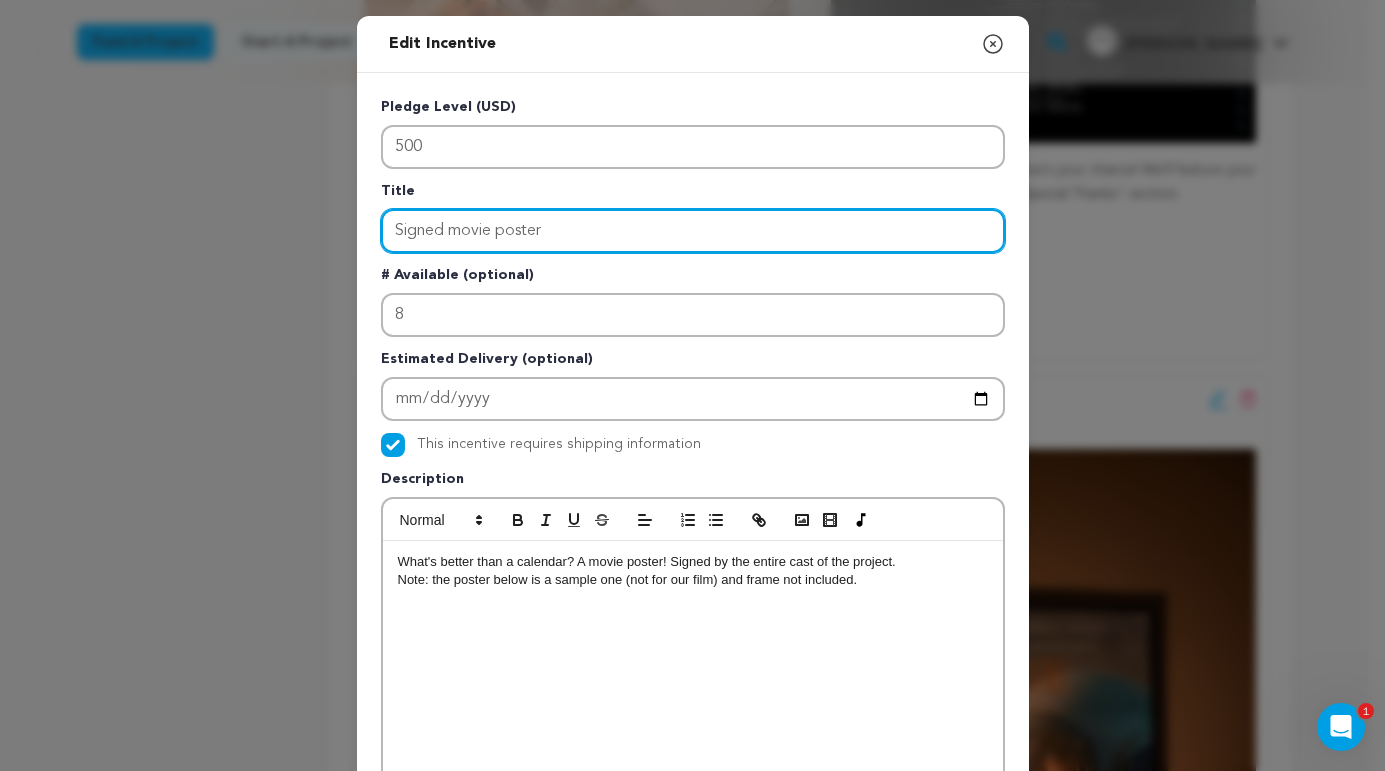 click on "Signed movie poster" at bounding box center (693, 231) 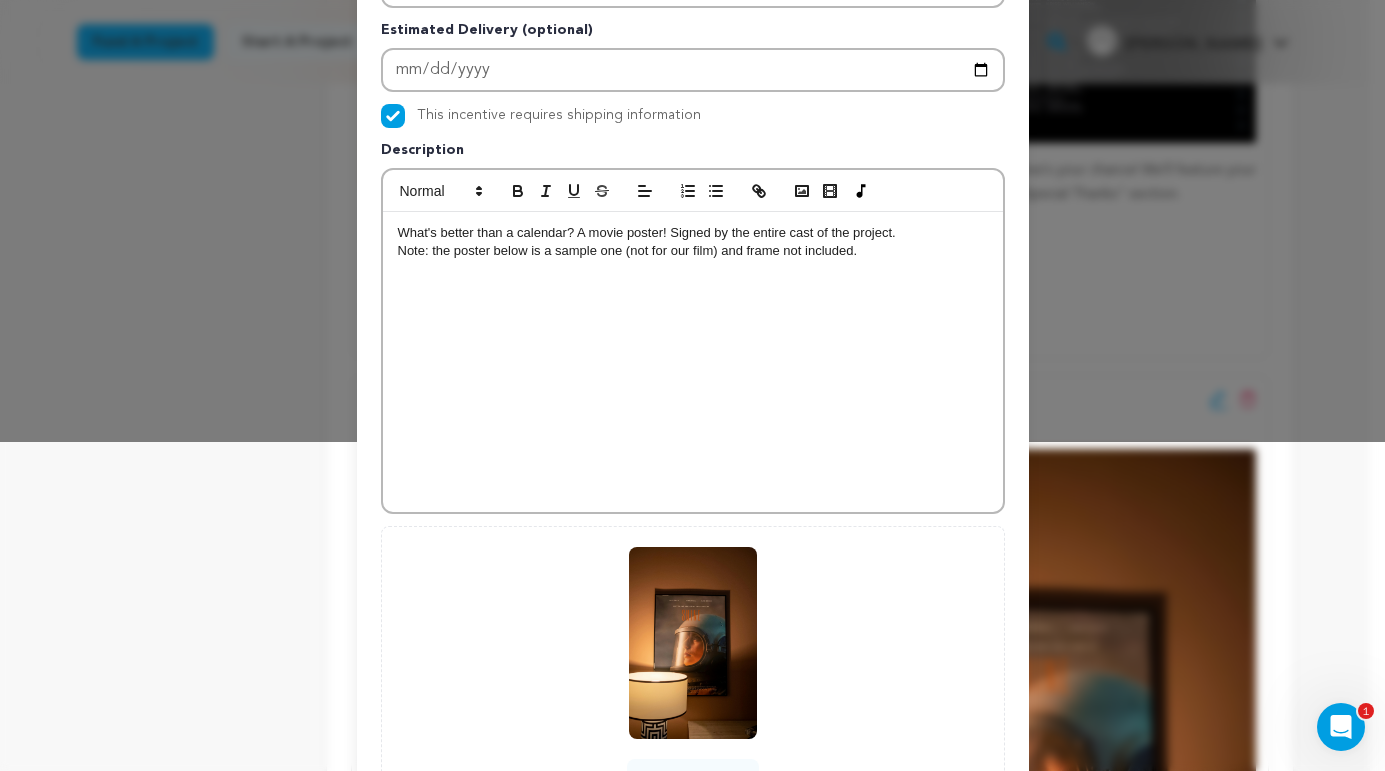 scroll, scrollTop: 507, scrollLeft: 0, axis: vertical 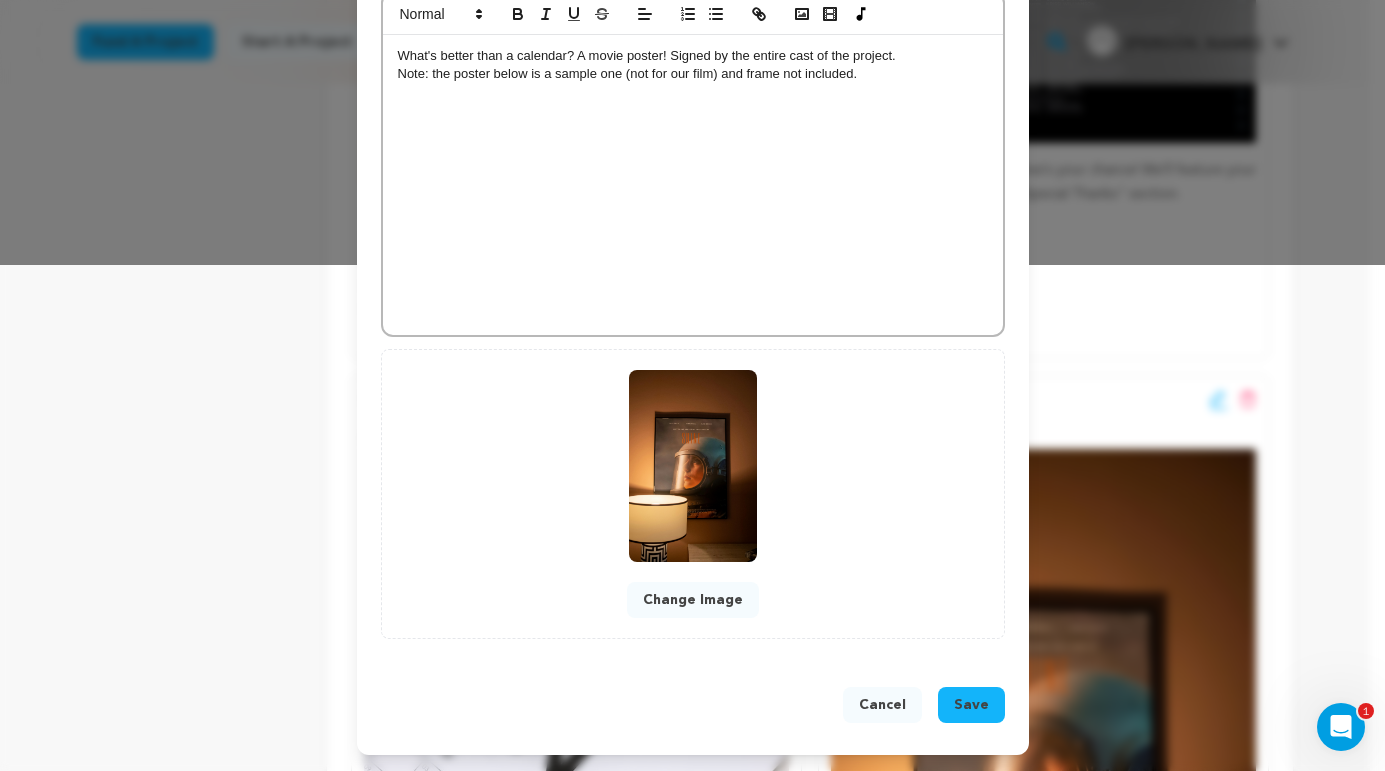 type on "Digital signed movie poster" 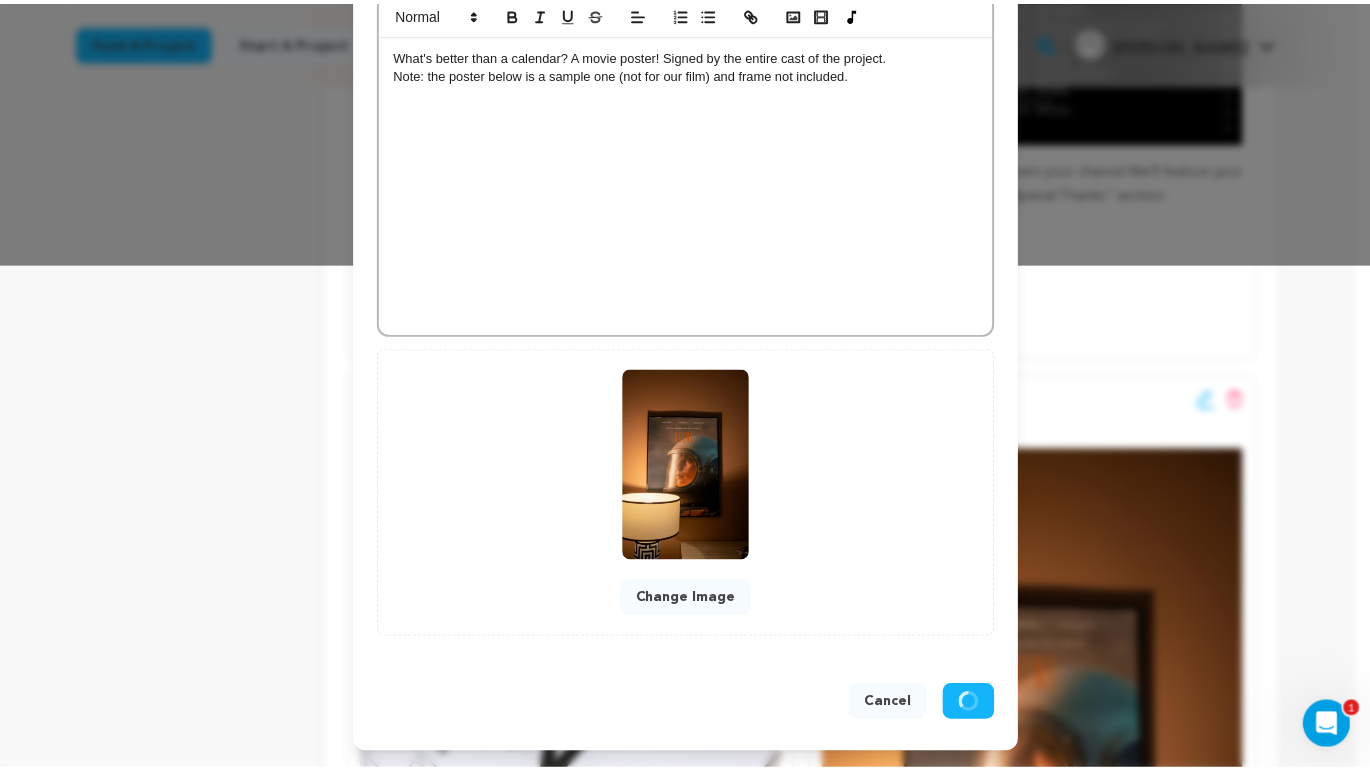 scroll, scrollTop: 464, scrollLeft: 0, axis: vertical 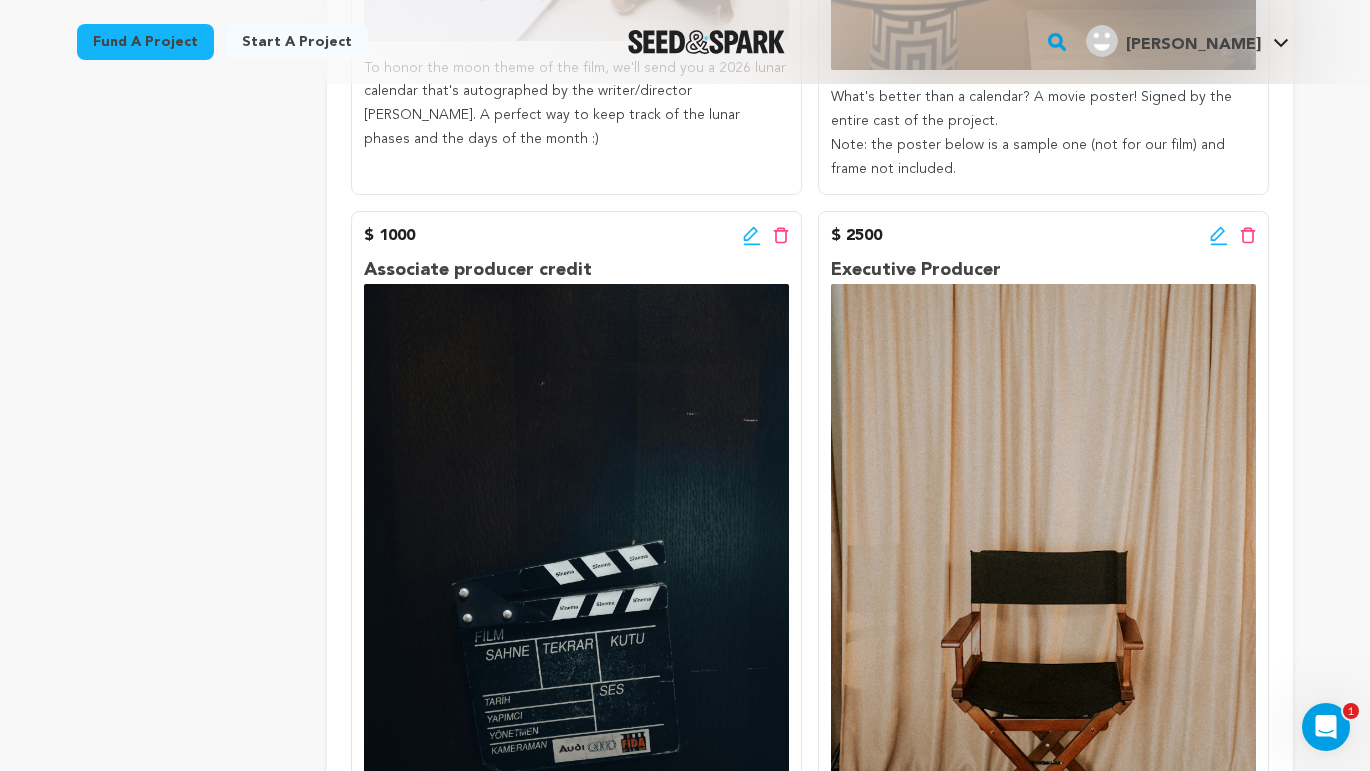 click 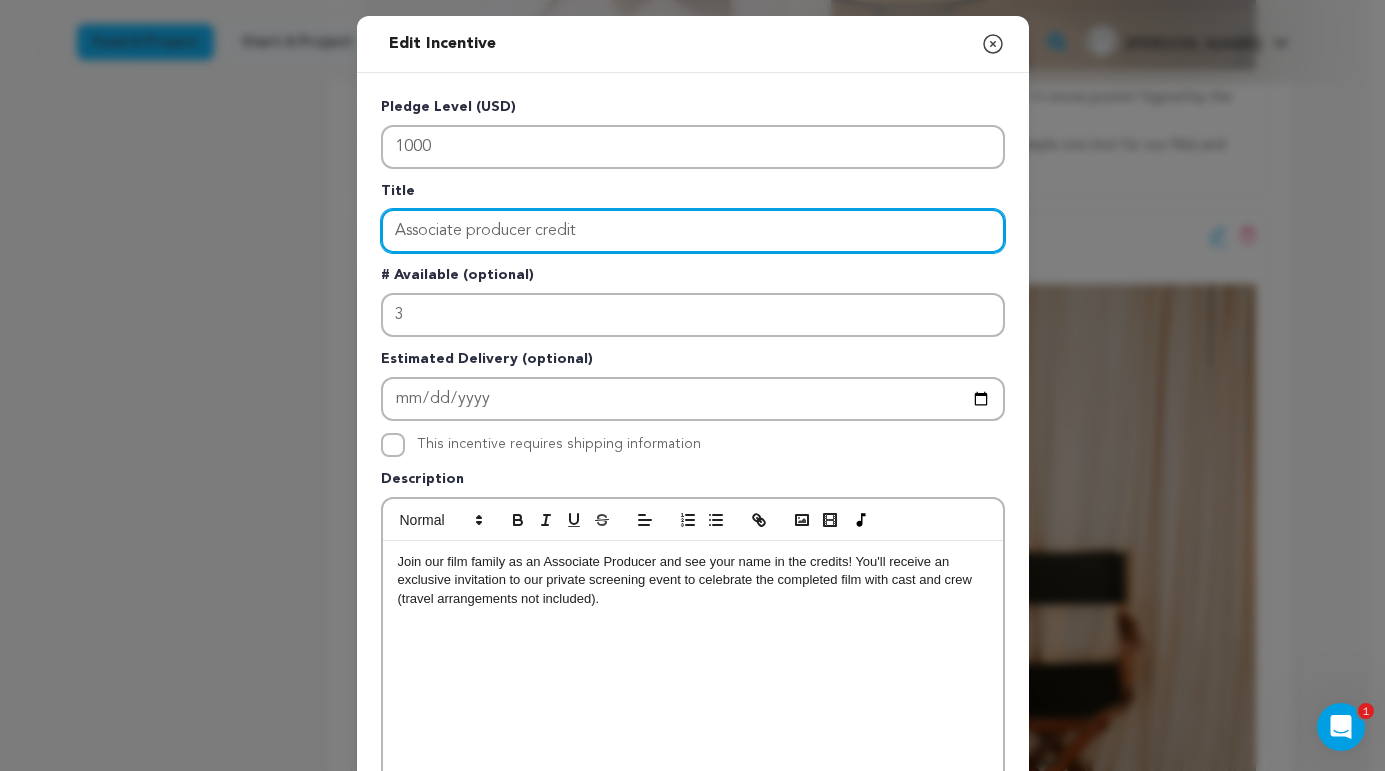 click on "Associate producer credit" at bounding box center (693, 231) 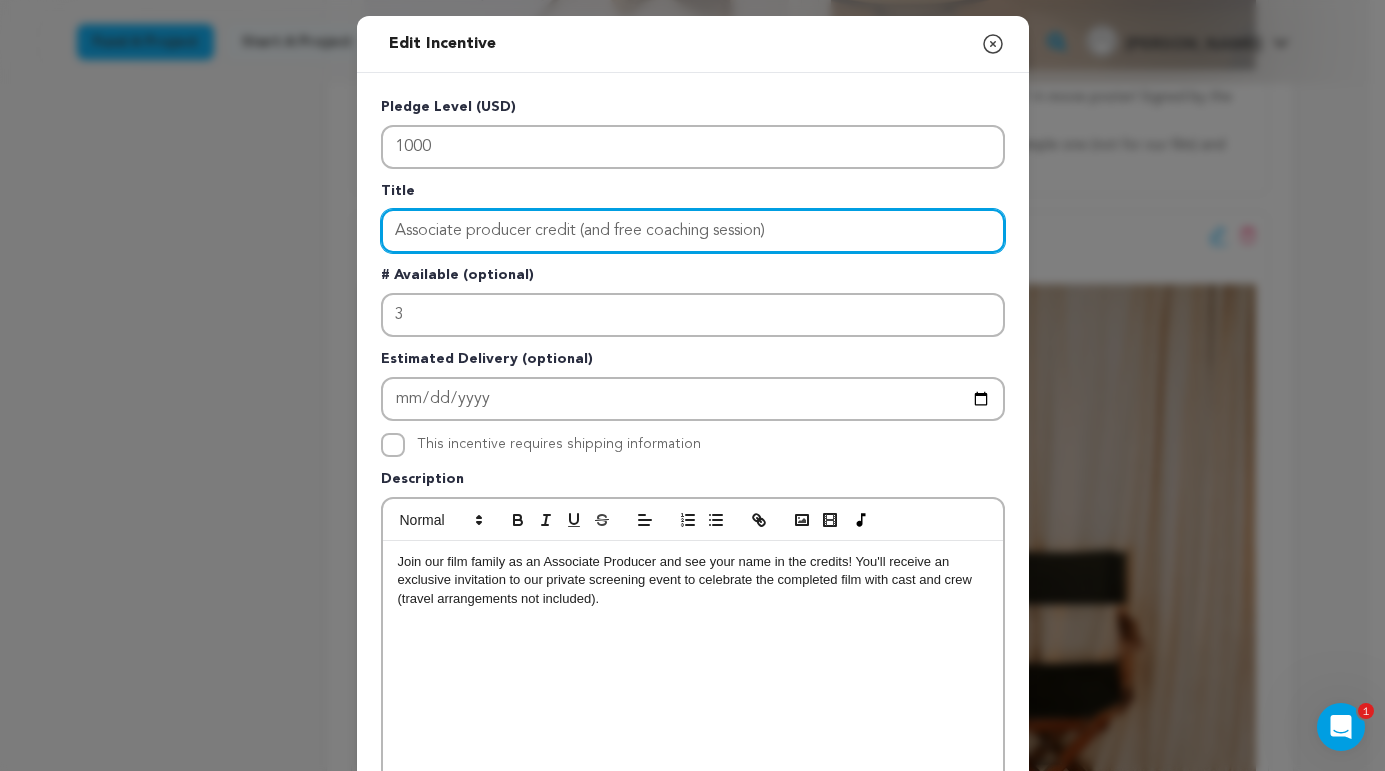 type on "Associate producer credit (and free coaching session)" 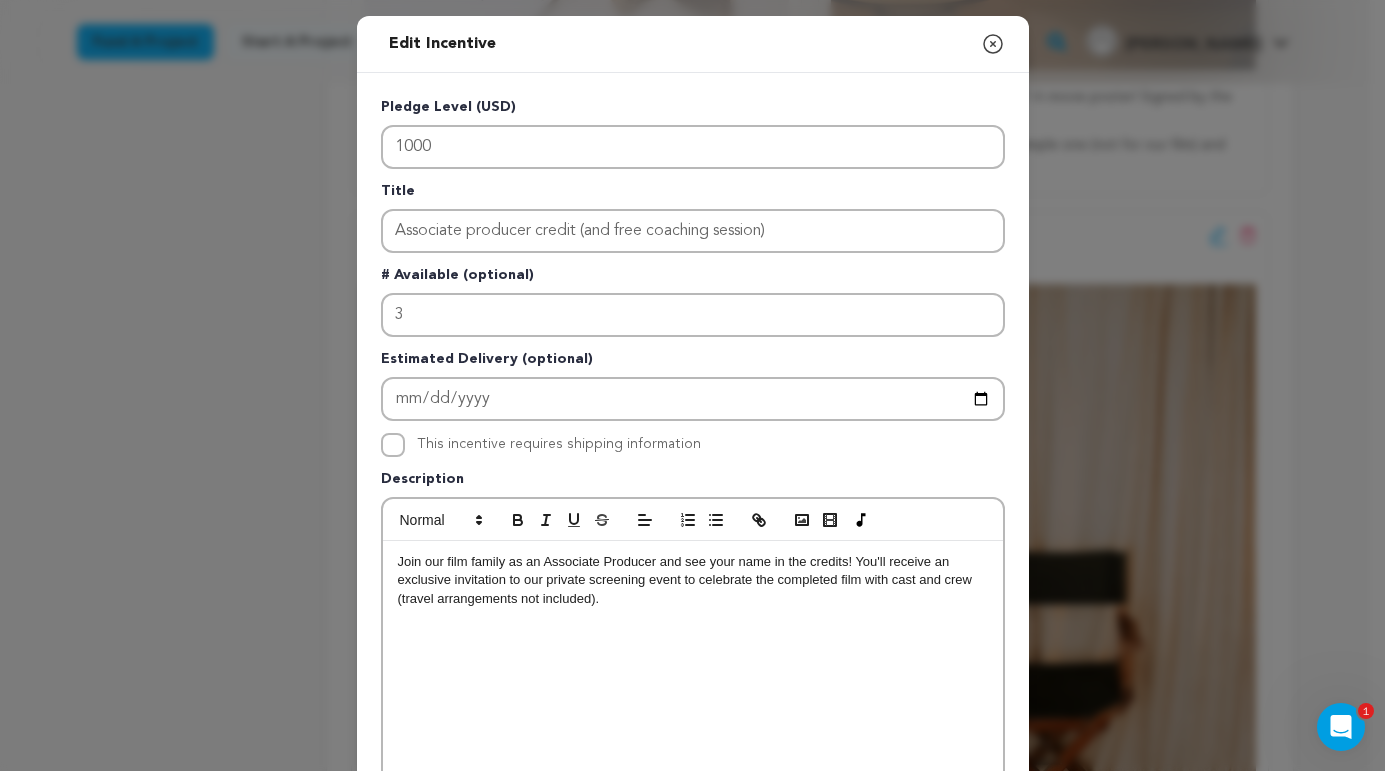 click on "This incentive requires shipping information" at bounding box center (693, 445) 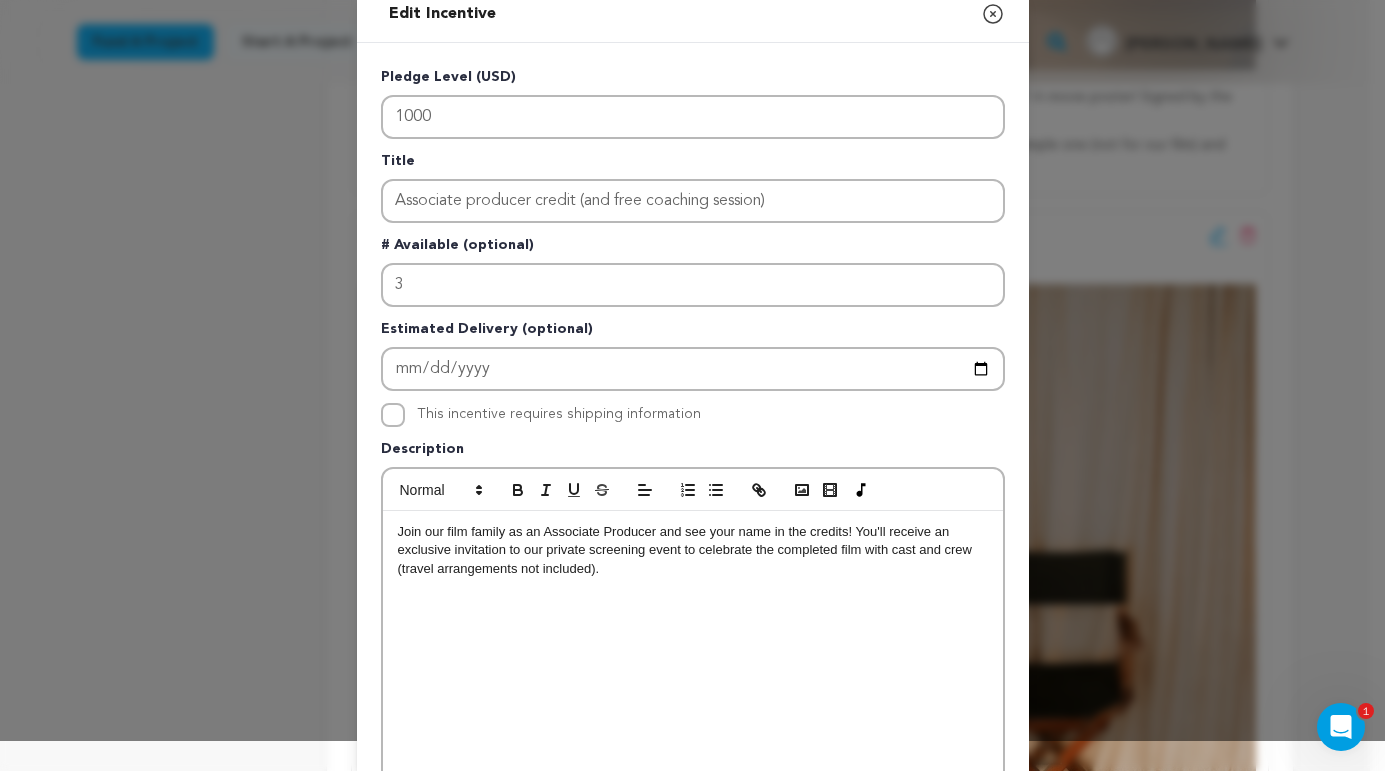 scroll, scrollTop: 63, scrollLeft: 0, axis: vertical 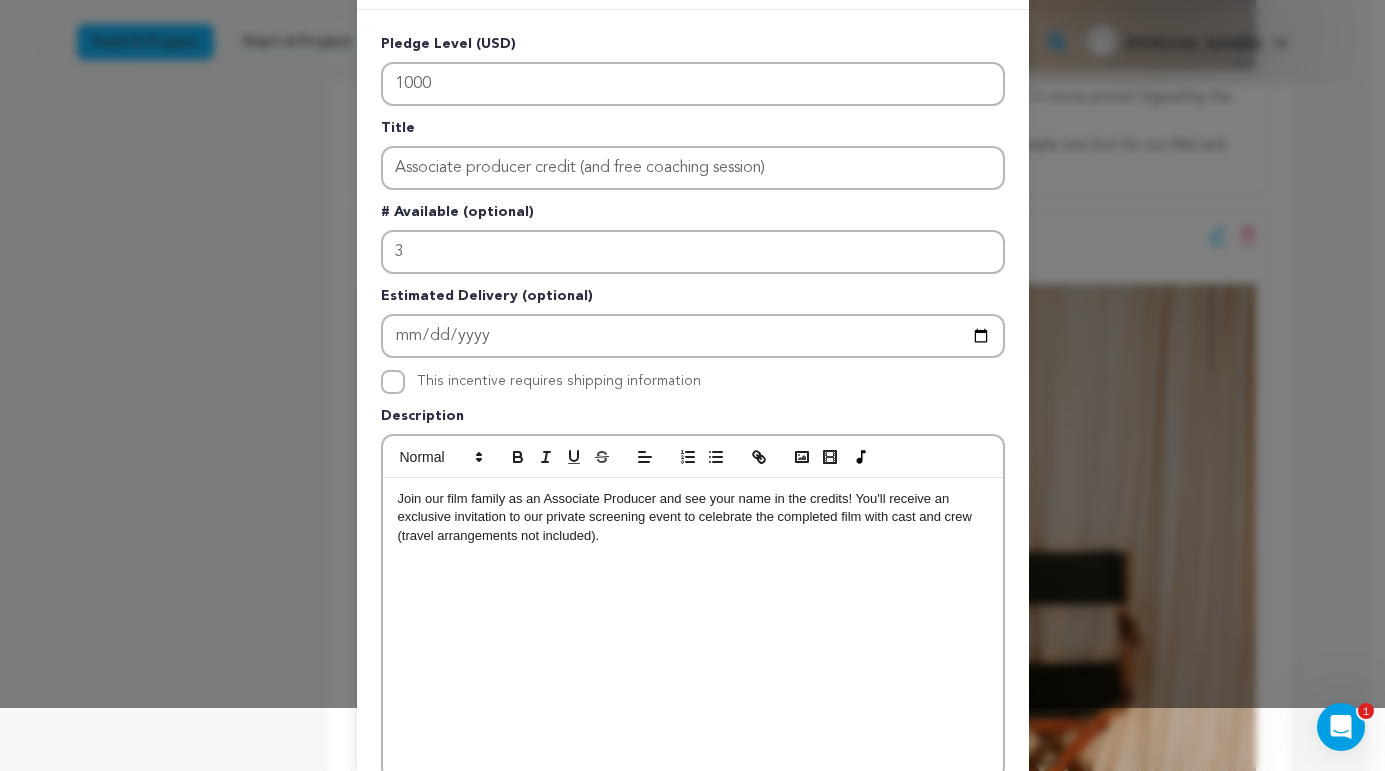 click on "Join our film family as an Associate Producer and see your name in the credits! You'll receive an exclusive invitation to our private screening event to celebrate the completed film with cast and crew (travel arrangements not included)." at bounding box center (693, 517) 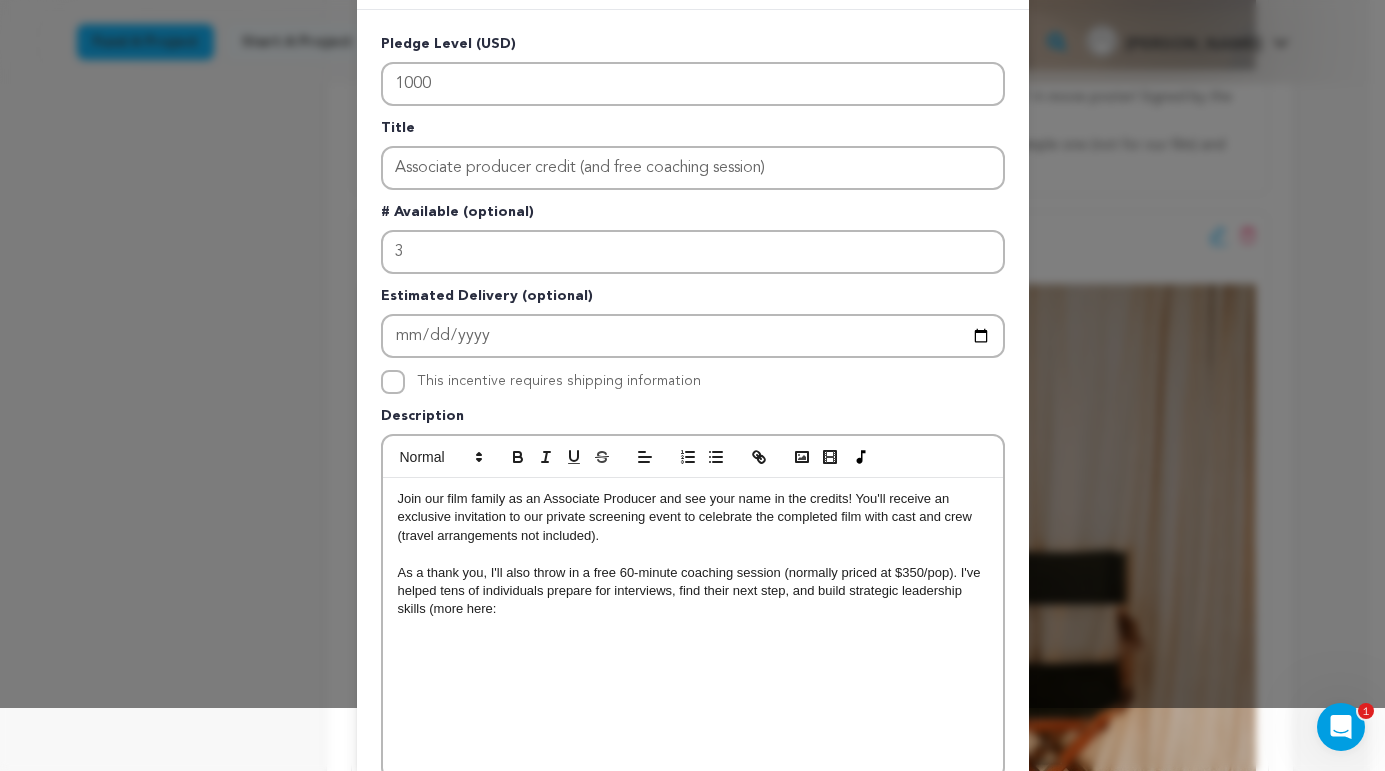 scroll, scrollTop: 0, scrollLeft: 0, axis: both 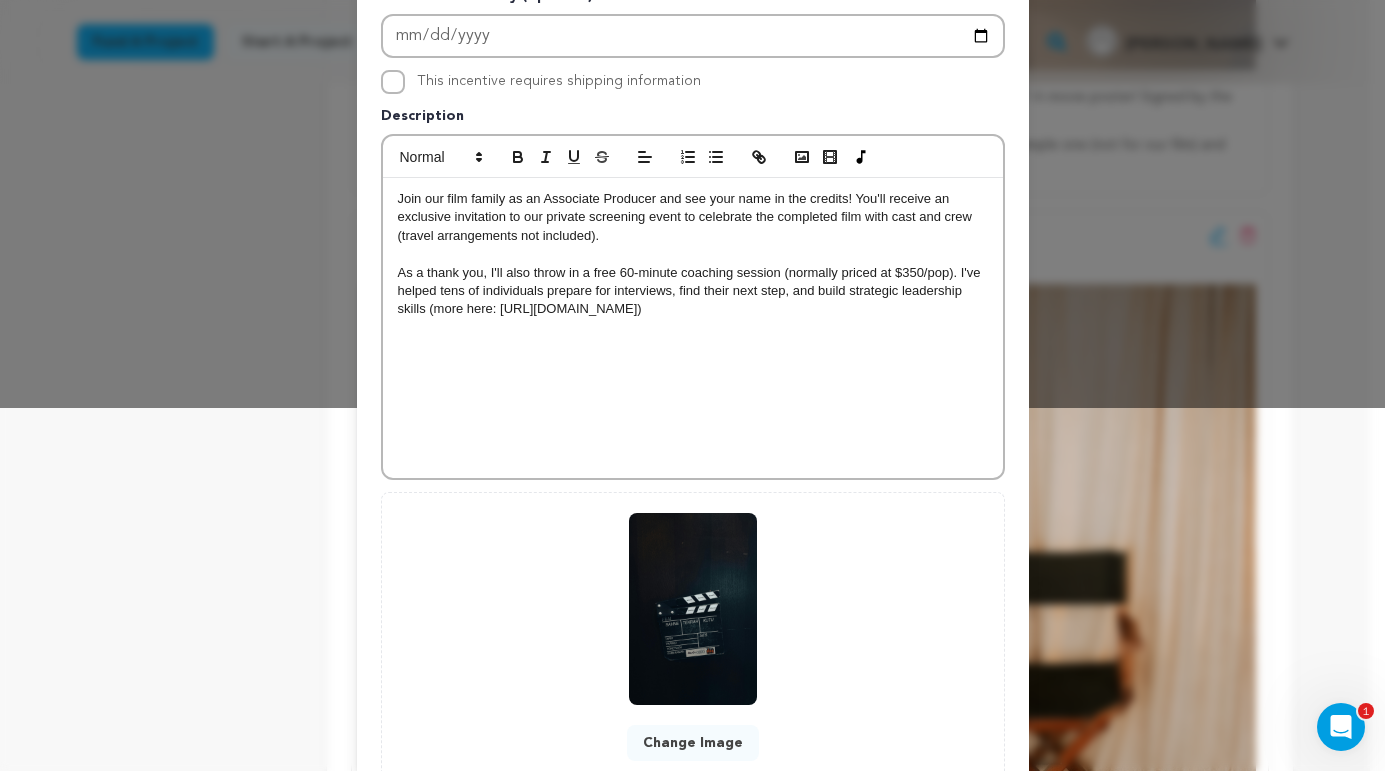 drag, startPoint x: 692, startPoint y: 315, endPoint x: 419, endPoint y: 313, distance: 273.00732 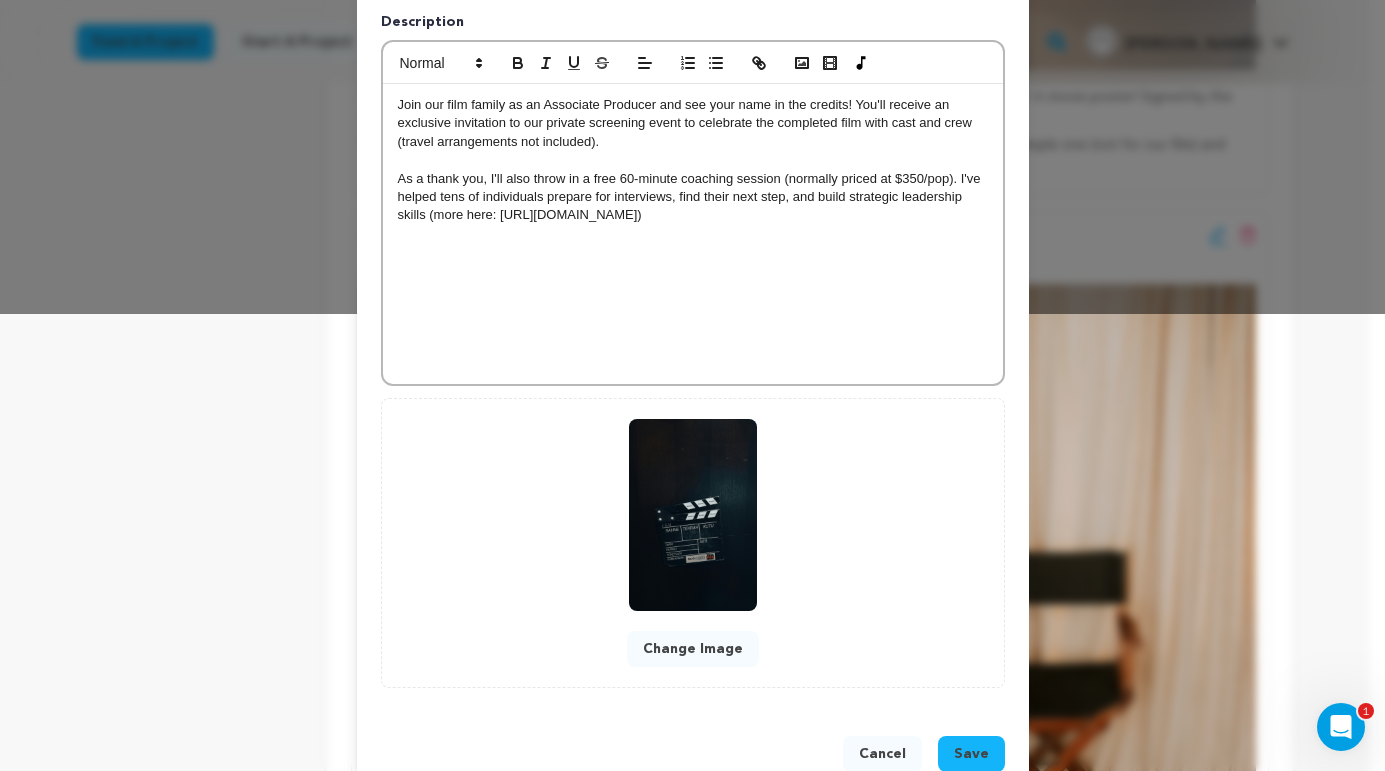 scroll, scrollTop: 507, scrollLeft: 0, axis: vertical 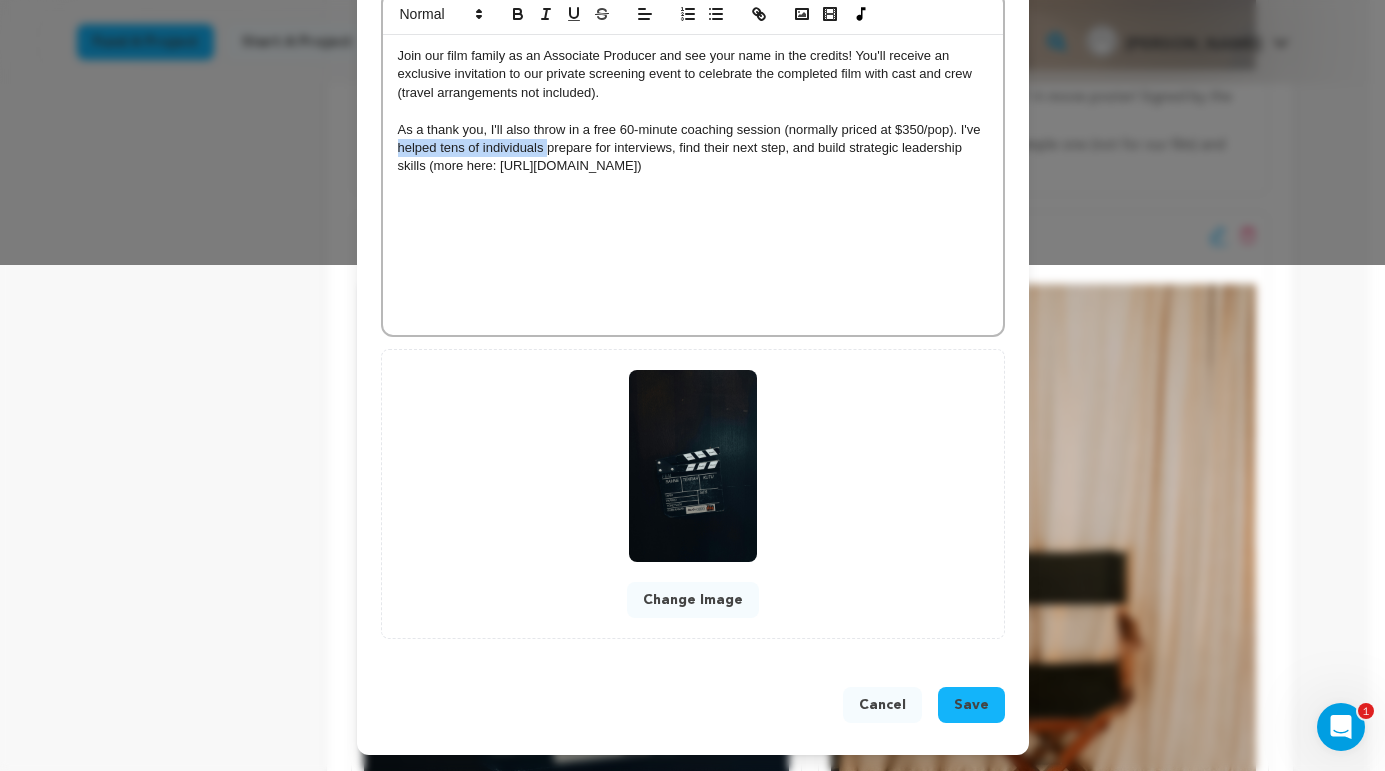 drag, startPoint x: 389, startPoint y: 150, endPoint x: 538, endPoint y: 145, distance: 149.08386 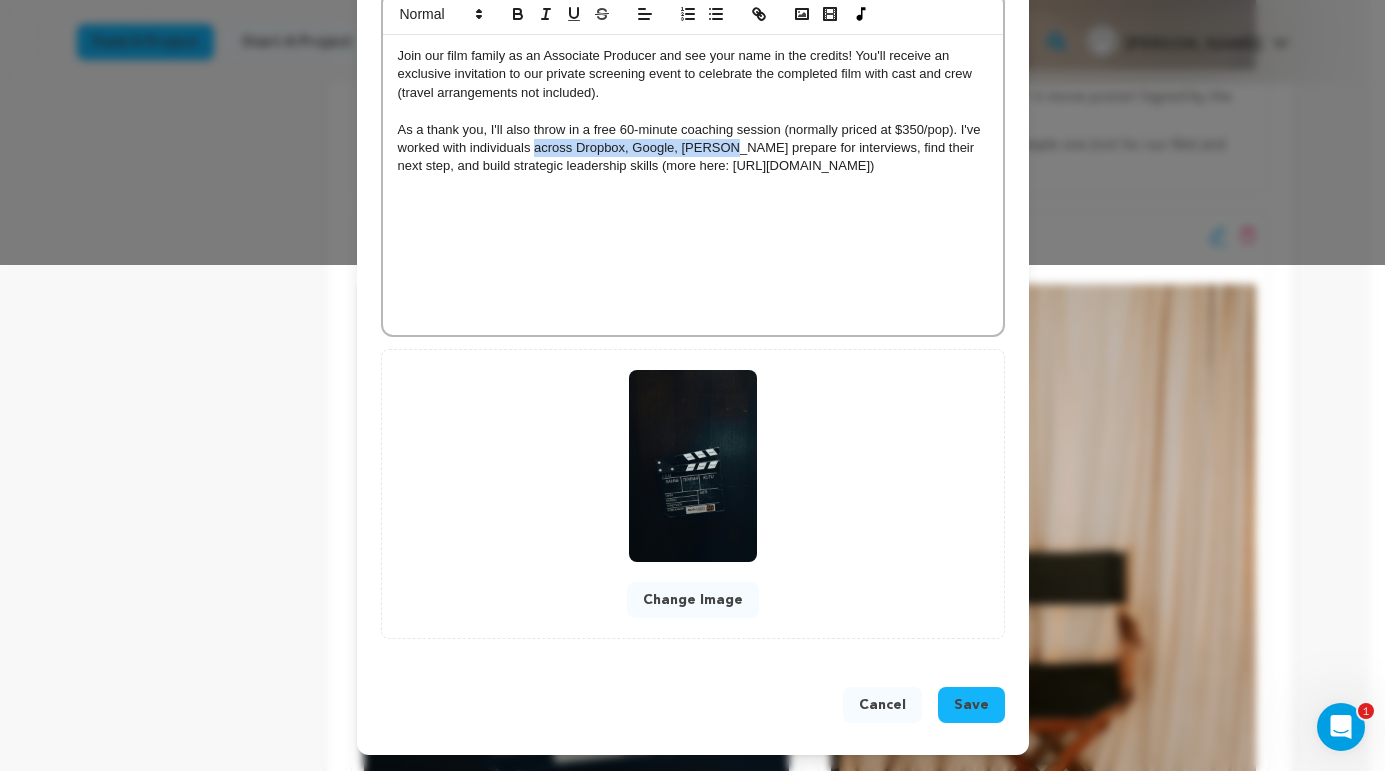 drag, startPoint x: 527, startPoint y: 154, endPoint x: 727, endPoint y: 150, distance: 200.04 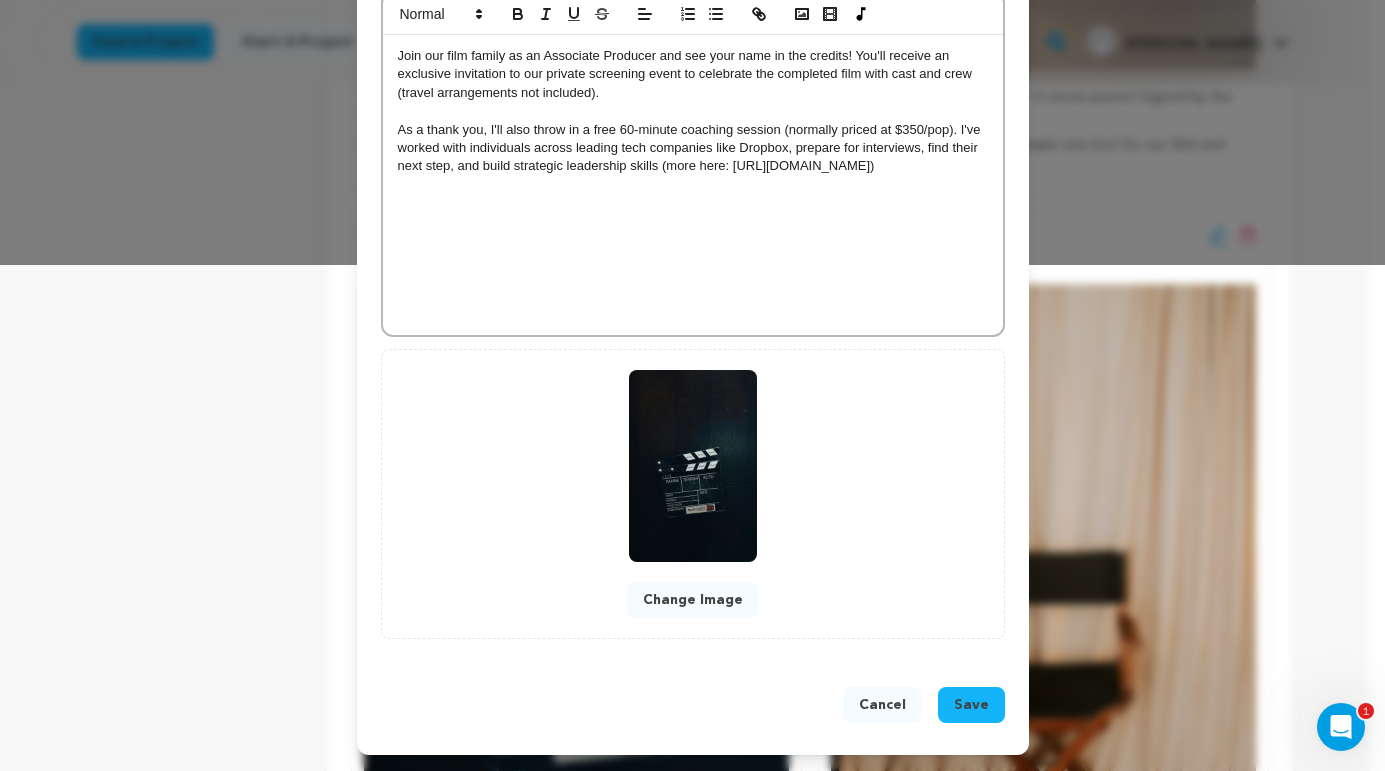 scroll, scrollTop: 442, scrollLeft: 0, axis: vertical 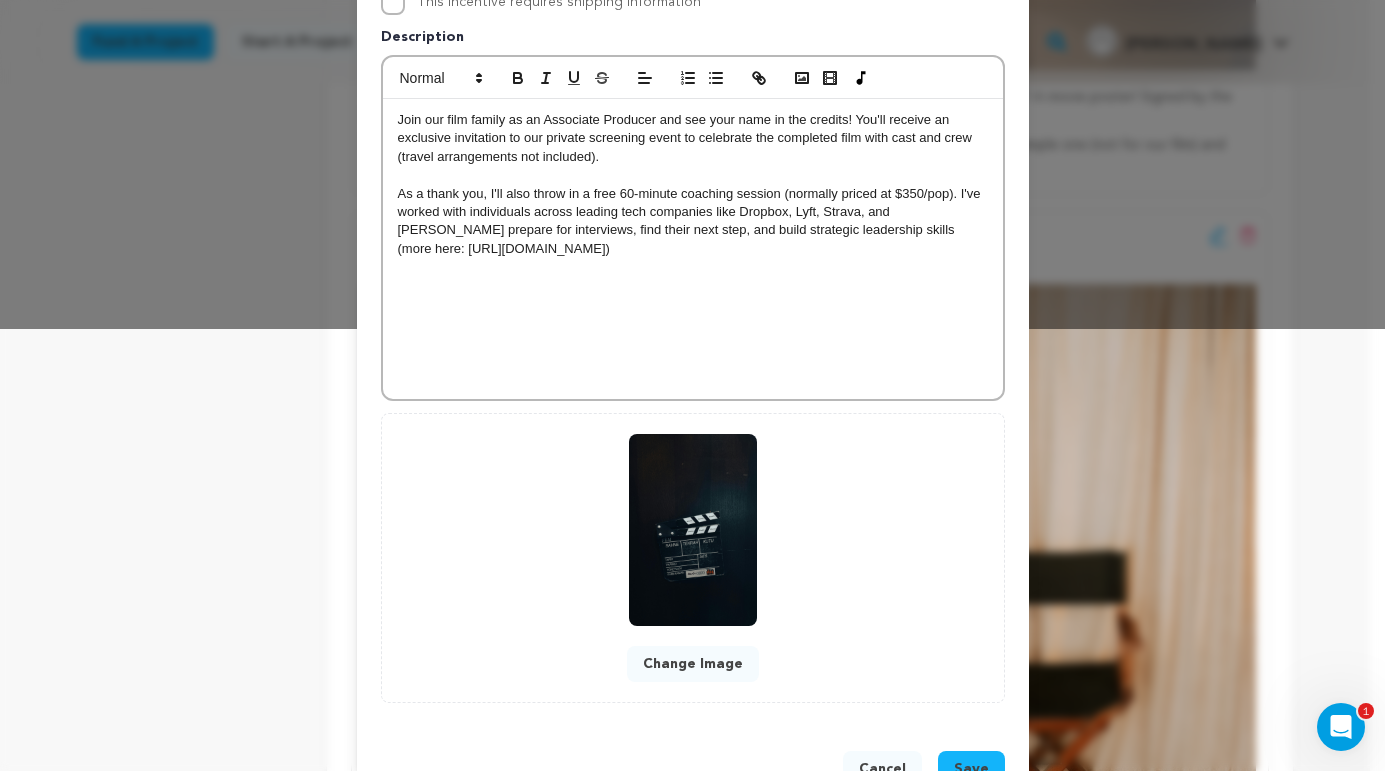 click on "Join our film family as an Associate Producer and see your name in the credits! You'll receive an exclusive invitation to our private screening event to celebrate the completed film with cast and crew (travel arrangements not included). As a thank you, I'll also throw in a free 60-minute coaching session (normally priced at $350/pop). I've worked with individuals across leading tech companies like Dropbox, Lyft, Strava, and Asana prepare for interviews, find their next step, and build strategic leadership skills (more here: https://www.vinamratasingal.com/coaching)" at bounding box center (693, 249) 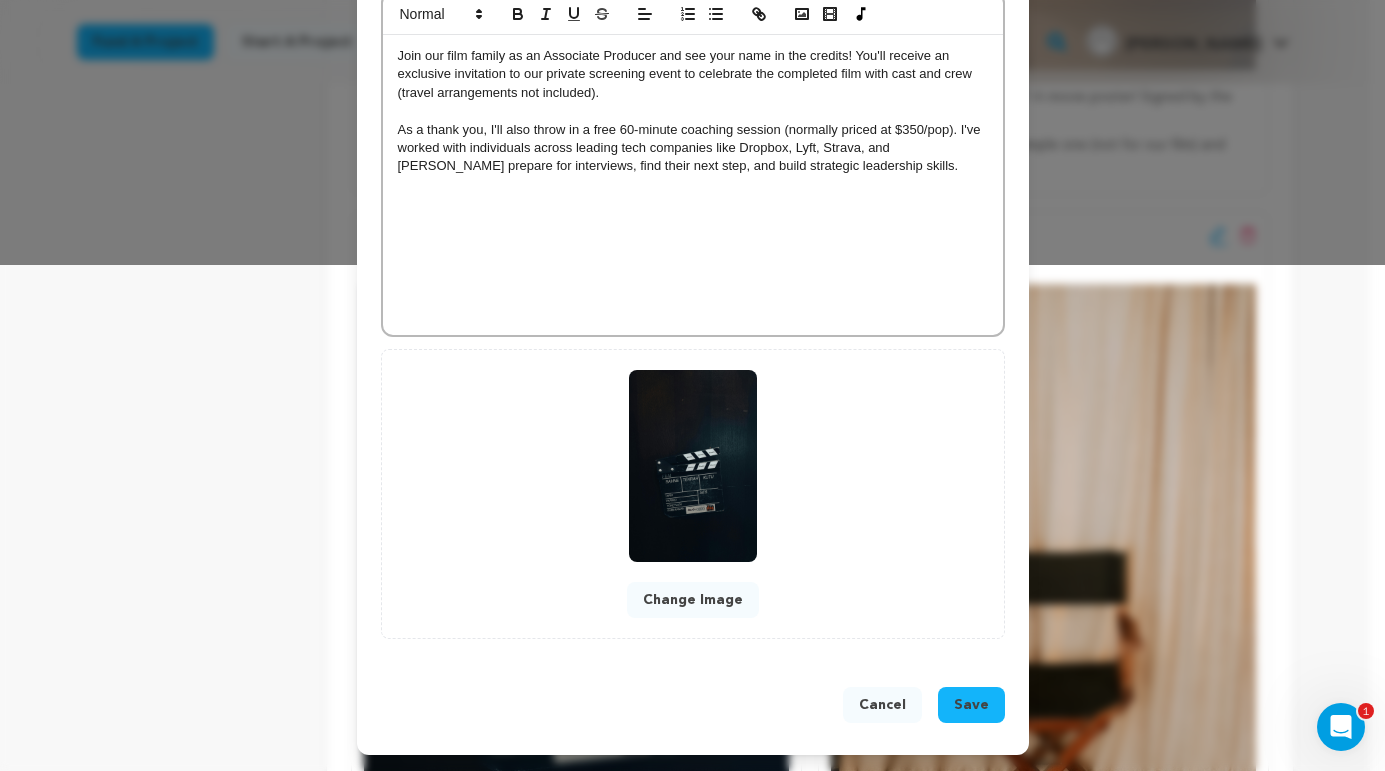 scroll, scrollTop: 47, scrollLeft: 0, axis: vertical 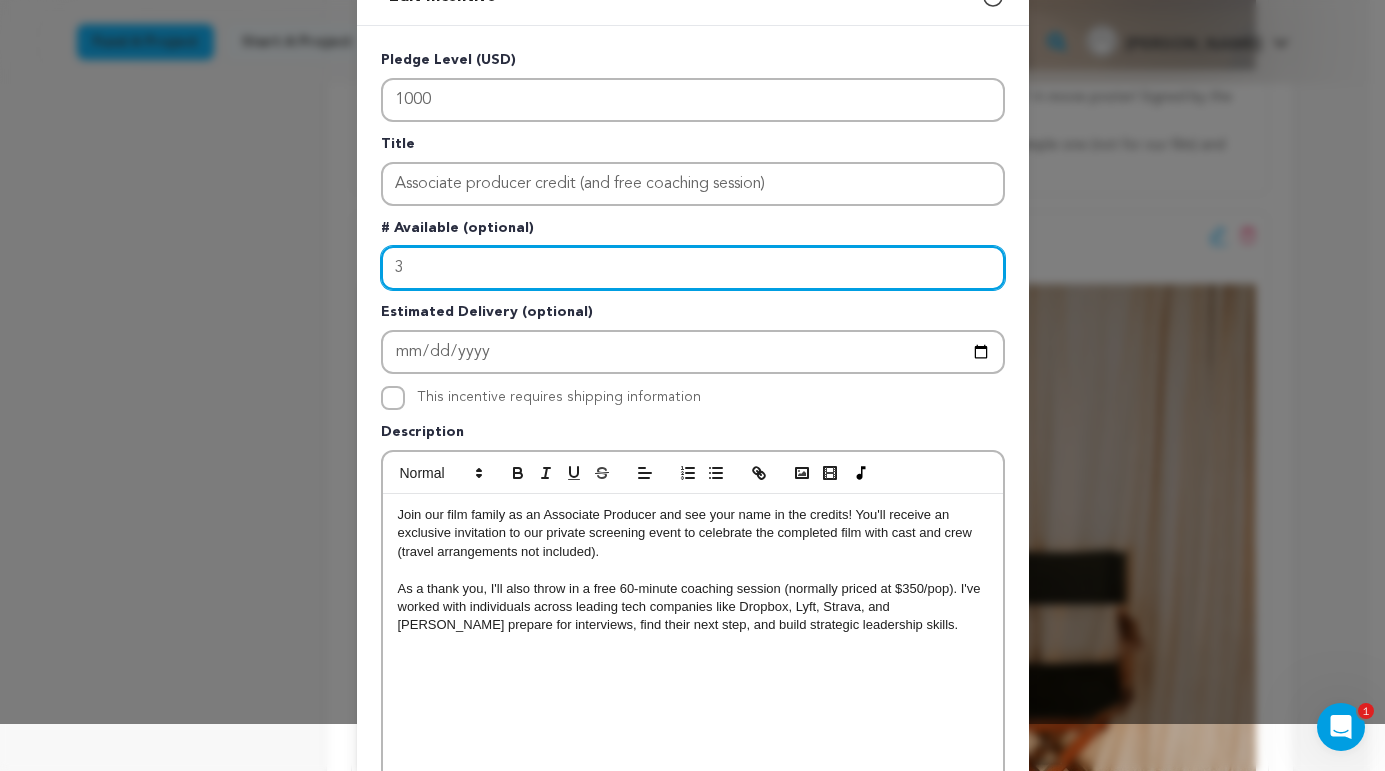 click on "3" at bounding box center (693, 268) 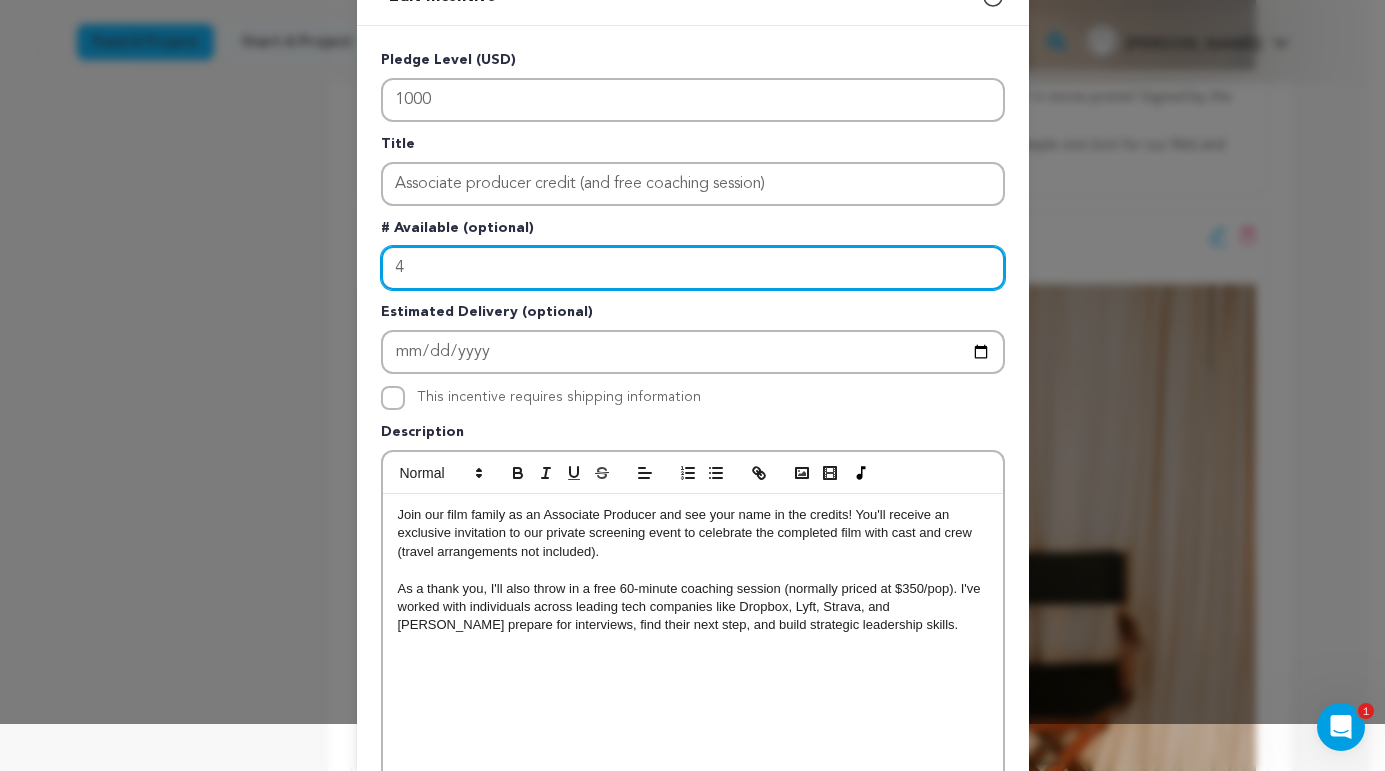 type on "4" 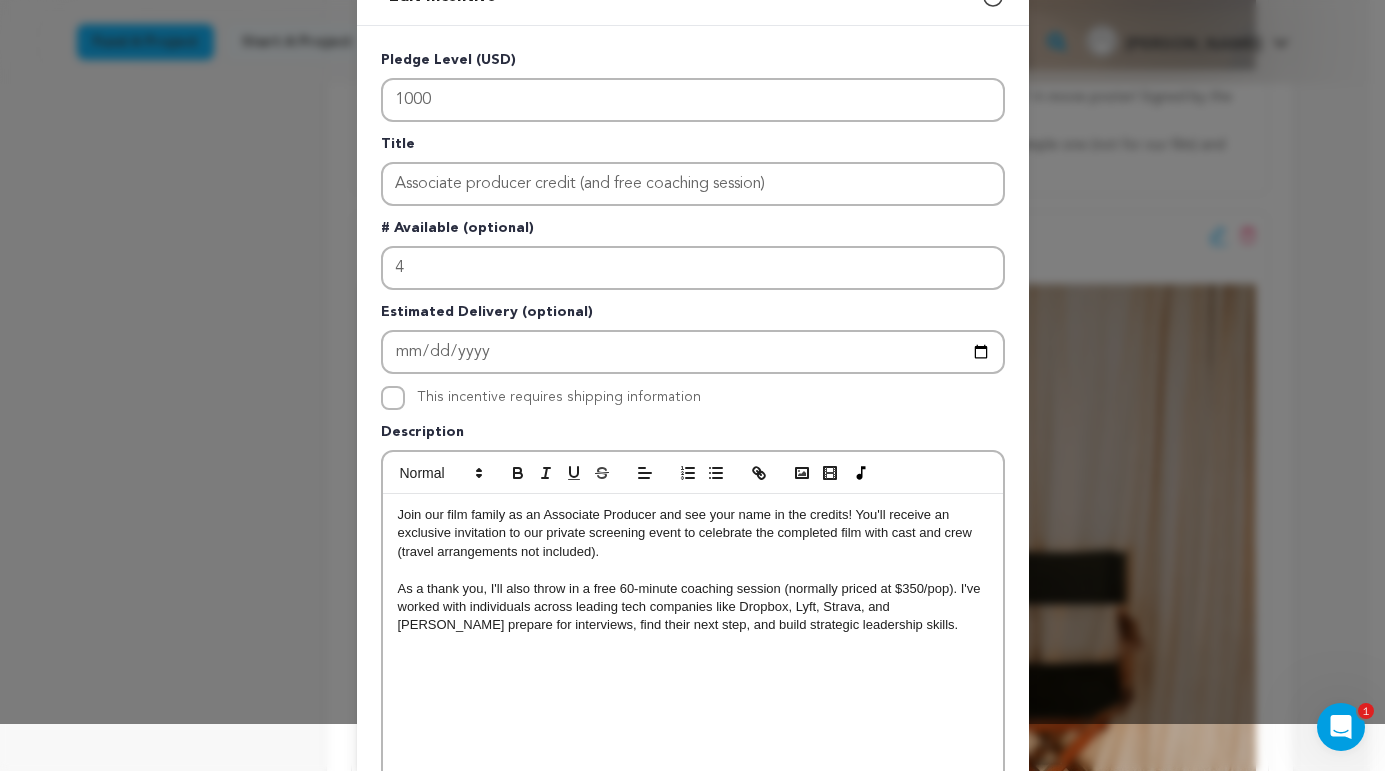 click on "# Available (optional)" at bounding box center (693, 232) 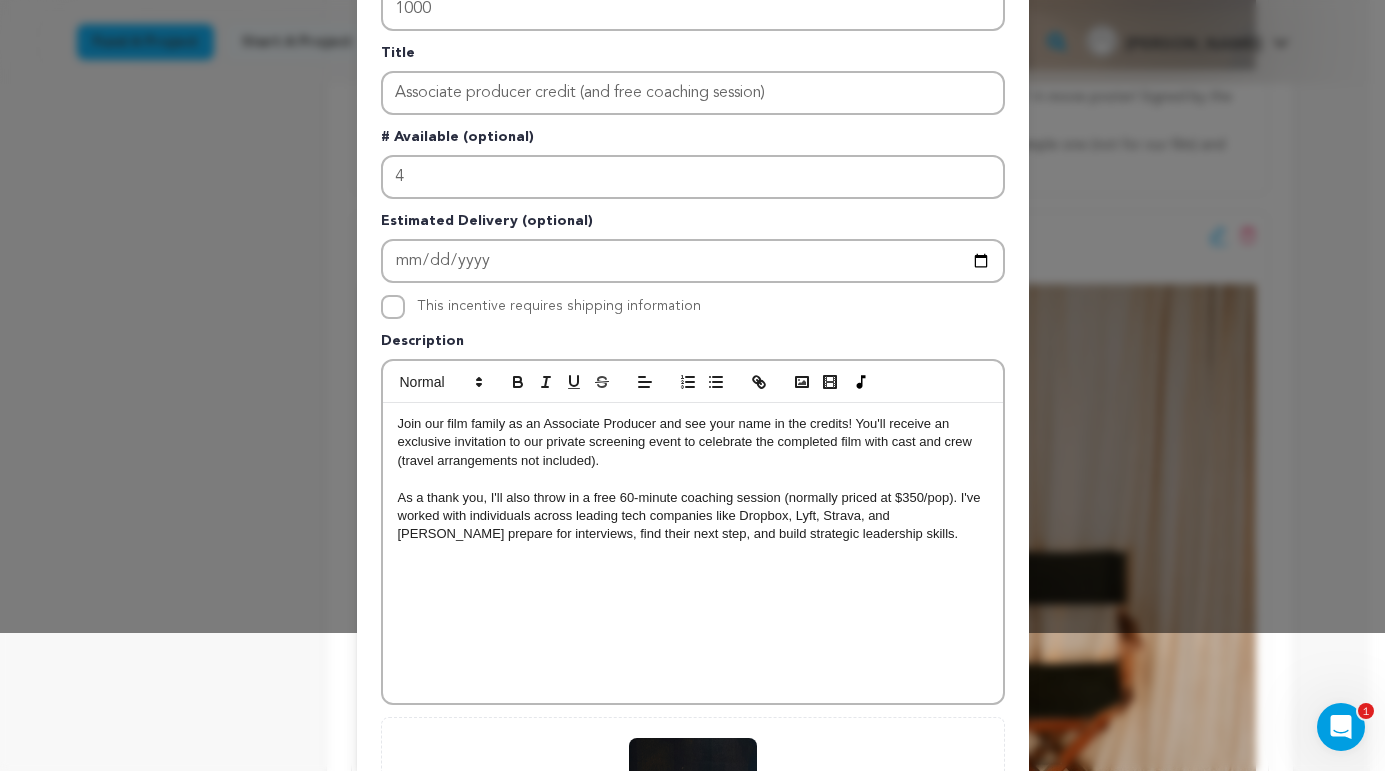 scroll, scrollTop: 0, scrollLeft: 0, axis: both 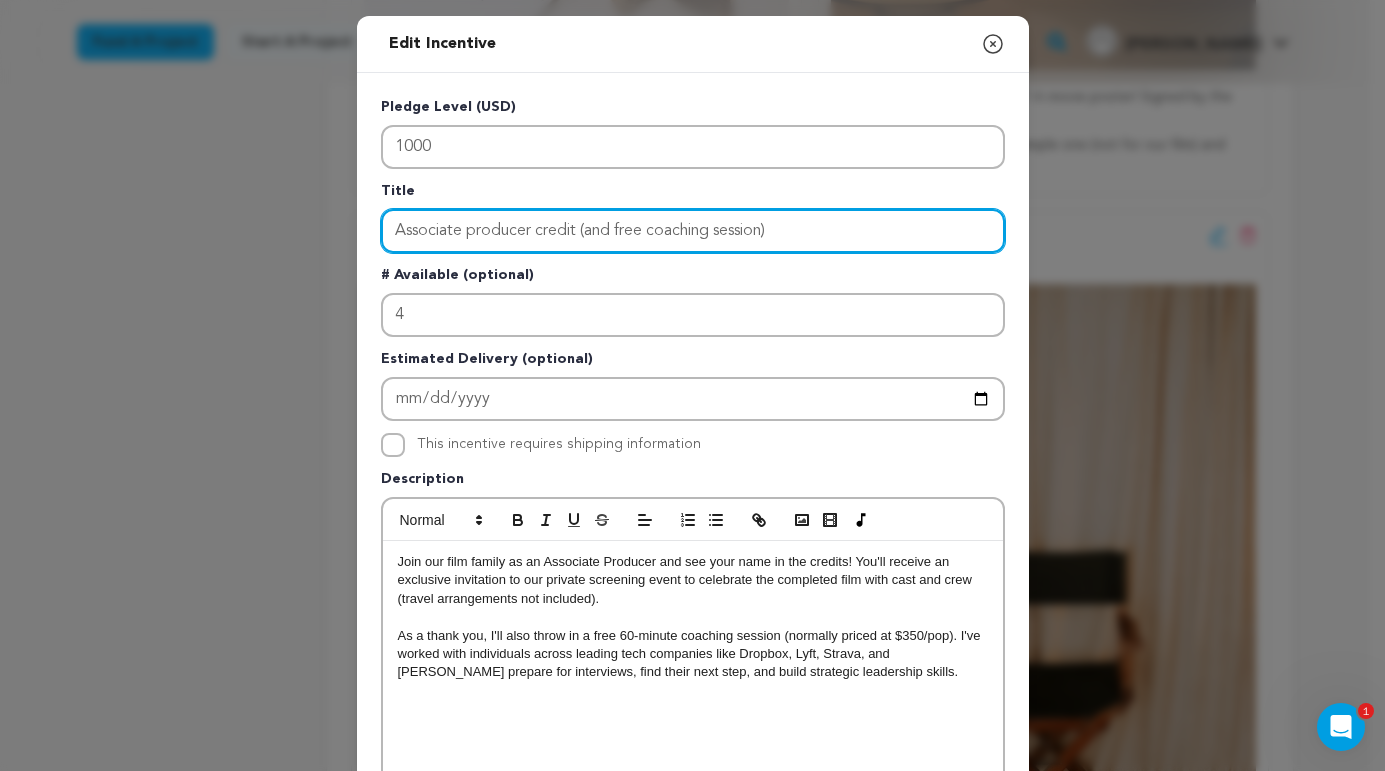 click on "Associate producer credit (and free coaching session)" at bounding box center (693, 231) 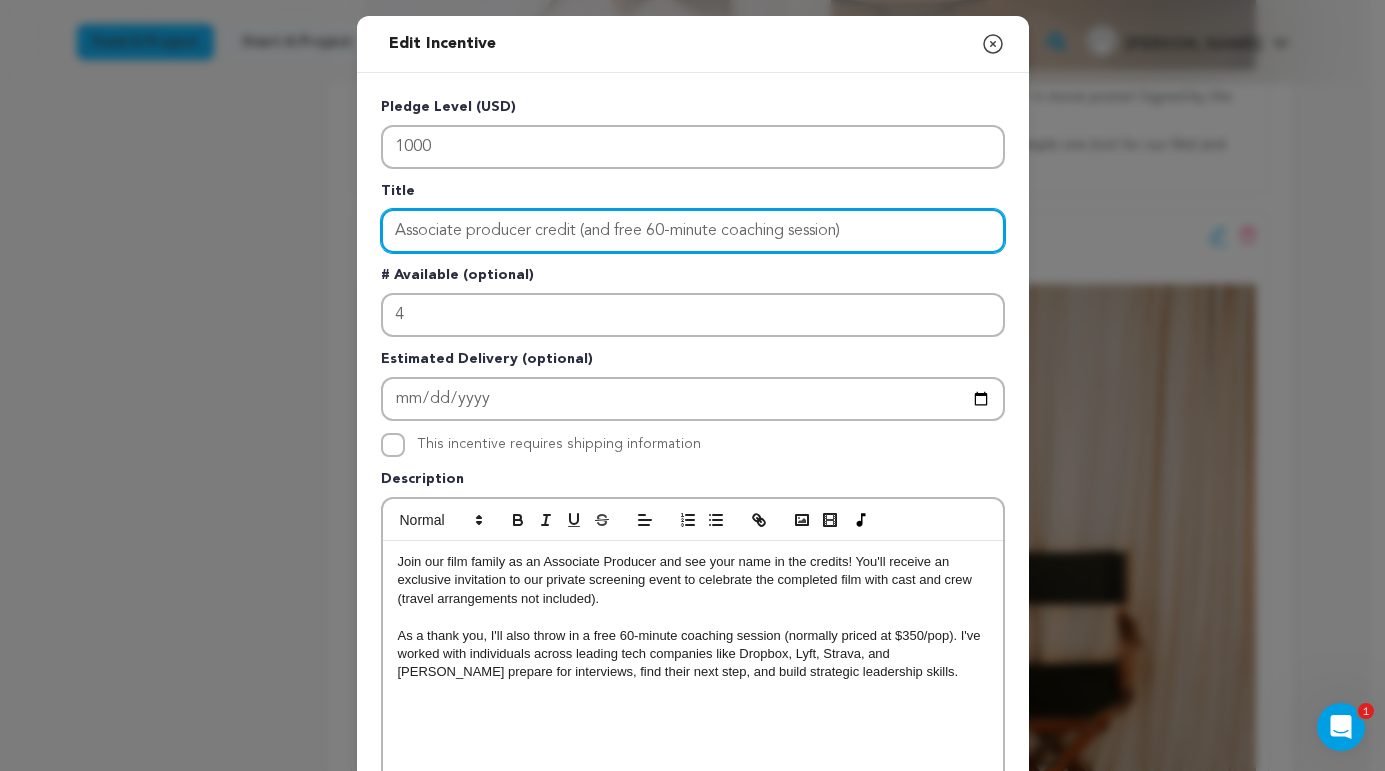 type on "Associate producer credit (and free 60-minute coaching session)" 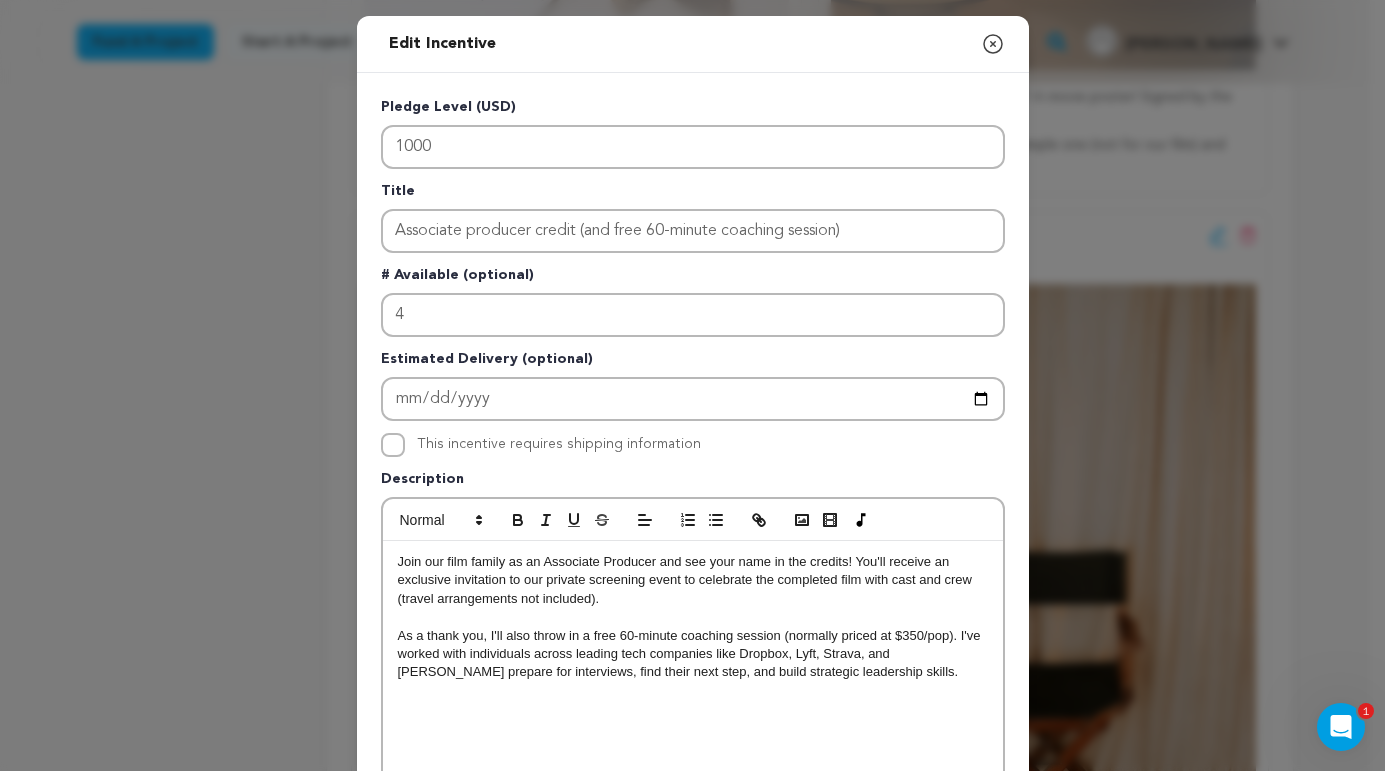 click on "# Available (optional)" at bounding box center (693, 279) 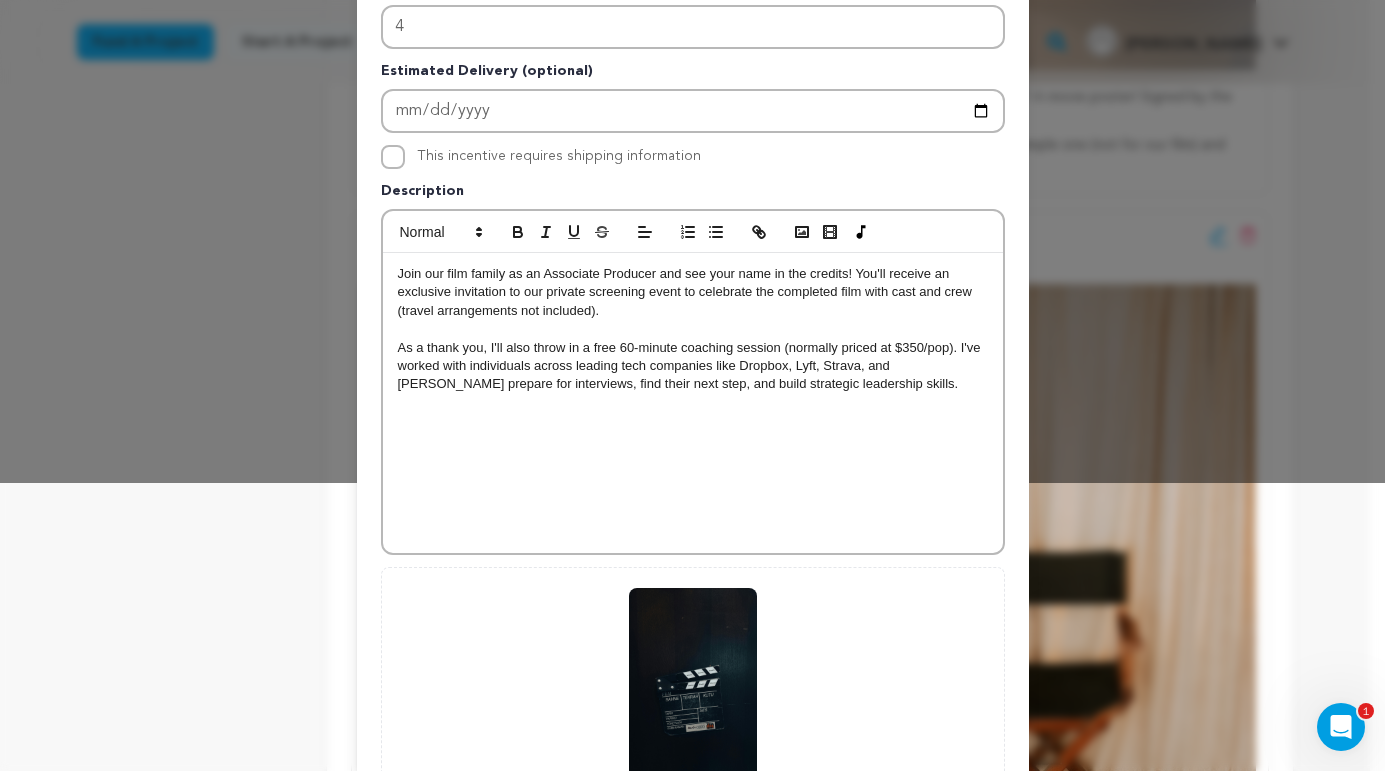 scroll, scrollTop: 507, scrollLeft: 0, axis: vertical 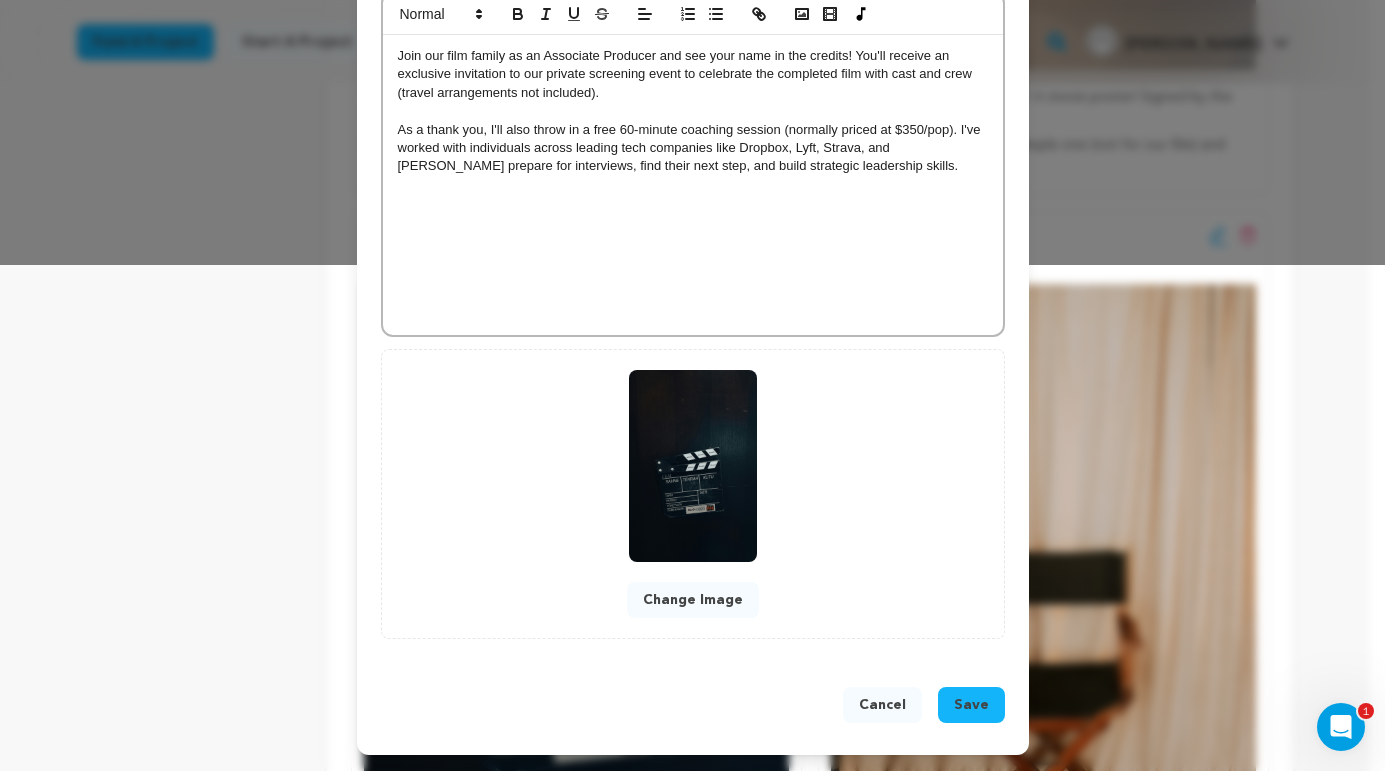 click on "Save" at bounding box center [971, 705] 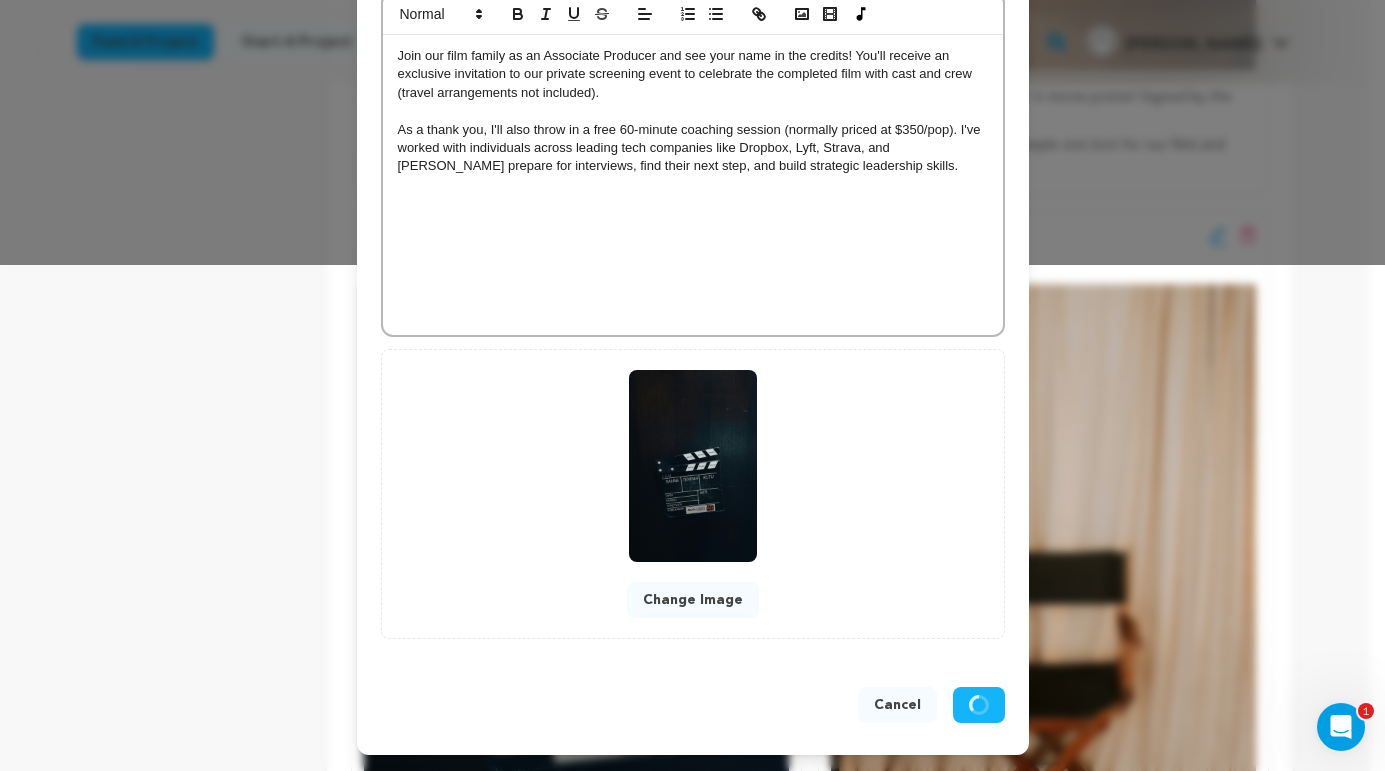 scroll, scrollTop: 464, scrollLeft: 0, axis: vertical 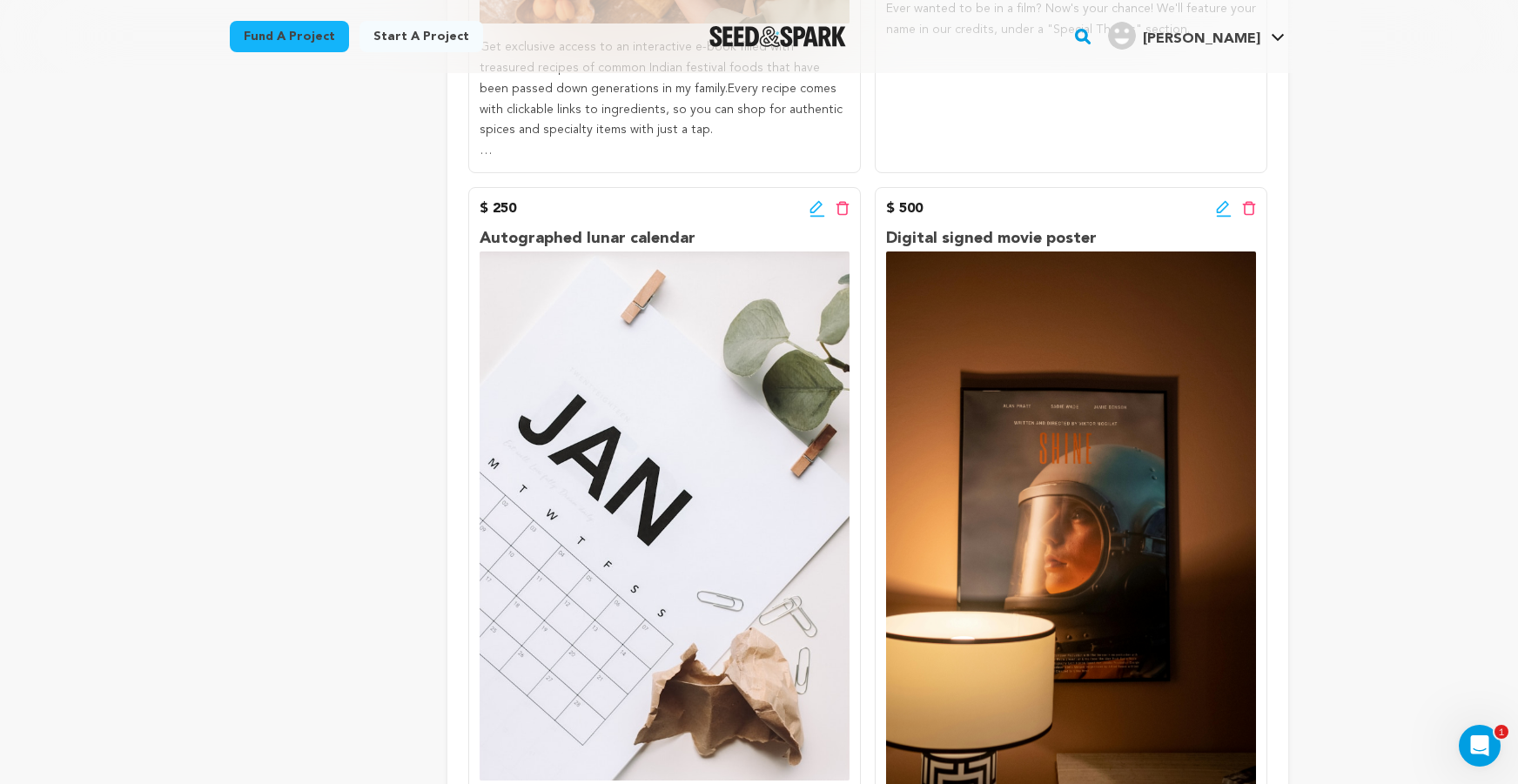 click 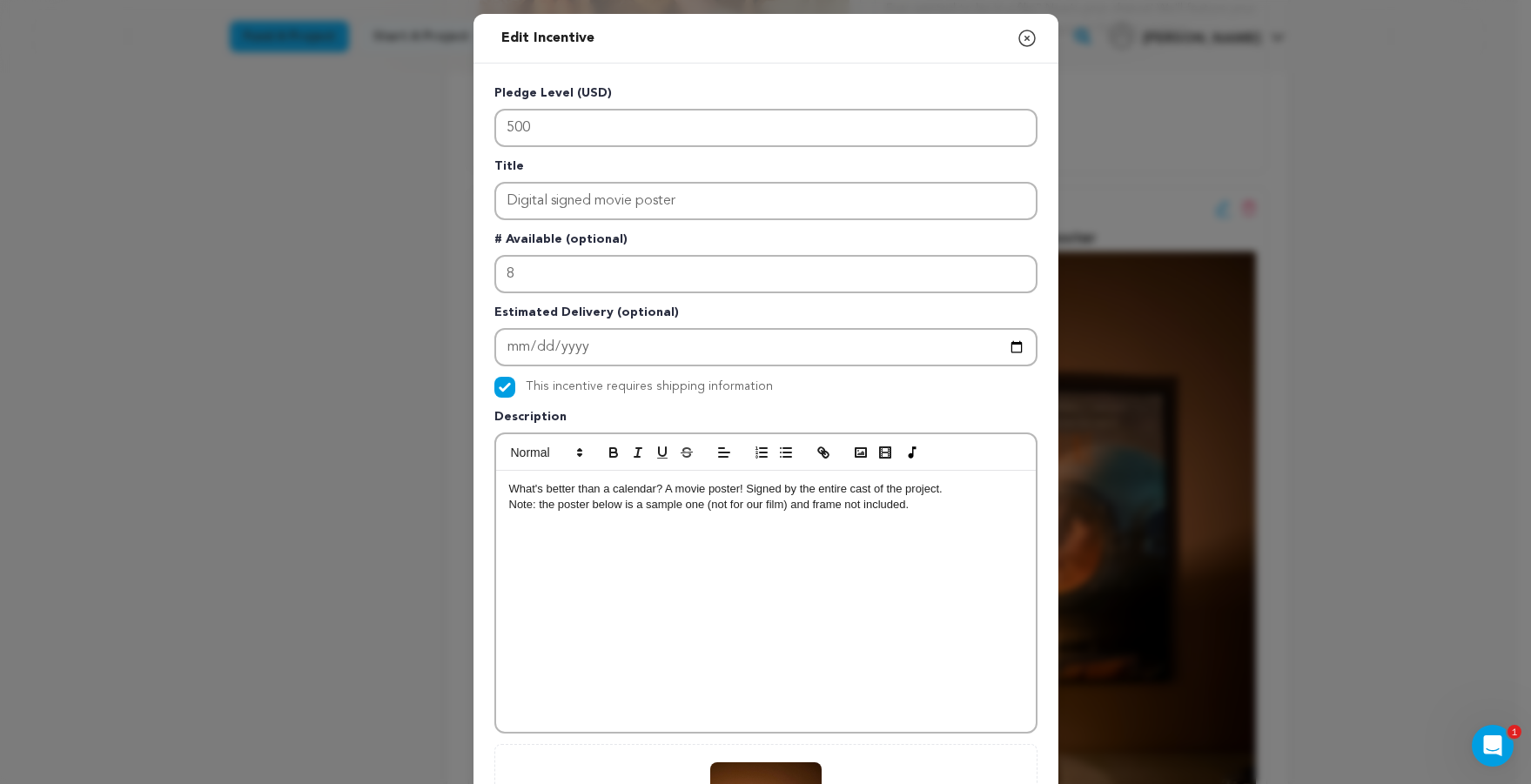 click on "Edit Incentive
Close modal
Pledge Level (USD)
500
Title
Digital signed movie poster
# Available (optional)
8" at bounding box center [765, 555] 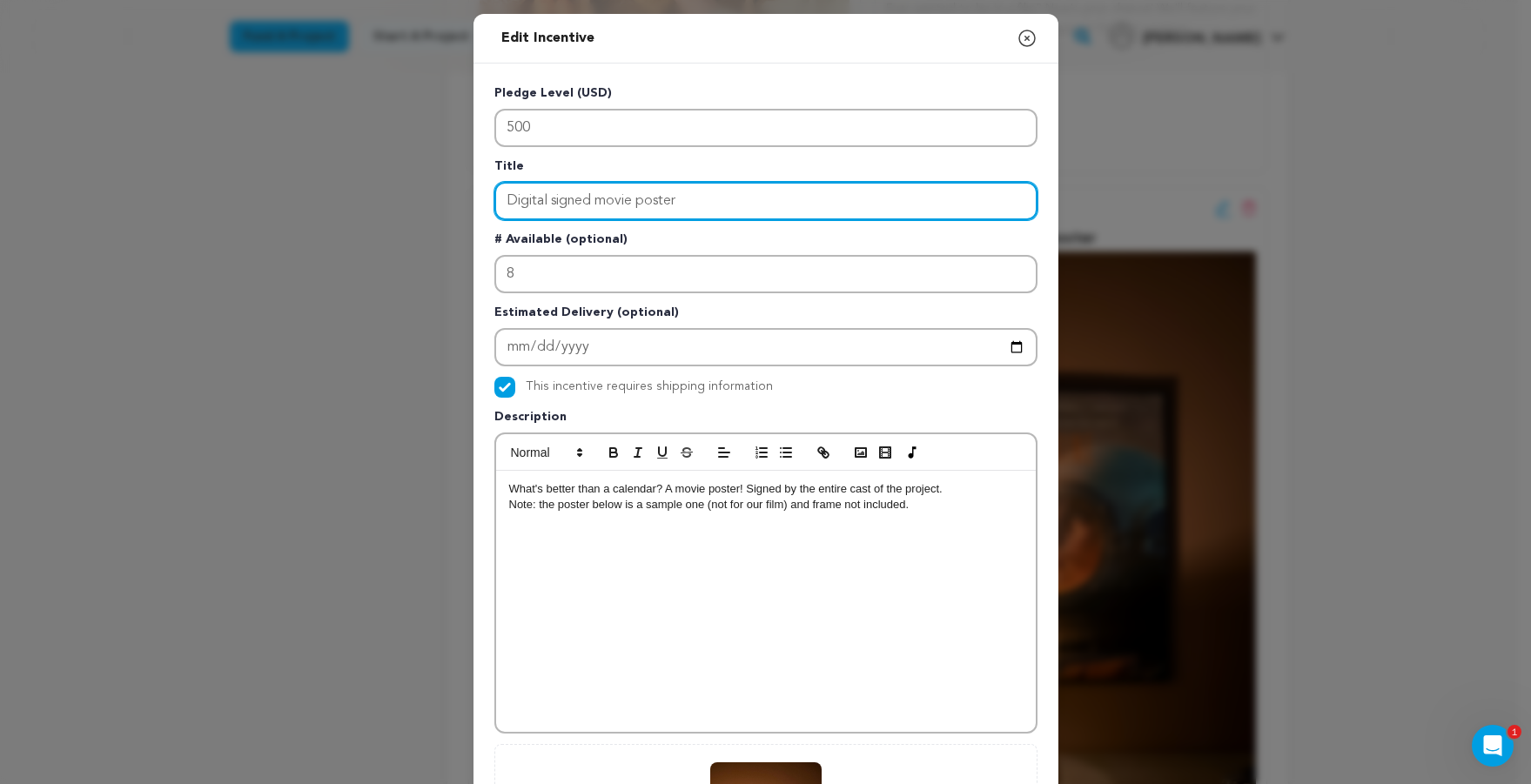 click on "Digital signed movie poster" at bounding box center (766, 201) 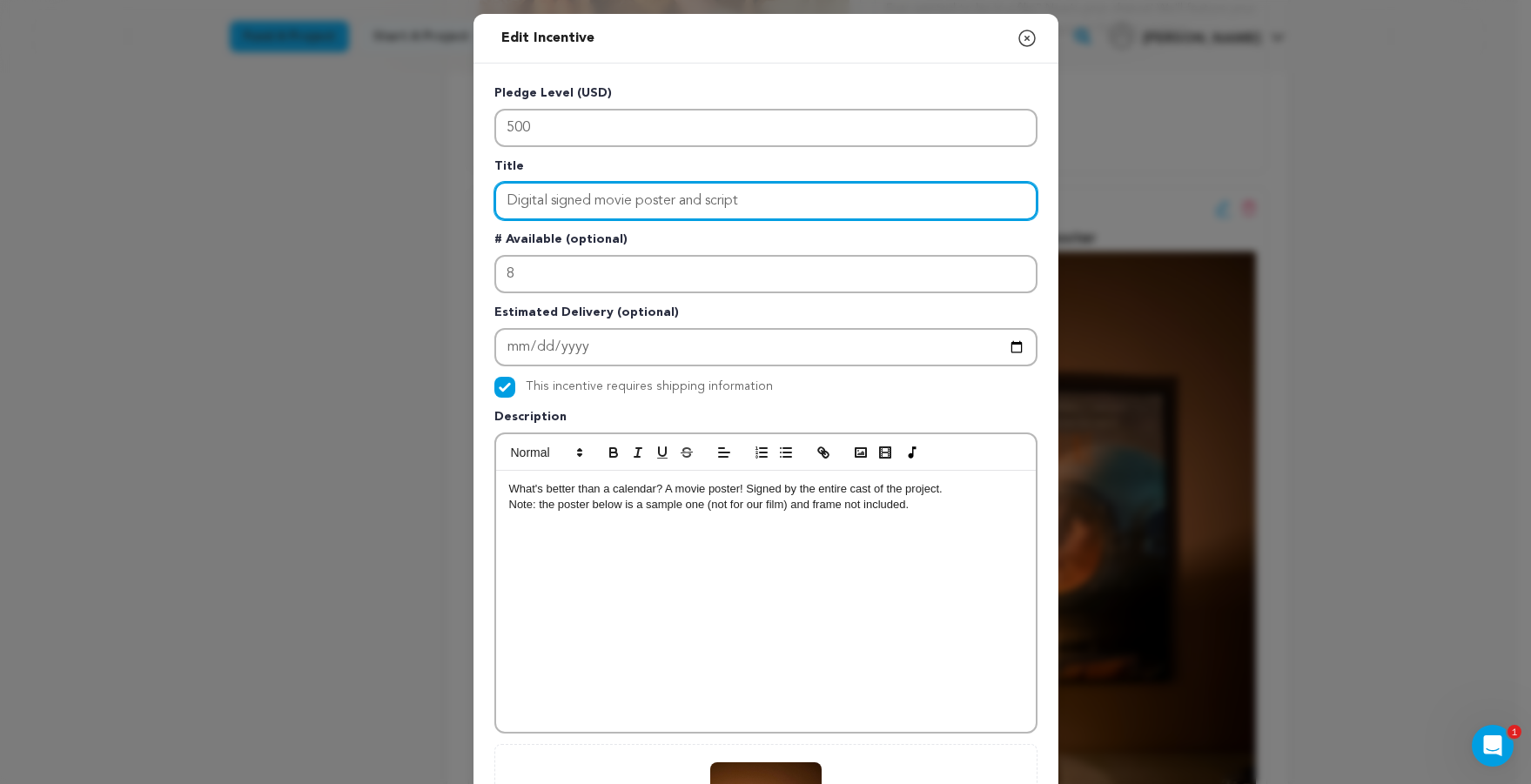type on "Digital signed movie poster and script" 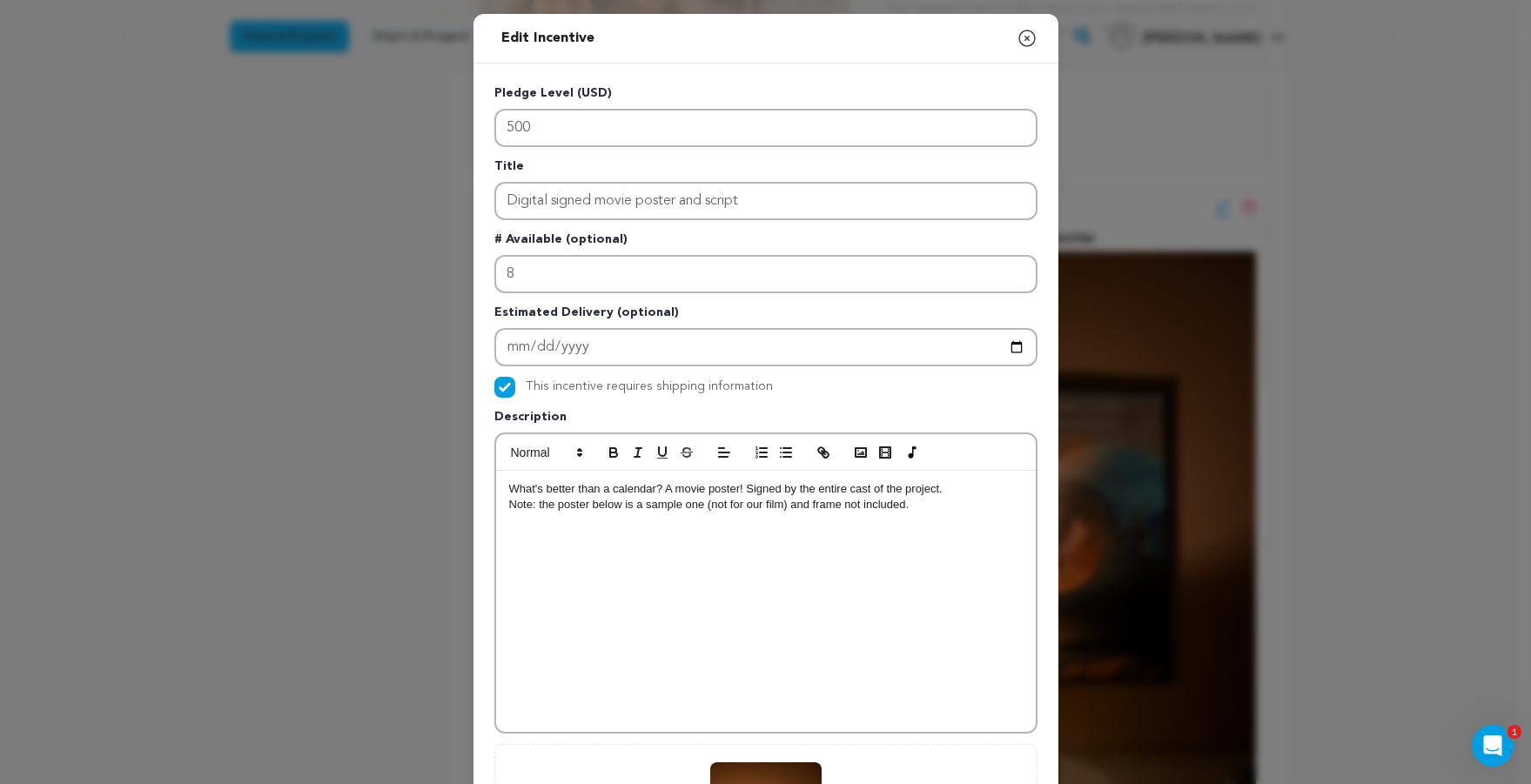 drag, startPoint x: 924, startPoint y: 498, endPoint x: 440, endPoint y: 457, distance: 485.73347 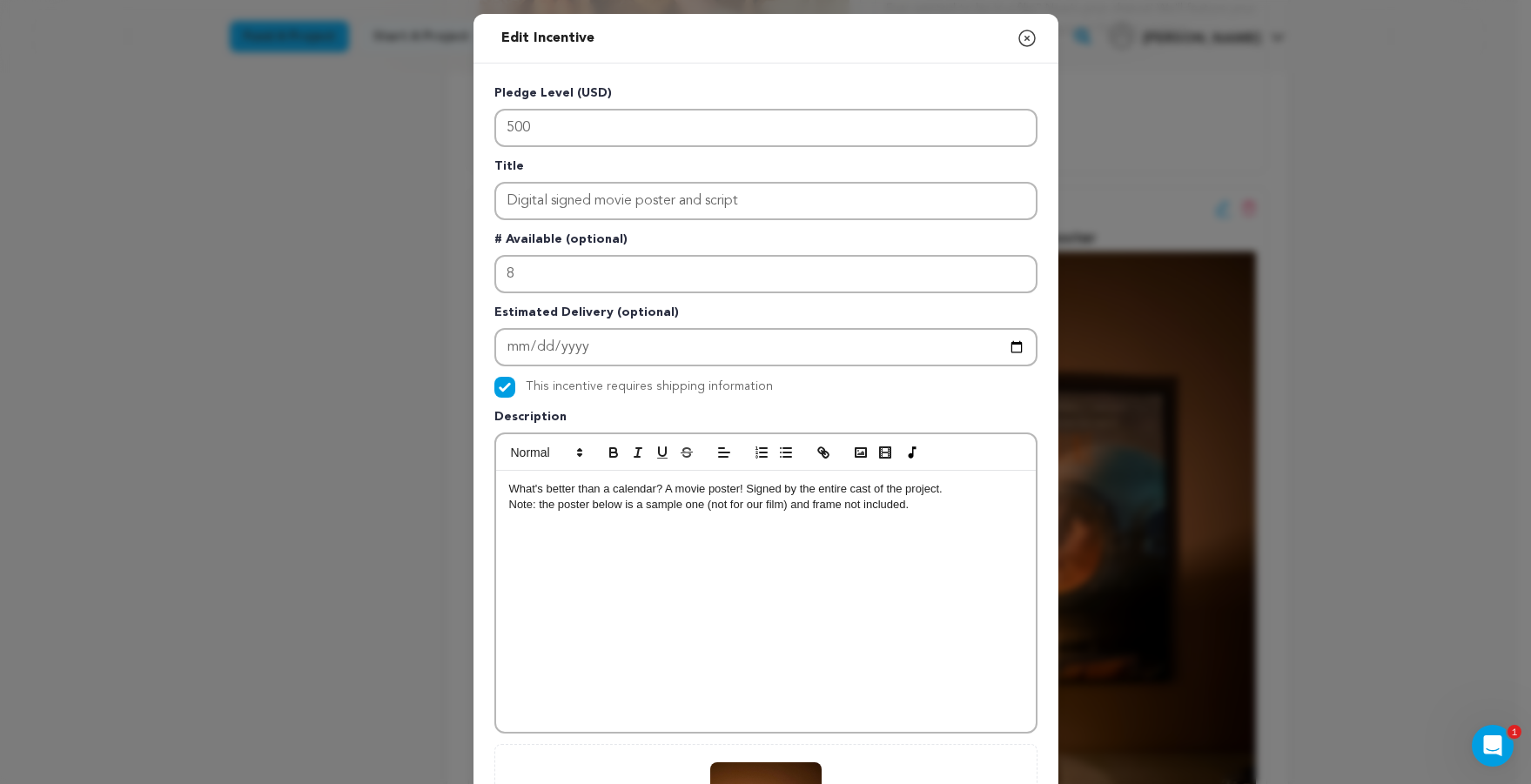 type 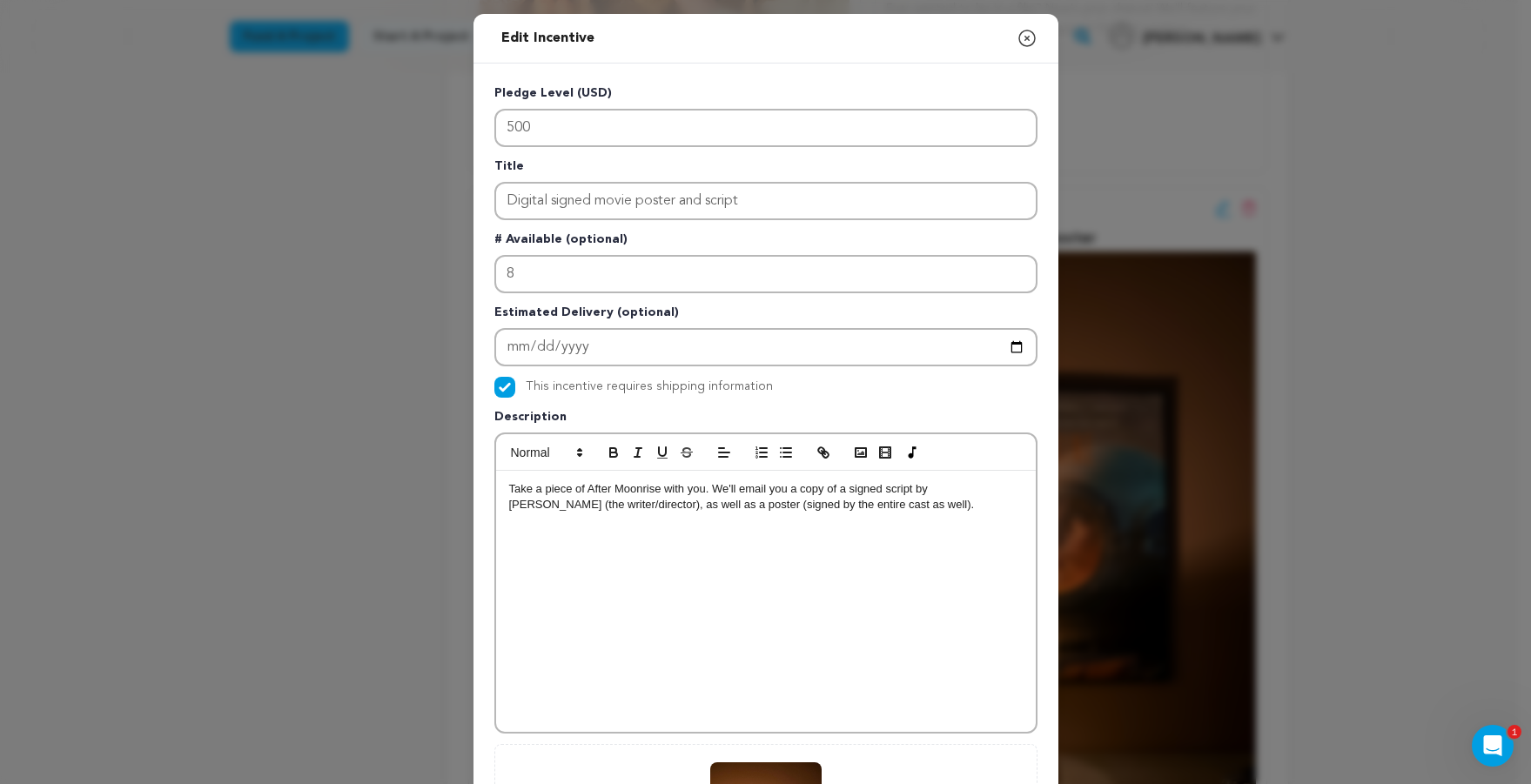 click on "Pledge Level (USD)
500
Title
Digital signed movie poster and script
# Available (optional)
8
Estimated Delivery (optional)
This incentive requires shipping information" at bounding box center [766, 540] 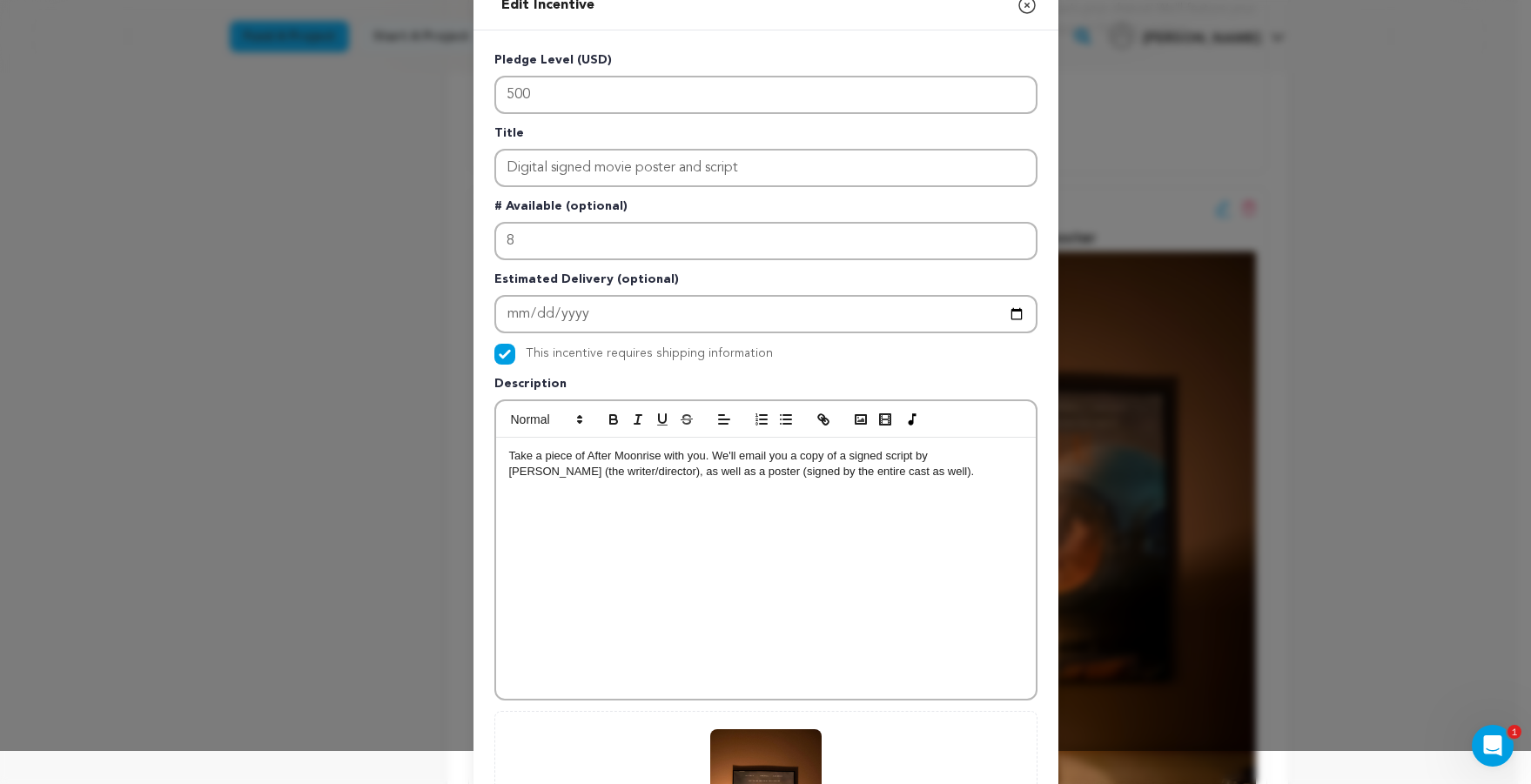 scroll, scrollTop: 143, scrollLeft: 0, axis: vertical 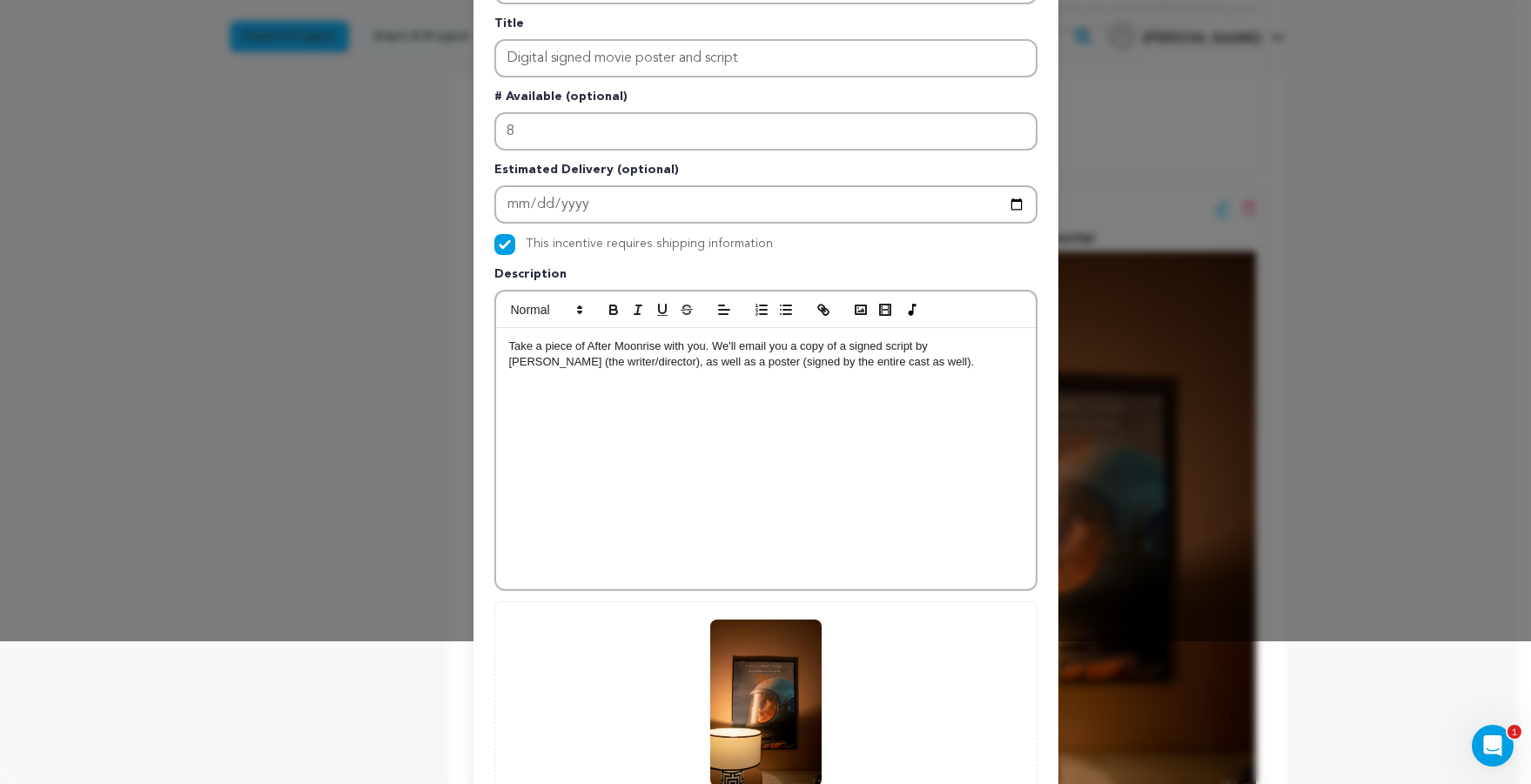 click on "Take a piece of After Moonrise with you. We'll email you a copy of a signed script by Vinamrata (the writer/director), as well as a poster (signed by the entire cast as well)." at bounding box center (766, 354) 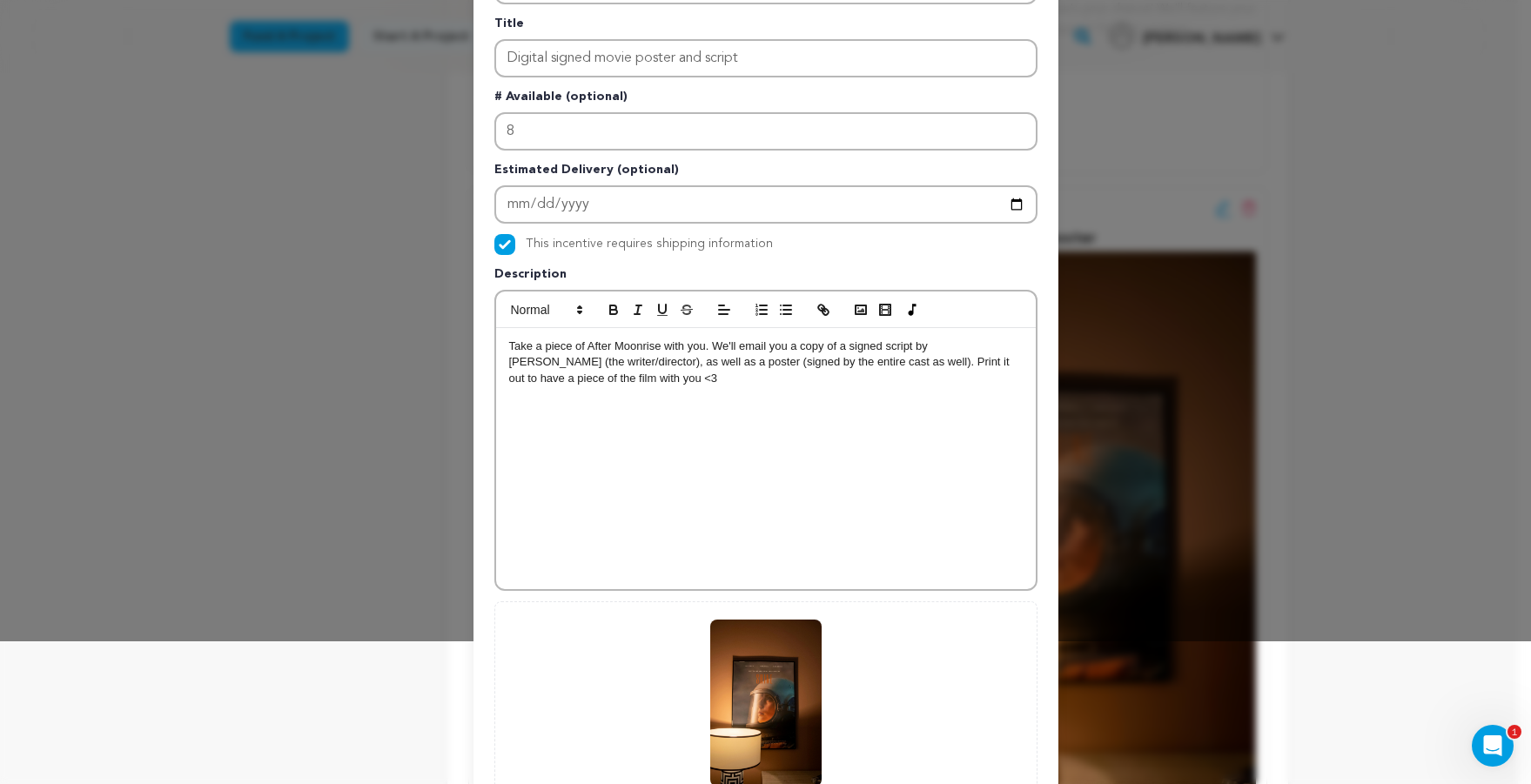 scroll, scrollTop: 328, scrollLeft: 0, axis: vertical 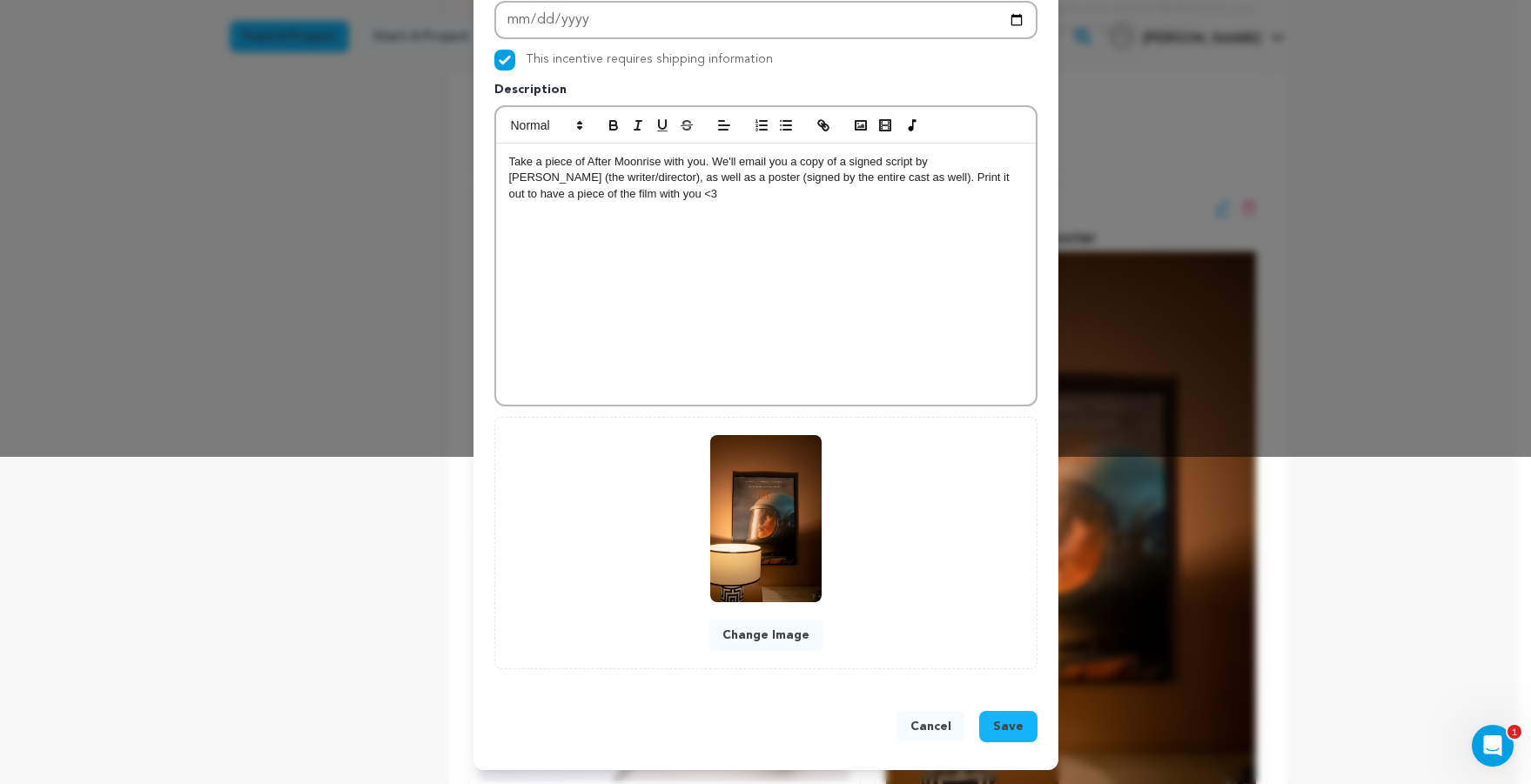 click on "Save" at bounding box center [1008, 727] 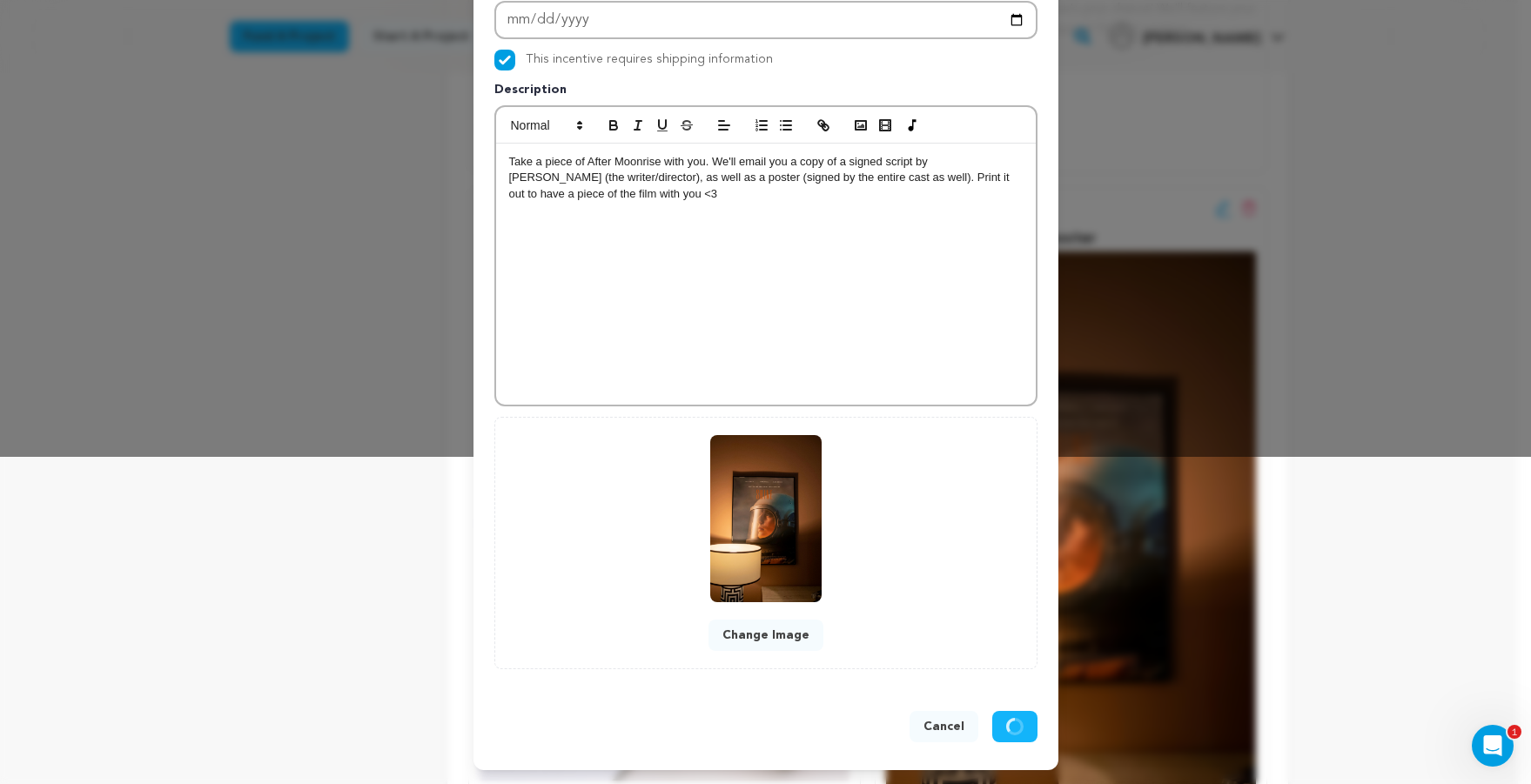 scroll, scrollTop: 291, scrollLeft: 0, axis: vertical 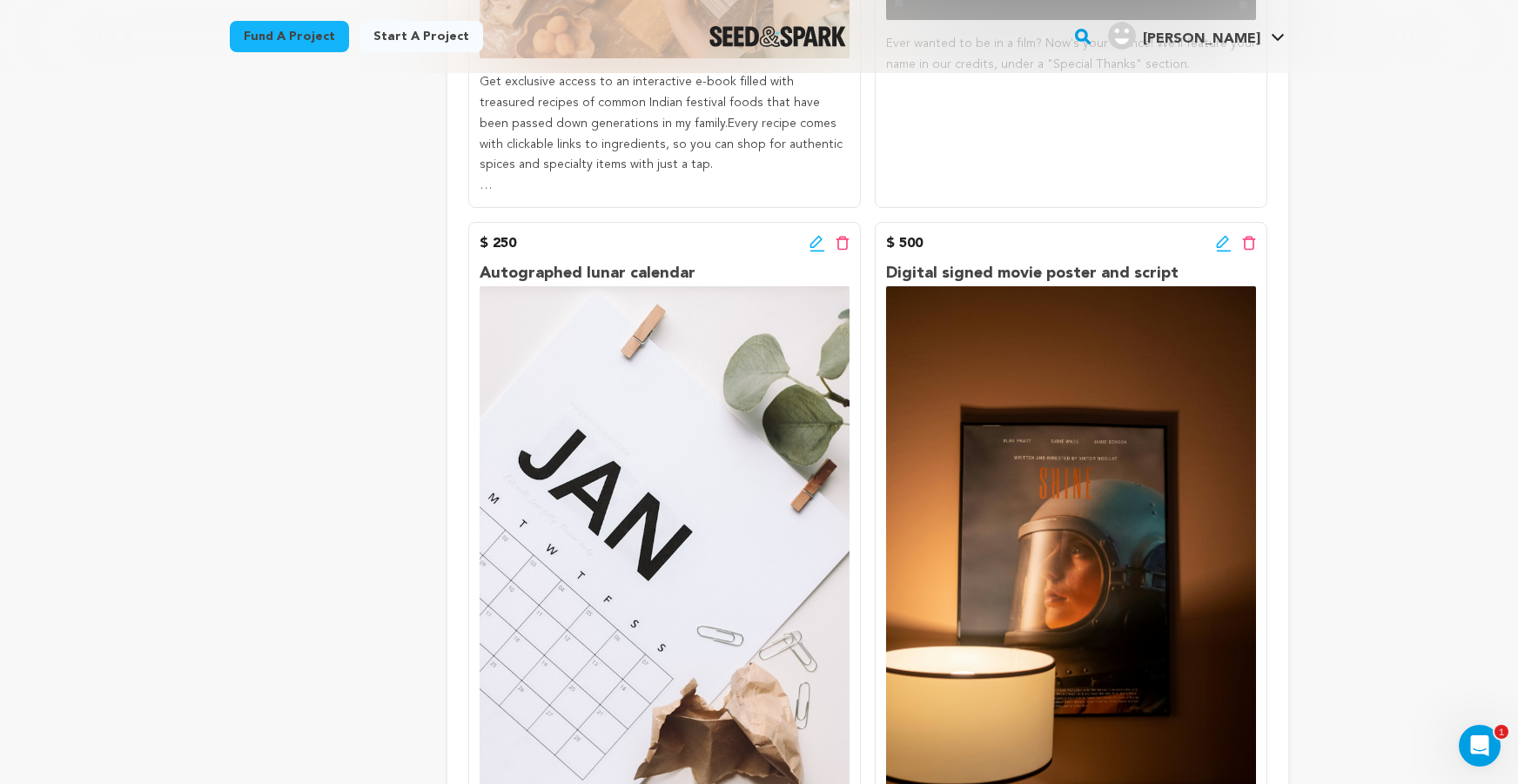 click 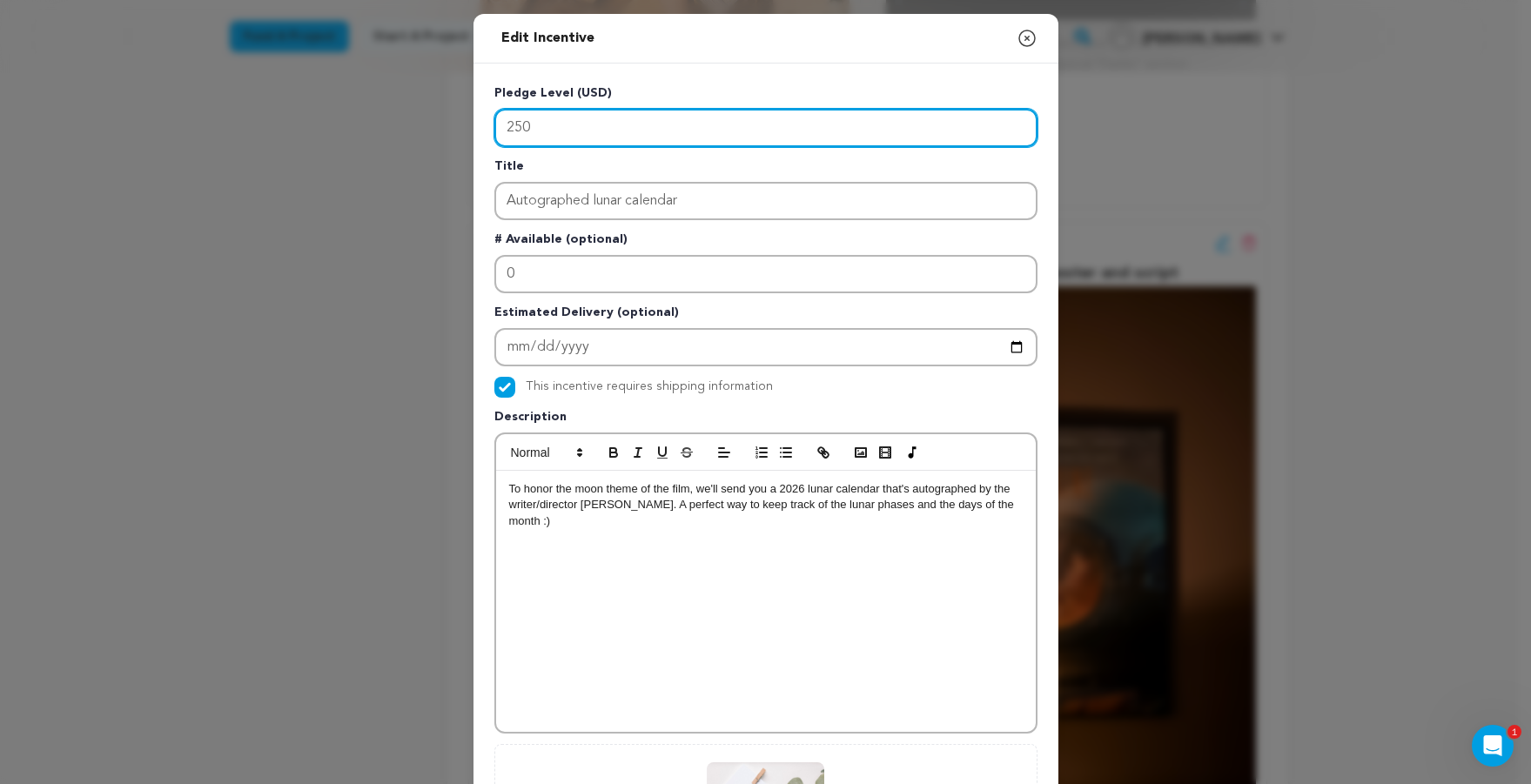 click on "250" at bounding box center [766, 128] 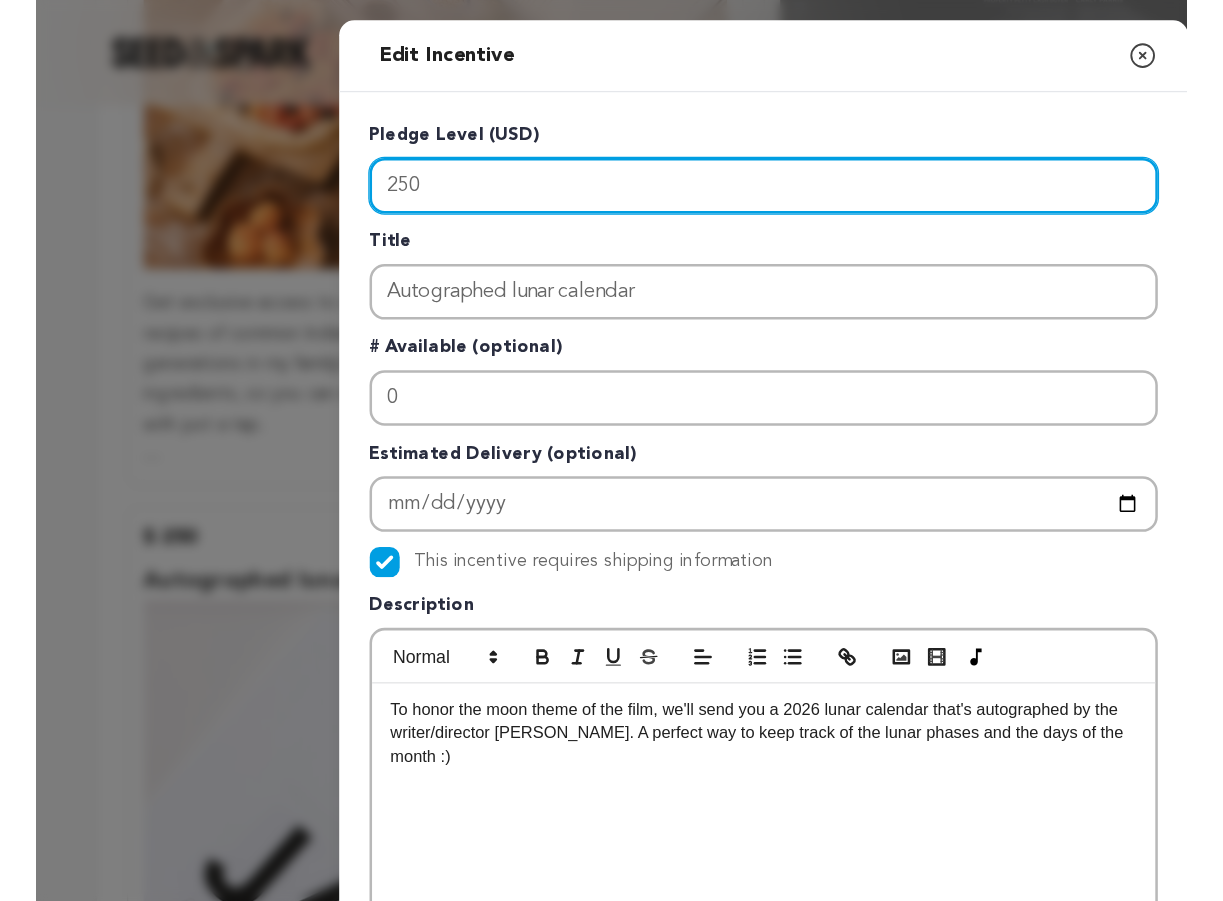 scroll, scrollTop: 1309, scrollLeft: 0, axis: vertical 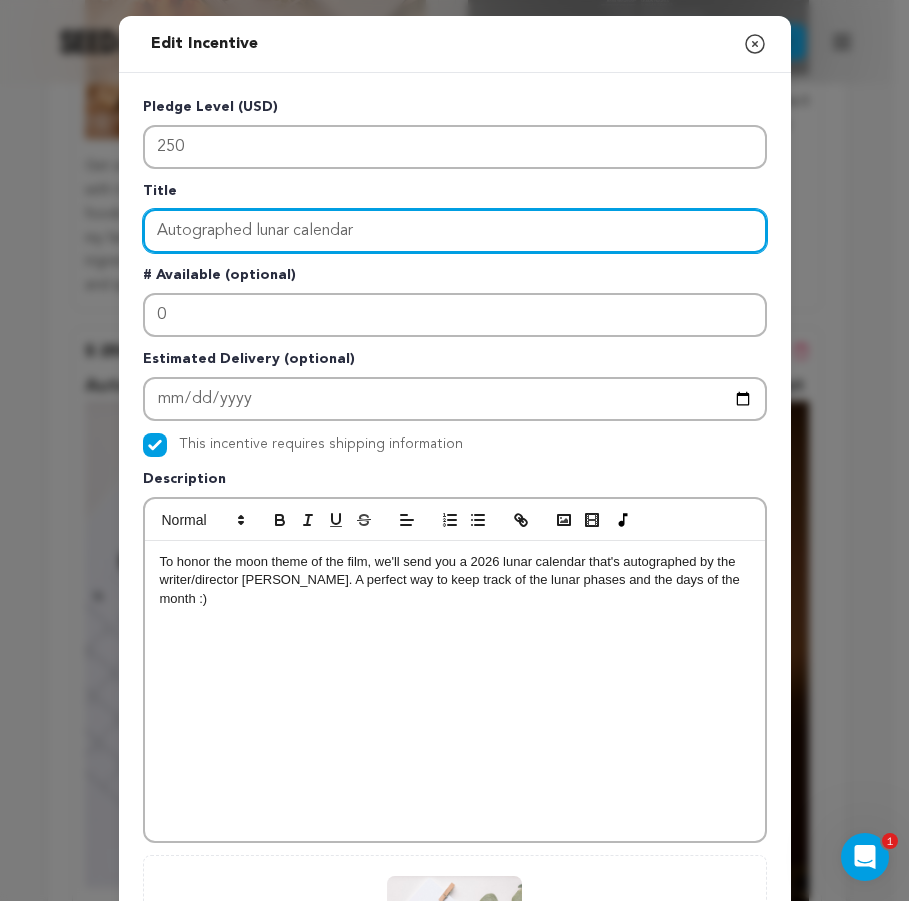 click on "Autographed lunar calendar" at bounding box center [455, 231] 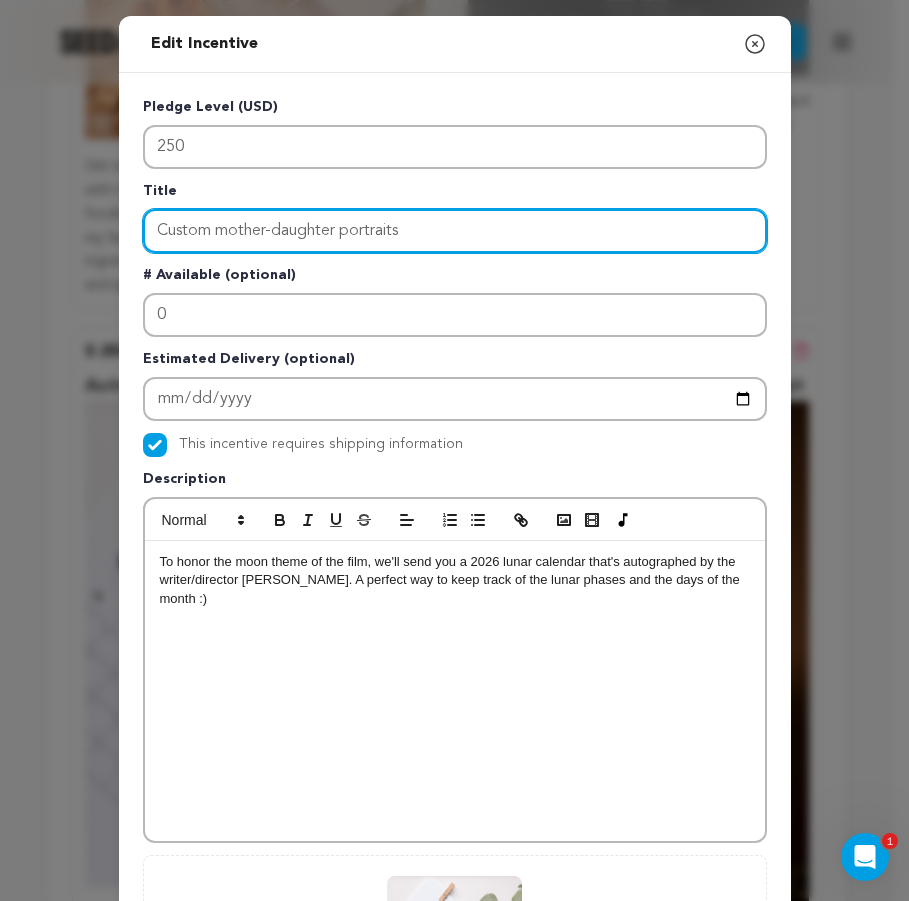 type on "Custom mother-daughter portraits" 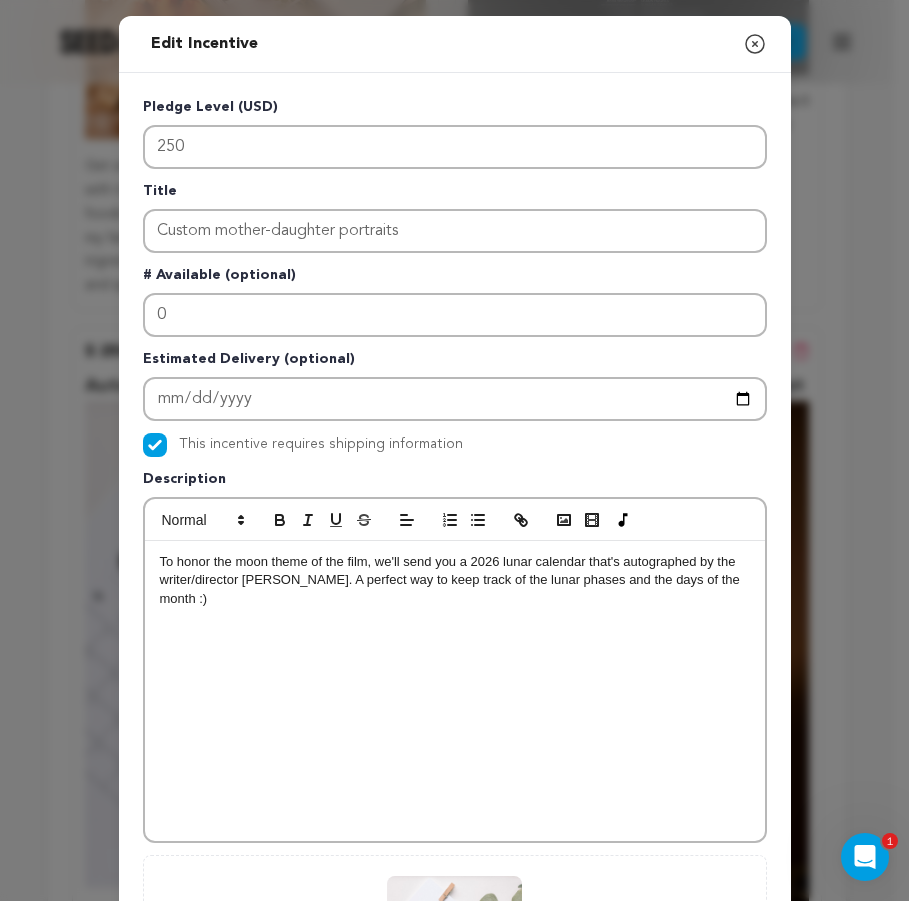 click on "Title" at bounding box center [455, 195] 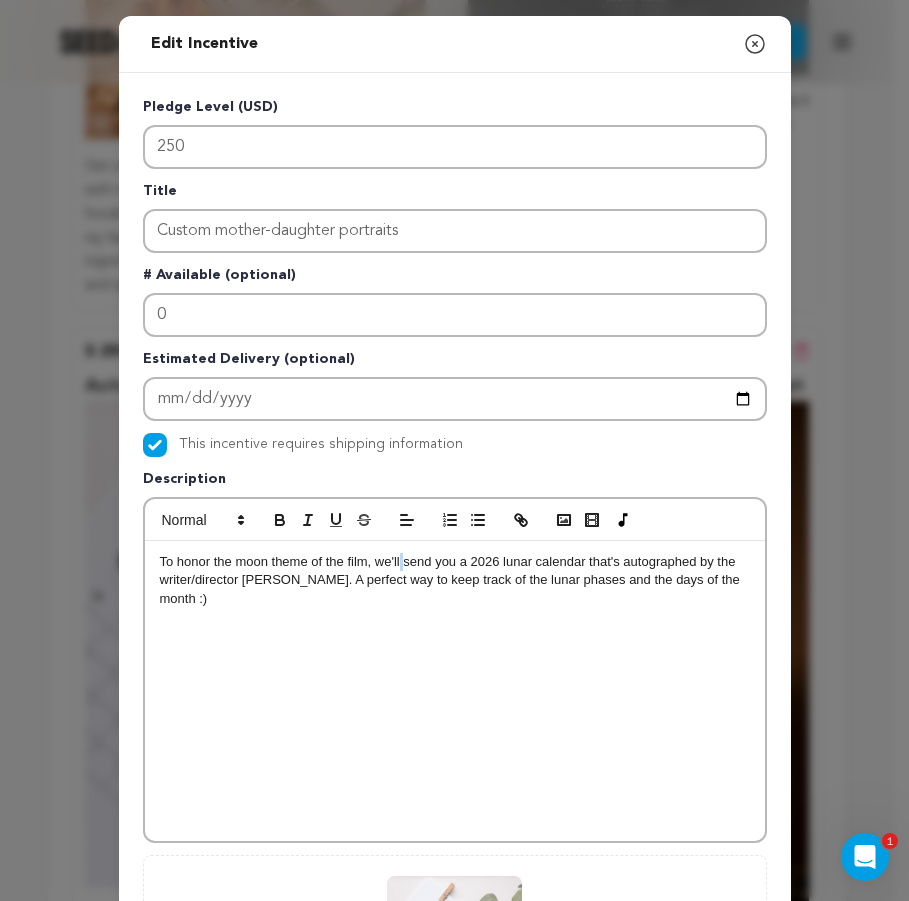 click on "To honor the moon theme of the film, we'll send you a 2026 lunar calendar that's autographed by the writer/director Vinamrata Singal. A perfect way to keep track of the lunar phases and the days of the month :)" at bounding box center (455, 580) 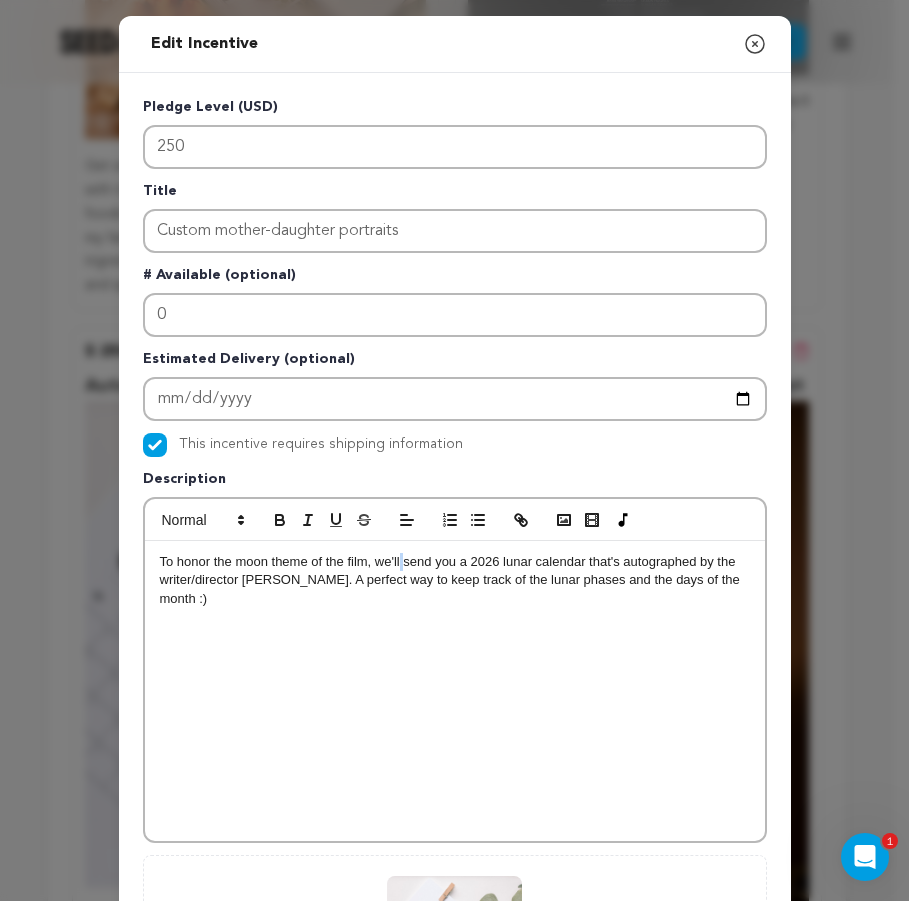 click on "To honor the moon theme of the film, we'll send you a 2026 lunar calendar that's autographed by the writer/director Vinamrata Singal. A perfect way to keep track of the lunar phases and the days of the month :)" at bounding box center [455, 580] 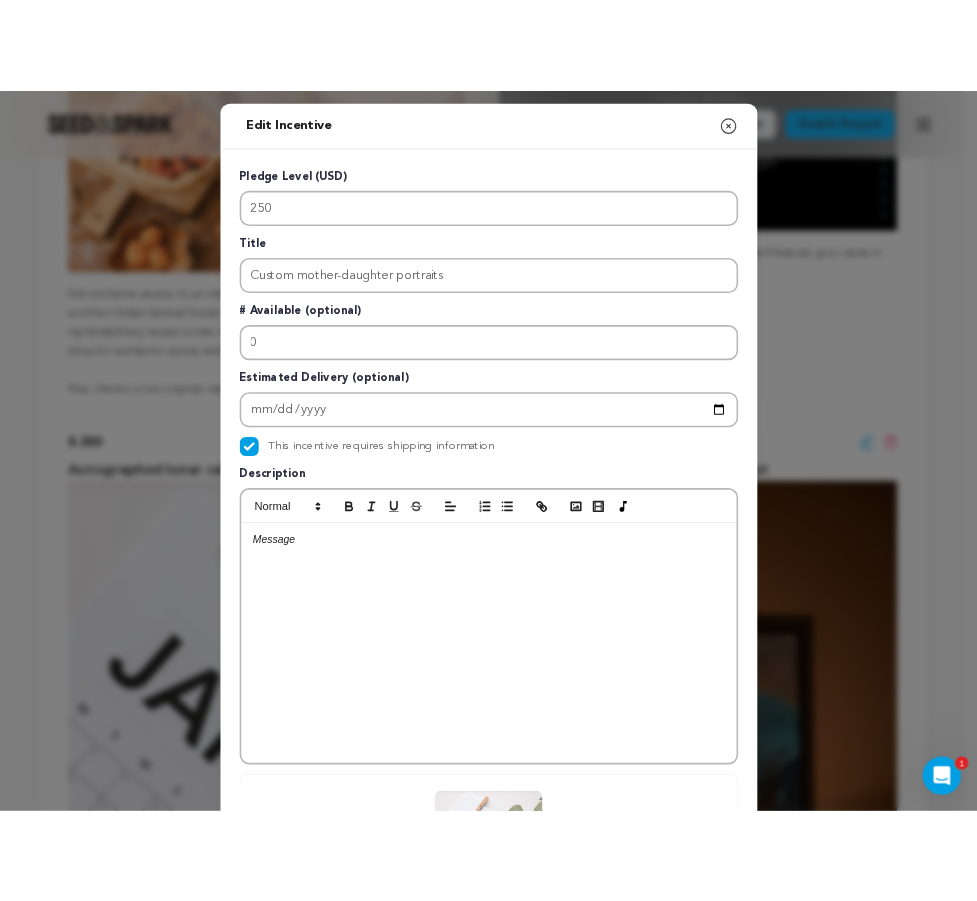 scroll, scrollTop: 1293, scrollLeft: 0, axis: vertical 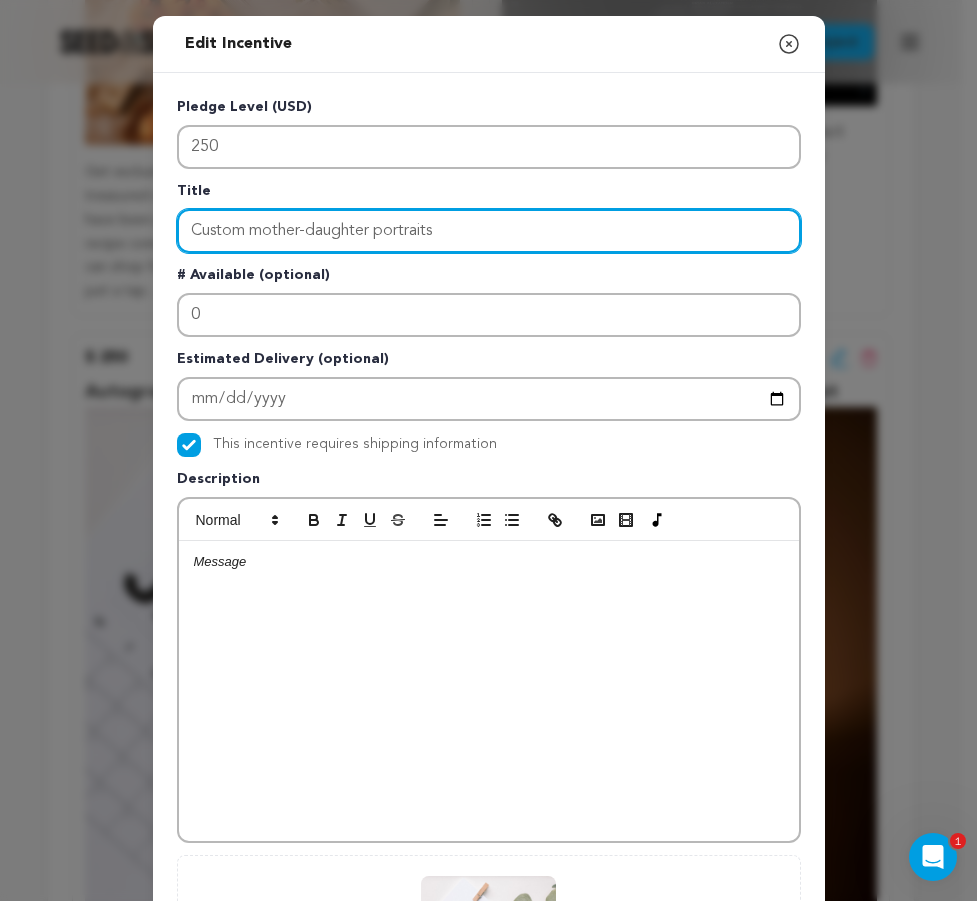 click on "Custom mother-daughter portraits" at bounding box center (489, 231) 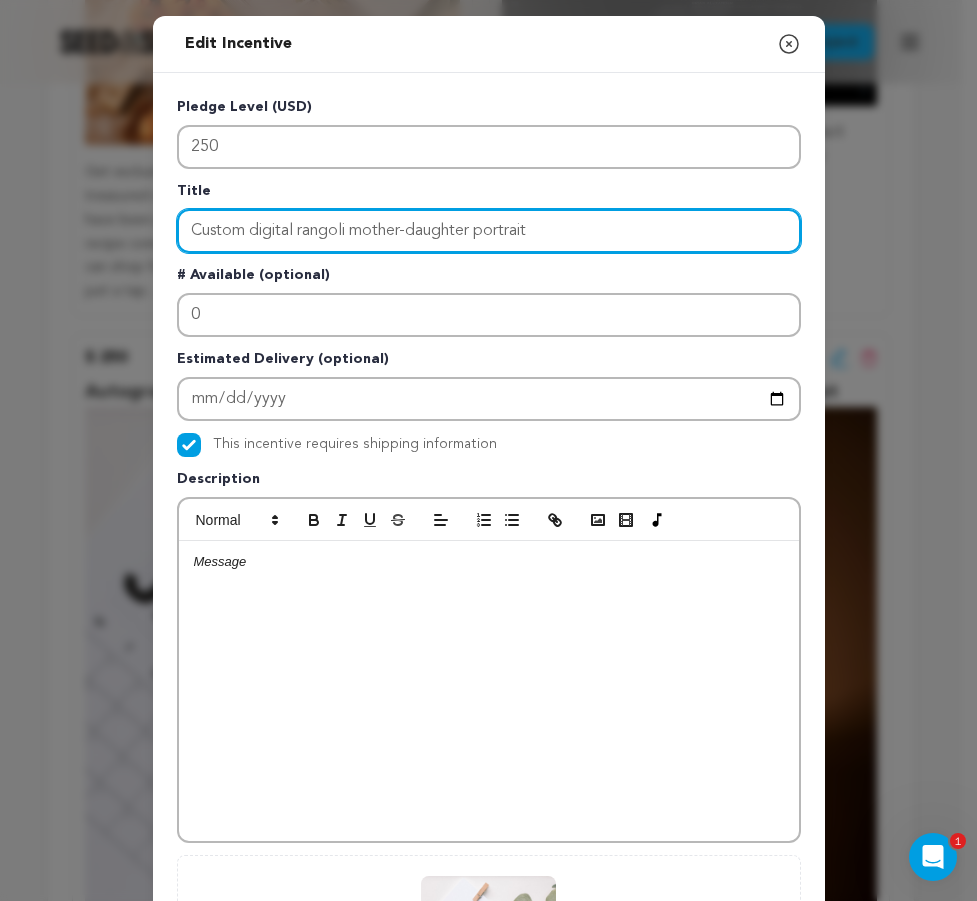 type on "Custom digital rangoli mother-daughter portrait" 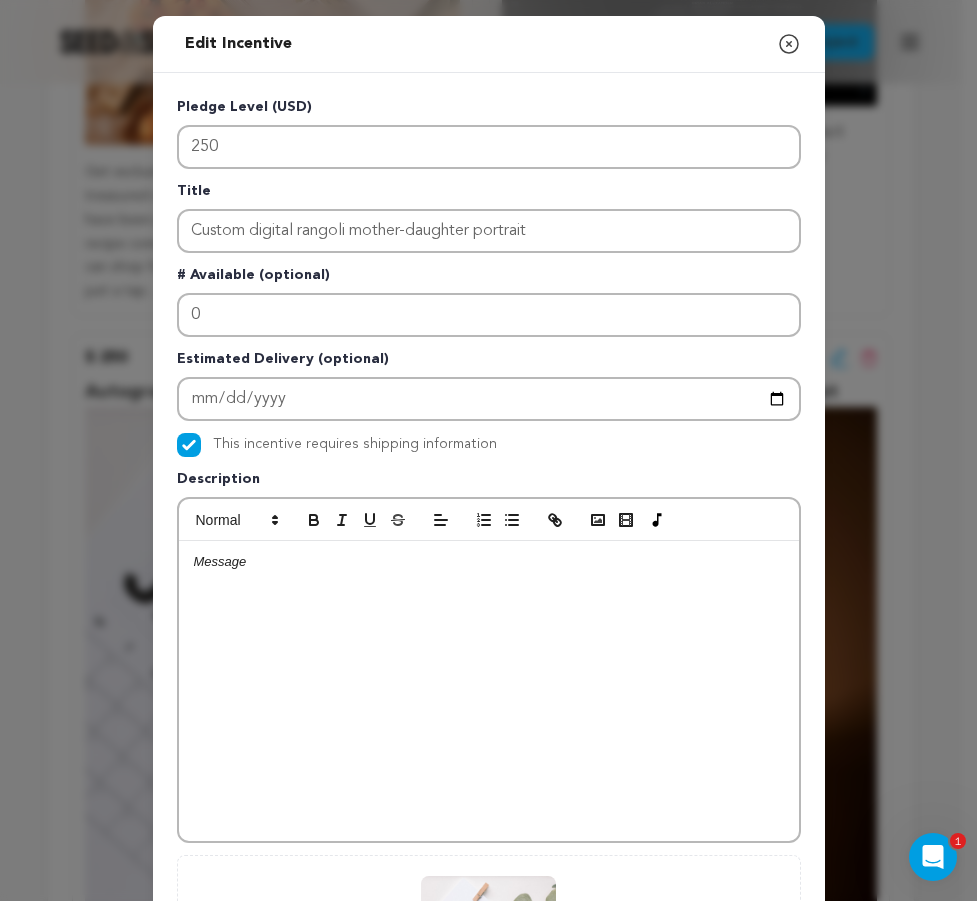 click on "Title" at bounding box center (489, 195) 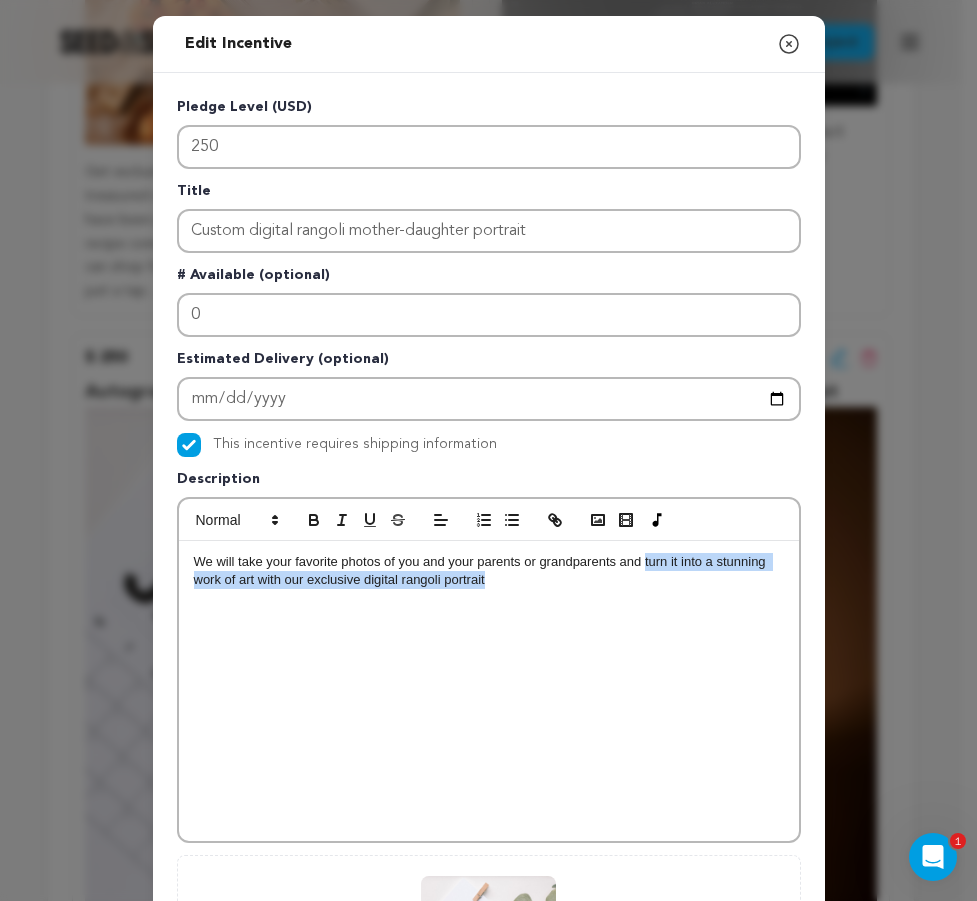 drag, startPoint x: 592, startPoint y: 583, endPoint x: 636, endPoint y: 562, distance: 48.754486 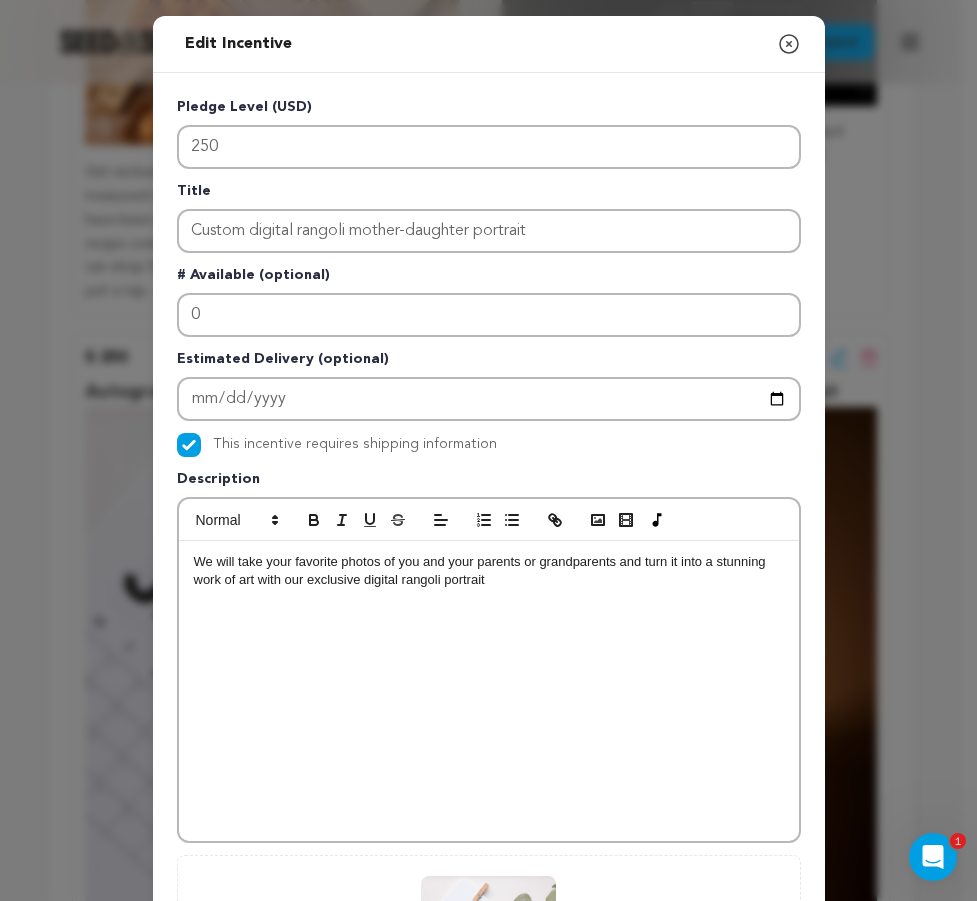 scroll, scrollTop: 0, scrollLeft: 0, axis: both 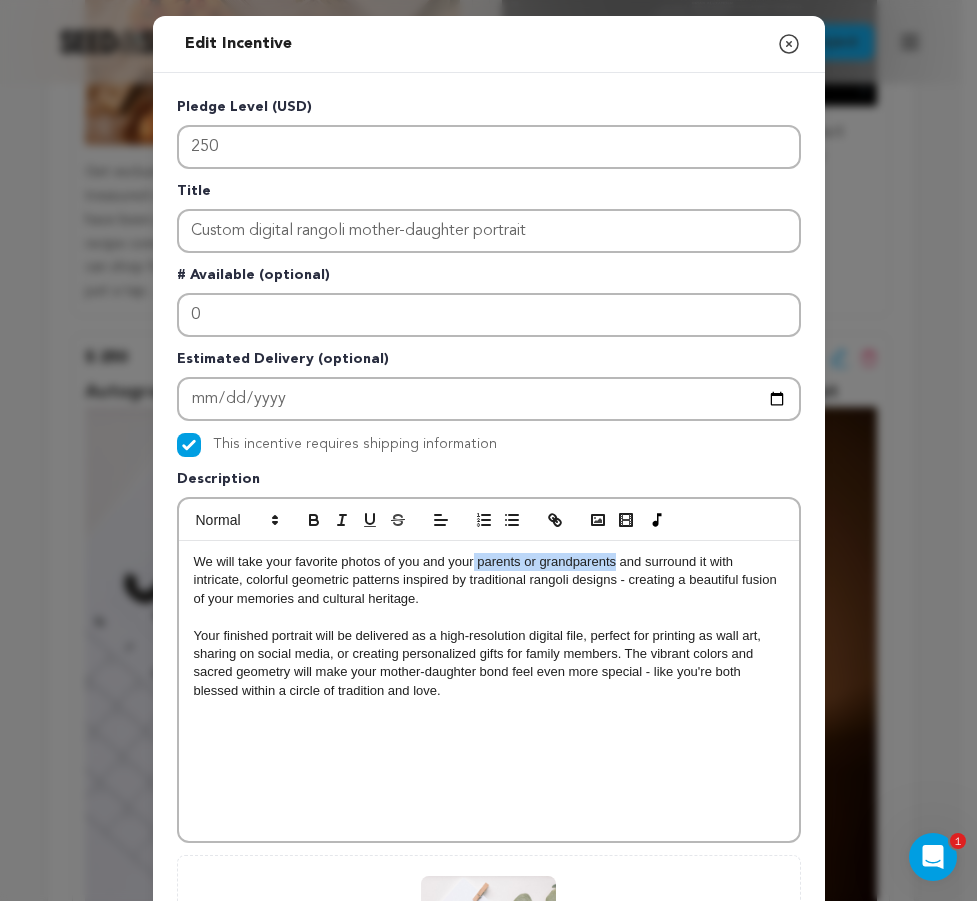 drag, startPoint x: 466, startPoint y: 569, endPoint x: 607, endPoint y: 559, distance: 141.35417 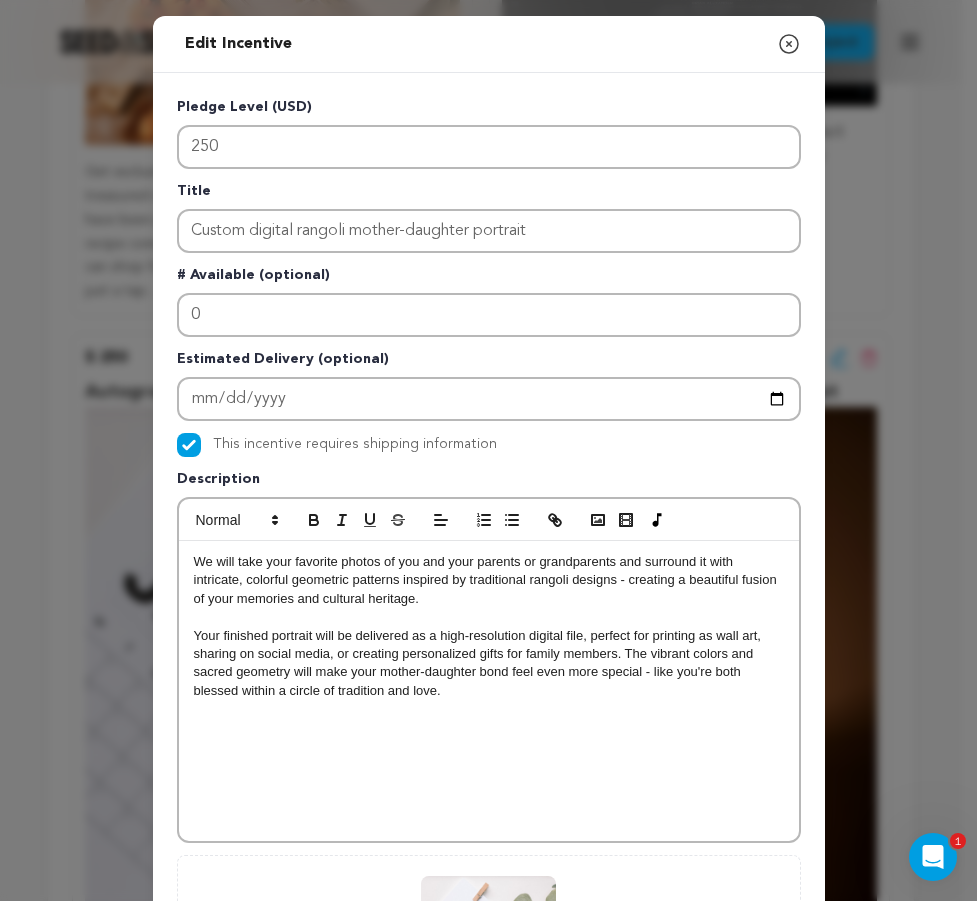 click on "Your finished portrait will be delivered as a high-resolution digital file, perfect for printing as wall art, sharing on social media, or creating personalized gifts for family members. The vibrant colors and sacred geometry will make your mother-daughter bond feel even more special - like you're both blessed within a circle of tradition and love." at bounding box center (489, 664) 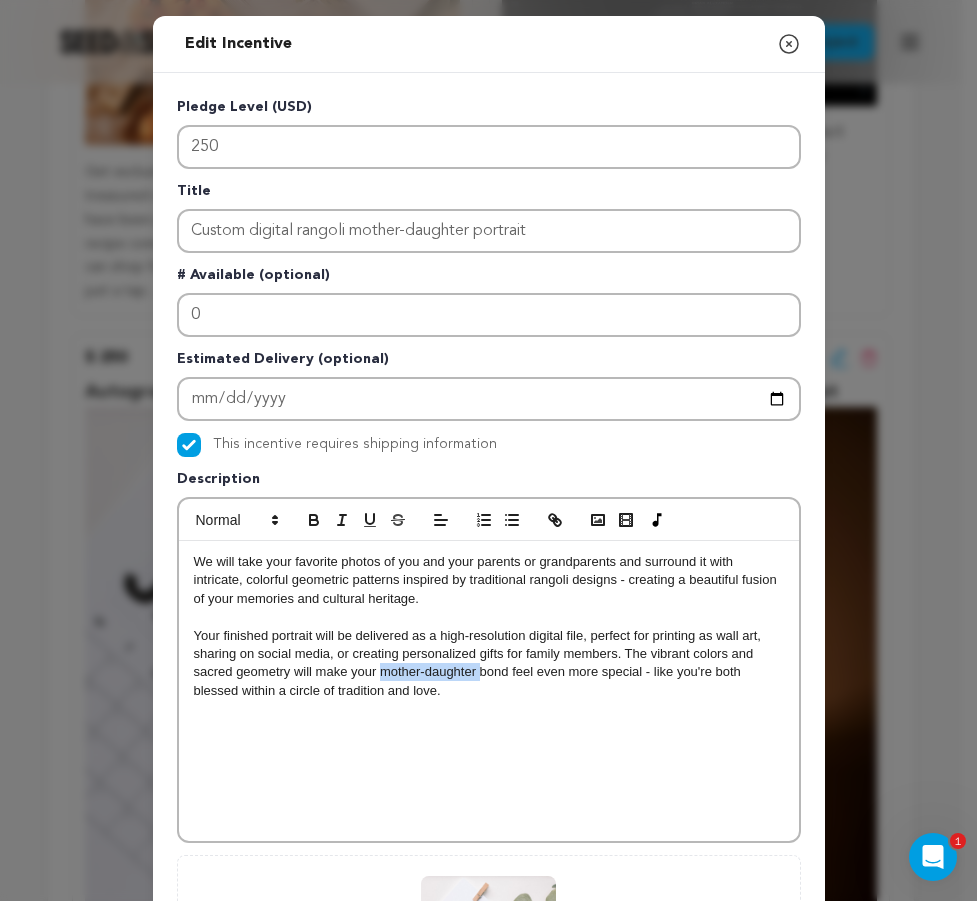 drag, startPoint x: 375, startPoint y: 673, endPoint x: 472, endPoint y: 671, distance: 97.020615 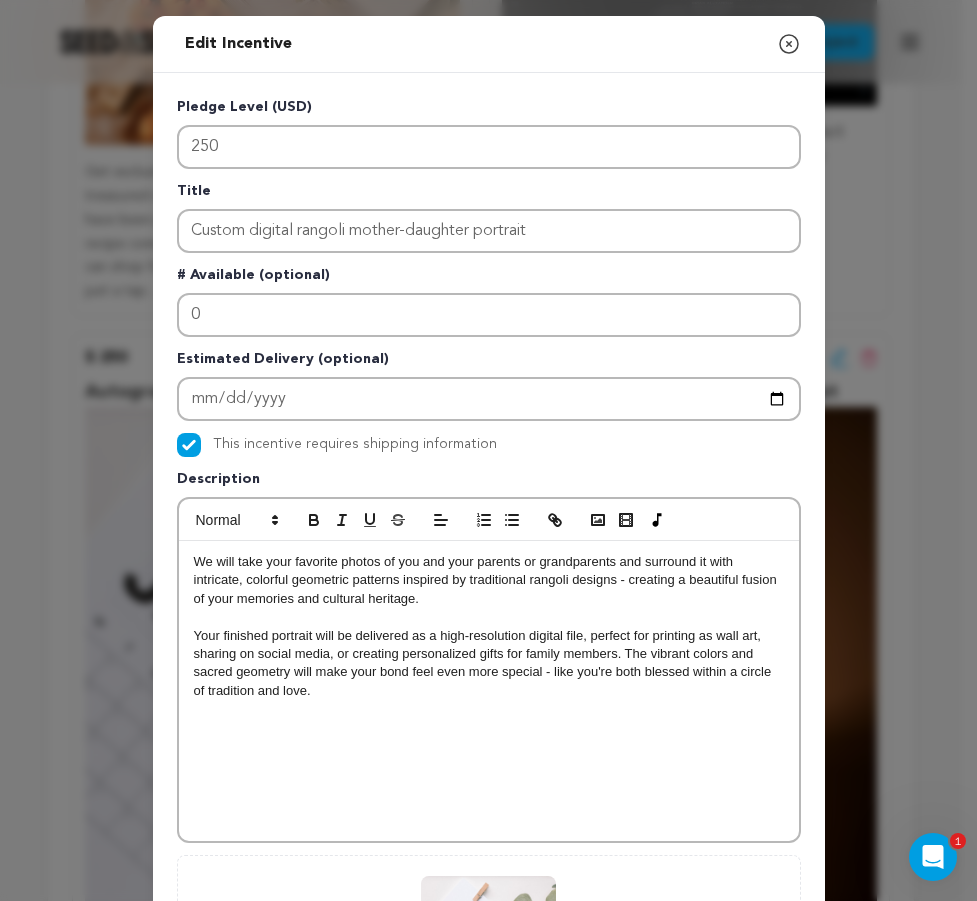 click on "Your finished portrait will be delivered as a high-resolution digital file, perfect for printing as wall art, sharing on social media, or creating personalized gifts for family members. The vibrant colors and sacred geometry will make your bond feel even more special - like you're both blessed within a circle of tradition and love." at bounding box center [489, 664] 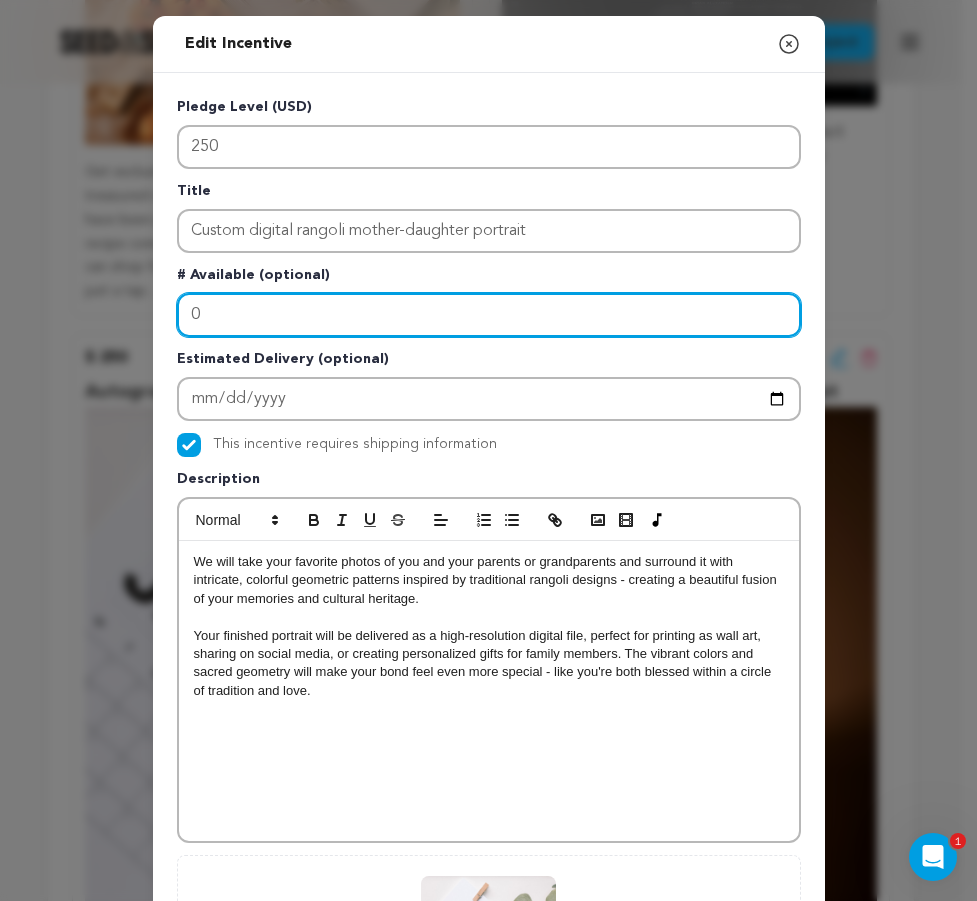 click on "0" at bounding box center (489, 315) 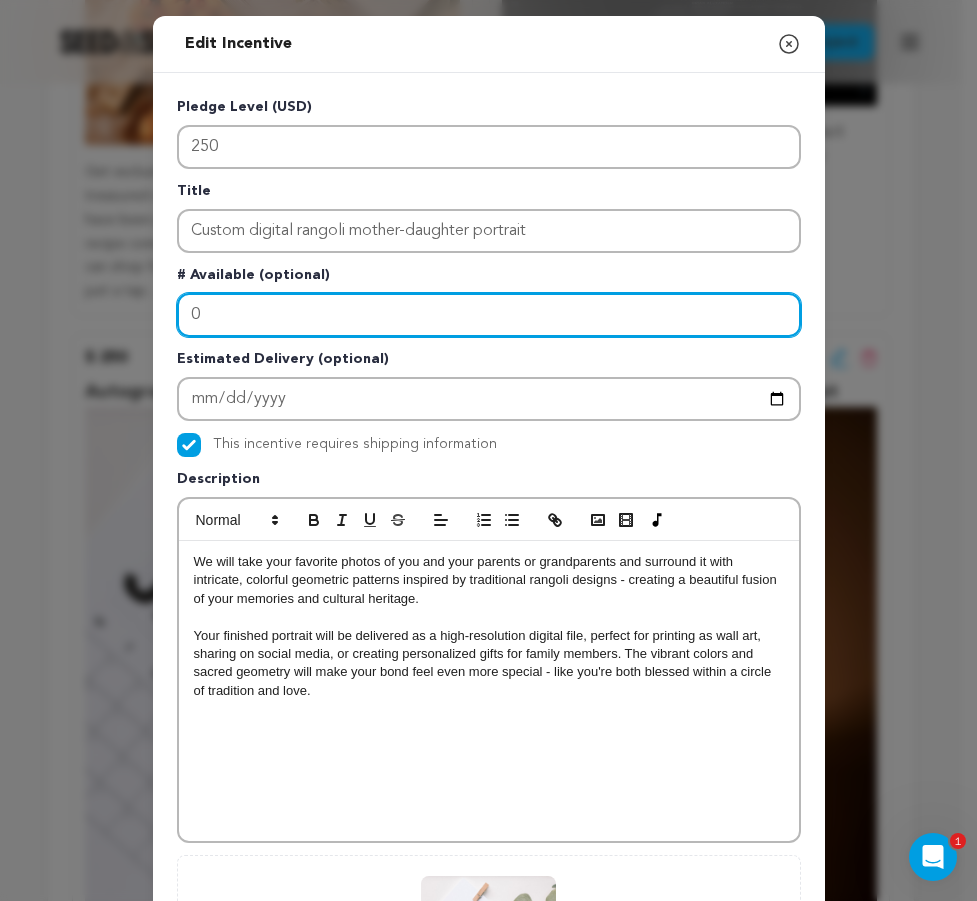 click on "0" at bounding box center [489, 315] 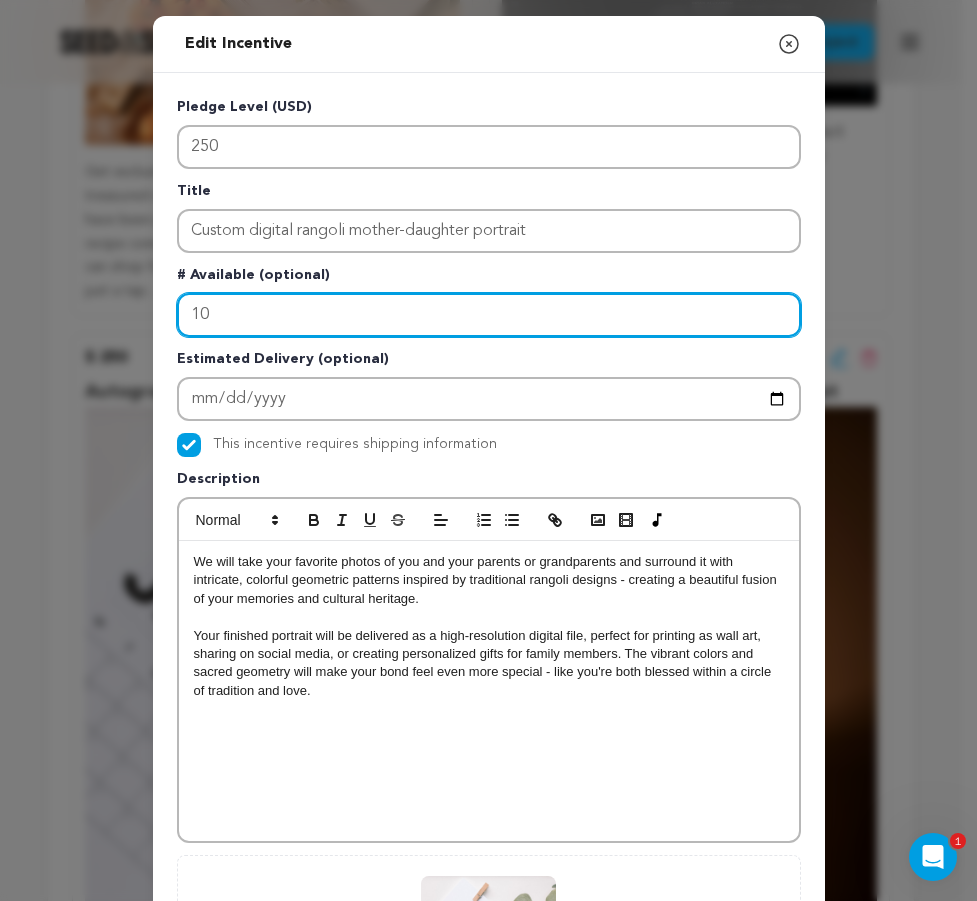 type on "10" 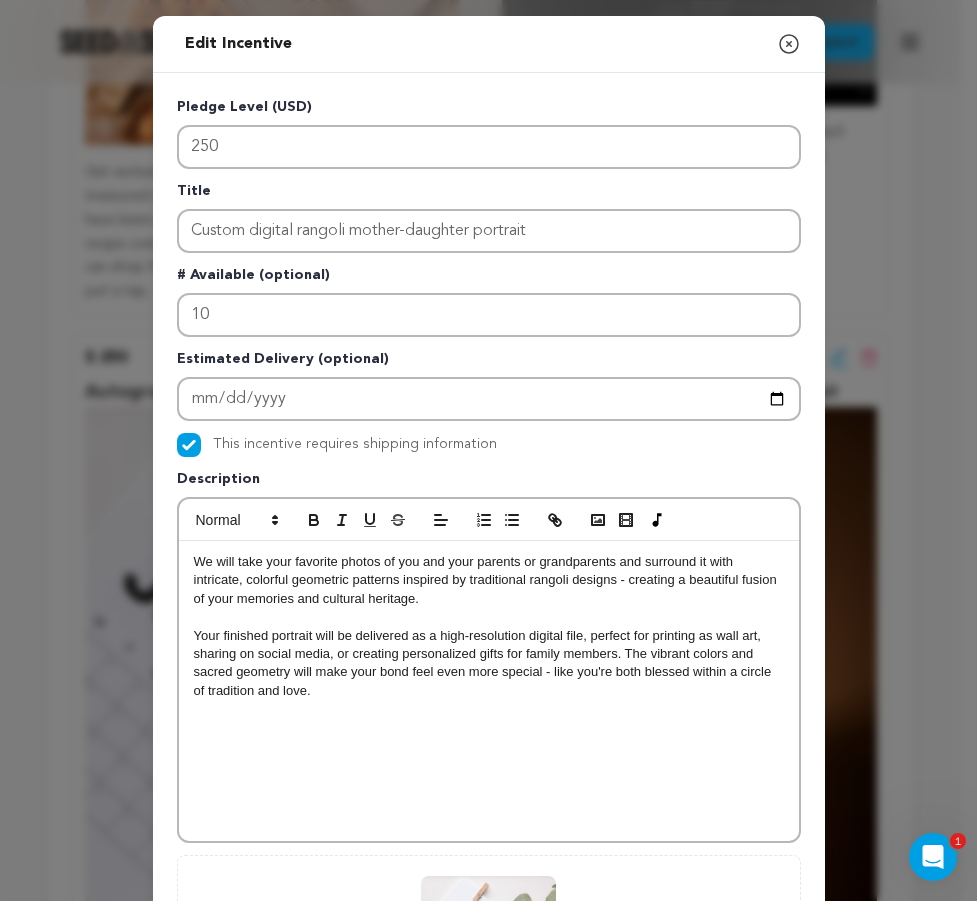 click on "# Available (optional)" at bounding box center (489, 279) 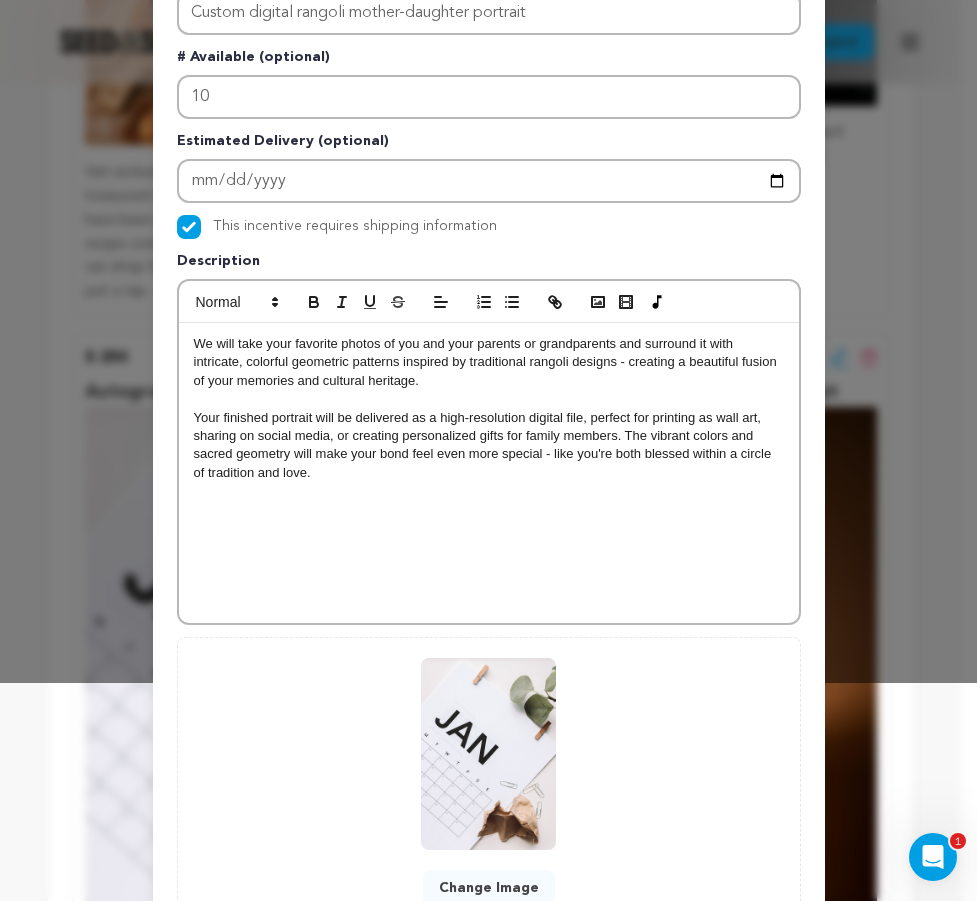 scroll, scrollTop: 377, scrollLeft: 0, axis: vertical 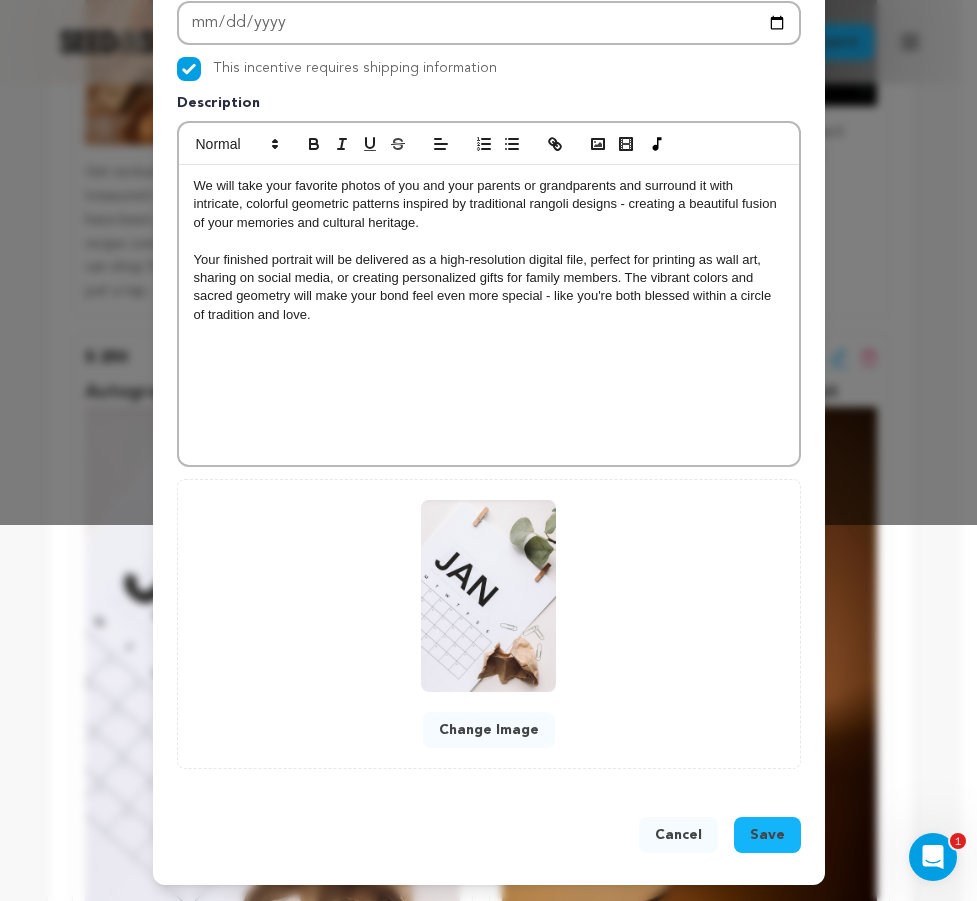 click on "Change Image" at bounding box center [489, 730] 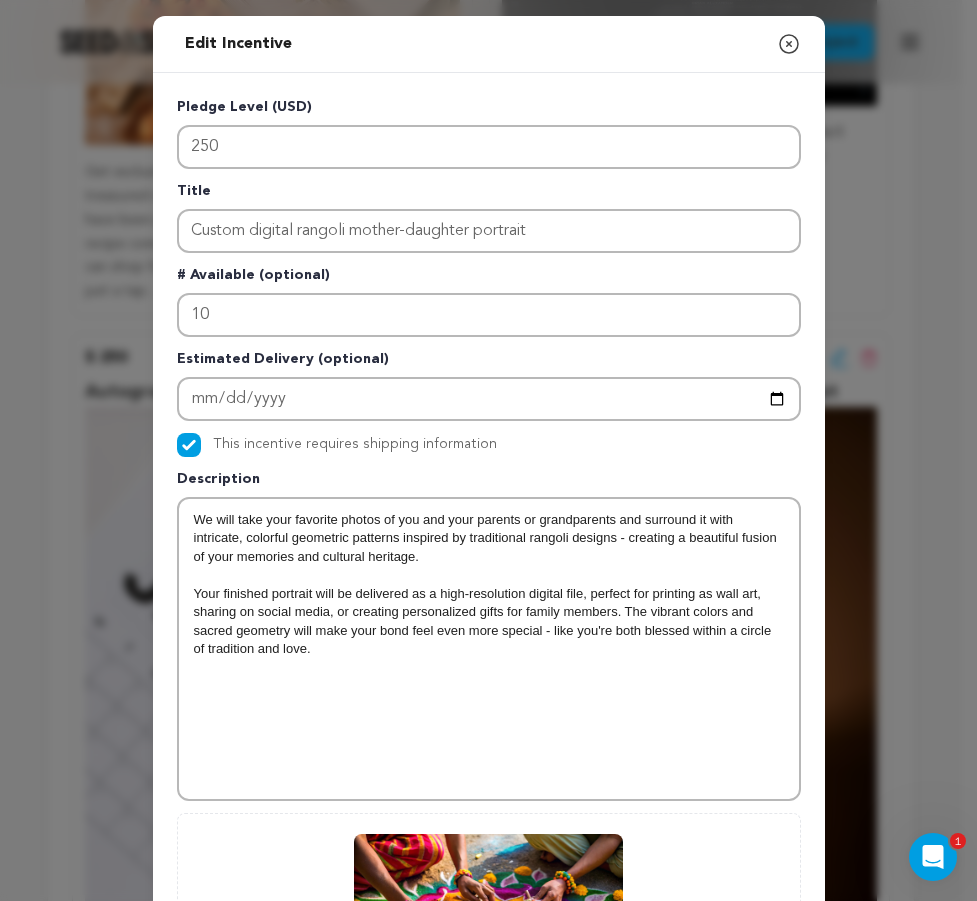 scroll, scrollTop: 334, scrollLeft: 0, axis: vertical 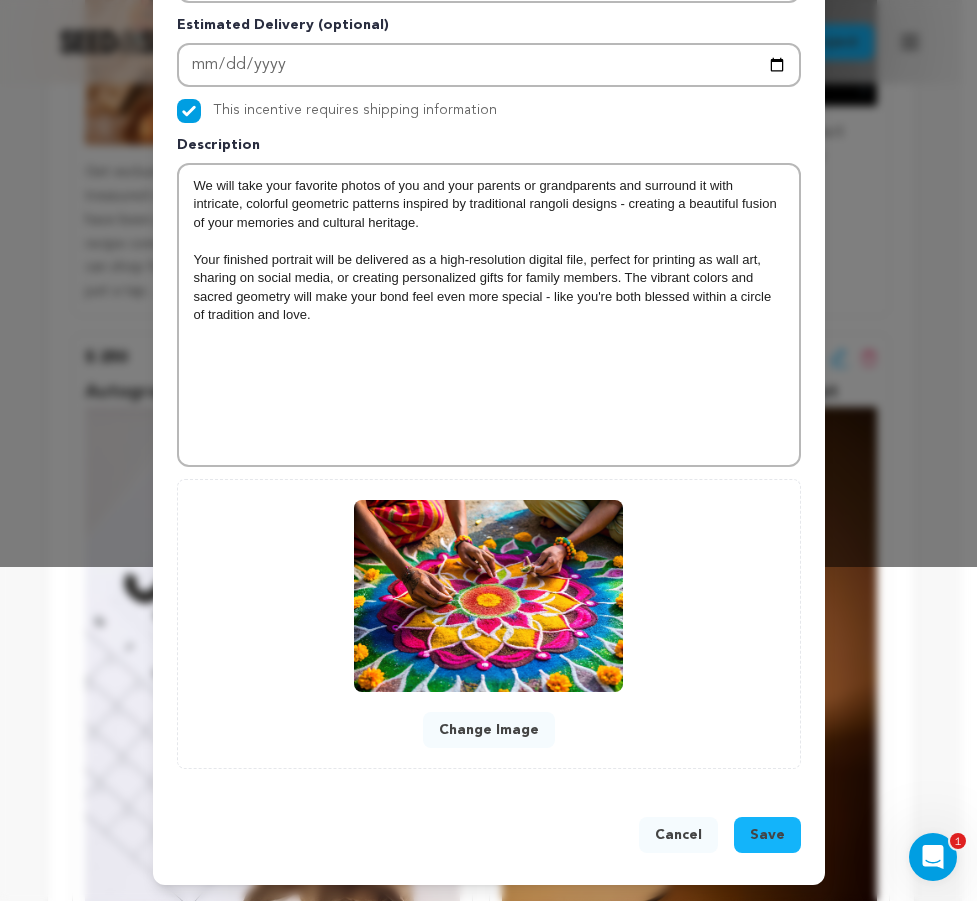 click on "Save" at bounding box center (767, 835) 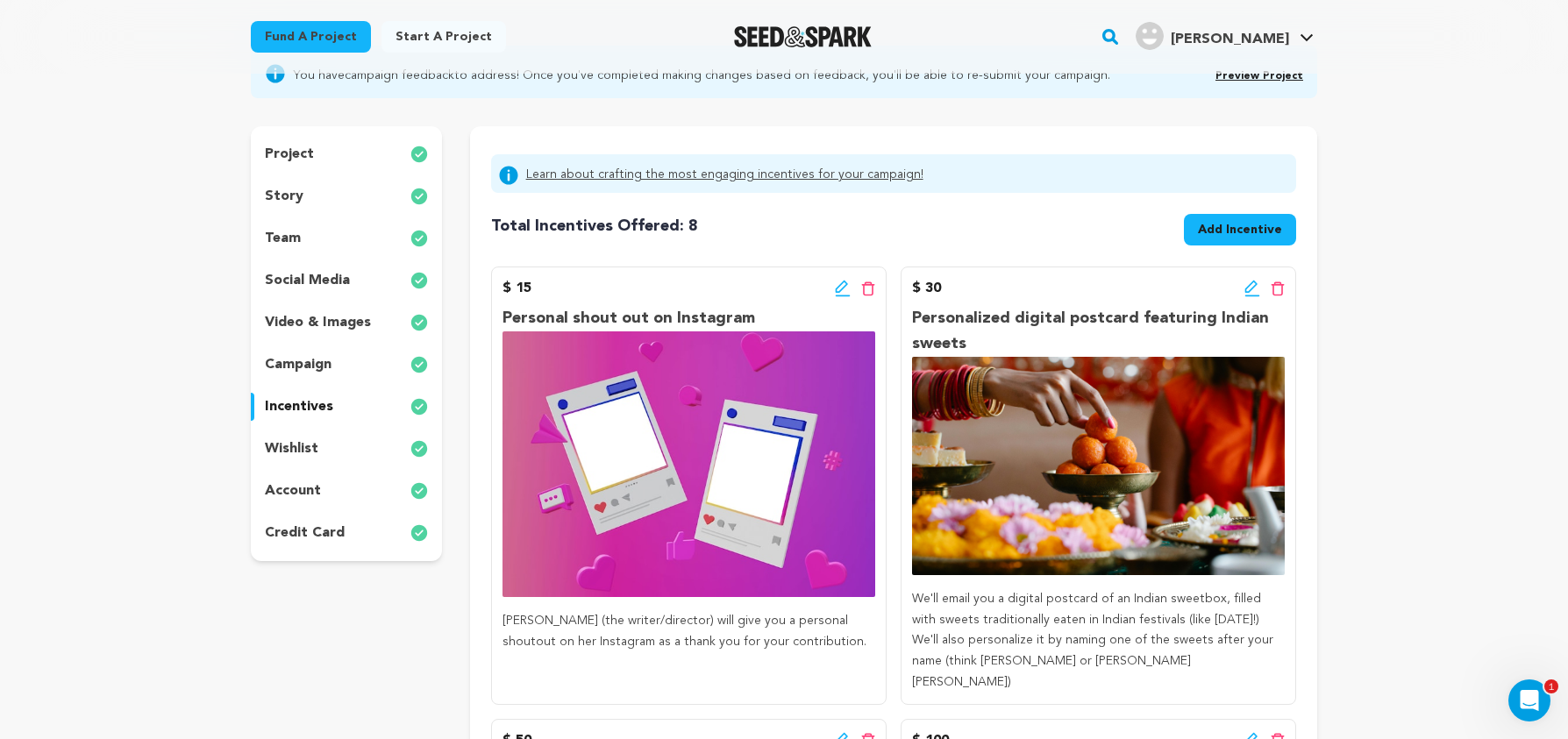 scroll, scrollTop: 0, scrollLeft: 0, axis: both 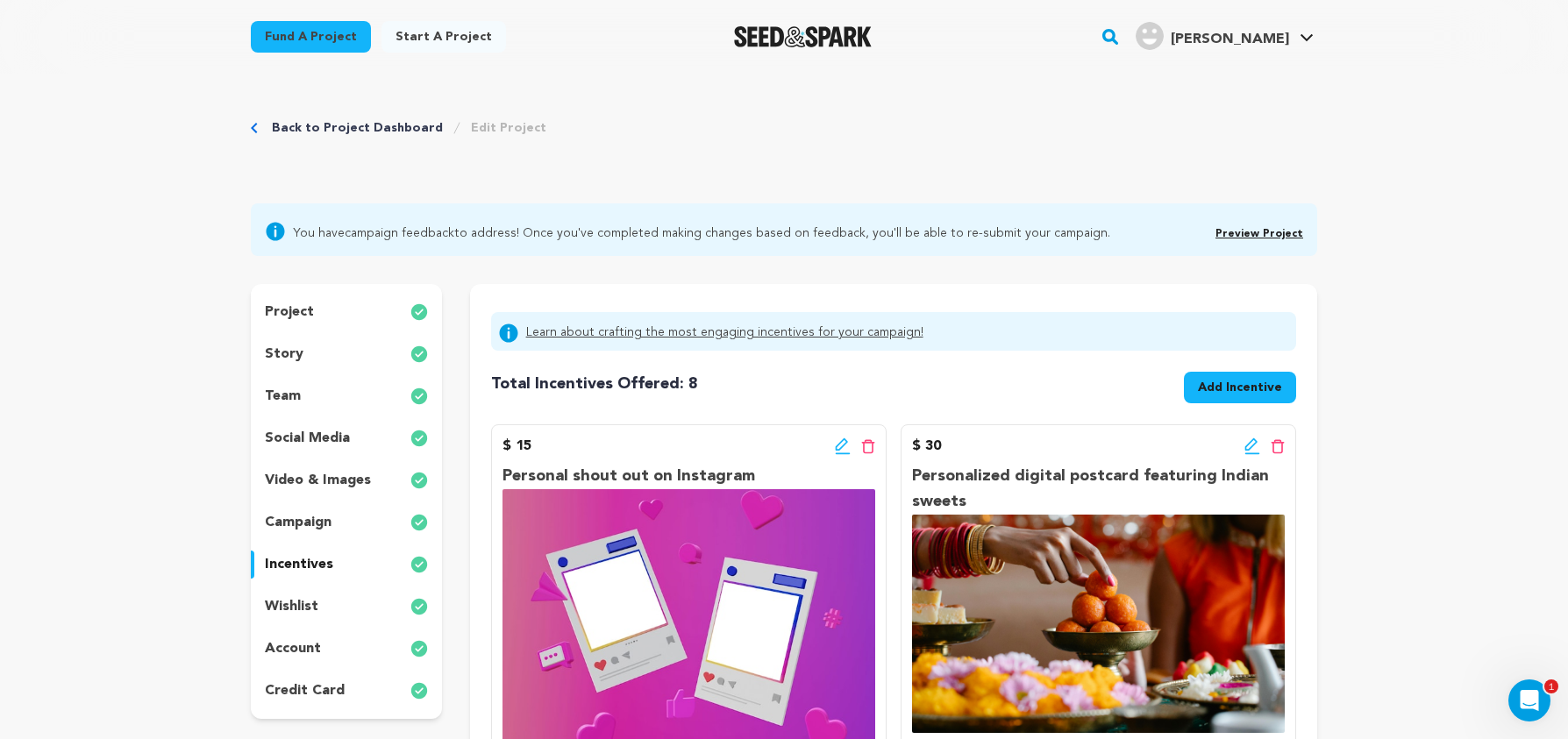 click on "You have  campaign feedback  to address! Once you've completed making changes based on feedback, you'll be able to re-submit your campaign.
Preview Project
Preview Project" at bounding box center (784, 230) 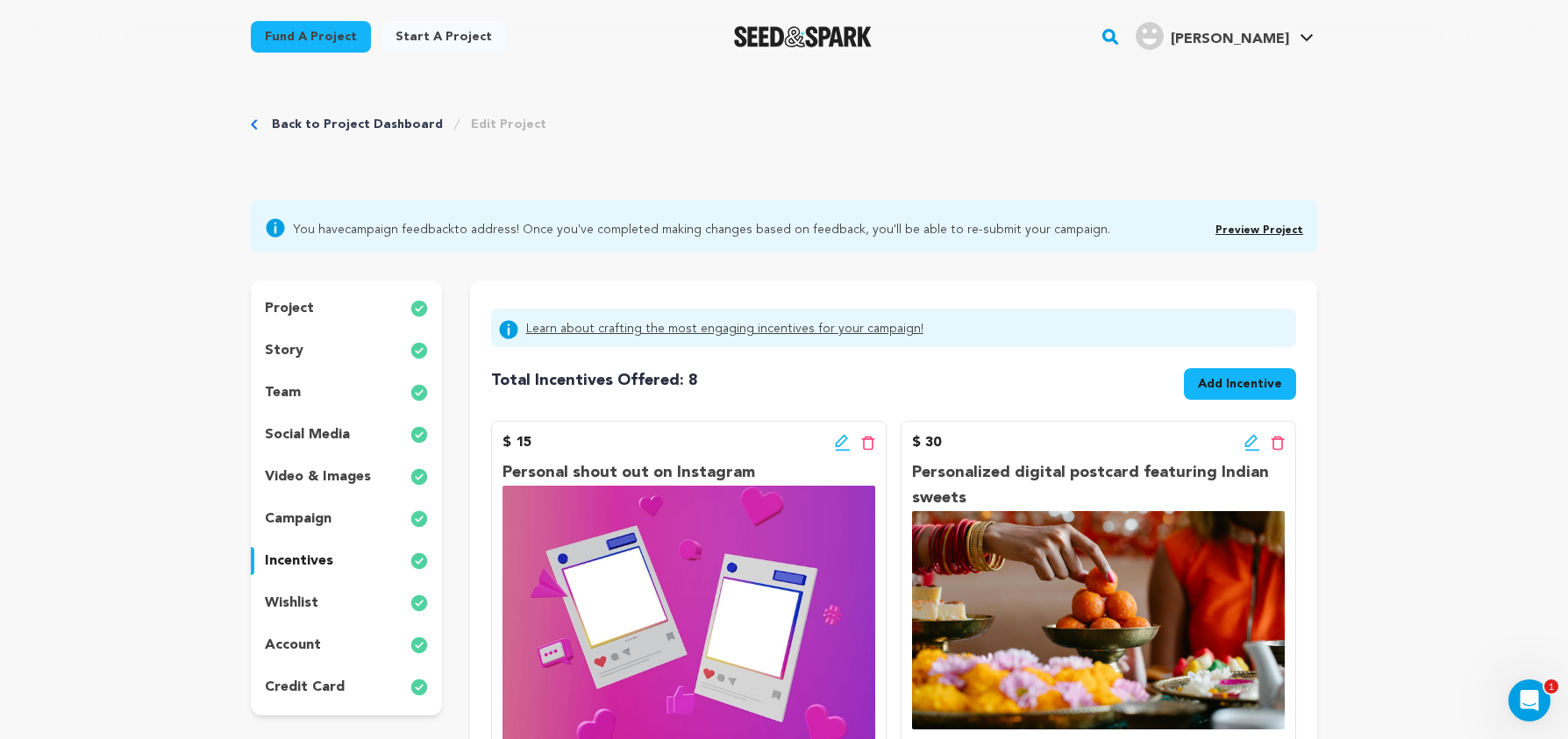 click on "Preview Project" at bounding box center [1259, 231] 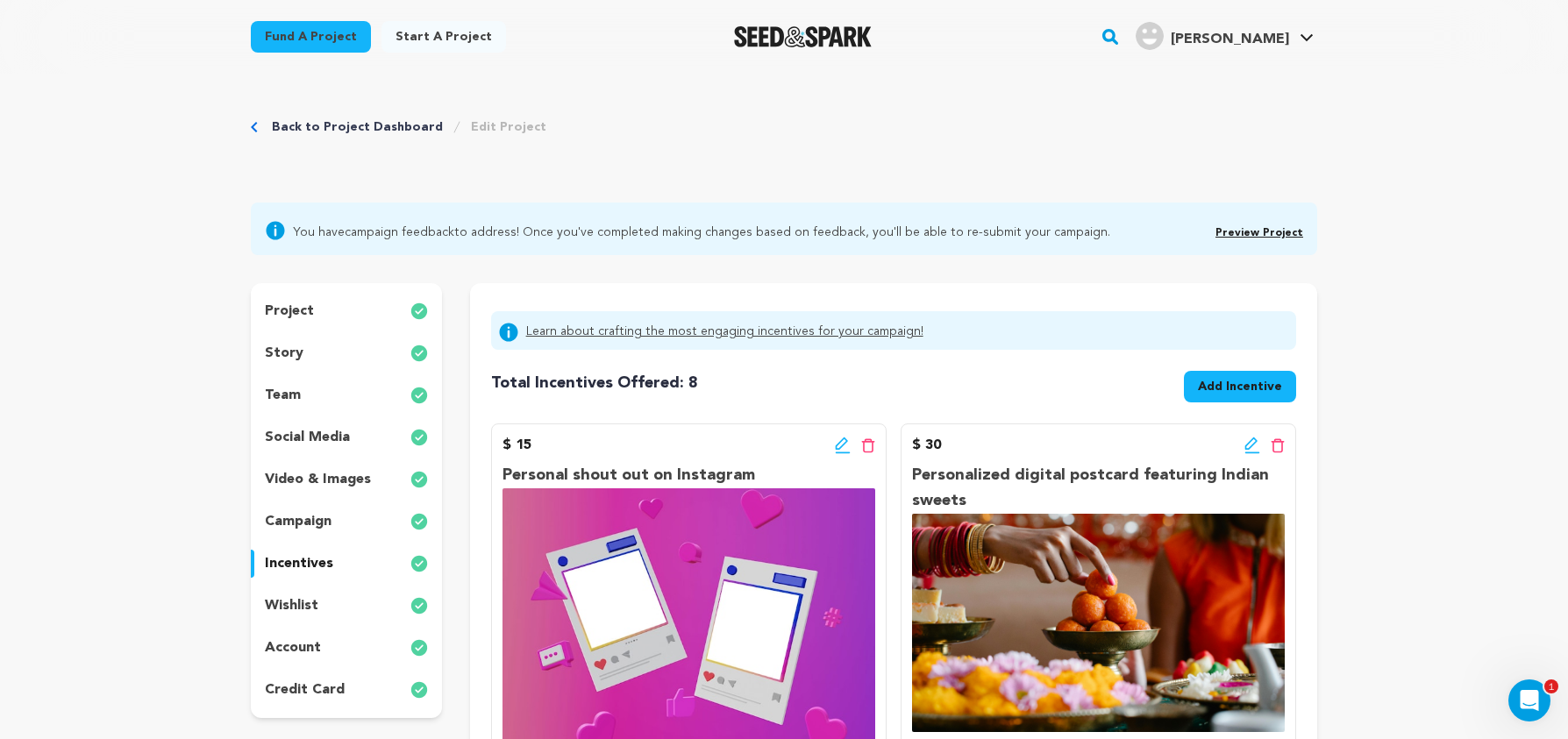scroll, scrollTop: 0, scrollLeft: 0, axis: both 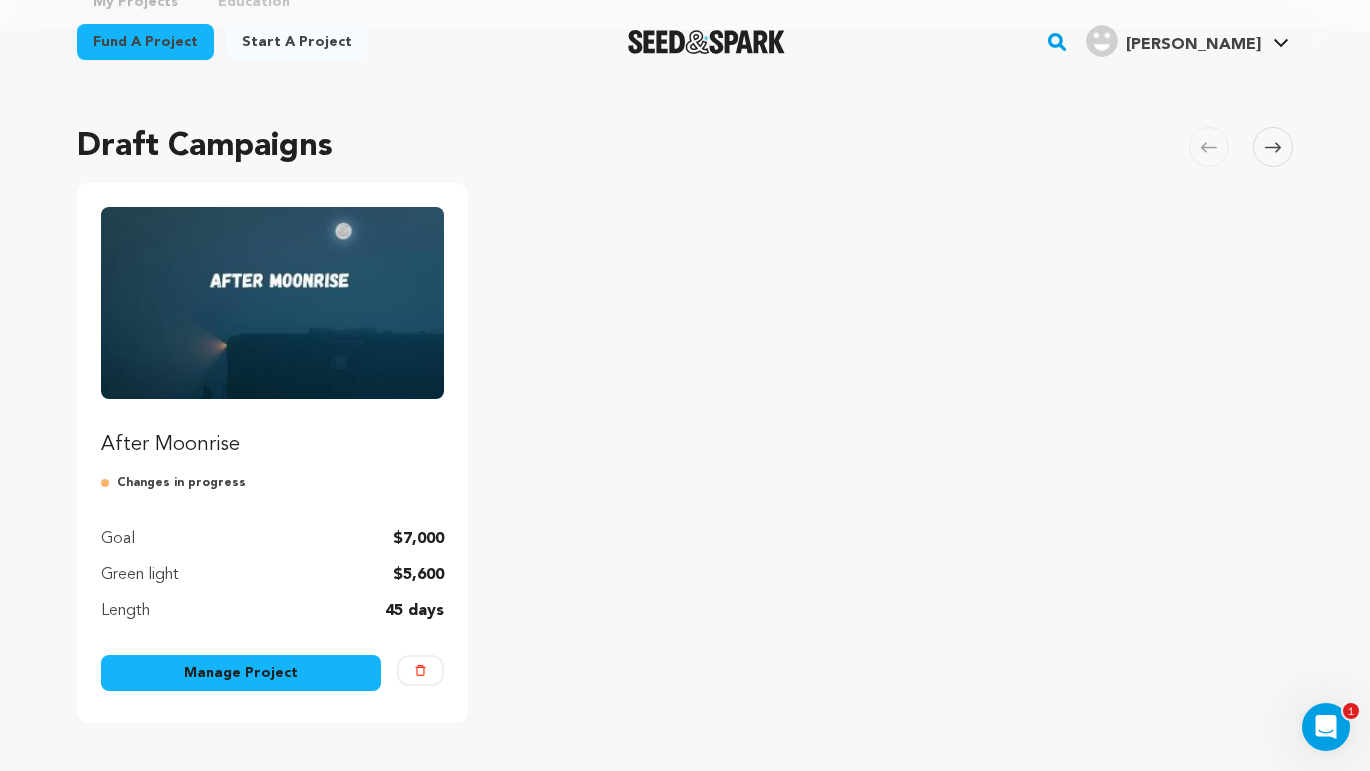 drag, startPoint x: 236, startPoint y: 675, endPoint x: 401, endPoint y: 599, distance: 181.66177 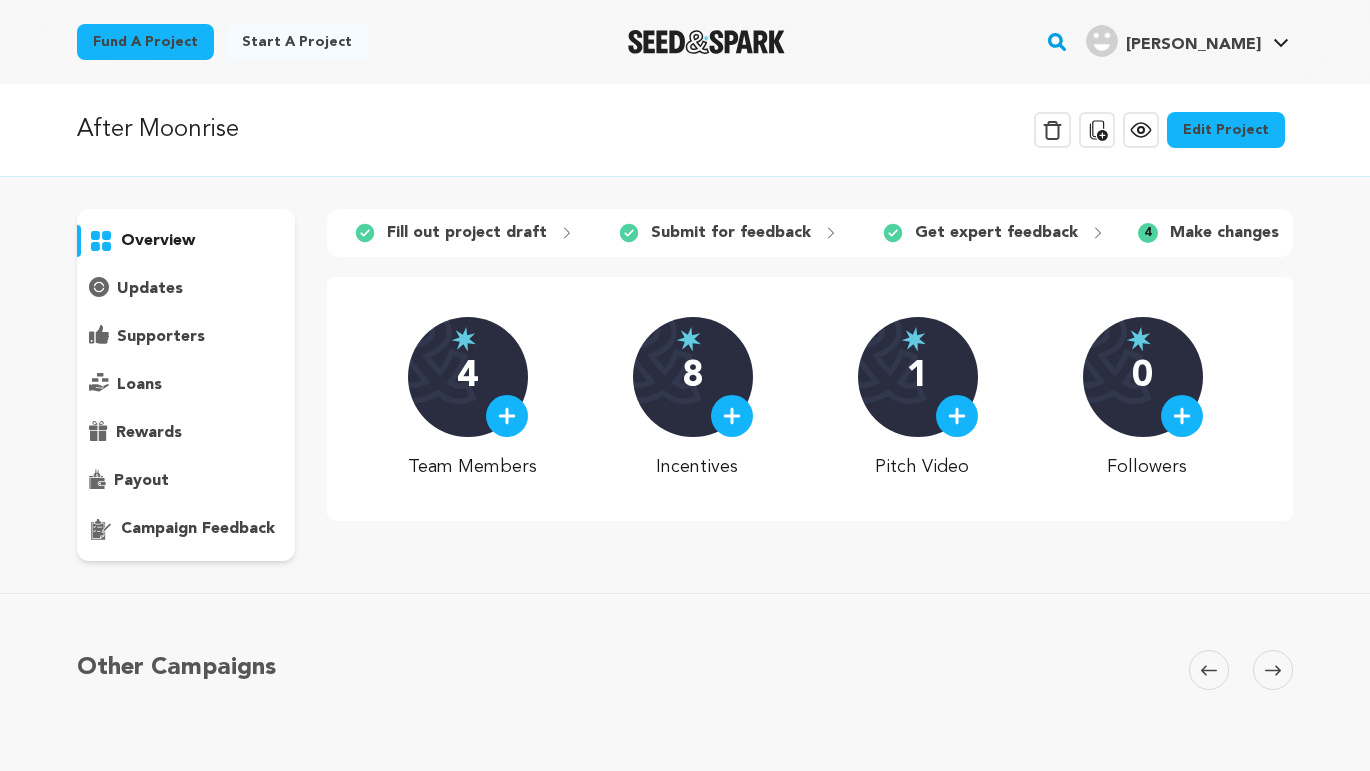 scroll, scrollTop: 0, scrollLeft: 0, axis: both 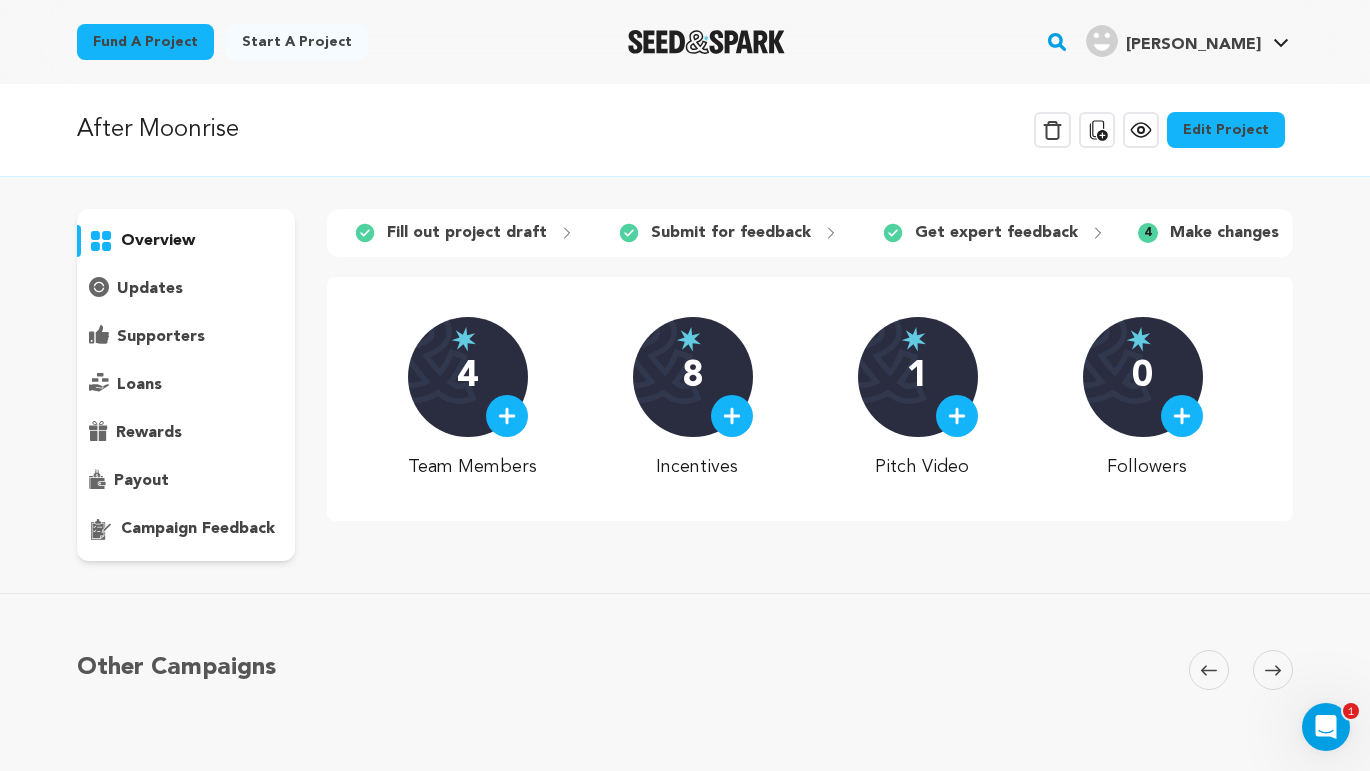 click on "campaign feedback" at bounding box center [198, 529] 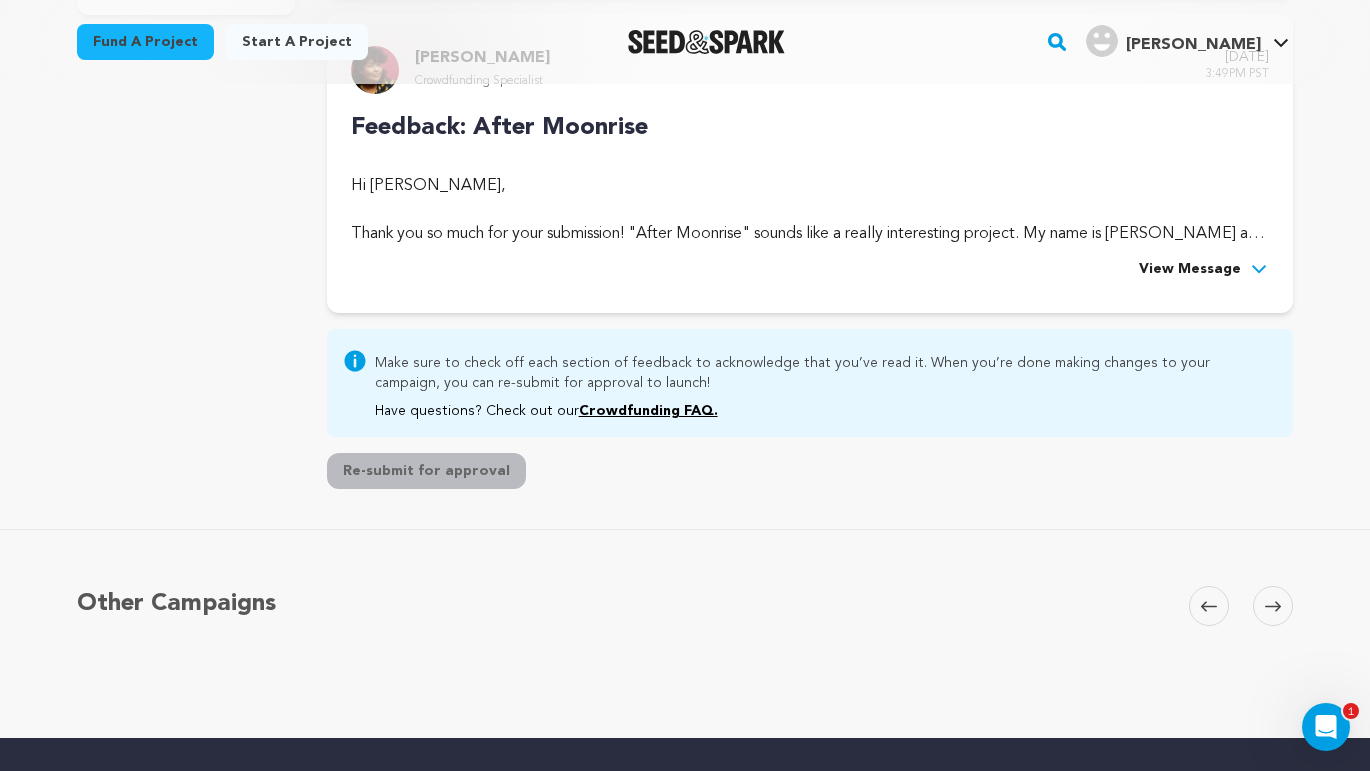 scroll, scrollTop: 441, scrollLeft: 0, axis: vertical 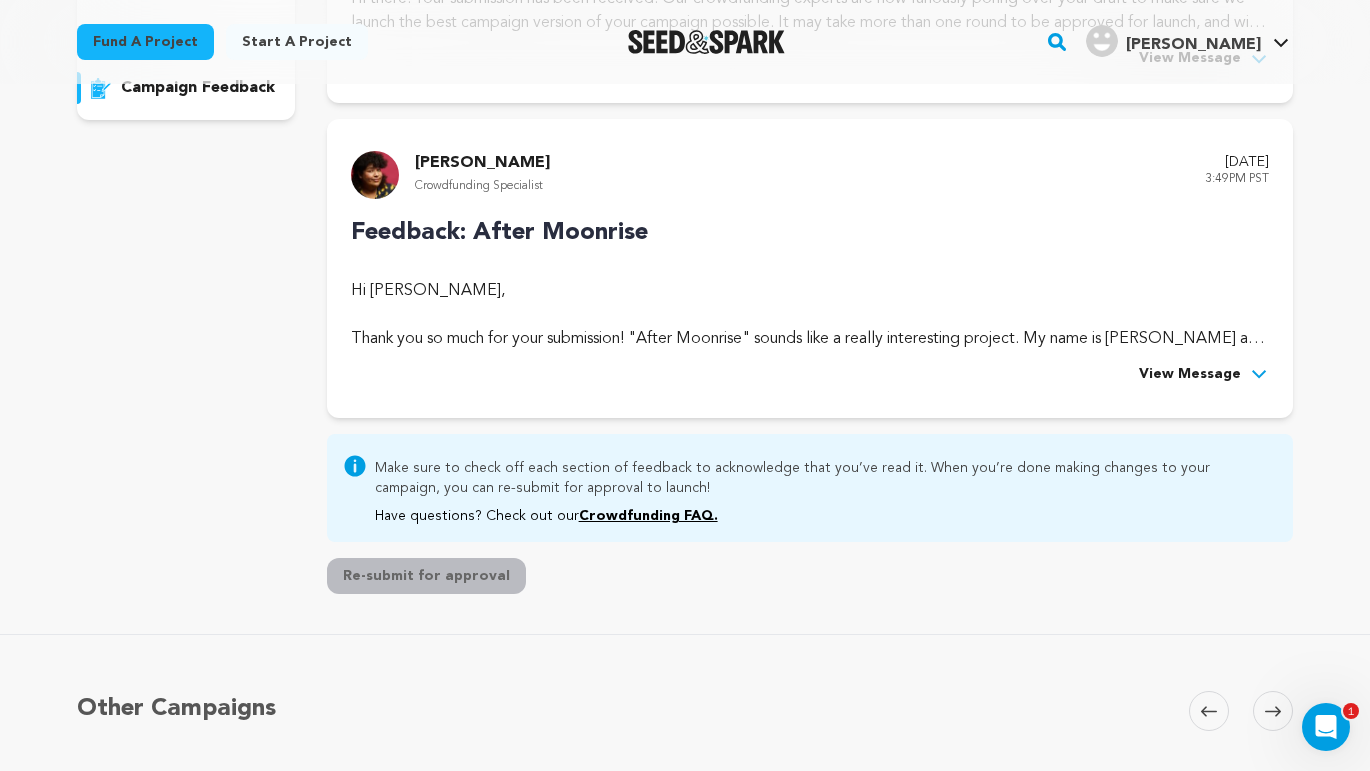 click on "View Message" at bounding box center [1190, 375] 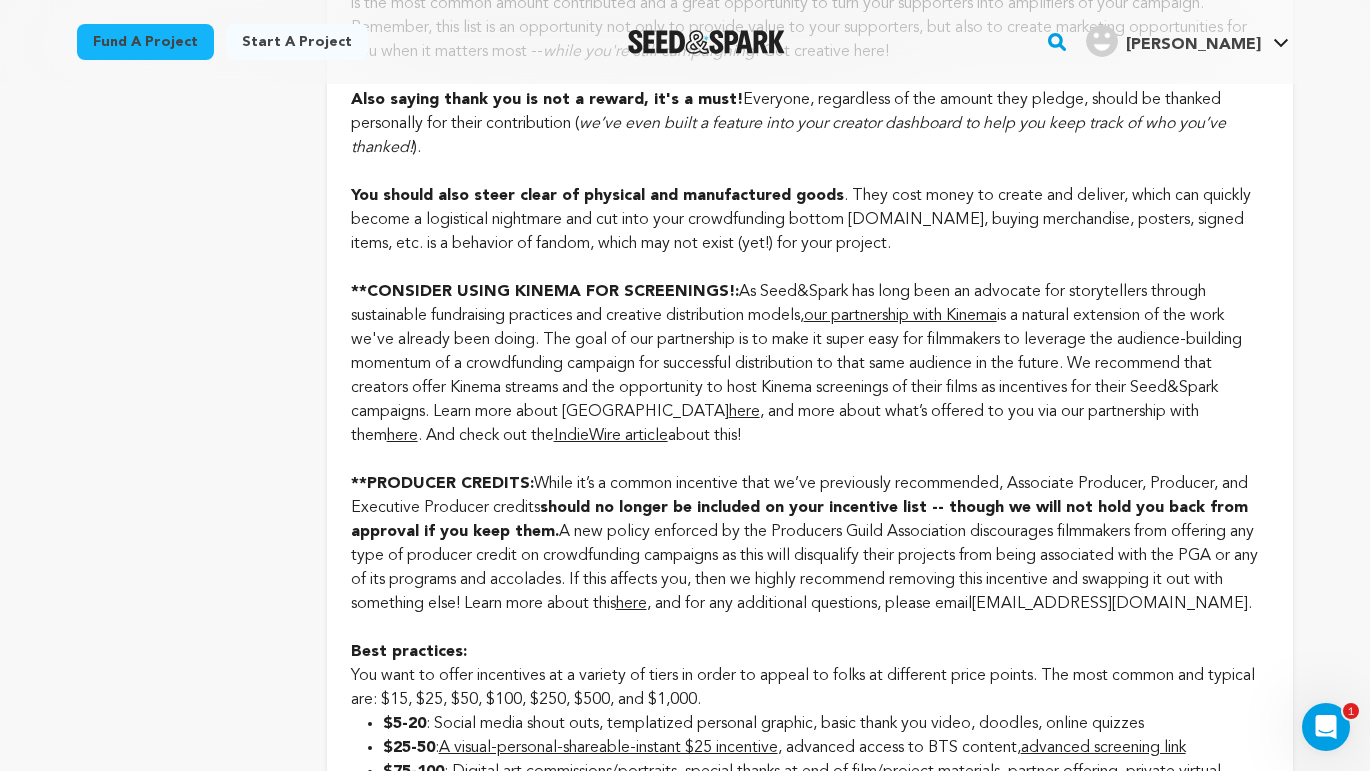 scroll, scrollTop: 2360, scrollLeft: 0, axis: vertical 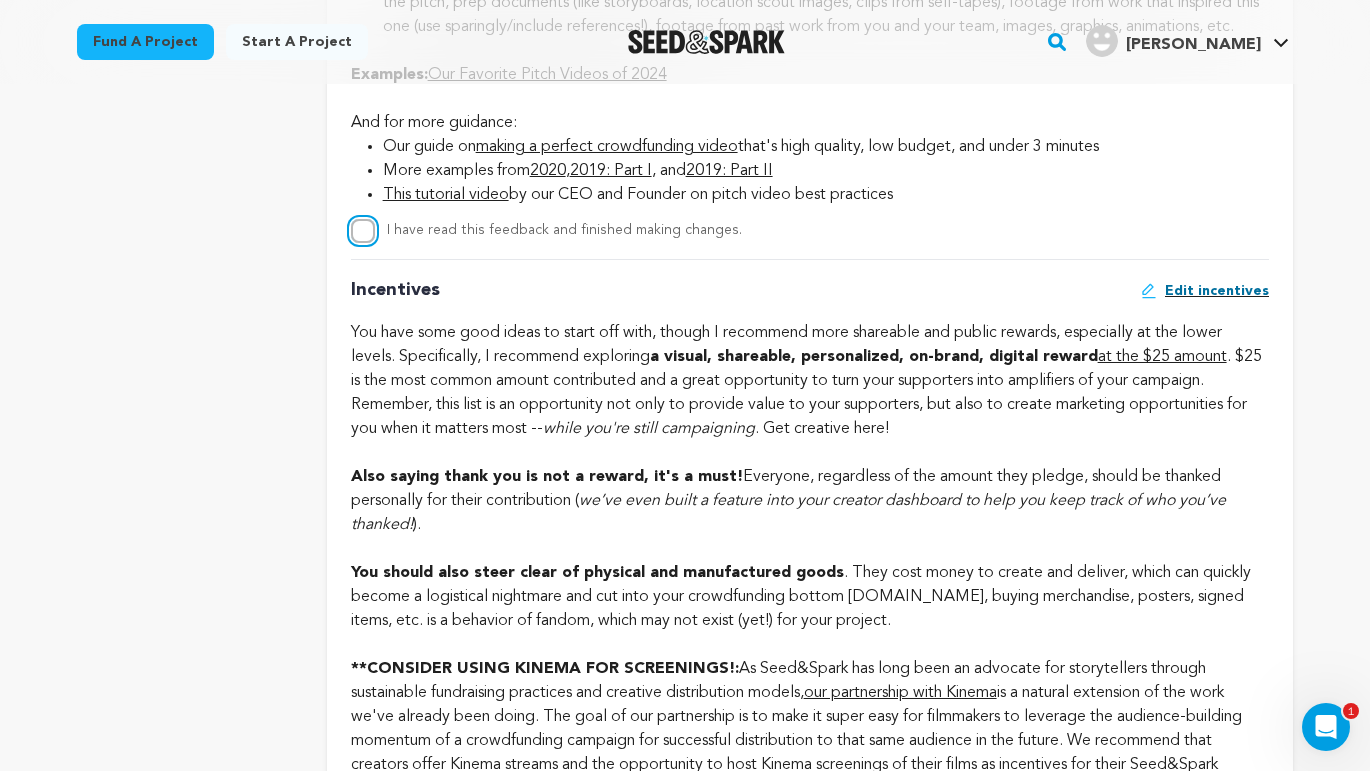 click on "I have read this feedback and finished making changes." at bounding box center (363, 231) 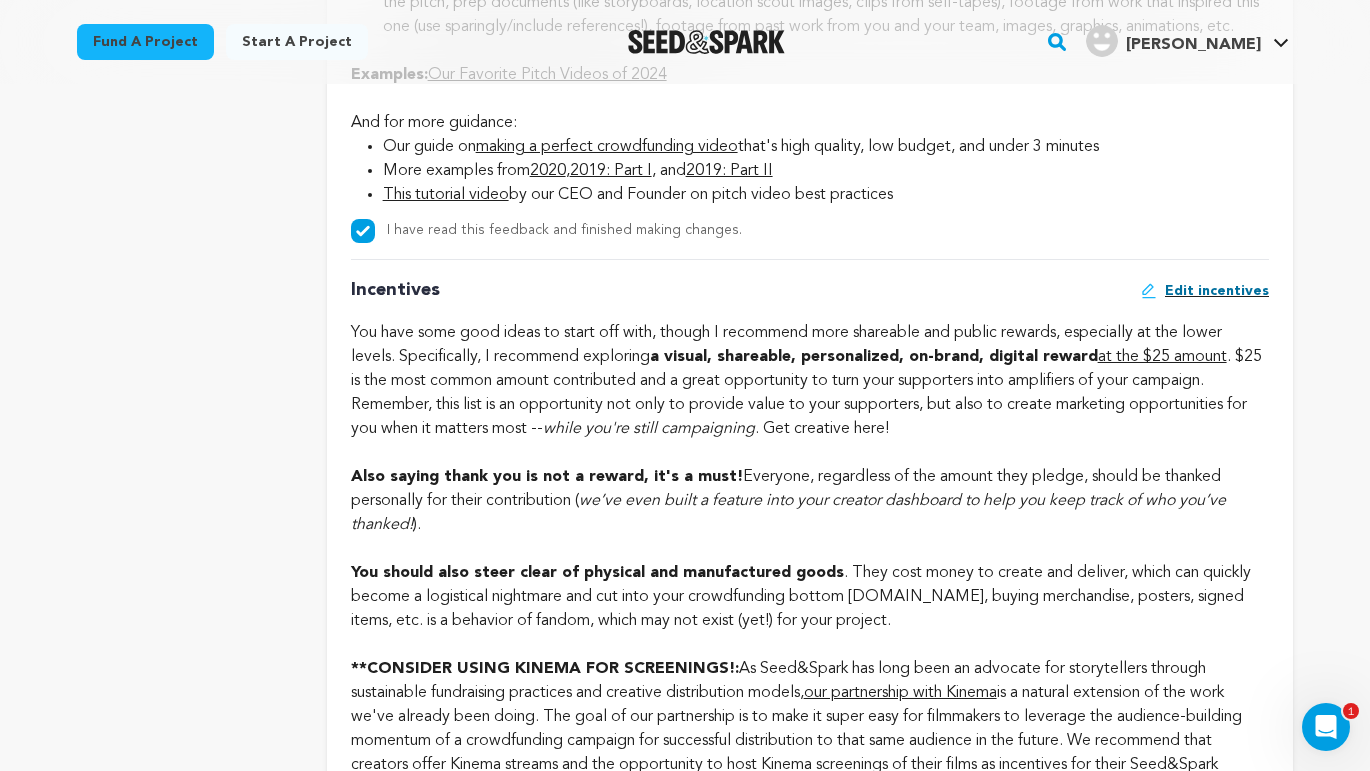 click on "overview
updates" at bounding box center [186, 1393] 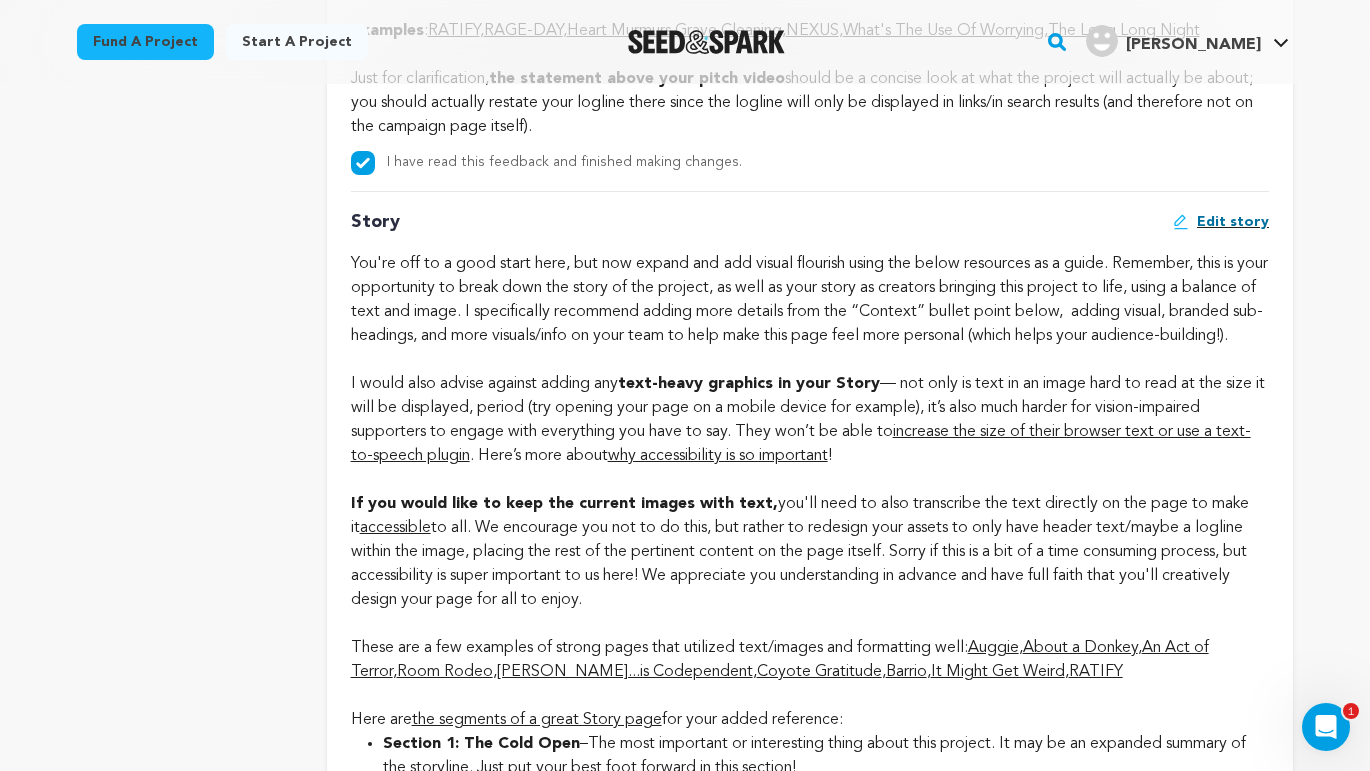 scroll, scrollTop: 4375, scrollLeft: 0, axis: vertical 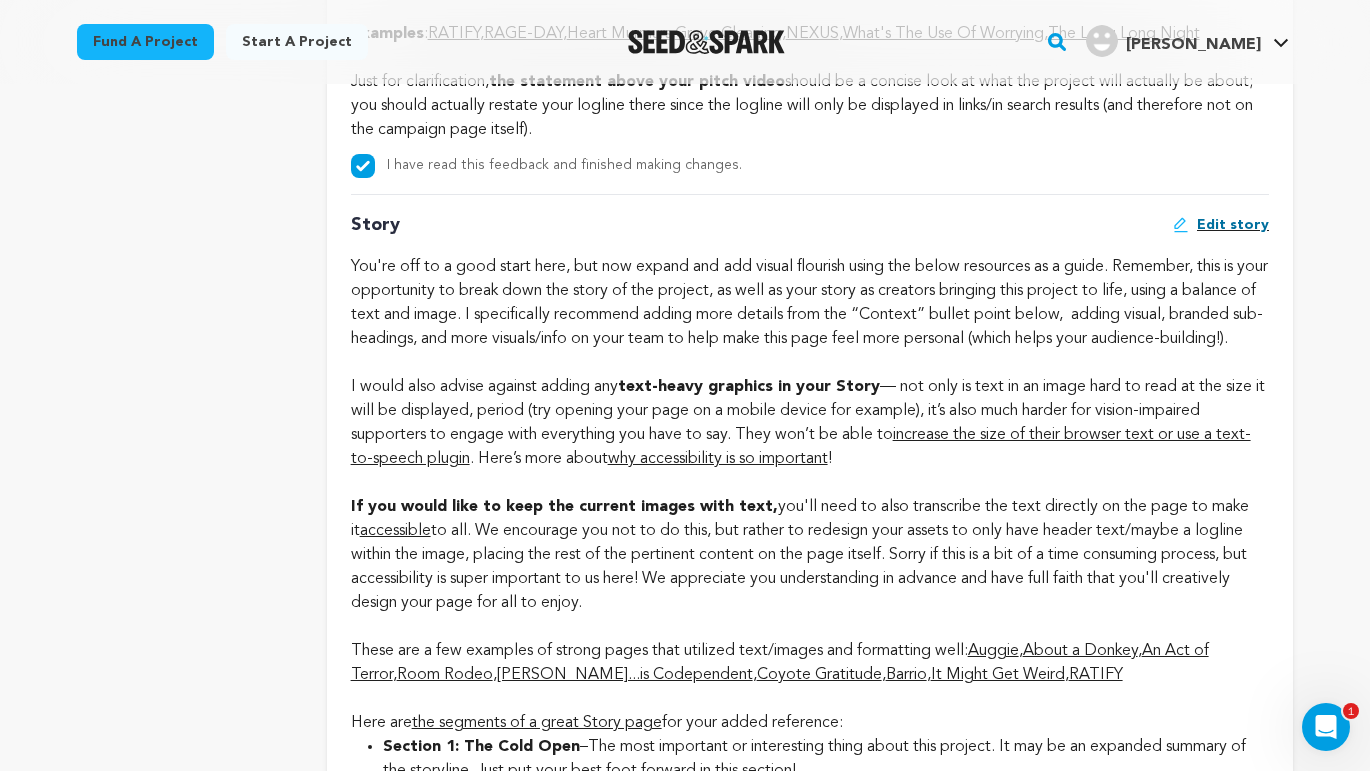 drag, startPoint x: 512, startPoint y: 430, endPoint x: 953, endPoint y: 516, distance: 449.30725 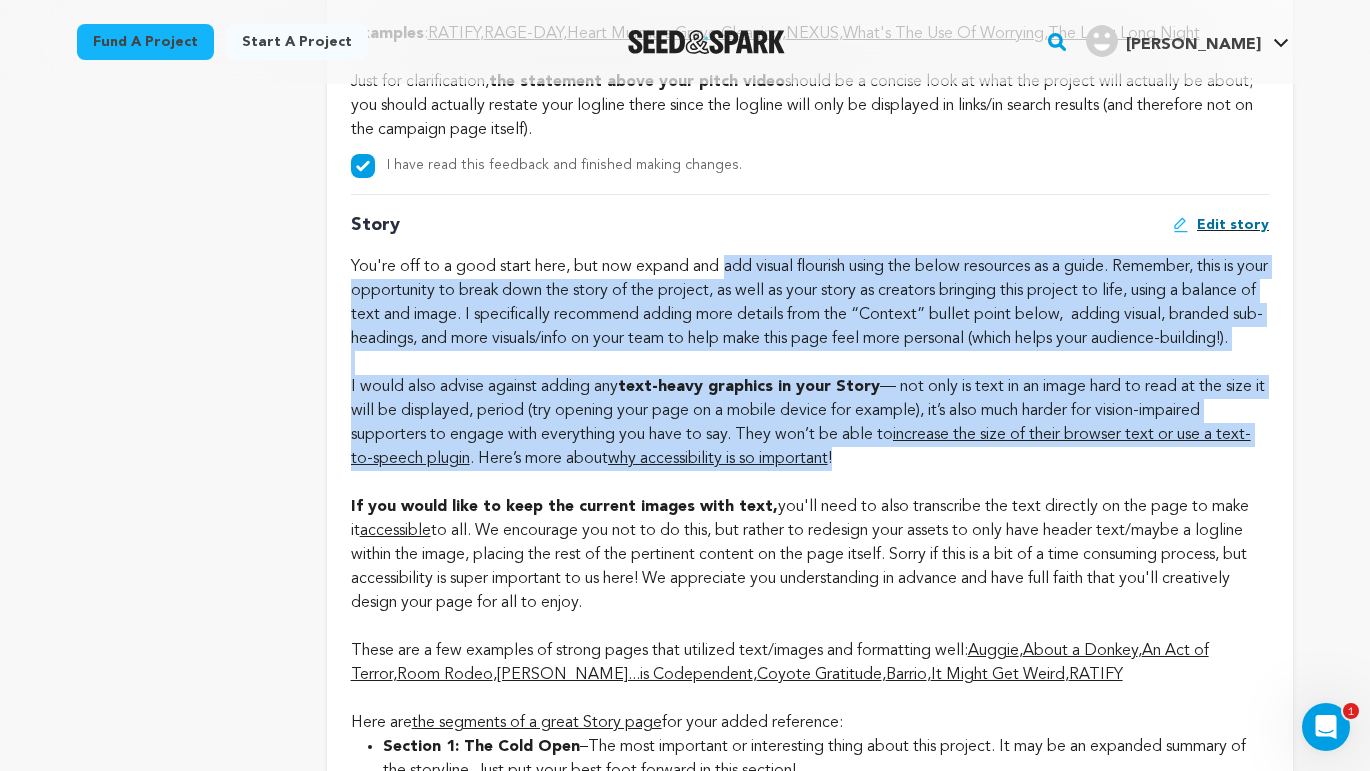 drag, startPoint x: 919, startPoint y: 494, endPoint x: 794, endPoint y: 397, distance: 158.22136 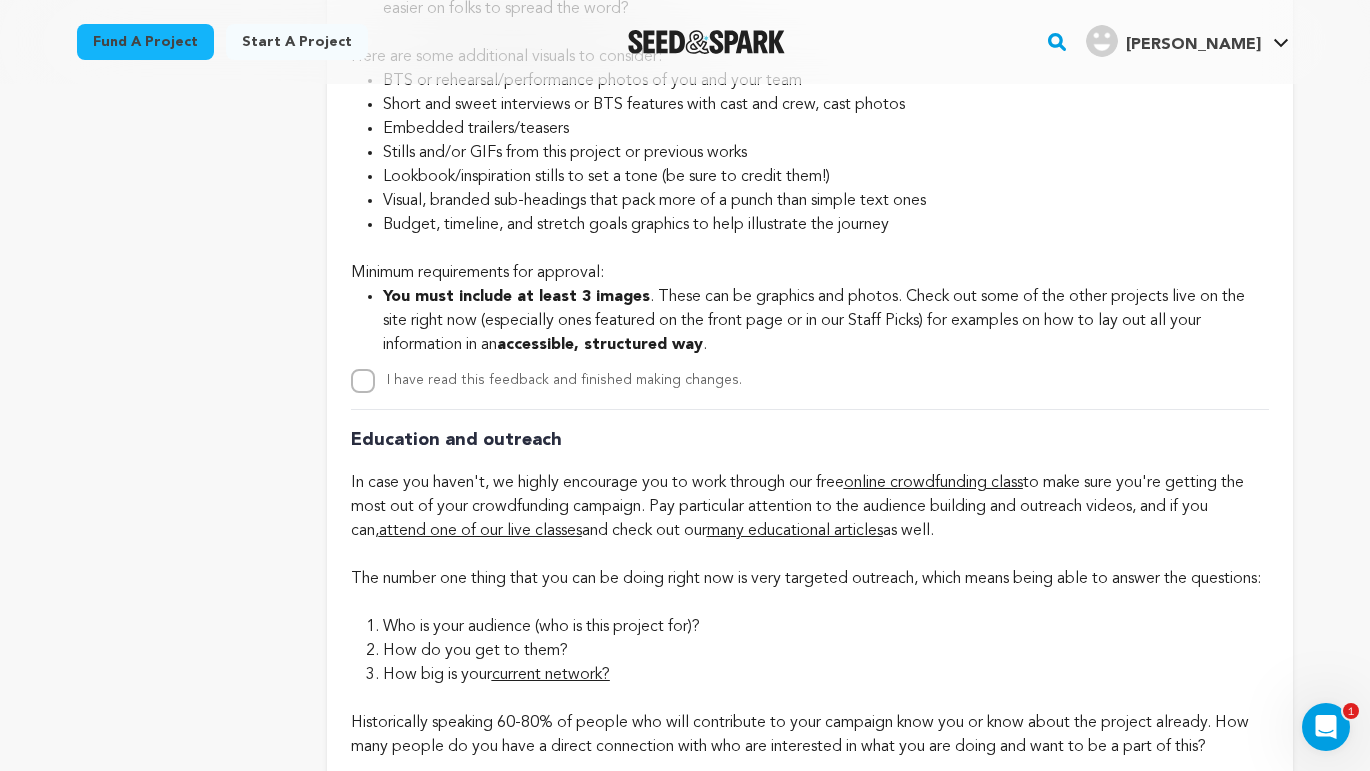 scroll, scrollTop: 5318, scrollLeft: 0, axis: vertical 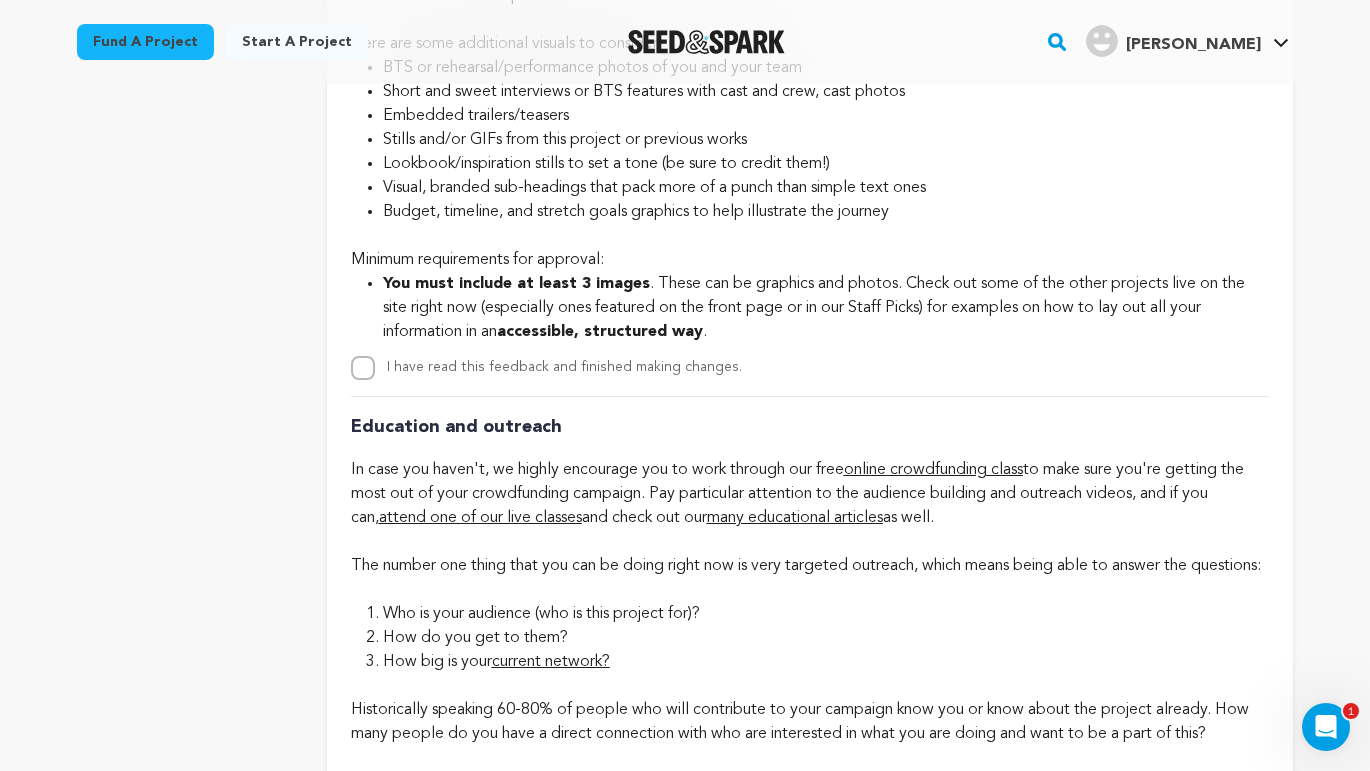 click on "I have read this feedback and finished making changes." at bounding box center (564, 367) 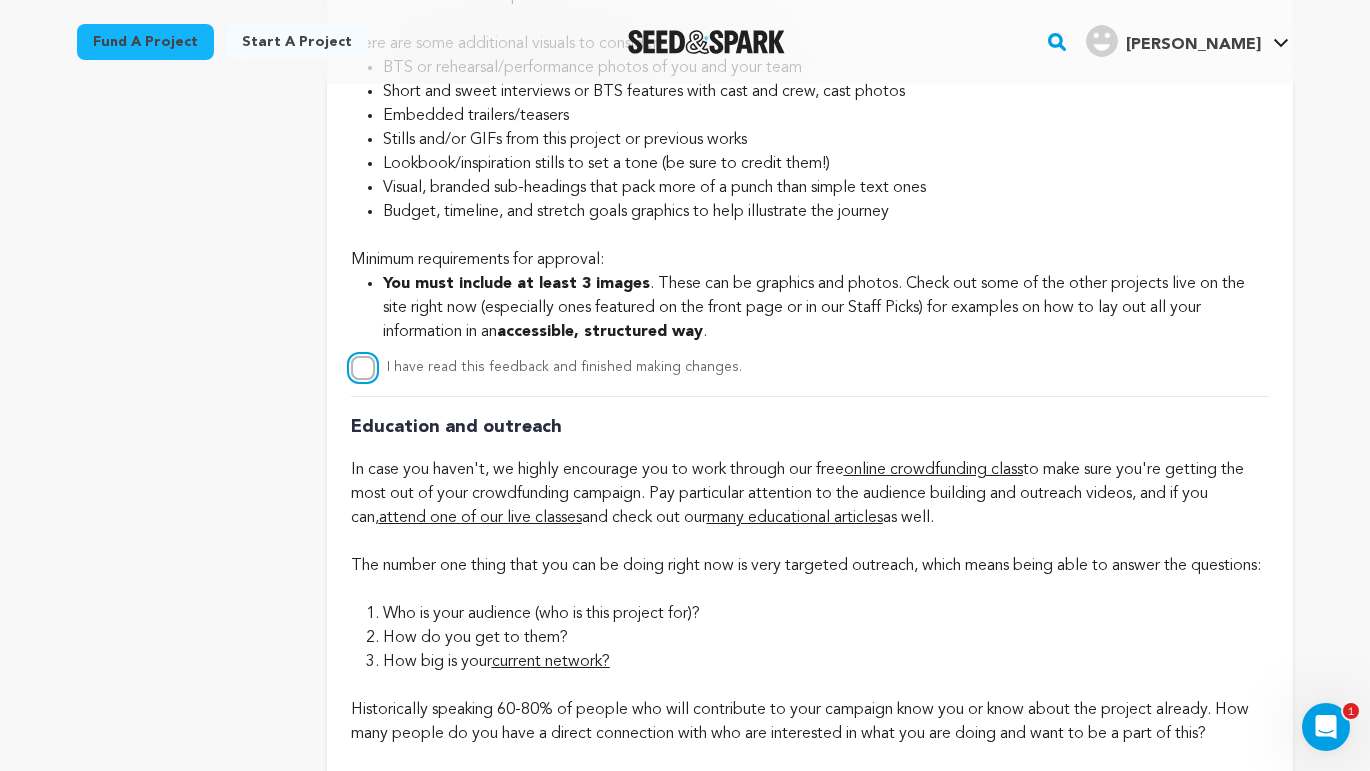 click on "I have read this feedback and finished making changes." at bounding box center (363, 368) 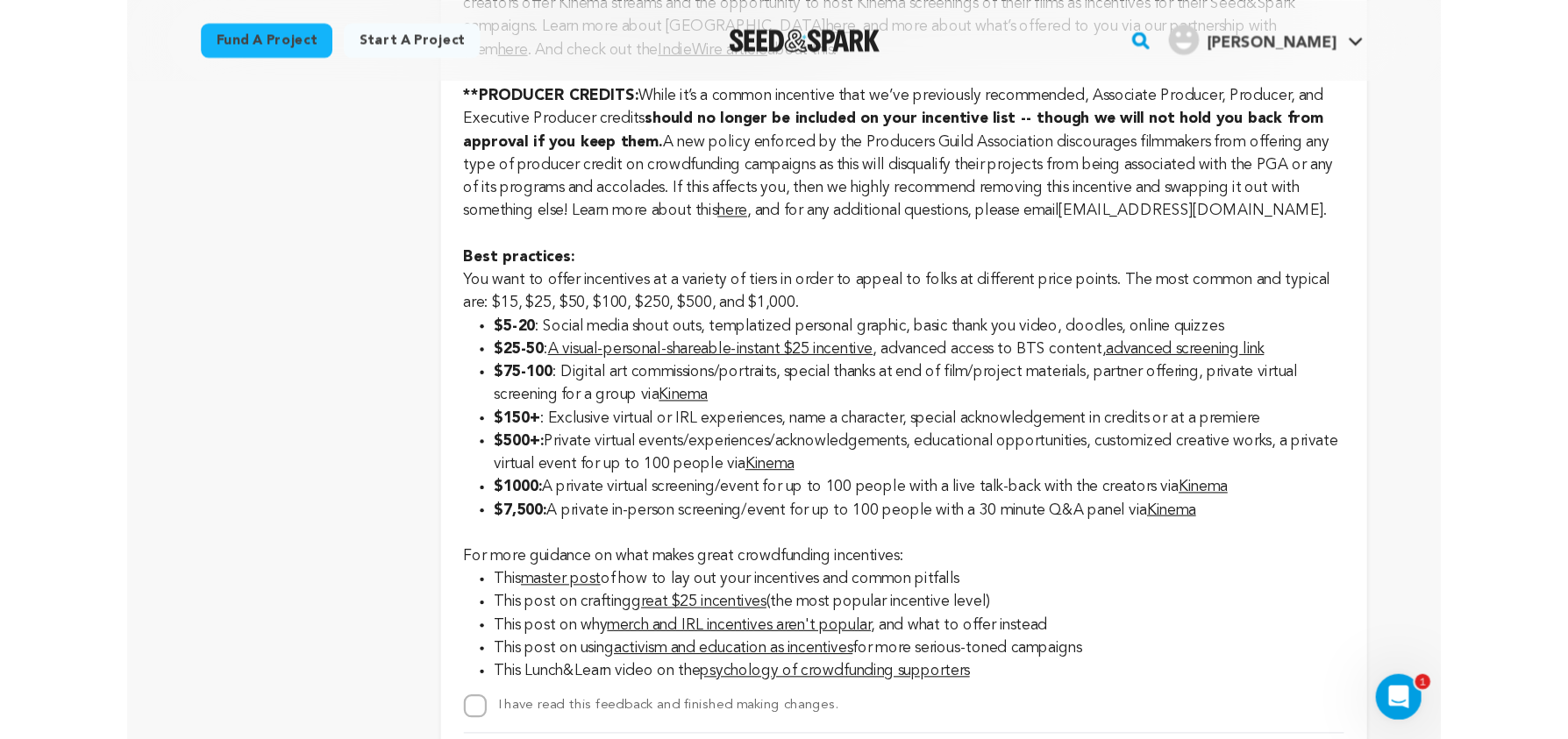scroll, scrollTop: 2729, scrollLeft: 0, axis: vertical 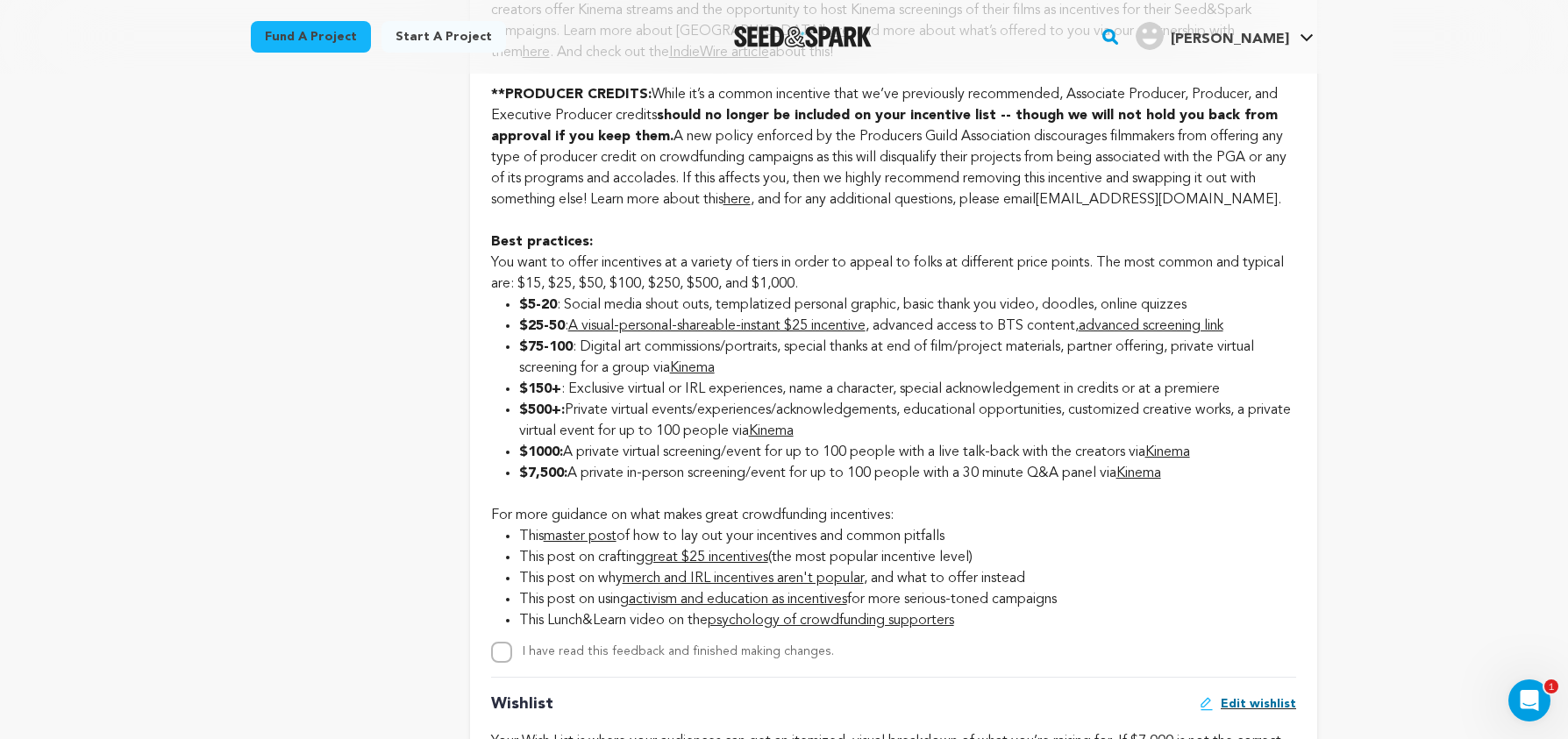click on "I have read this feedback and finished making changes." at bounding box center (678, 651) 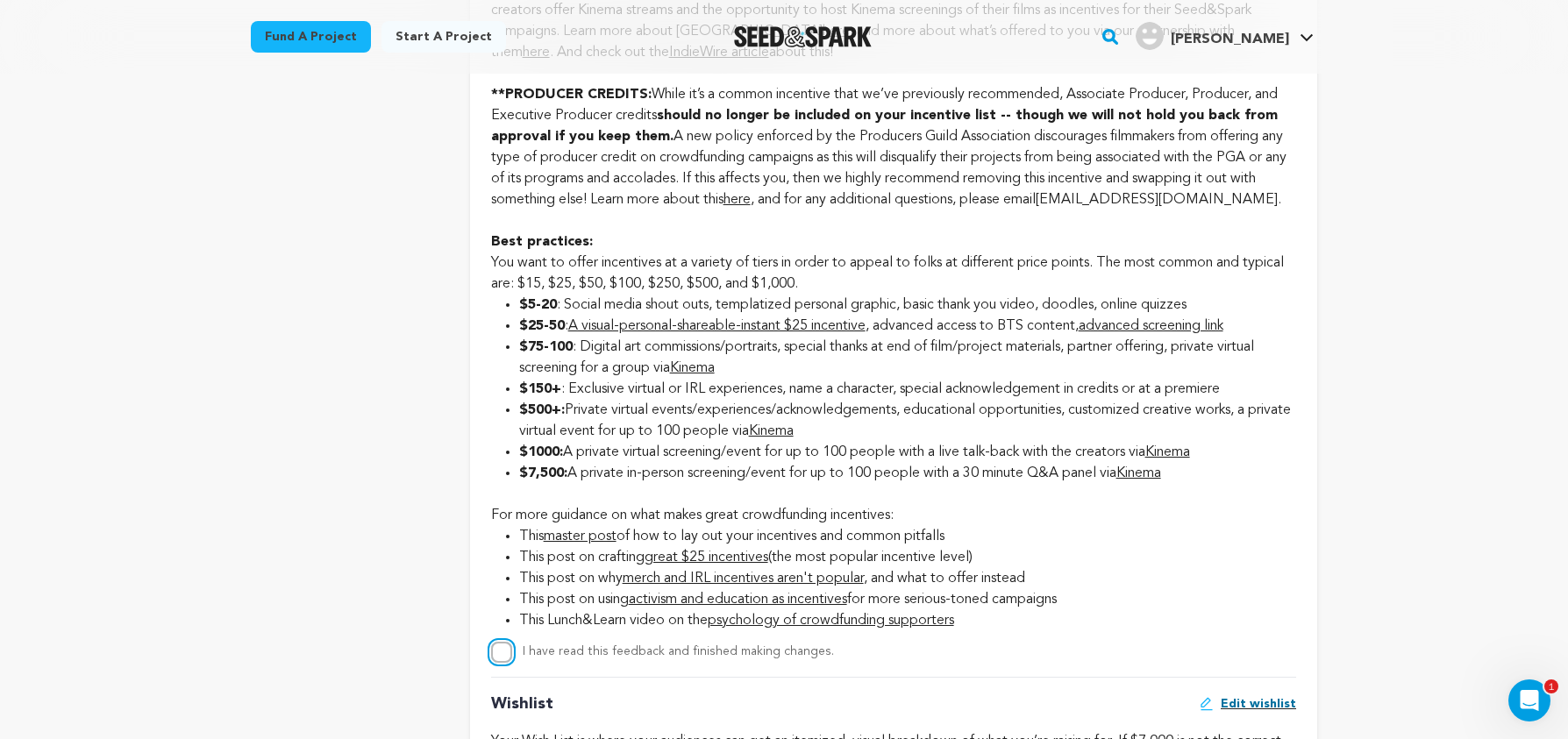 click on "I have read this feedback and finished making changes." at bounding box center [502, 652] 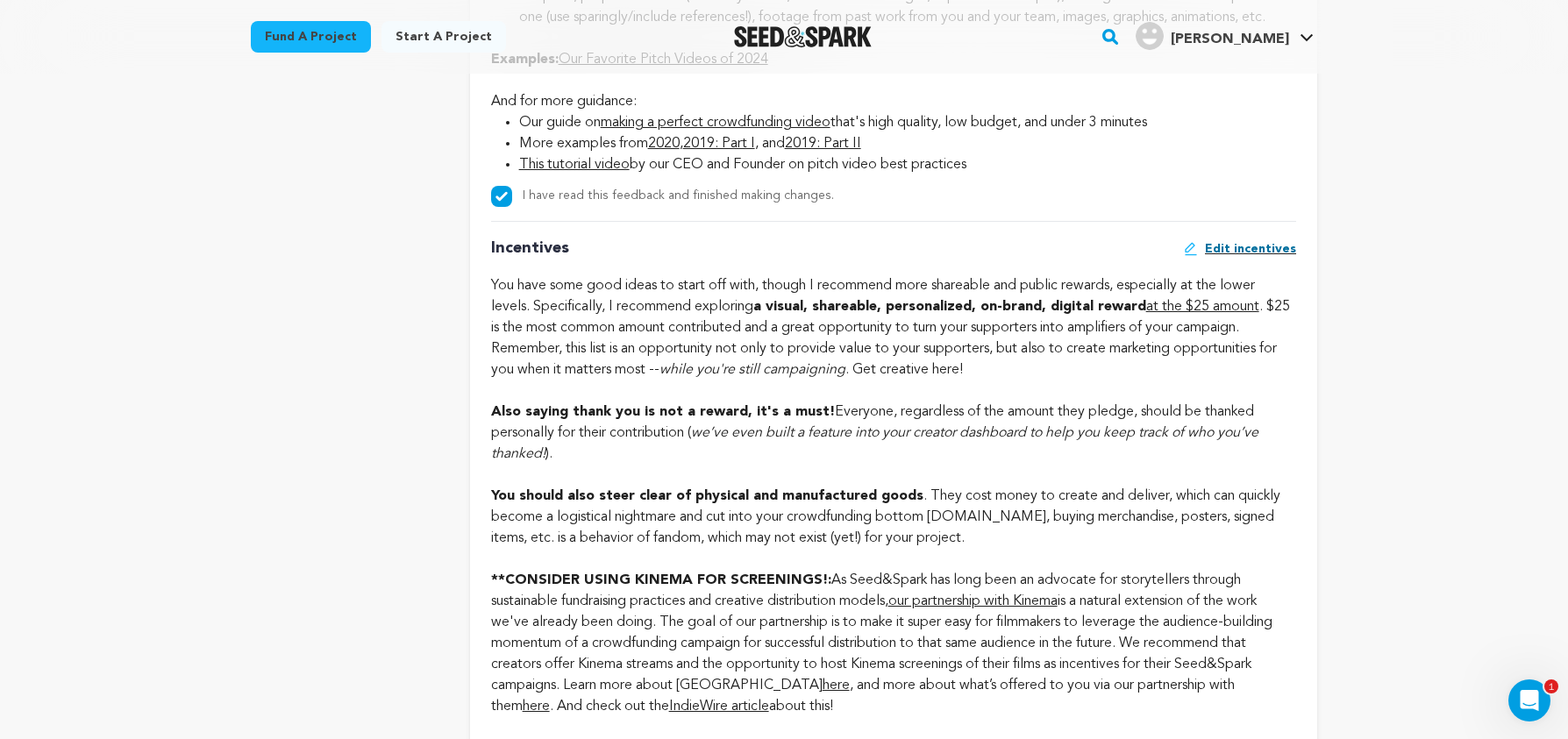 scroll, scrollTop: 2279, scrollLeft: 0, axis: vertical 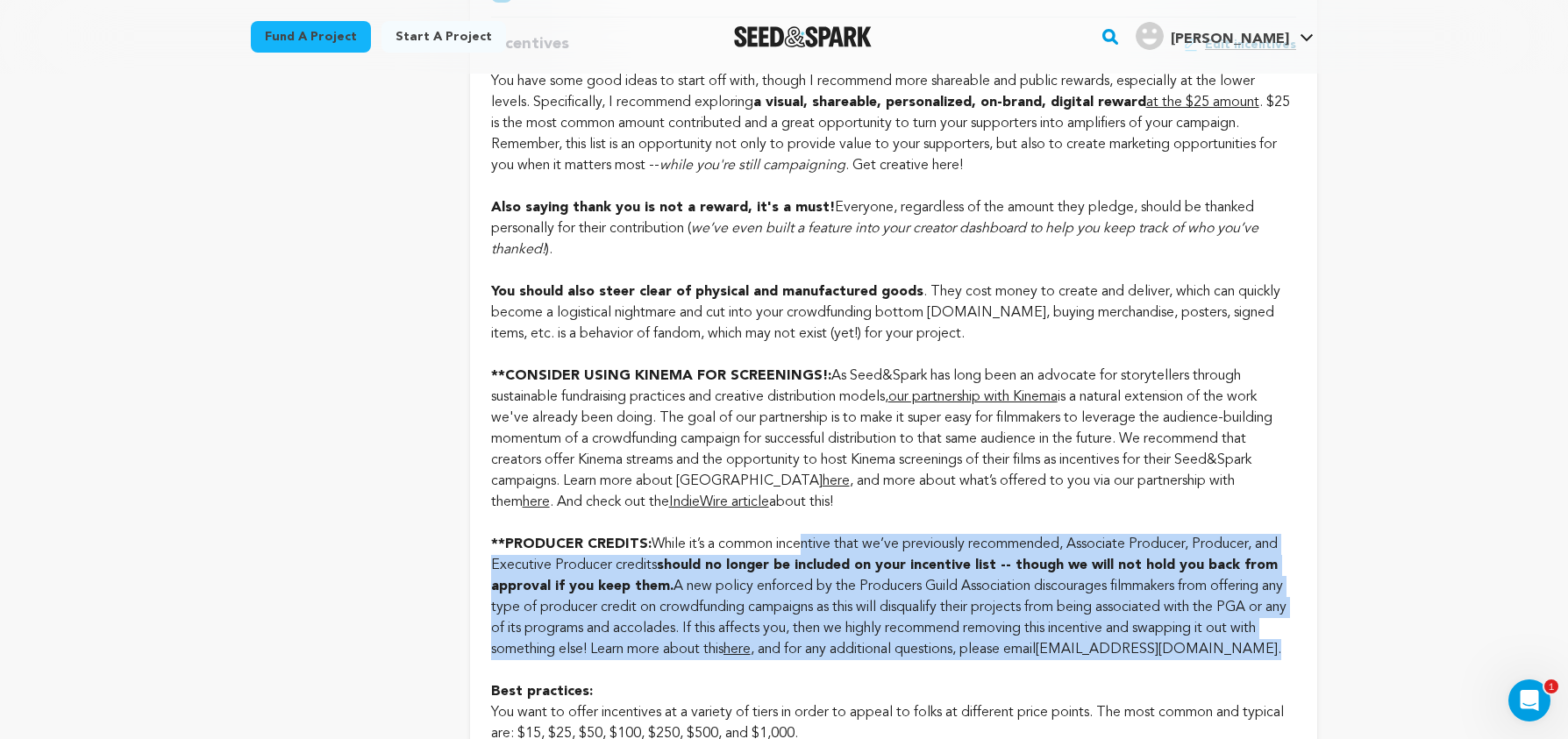 drag, startPoint x: 799, startPoint y: 558, endPoint x: 1216, endPoint y: 683, distance: 435.33206 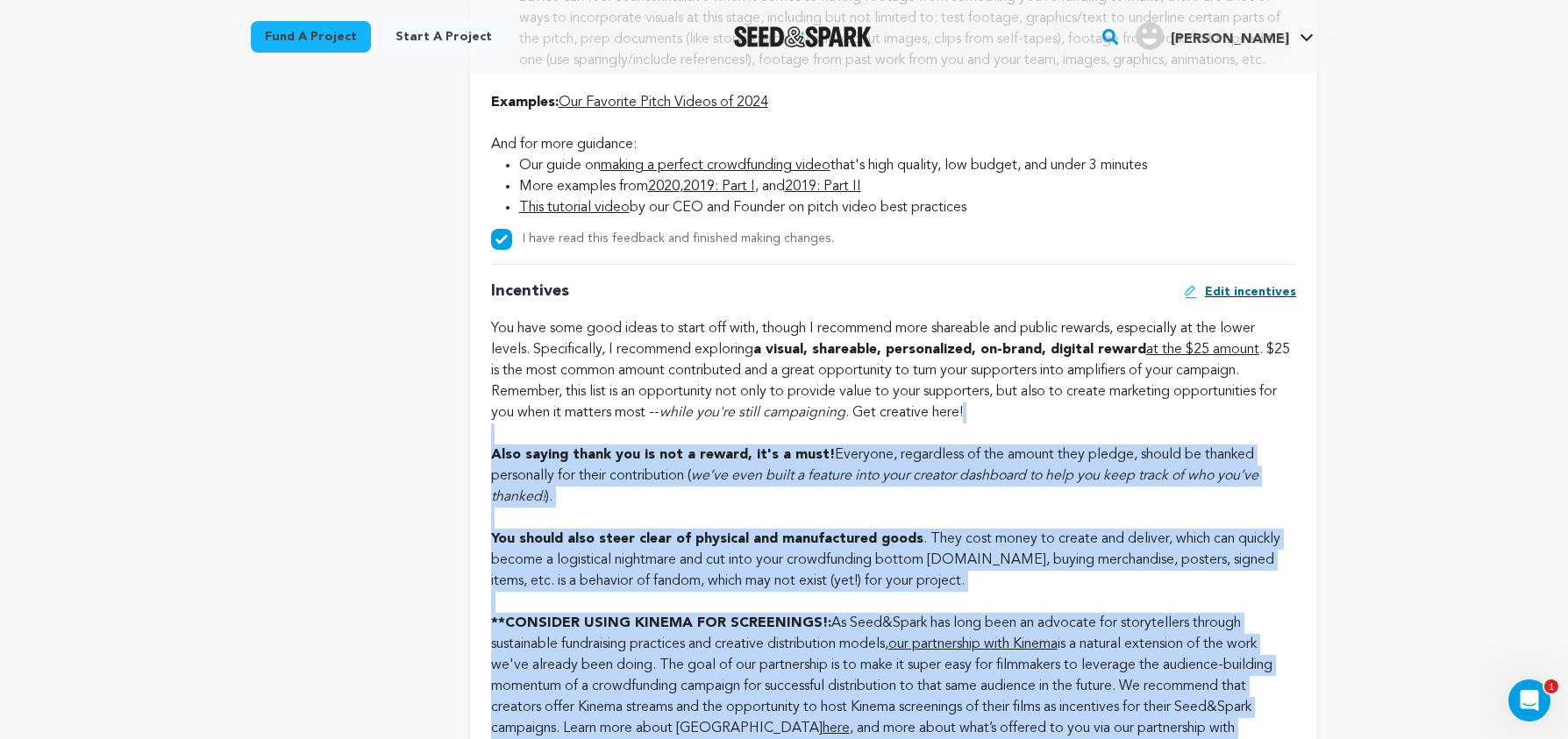 scroll, scrollTop: 2030, scrollLeft: 0, axis: vertical 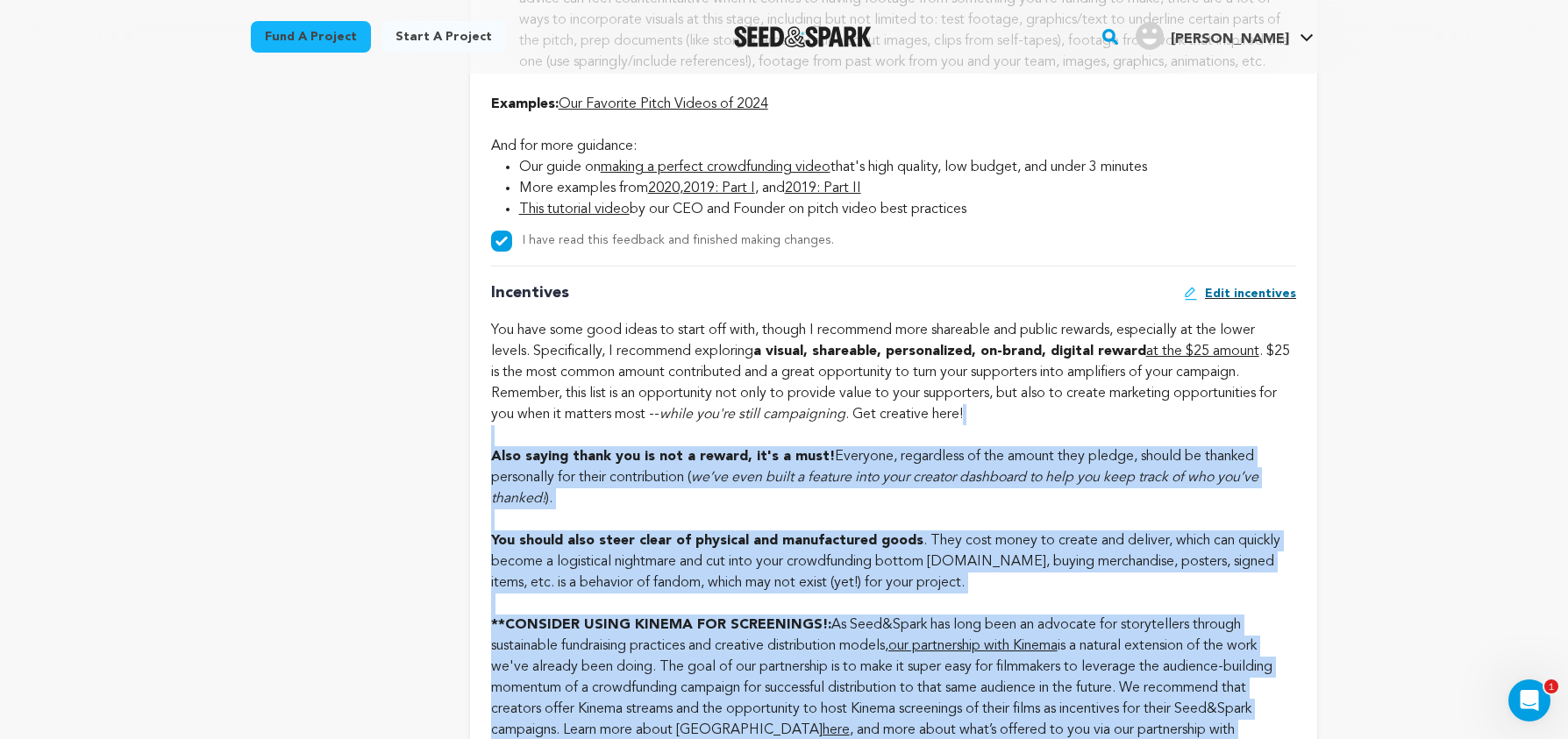 drag, startPoint x: 1216, startPoint y: 683, endPoint x: 759, endPoint y: 338, distance: 572.6028 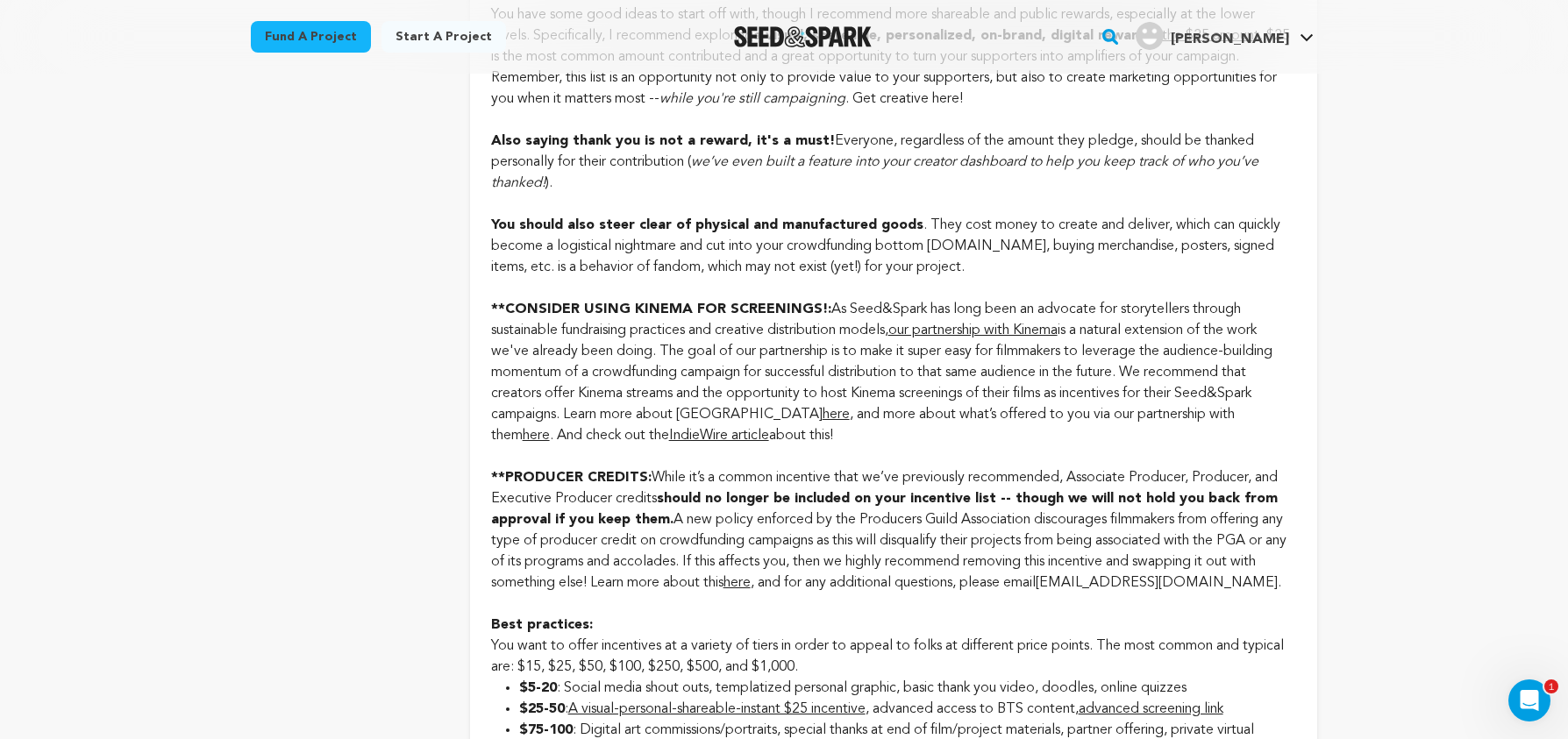 scroll, scrollTop: 2349, scrollLeft: 0, axis: vertical 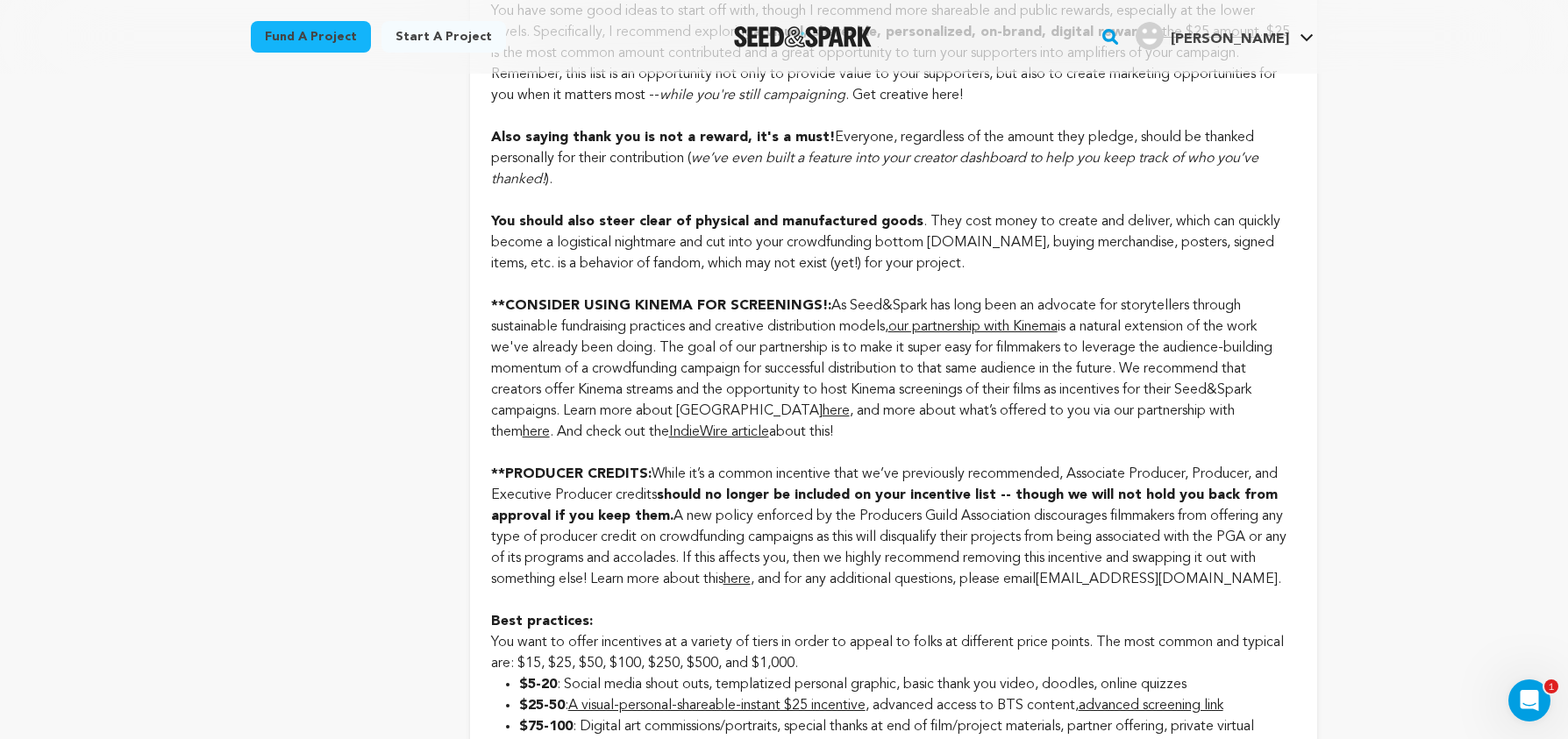 click on "here" at bounding box center (737, 579) 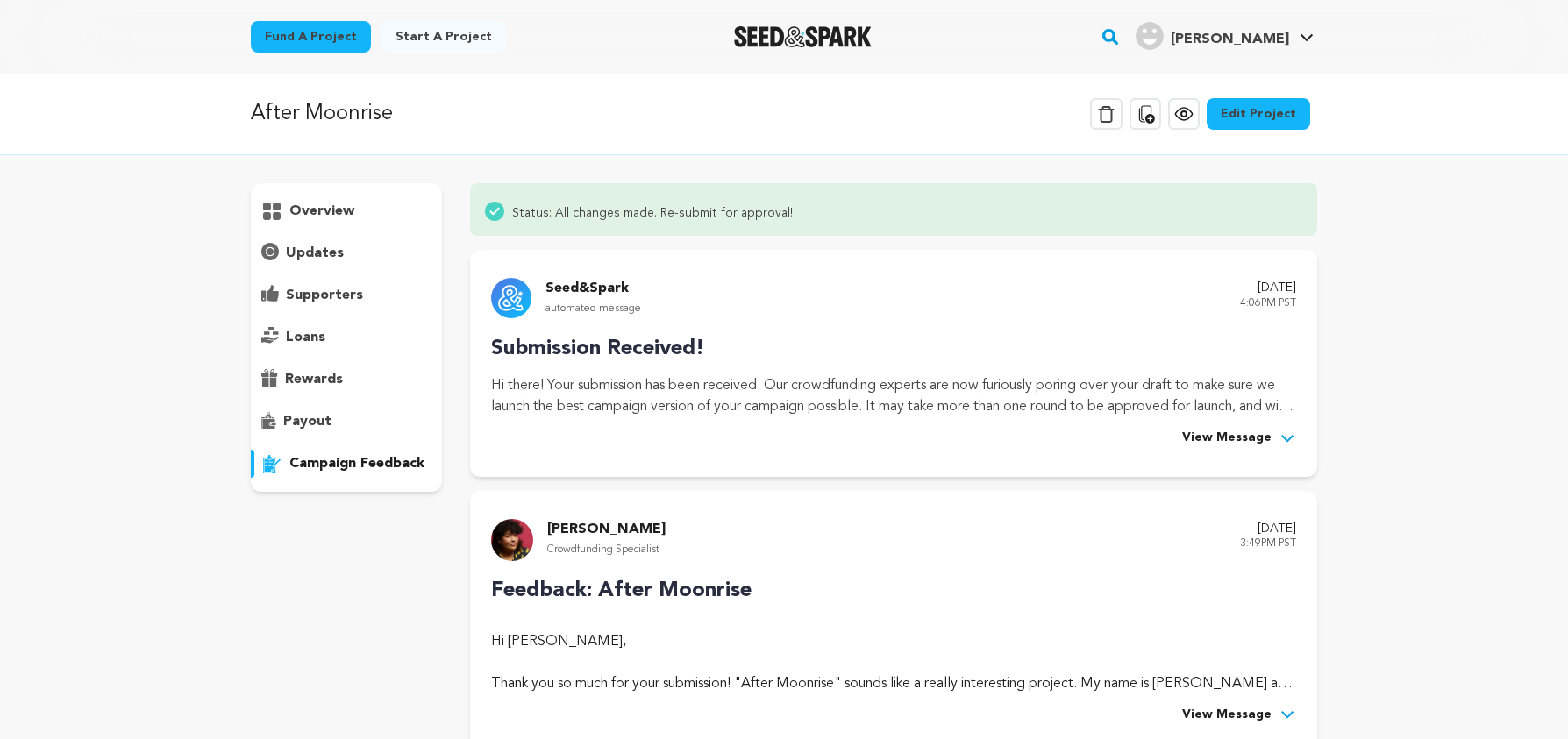 scroll, scrollTop: 892, scrollLeft: 0, axis: vertical 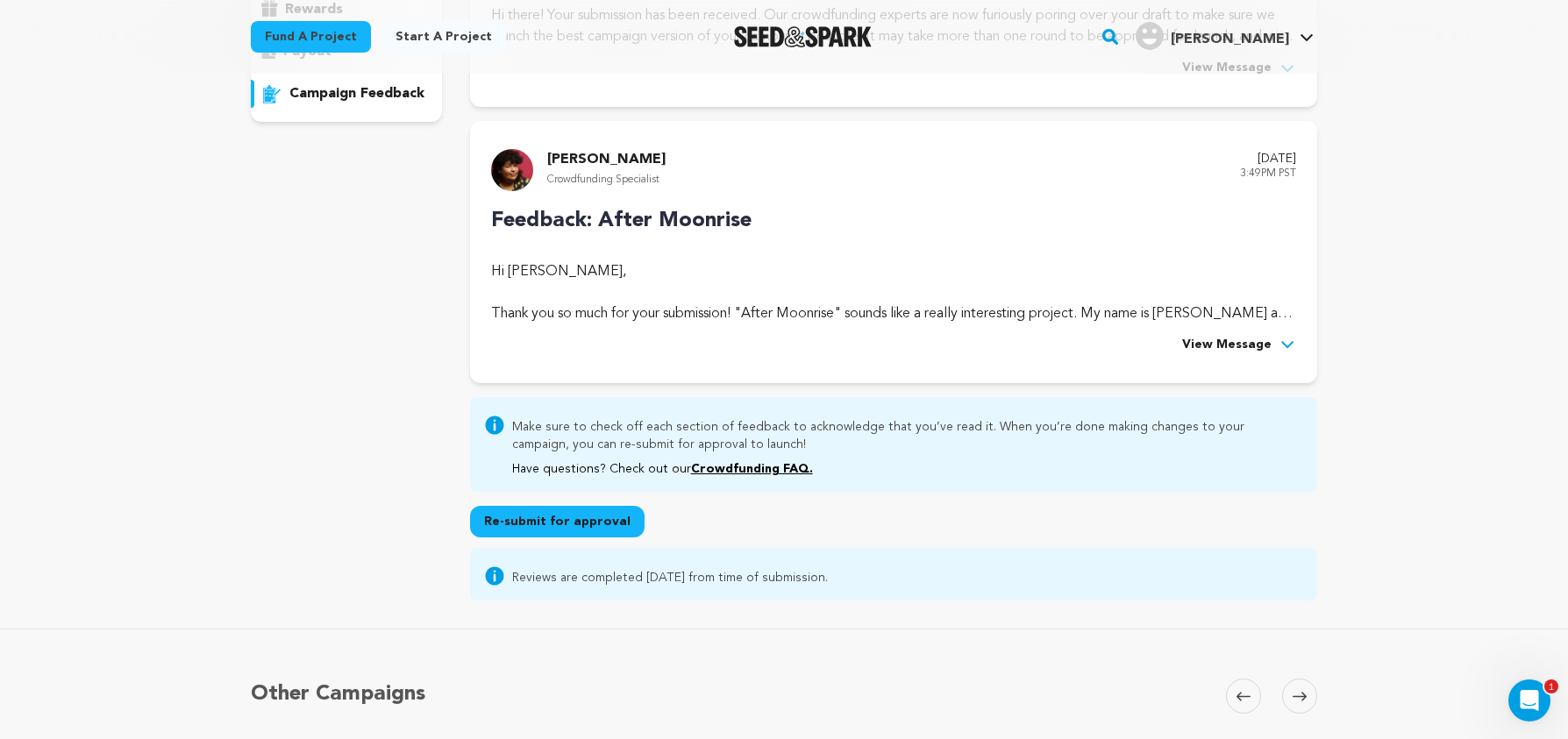 click on "Re-submit for approval" at bounding box center [557, 522] 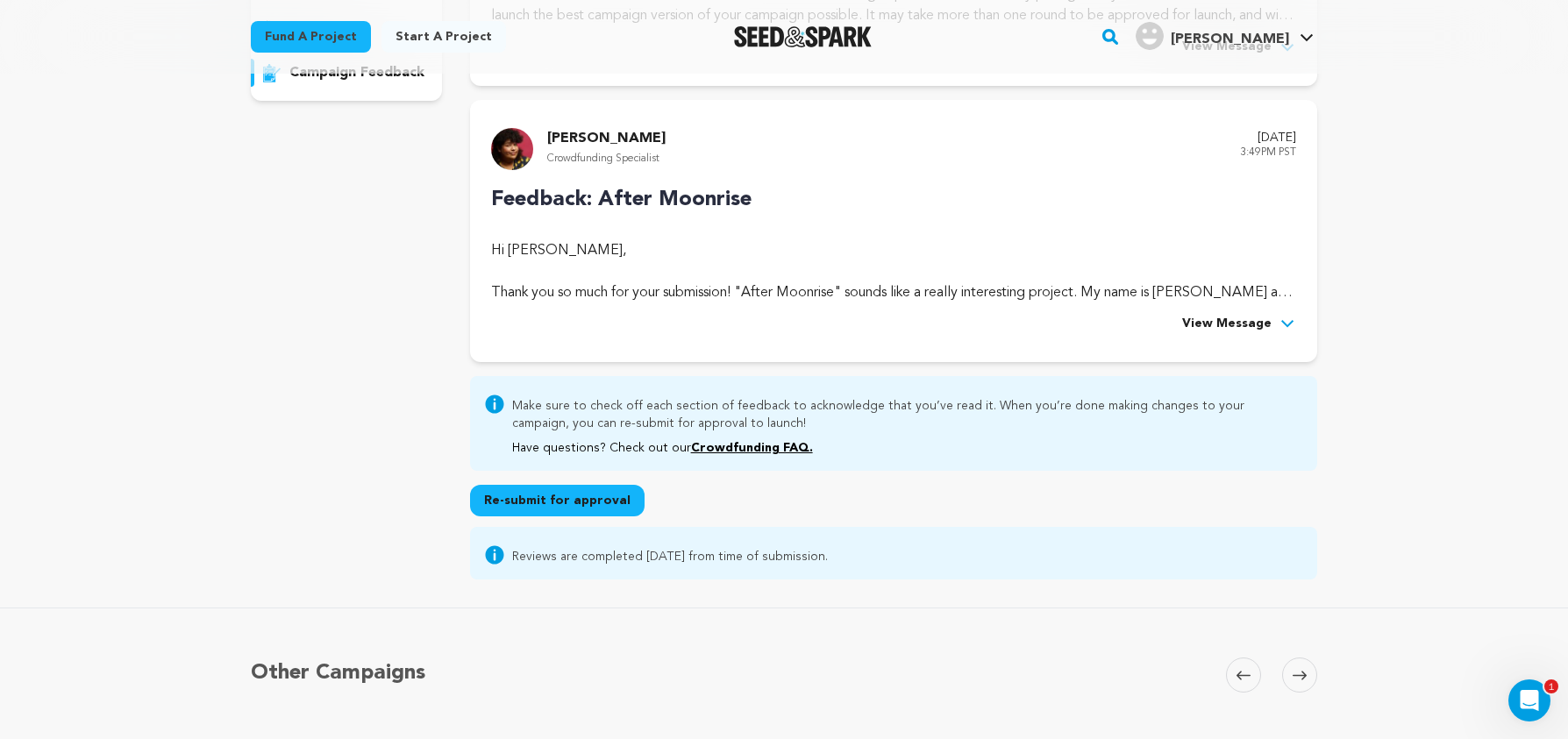 scroll, scrollTop: 301, scrollLeft: 0, axis: vertical 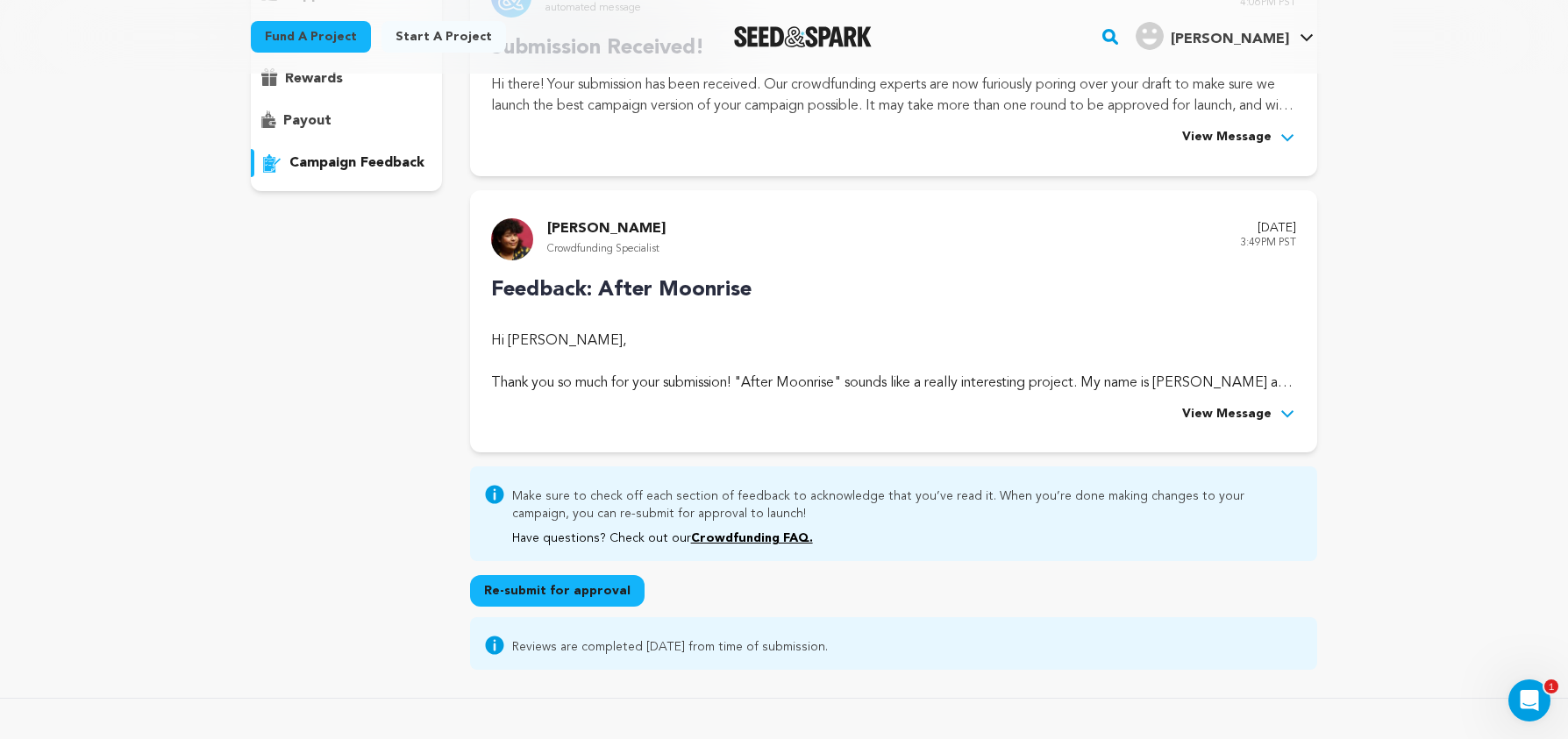 click on "View Message" at bounding box center (1227, 415) 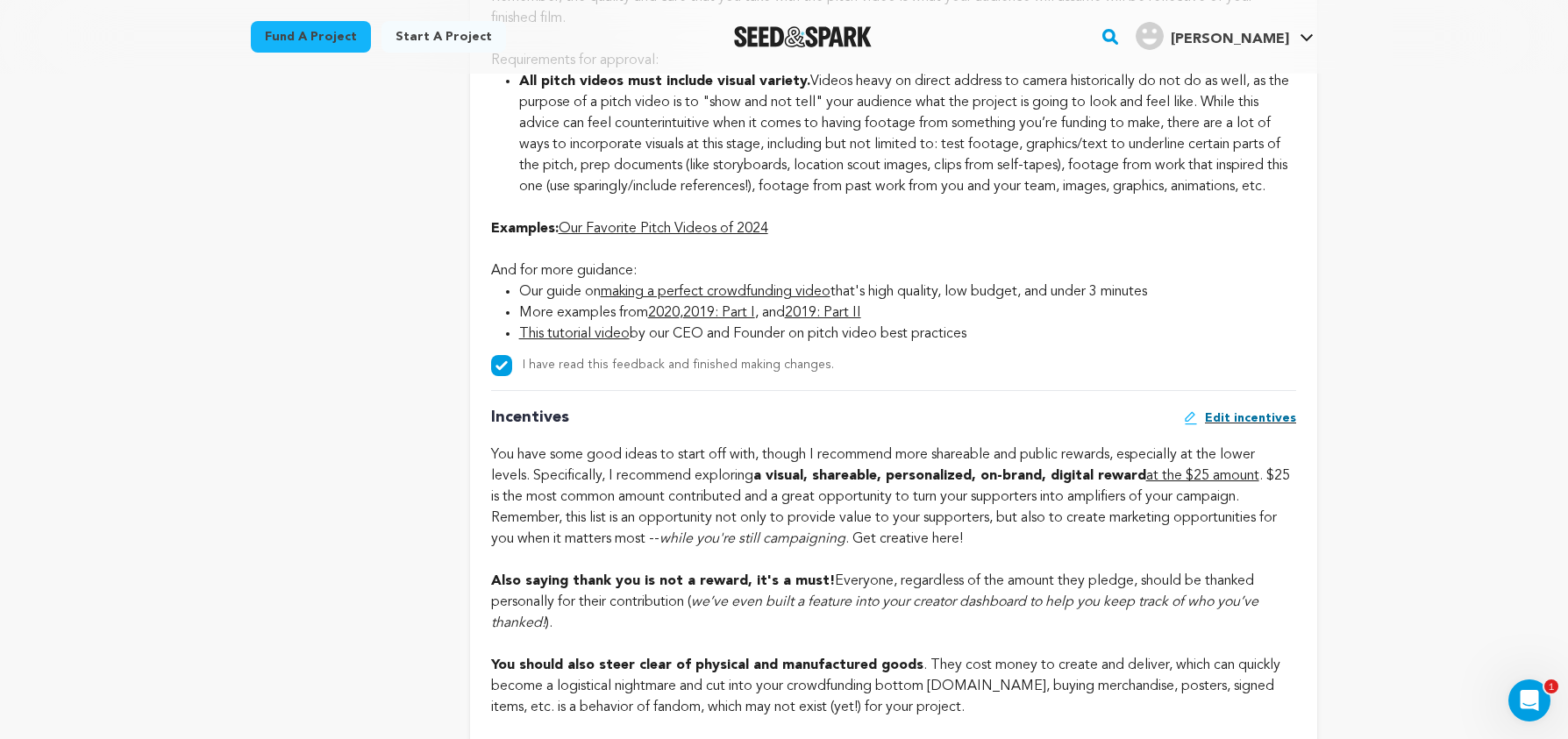 scroll, scrollTop: 1926, scrollLeft: 0, axis: vertical 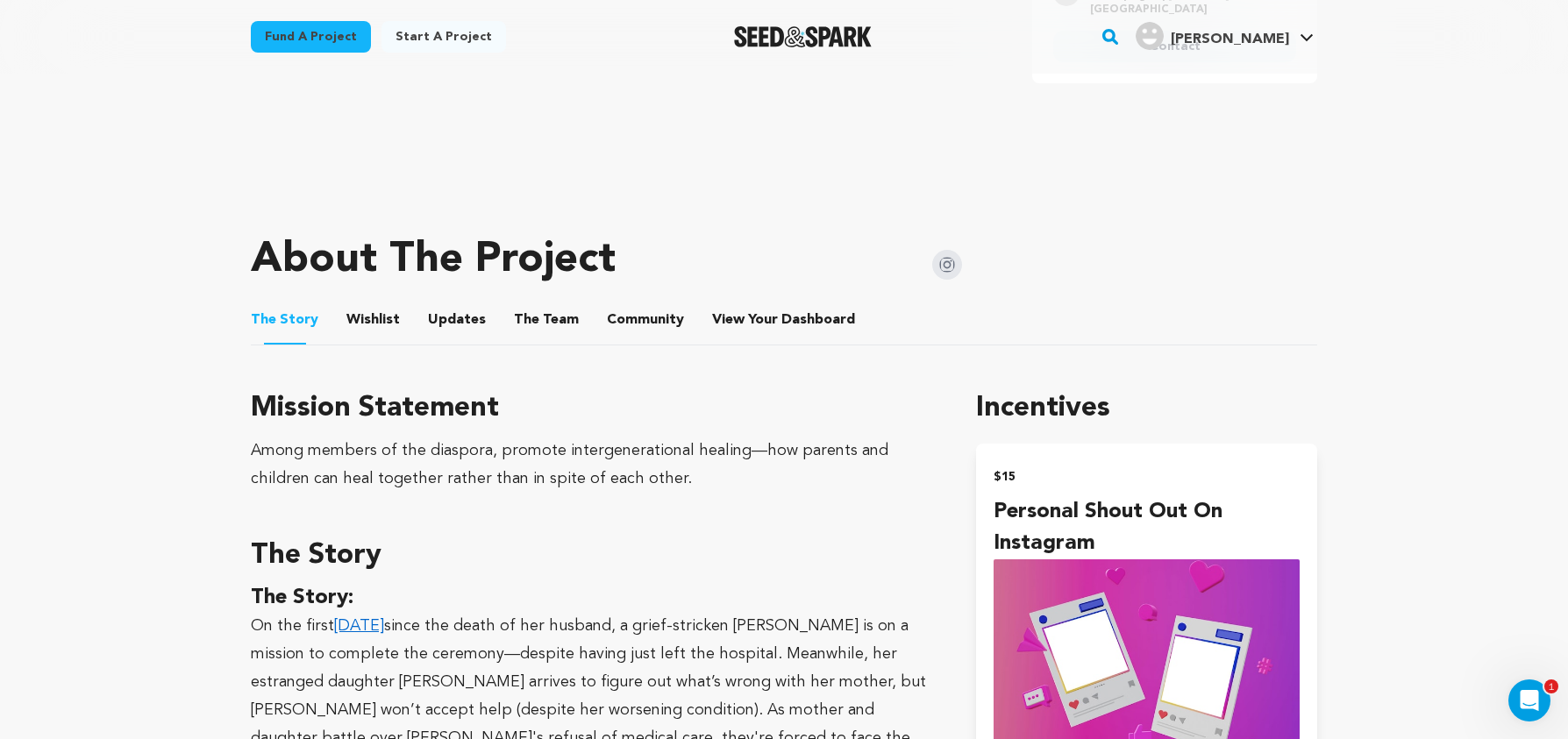 click on "Community" at bounding box center [645, 323] 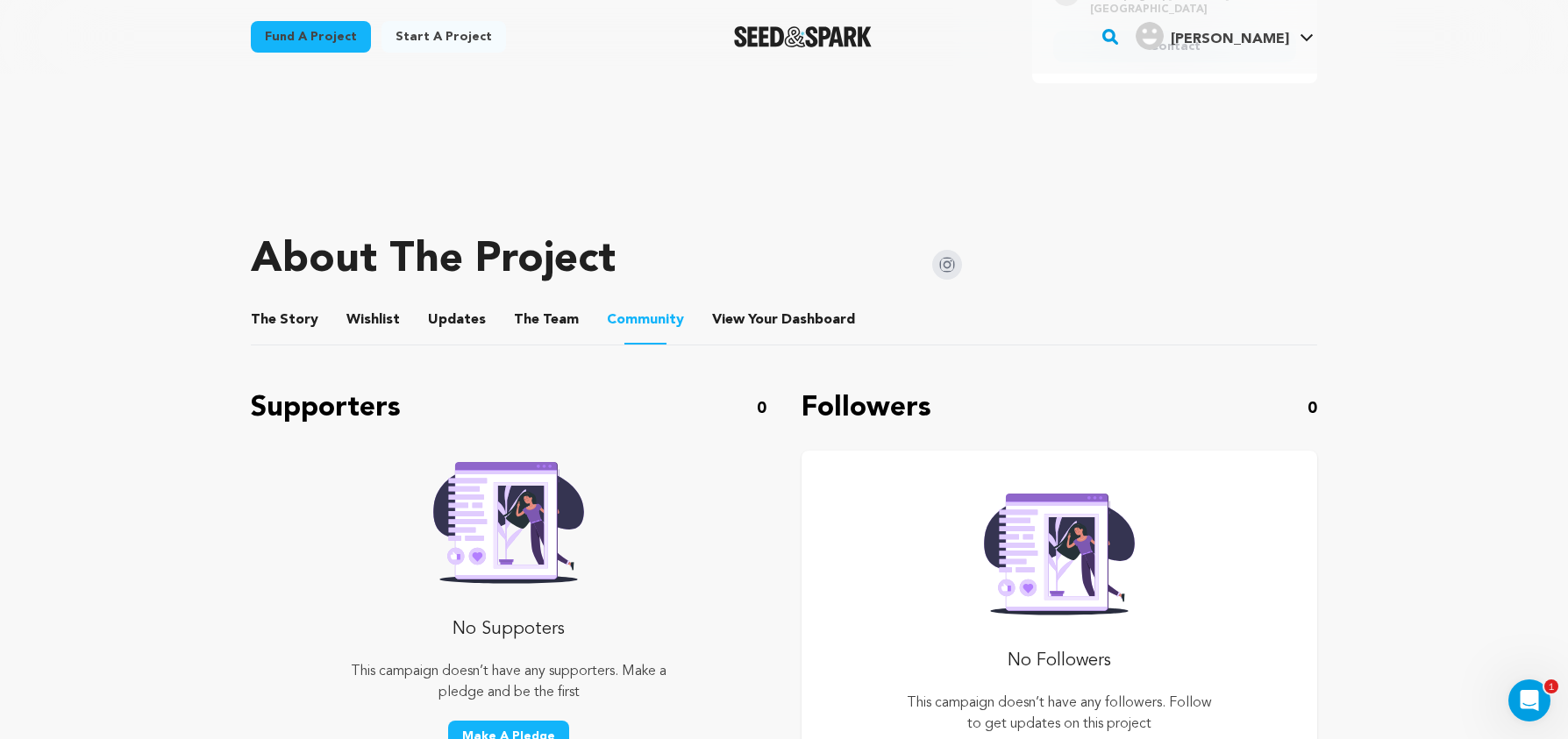 click on "The Team" at bounding box center (546, 323) 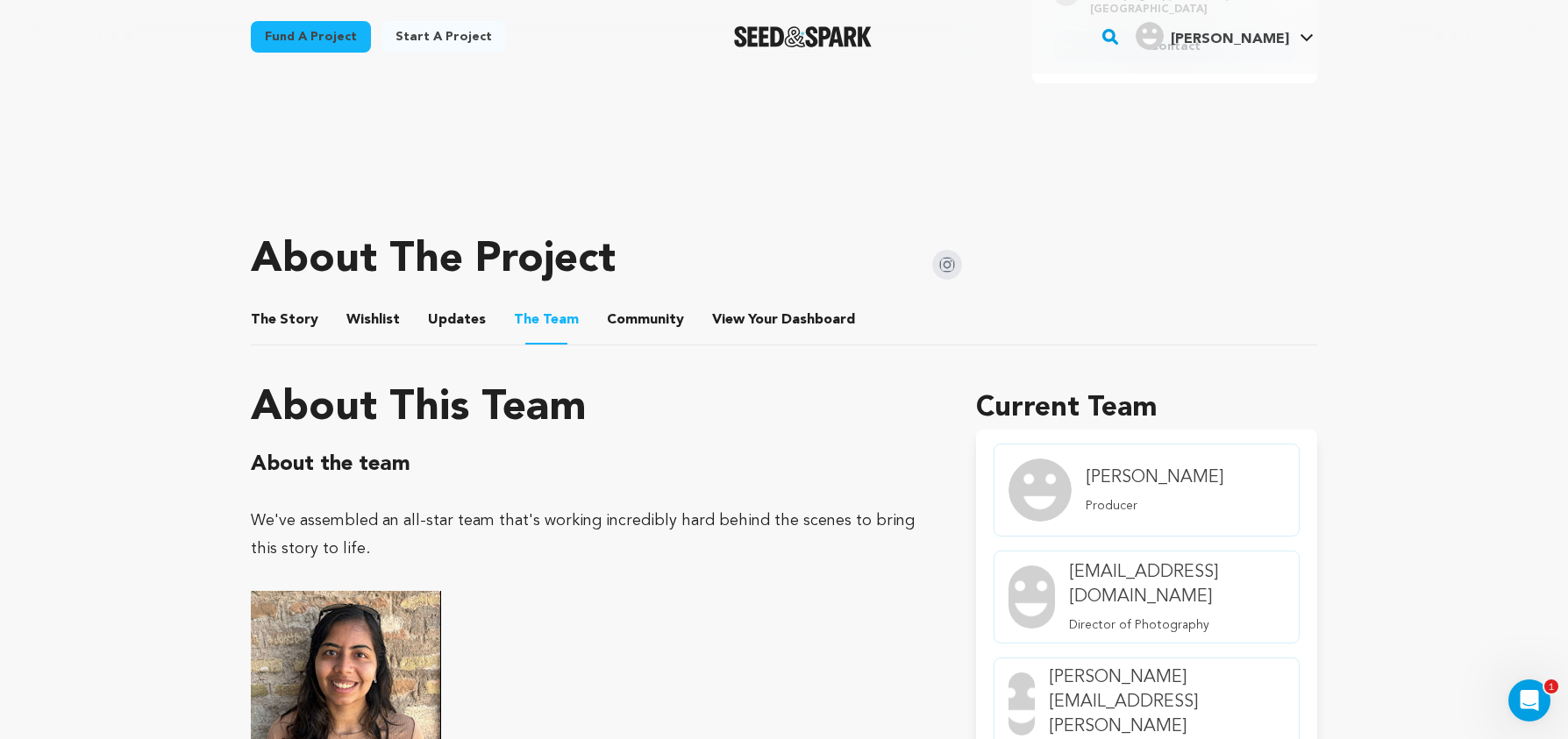 click on "Updates" at bounding box center [457, 323] 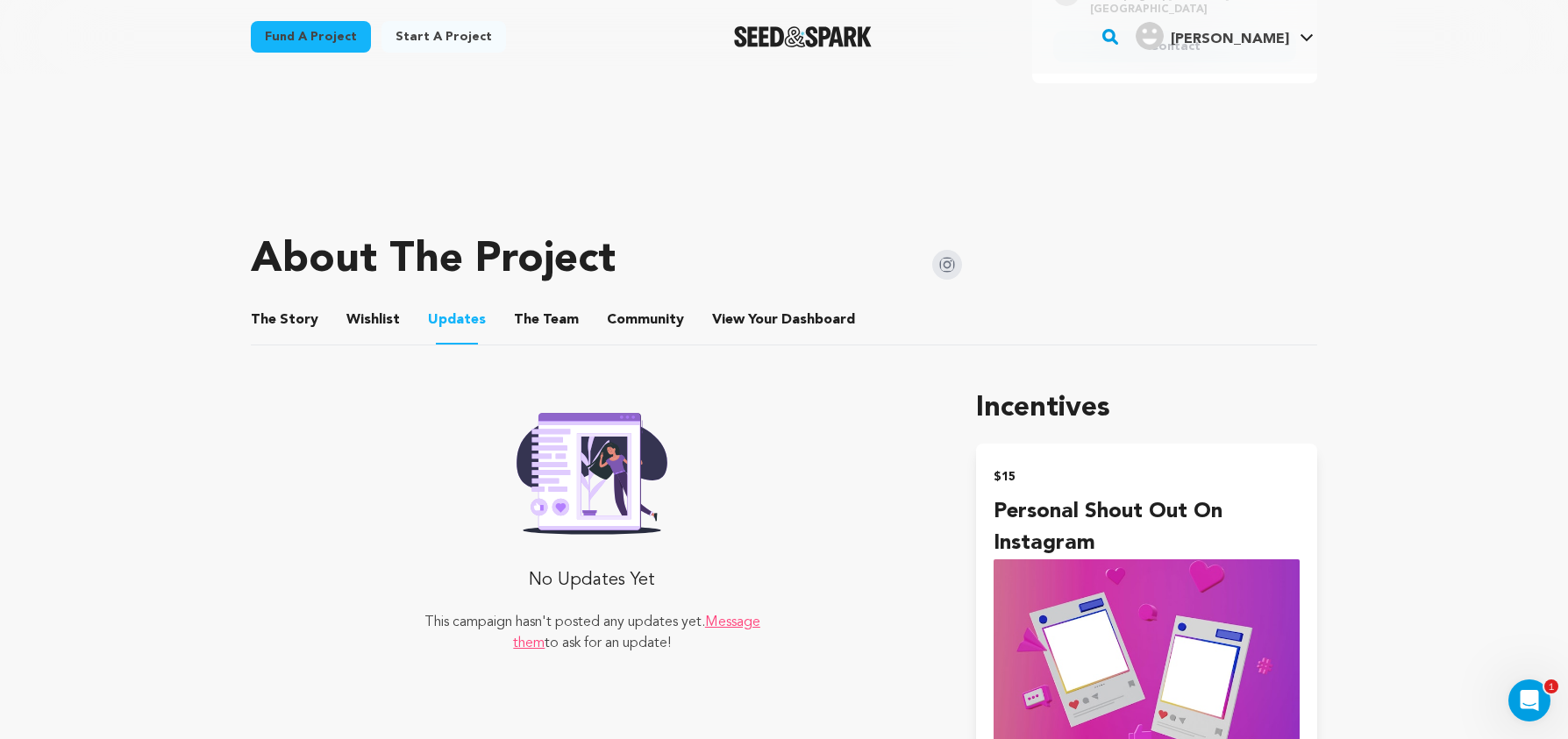 click on "The Story
The   Story
Wishlist
Wishlist
Updates
Updates
The Team
The   Team
Community
Community
View Your Dashboard
View   Your   Dashboard" at bounding box center (784, 320) 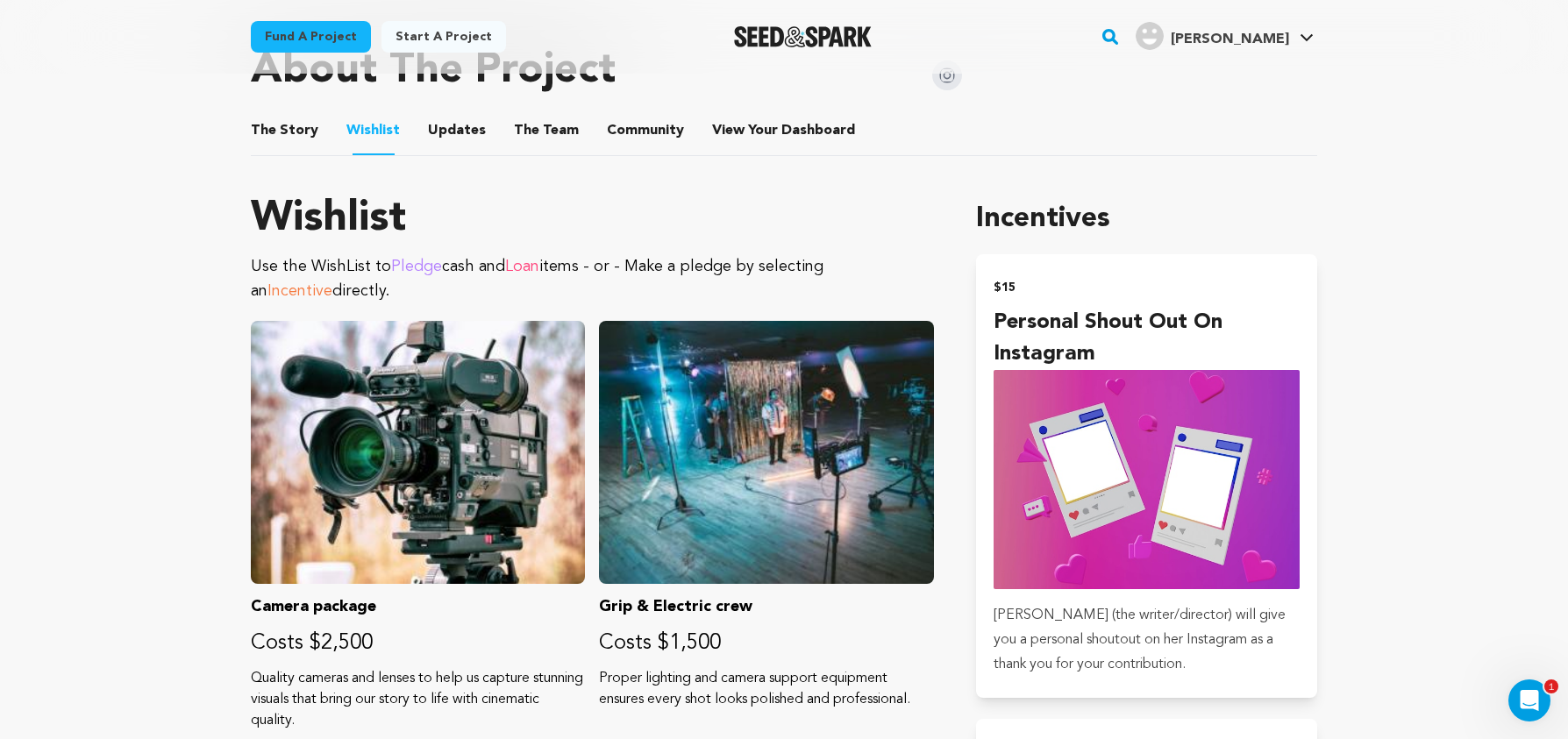 scroll, scrollTop: 597, scrollLeft: 0, axis: vertical 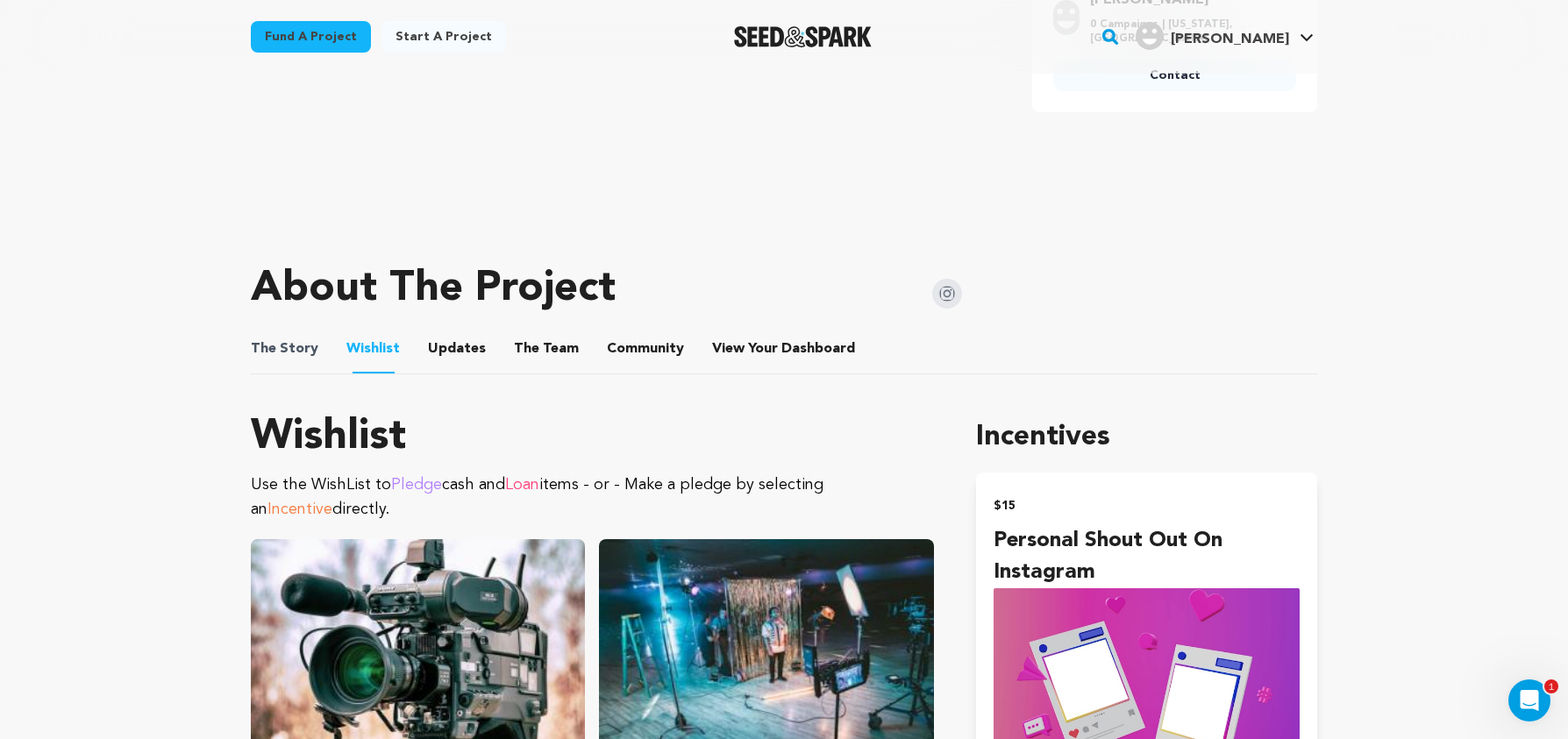 click on "The   Story" at bounding box center (284, 349) 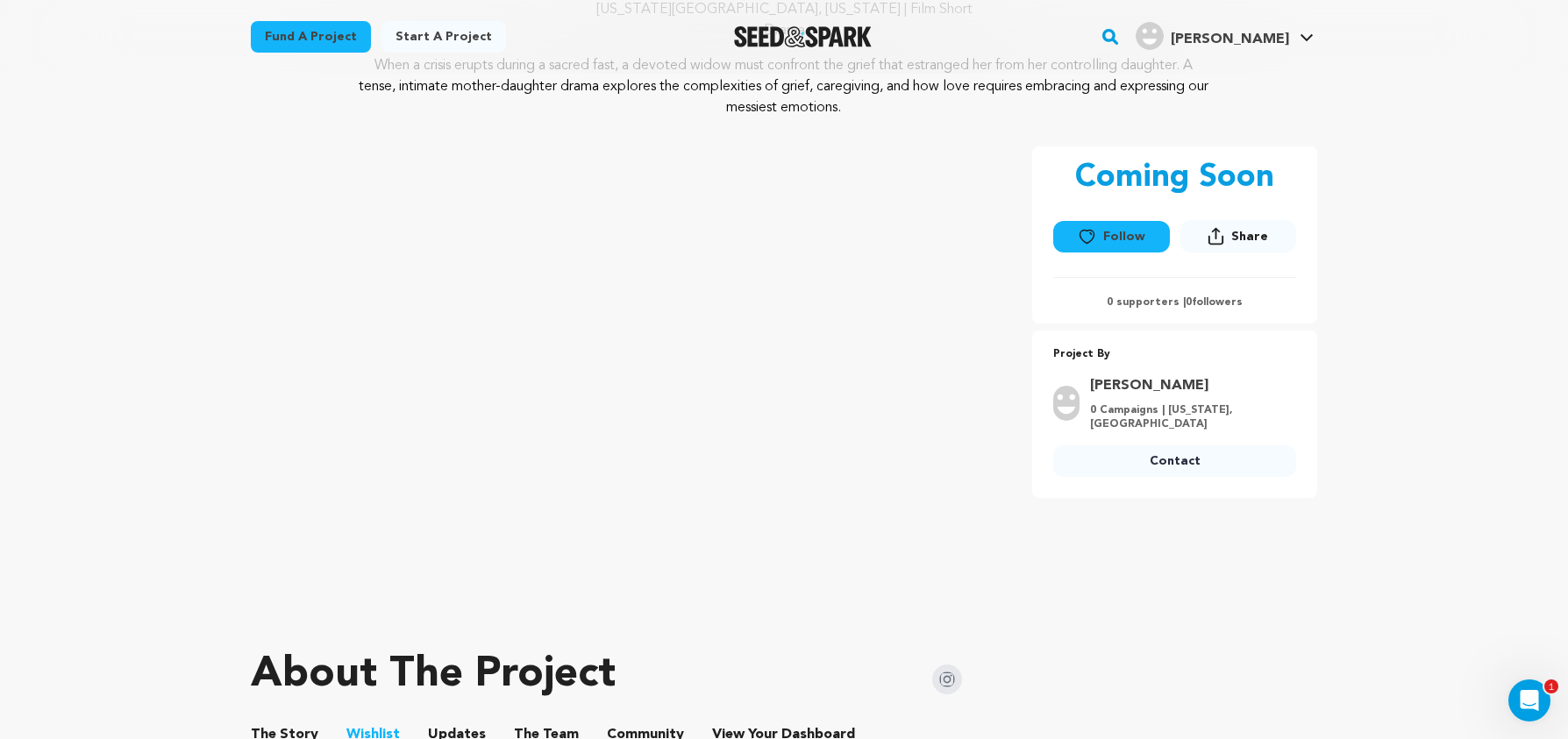 scroll, scrollTop: 0, scrollLeft: 0, axis: both 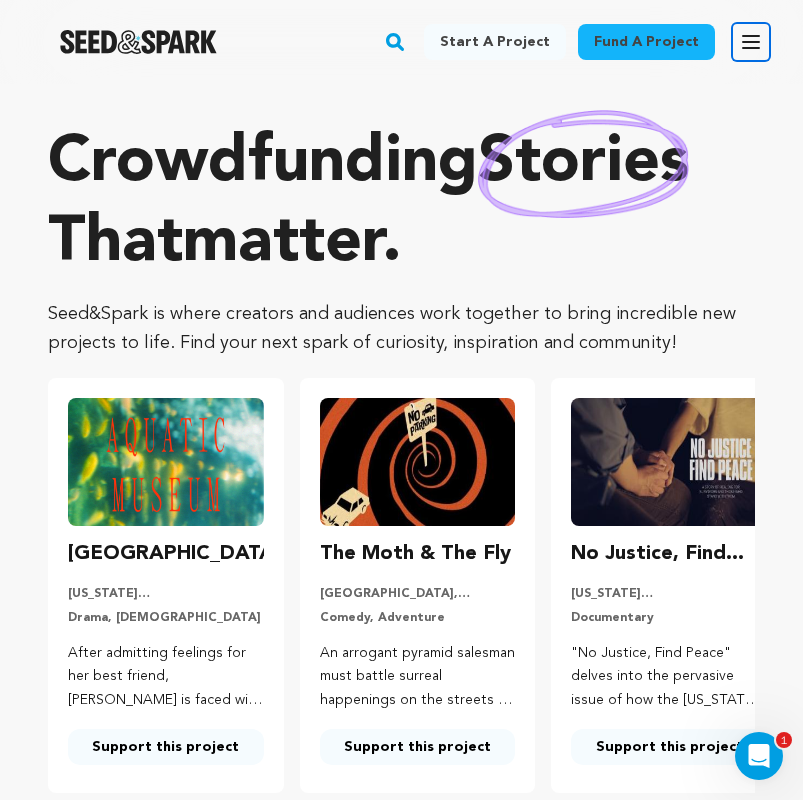 click 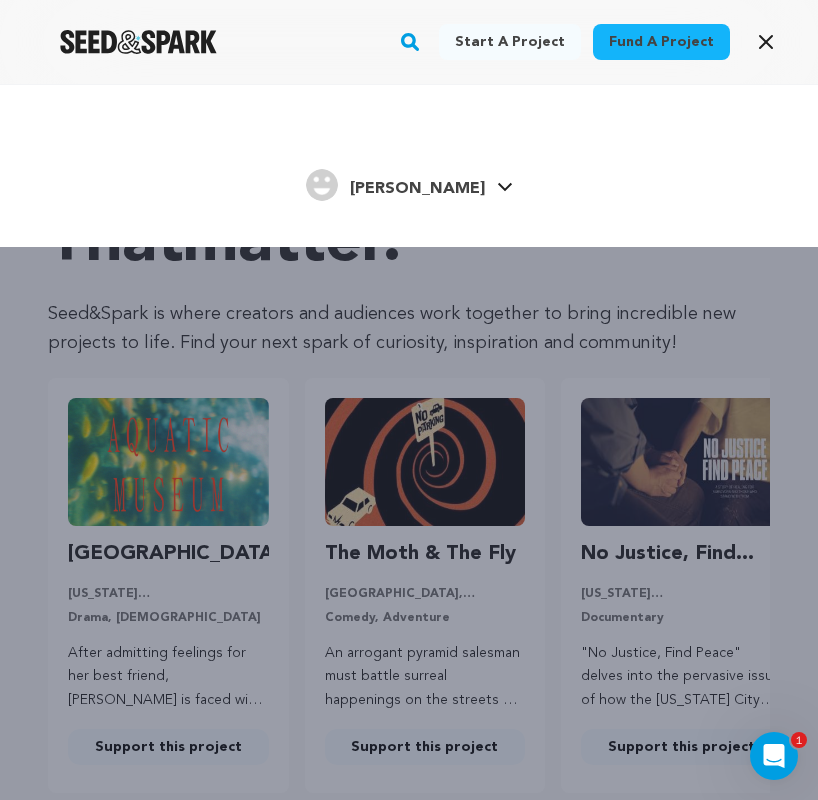 click on "[PERSON_NAME]" at bounding box center [417, 189] 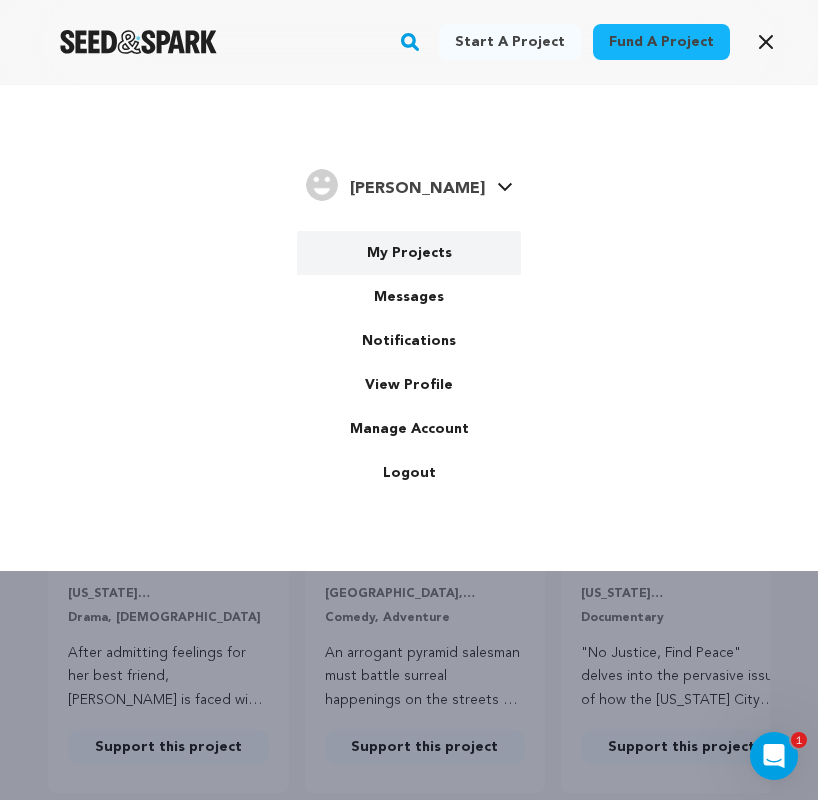 click on "My Projects" at bounding box center (409, 253) 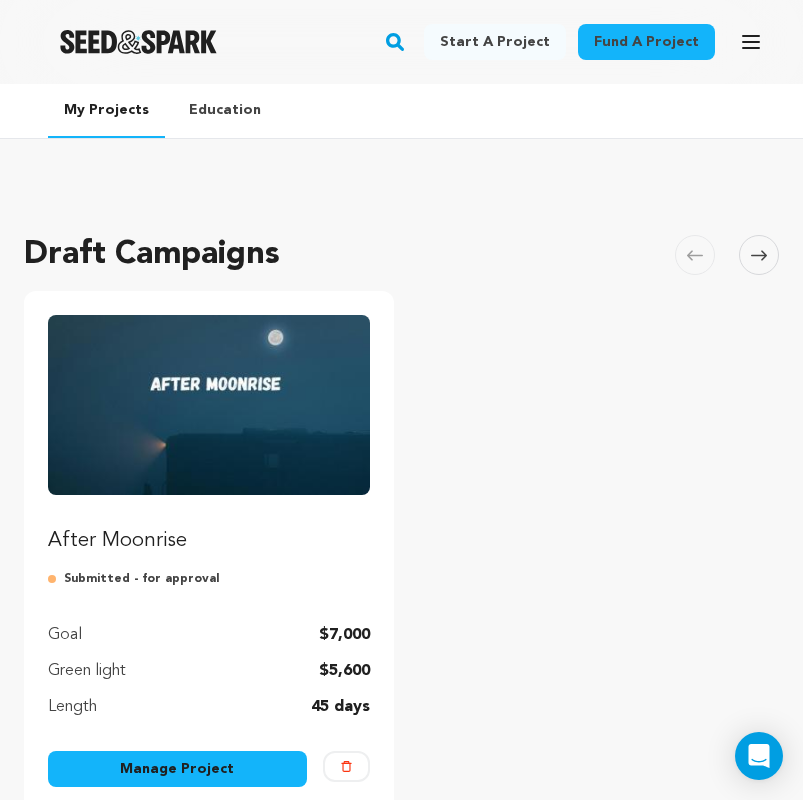 scroll, scrollTop: 0, scrollLeft: 0, axis: both 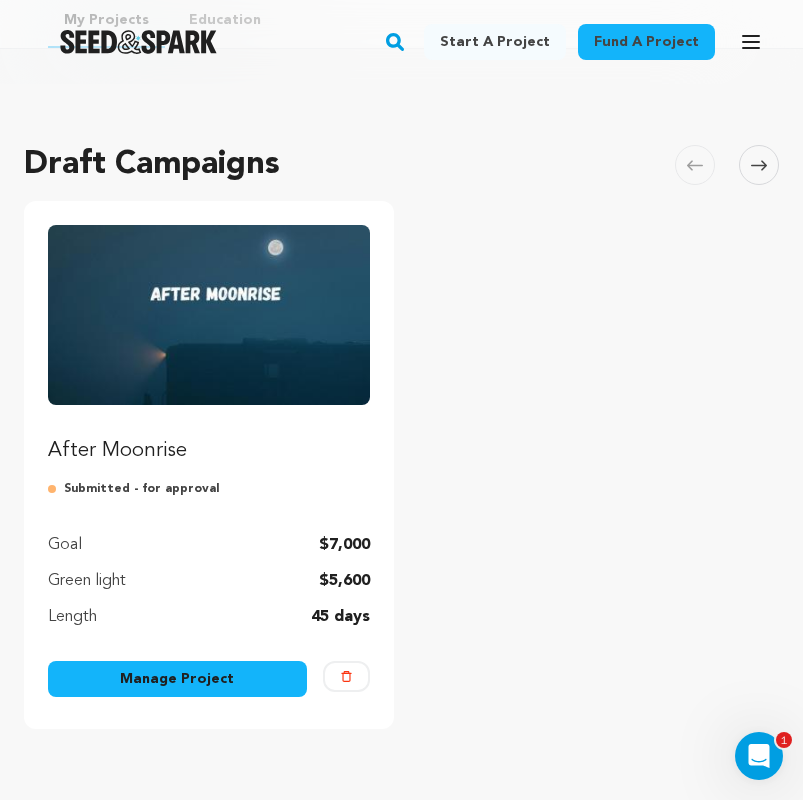 click on "Manage Project" at bounding box center [177, 679] 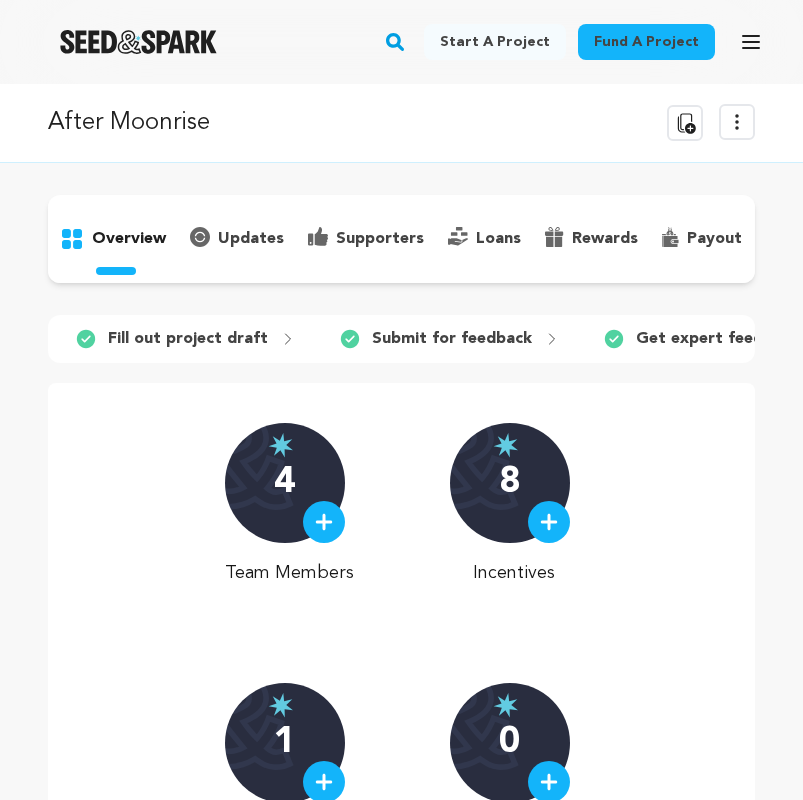 scroll, scrollTop: 0, scrollLeft: 0, axis: both 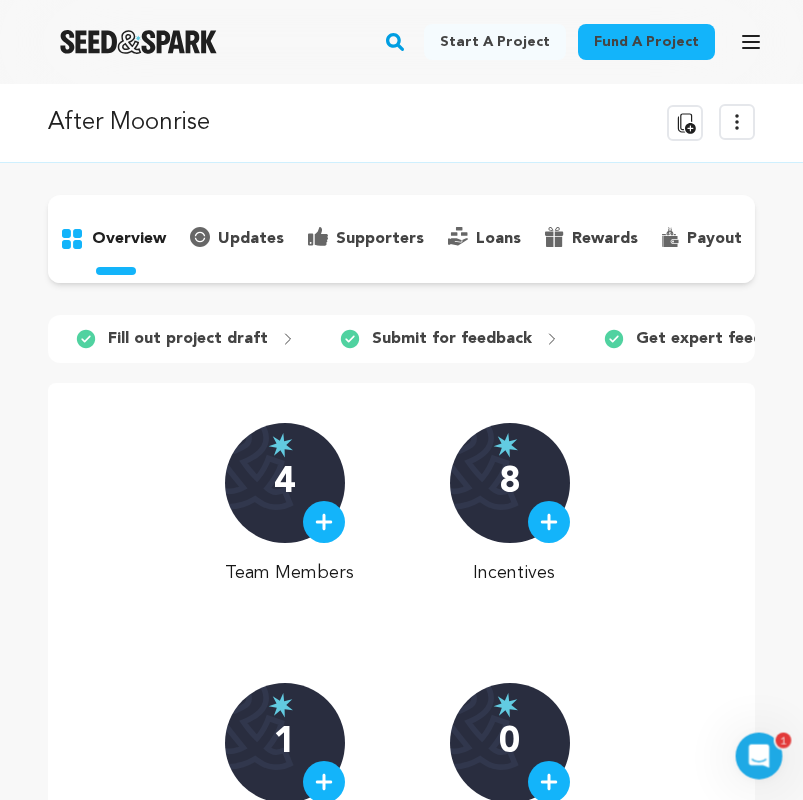 click 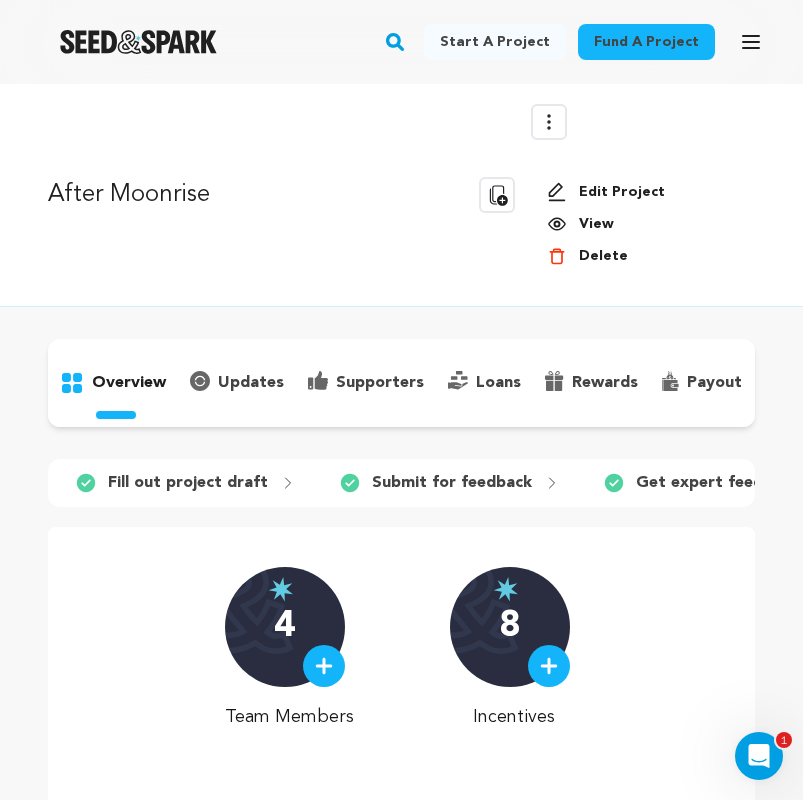 click on "View" at bounding box center (643, 224) 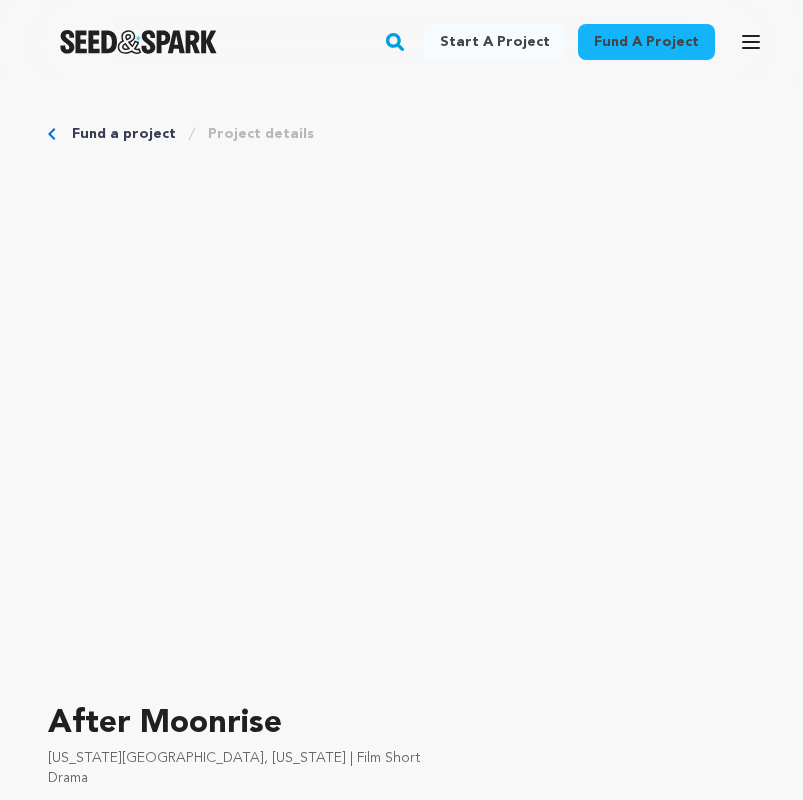 scroll, scrollTop: 0, scrollLeft: 0, axis: both 